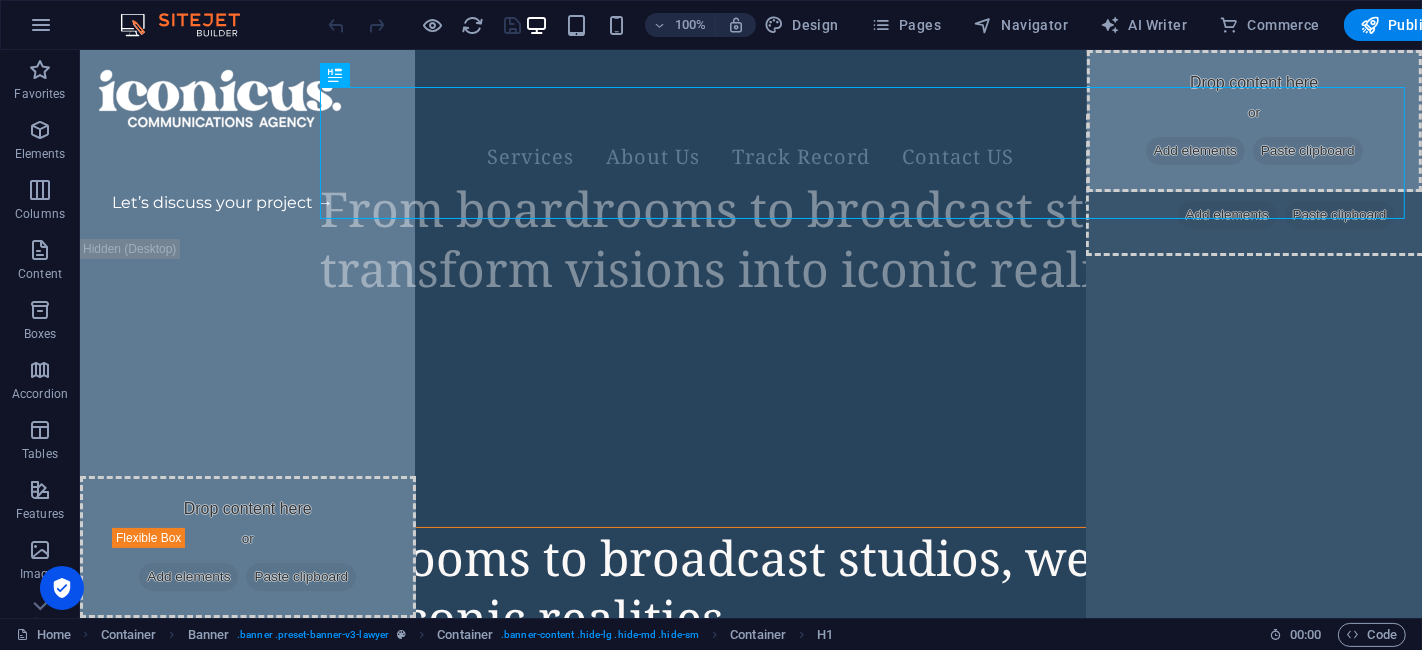 scroll, scrollTop: 0, scrollLeft: 0, axis: both 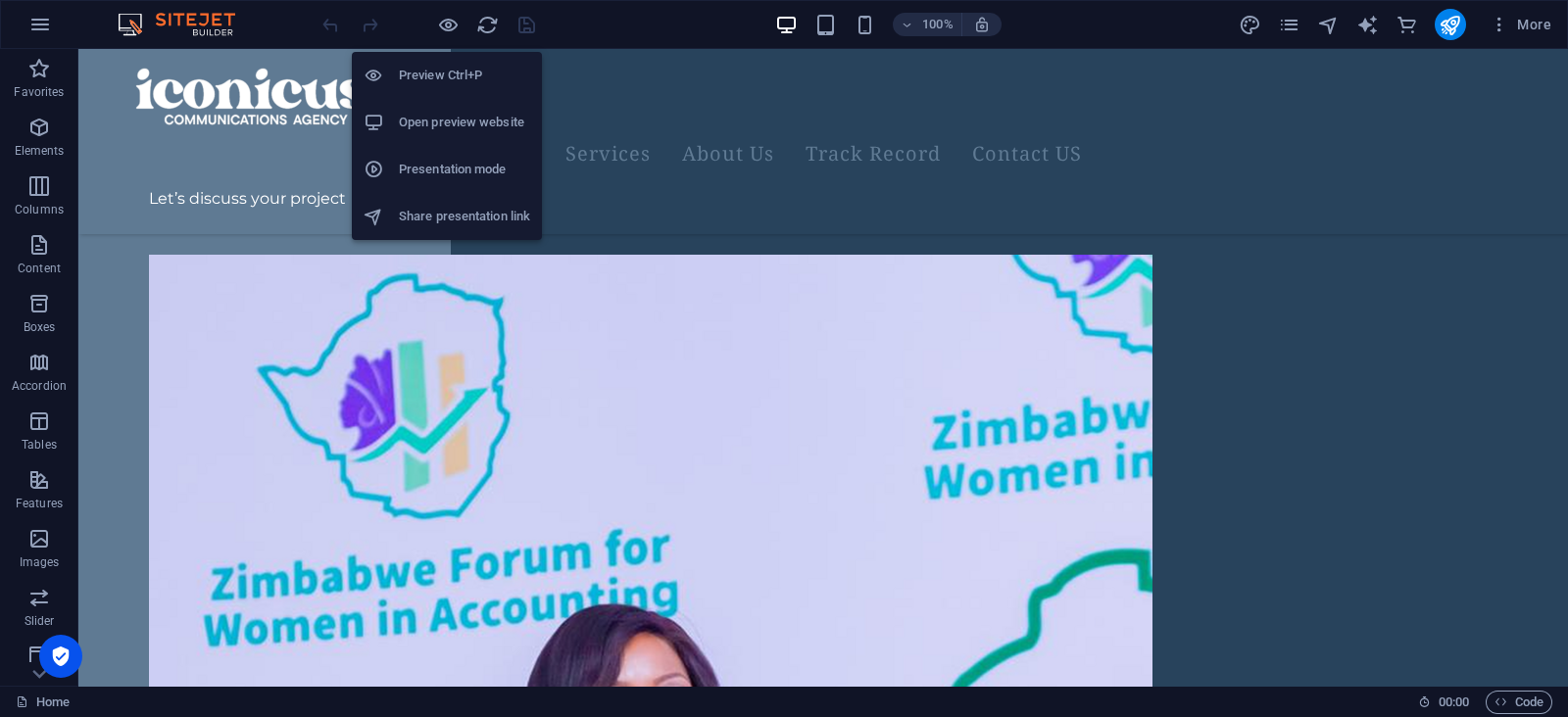 click on "Open preview website" at bounding box center (465, 122) 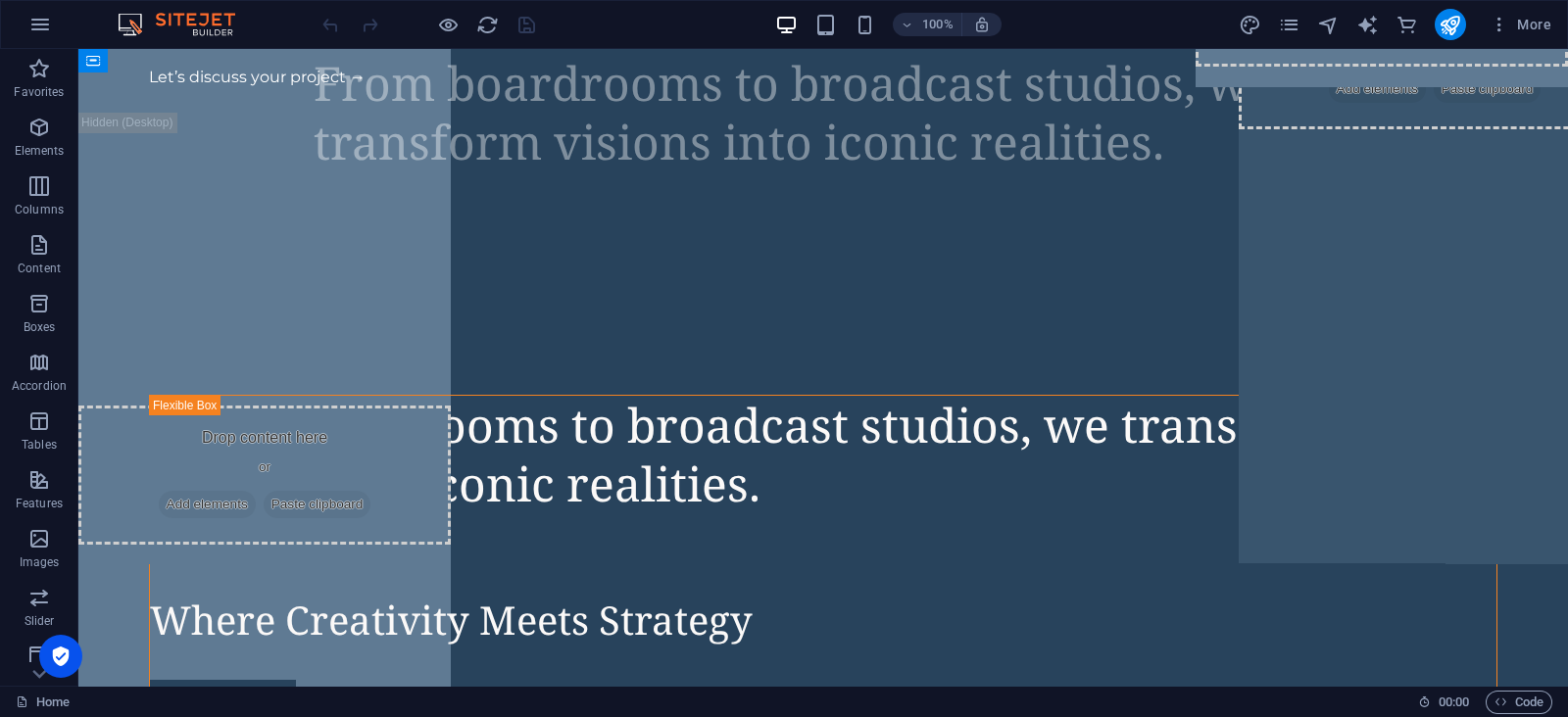 scroll, scrollTop: 0, scrollLeft: 0, axis: both 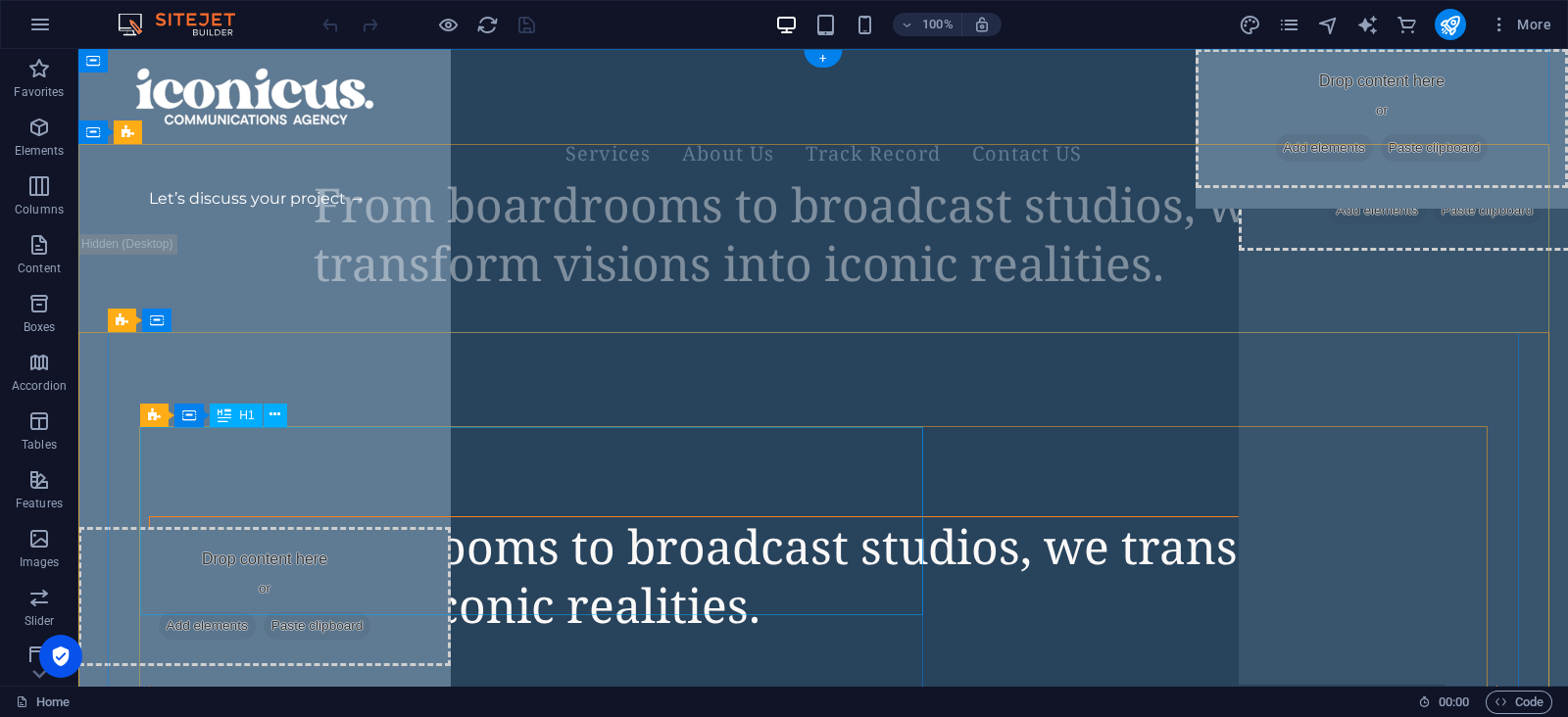 click on "From boardrooms to broadcast studios, we transform visions into iconic realities." at bounding box center [823, 576] 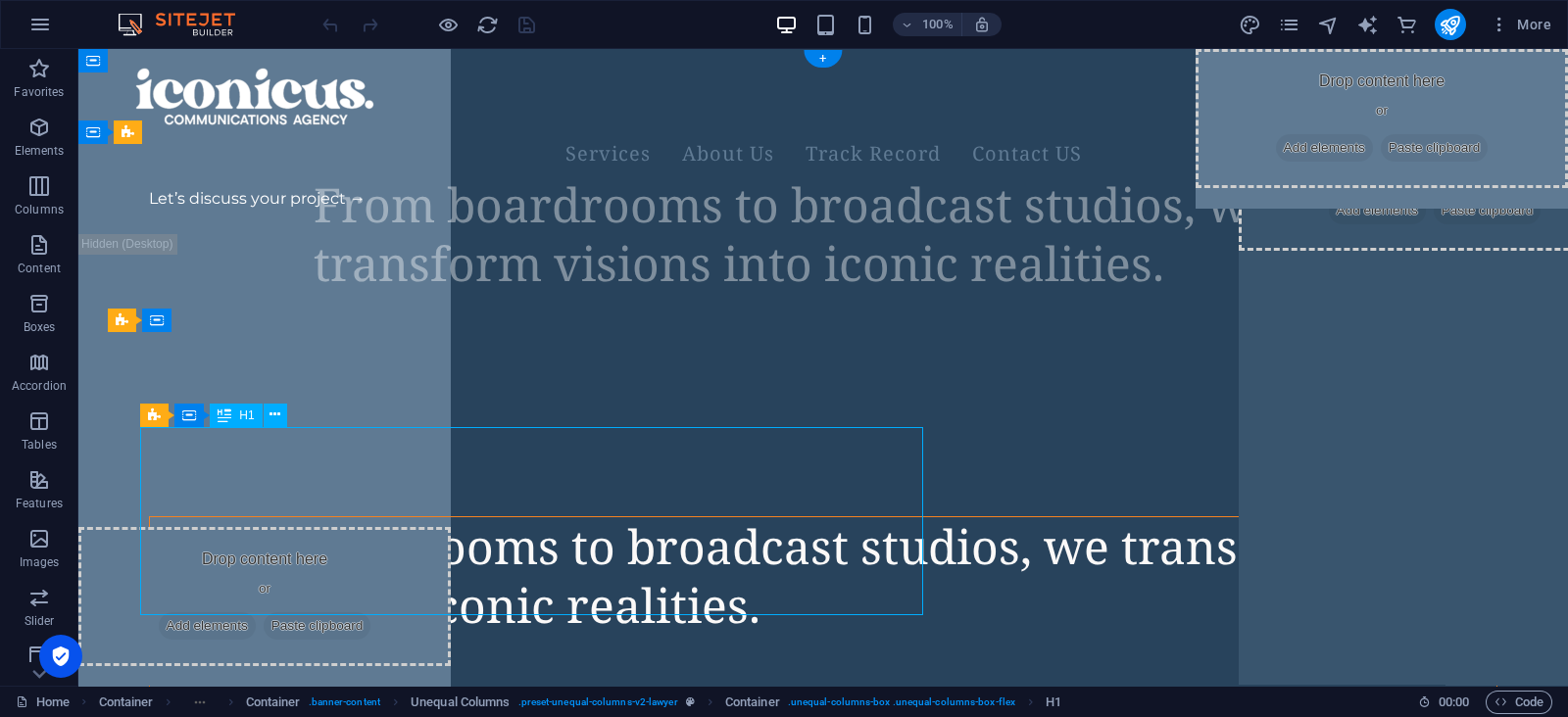 click on "From boardrooms to broadcast studios, we transform visions into iconic realities." at bounding box center [823, 576] 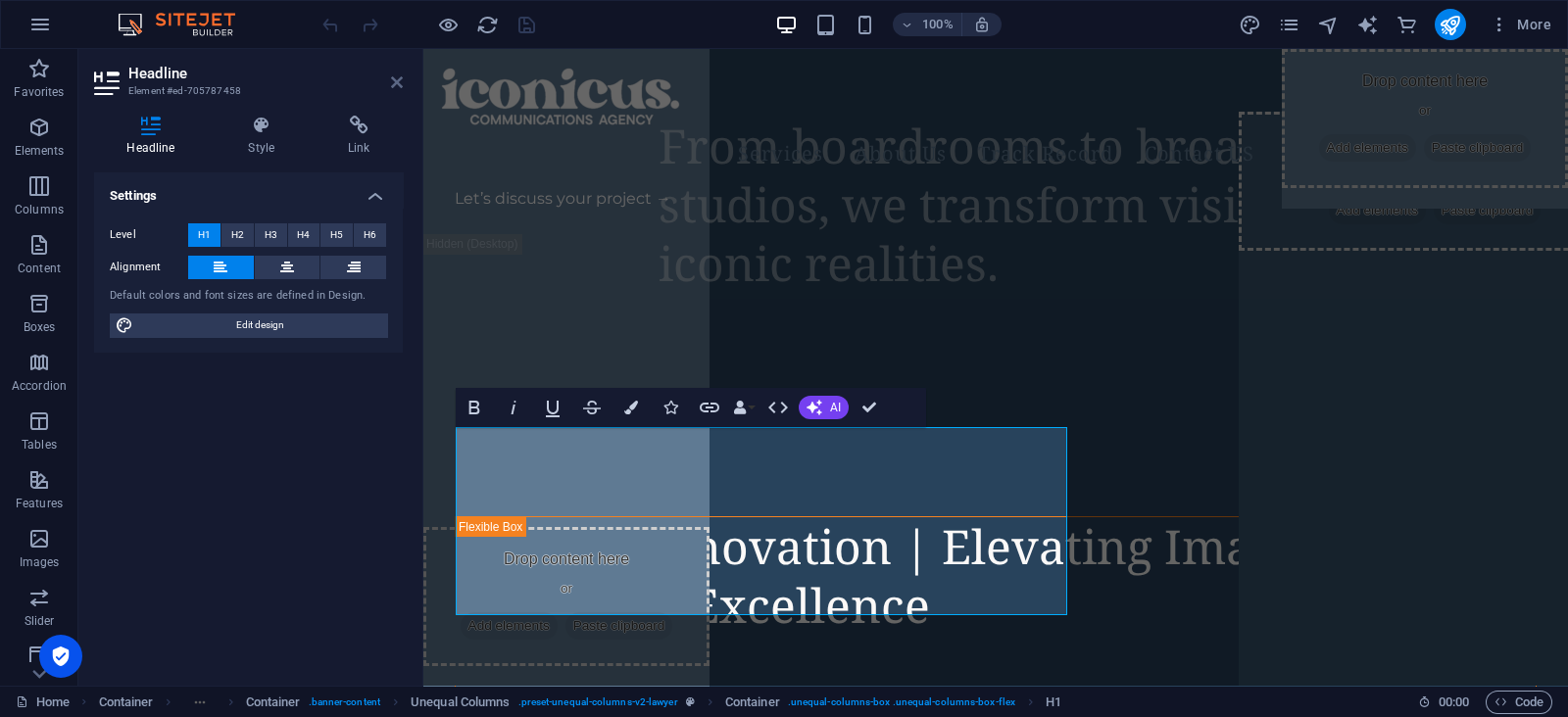 click at bounding box center [397, 82] 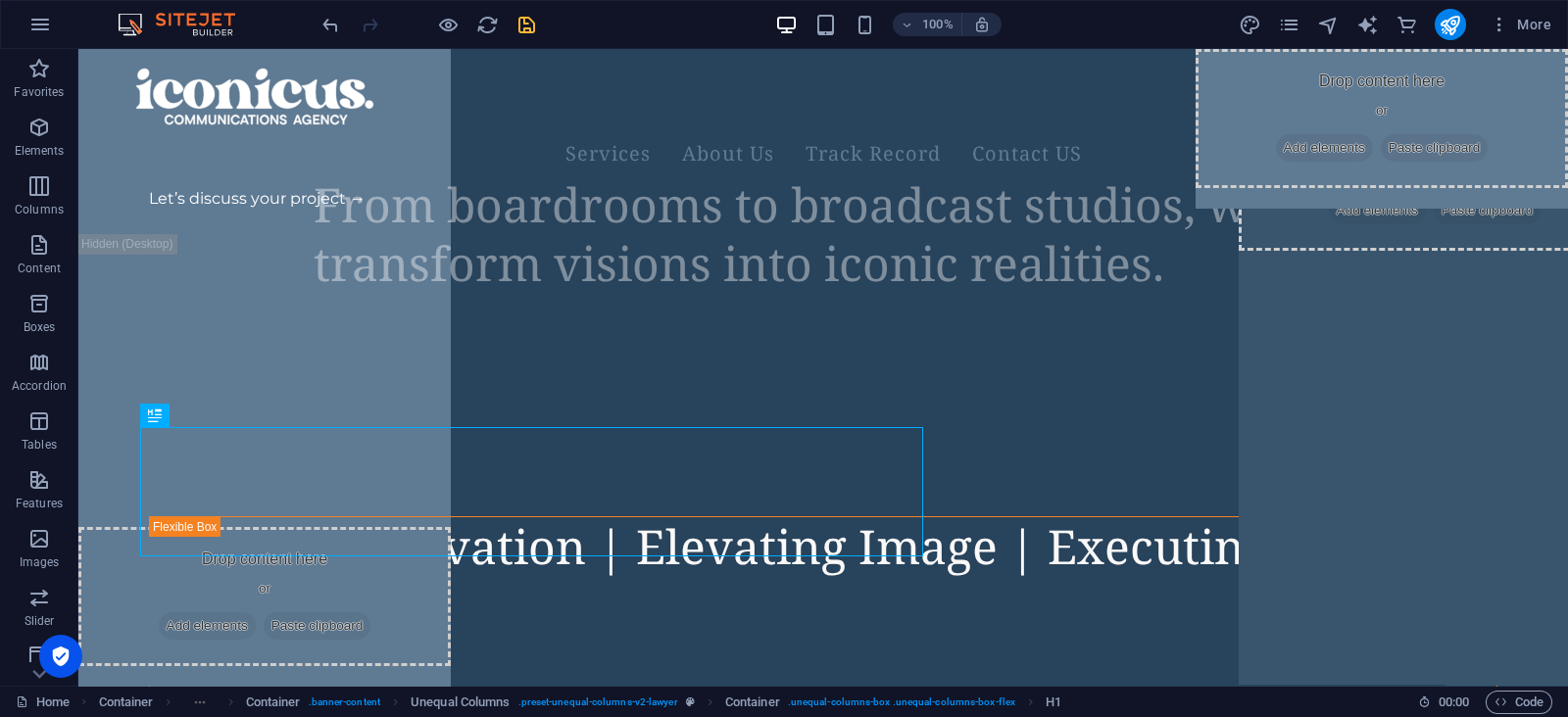 click at bounding box center (526, 24) 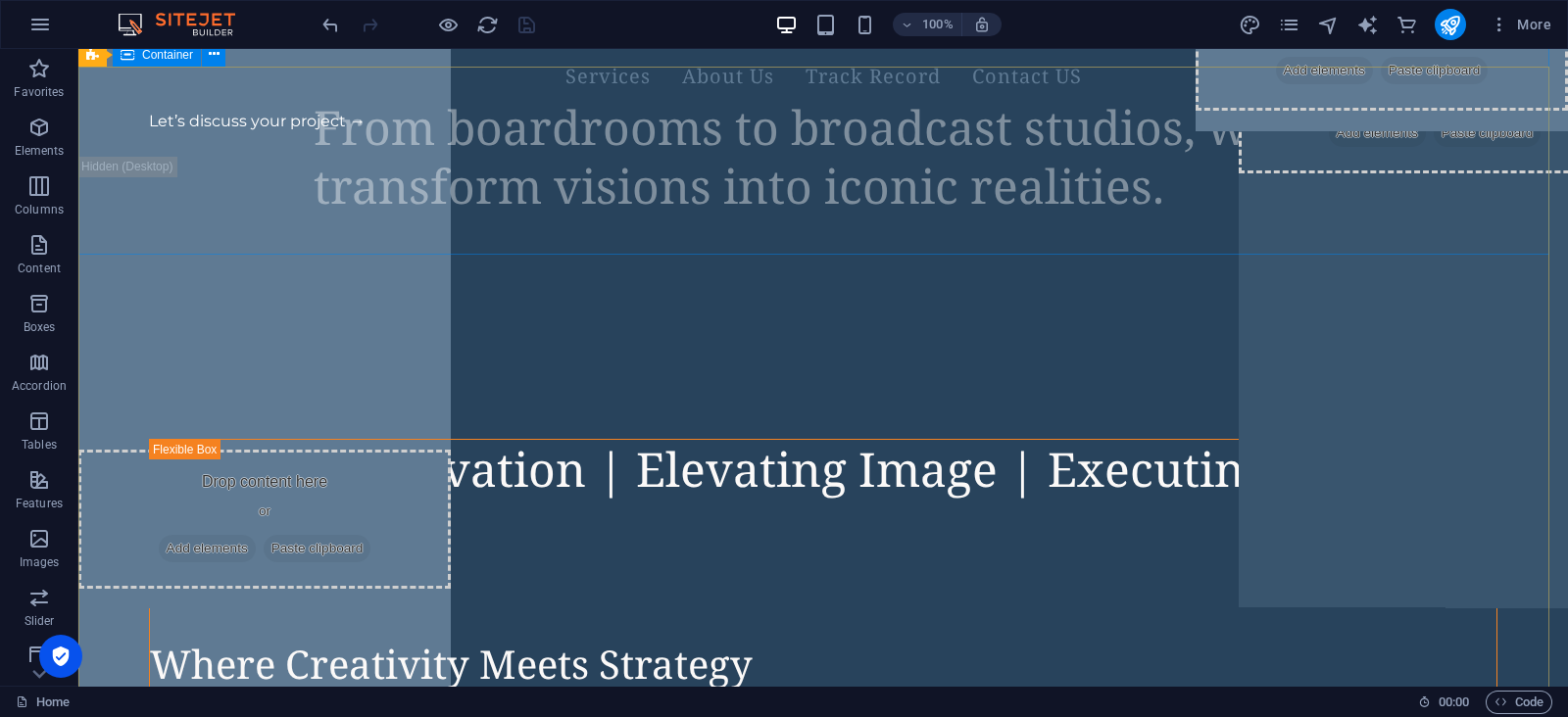 scroll, scrollTop: 0, scrollLeft: 0, axis: both 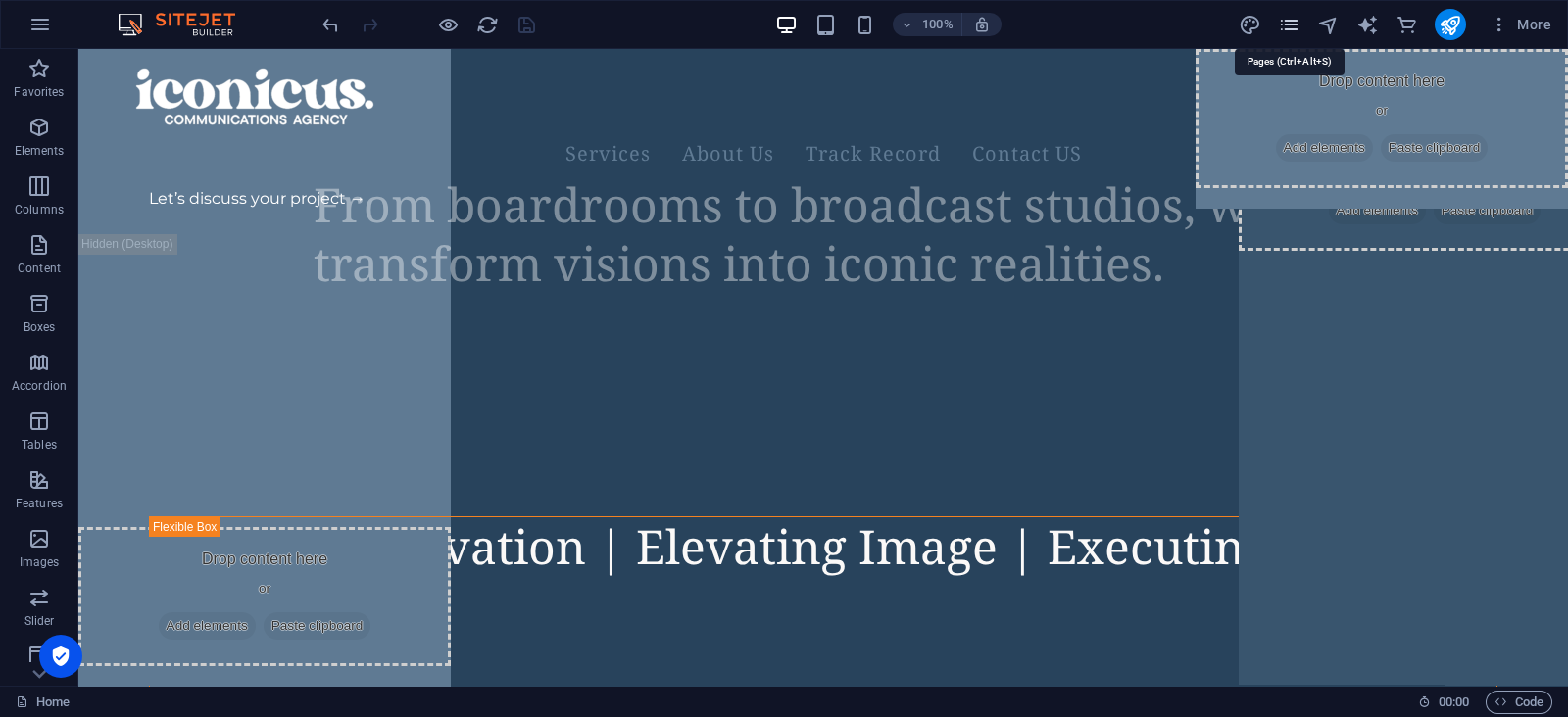 click at bounding box center [1289, 24] 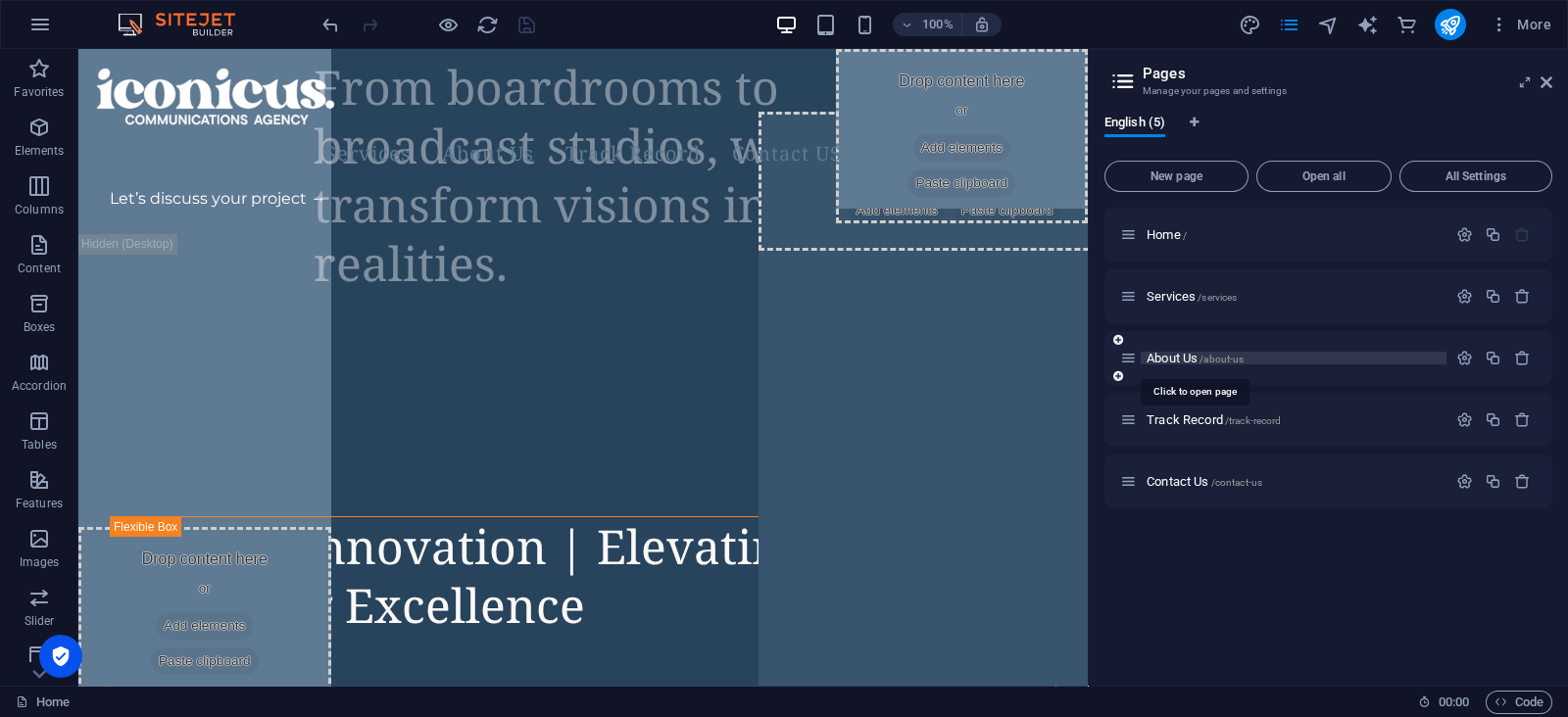 click on "About Us /about-us" at bounding box center [1195, 358] 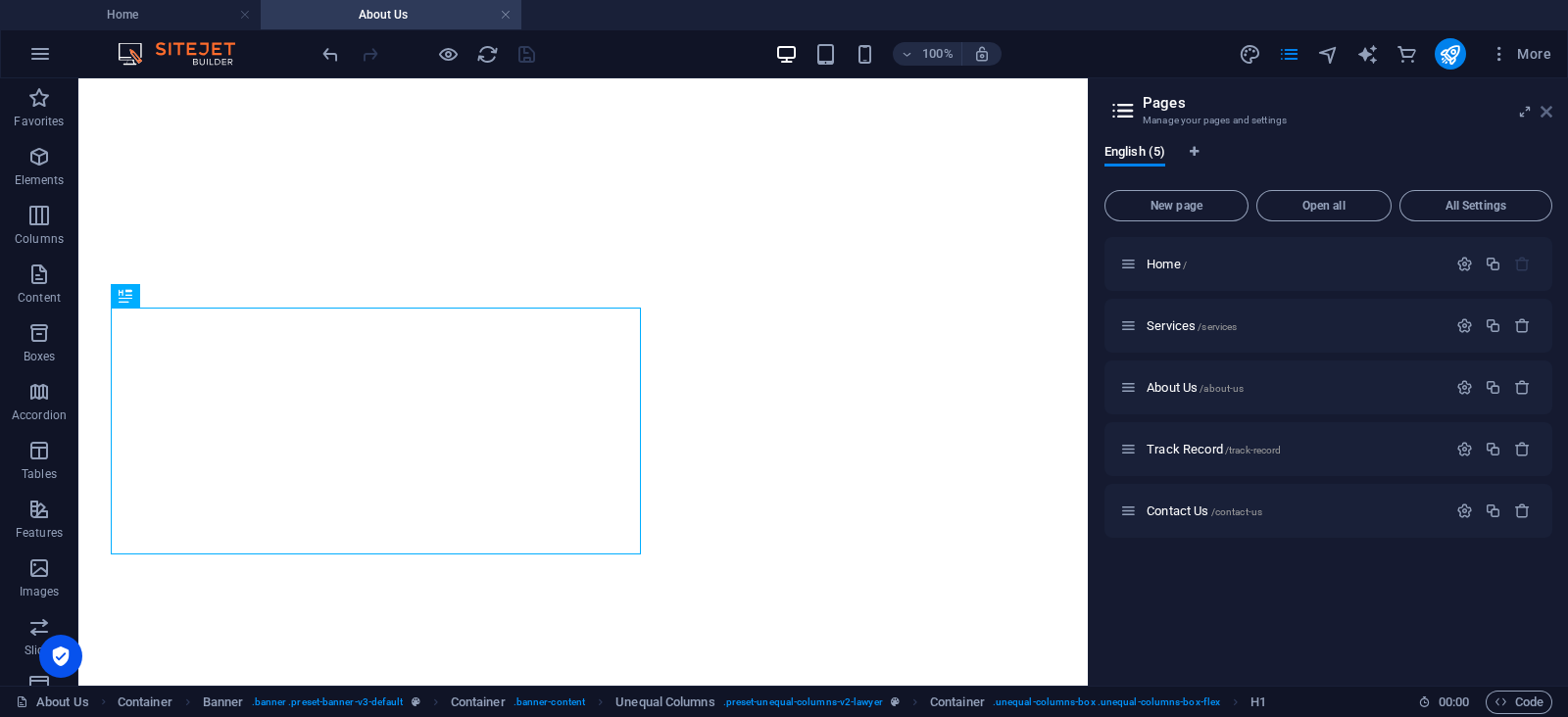 click on "More" at bounding box center (1520, 54) 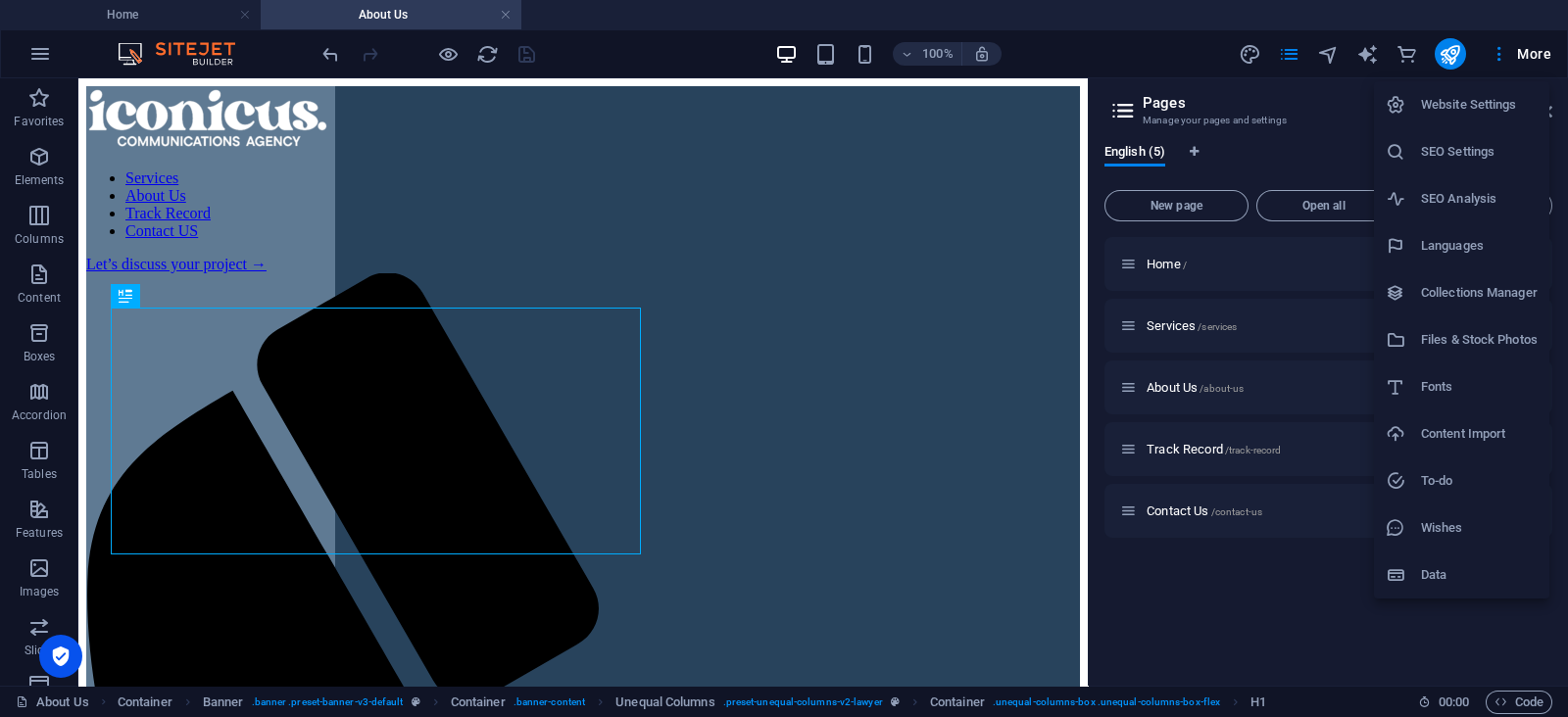 scroll, scrollTop: 0, scrollLeft: 0, axis: both 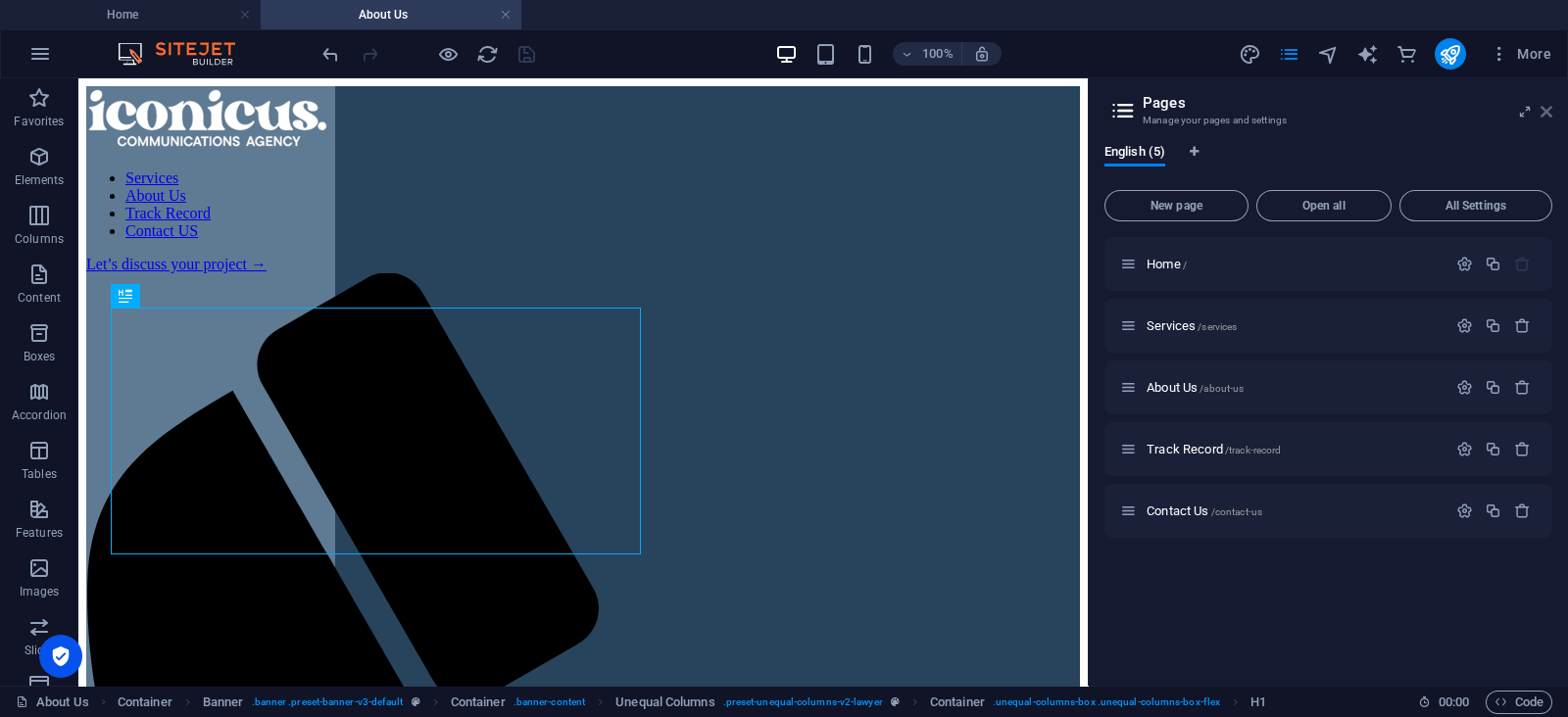 click at bounding box center (1546, 112) 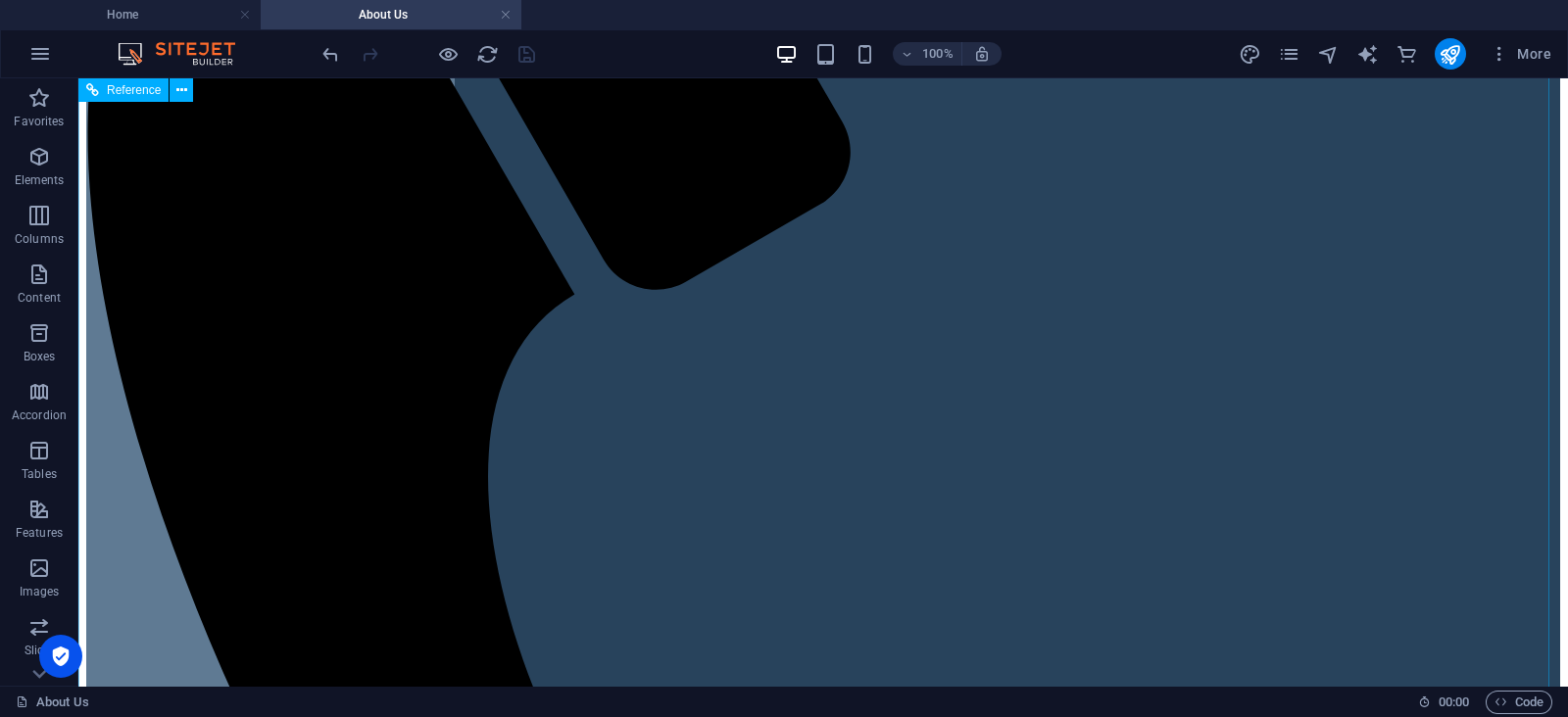 click on "For over 30 years, Iconicus has been the trusted partner for brands, corporations, and government entities seeking transformative communication solutions. Our unparalleled expertise spans brand management, media consultancy, corporate training, and large-scale event production, delivering measurable impact across industries. With 100+ successful collaborations, we’ve worked with leading organizations like ACCA, Deloitte, Liquid Intelligent Technologies, and Zimbabwe’s Ministry of Foreign Affairs, helping them elevate their presence, engage audiences, and achieve strategic goals. What sets us apart? A legacy of excellence—founded by media pioneer [PERSON_NAME], we combine deep industry knowledge, creative innovation, and flawless execution to craft solutions that resonate. Whether it’s shaping a brand’s identity, training executives in media engagement, or orchestrating high-profile events, we bring precision, passion, and proven results to every project." at bounding box center [823, 2605] 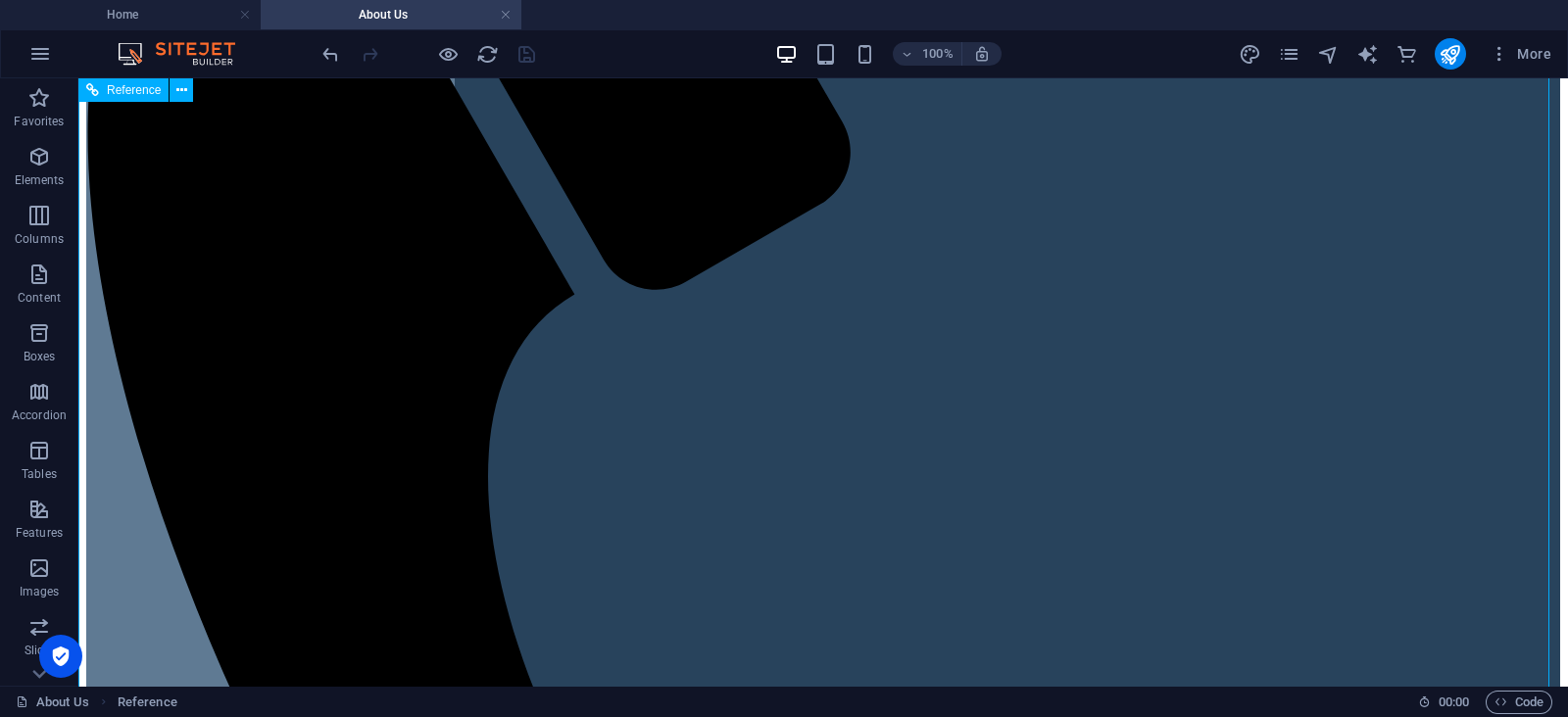 click on "For over 30 years, Iconicus has been the trusted partner for brands, corporations, and government entities seeking transformative communication solutions. Our unparalleled expertise spans brand management, media consultancy, corporate training, and large-scale event production, delivering measurable impact across industries. With 100+ successful collaborations, we’ve worked with leading organizations like ACCA, Deloitte, Liquid Intelligent Technologies, and Zimbabwe’s Ministry of Foreign Affairs, helping them elevate their presence, engage audiences, and achieve strategic goals. What sets us apart? A legacy of excellence—founded by media pioneer [PERSON_NAME], we combine deep industry knowledge, creative innovation, and flawless execution to craft solutions that resonate. Whether it’s shaping a brand’s identity, training executives in media engagement, or orchestrating high-profile events, we bring precision, passion, and proven results to every project." at bounding box center (823, 2605) 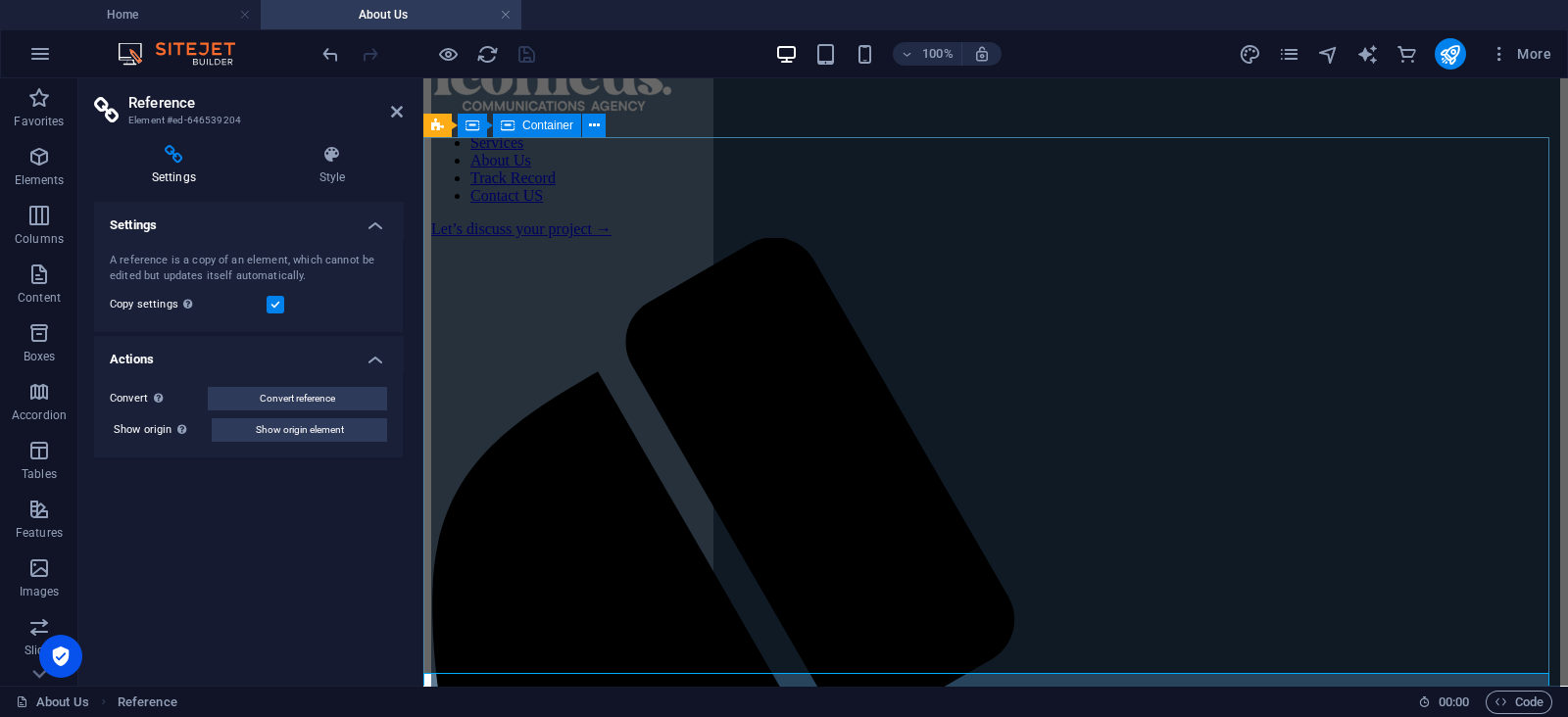 scroll, scrollTop: 0, scrollLeft: 0, axis: both 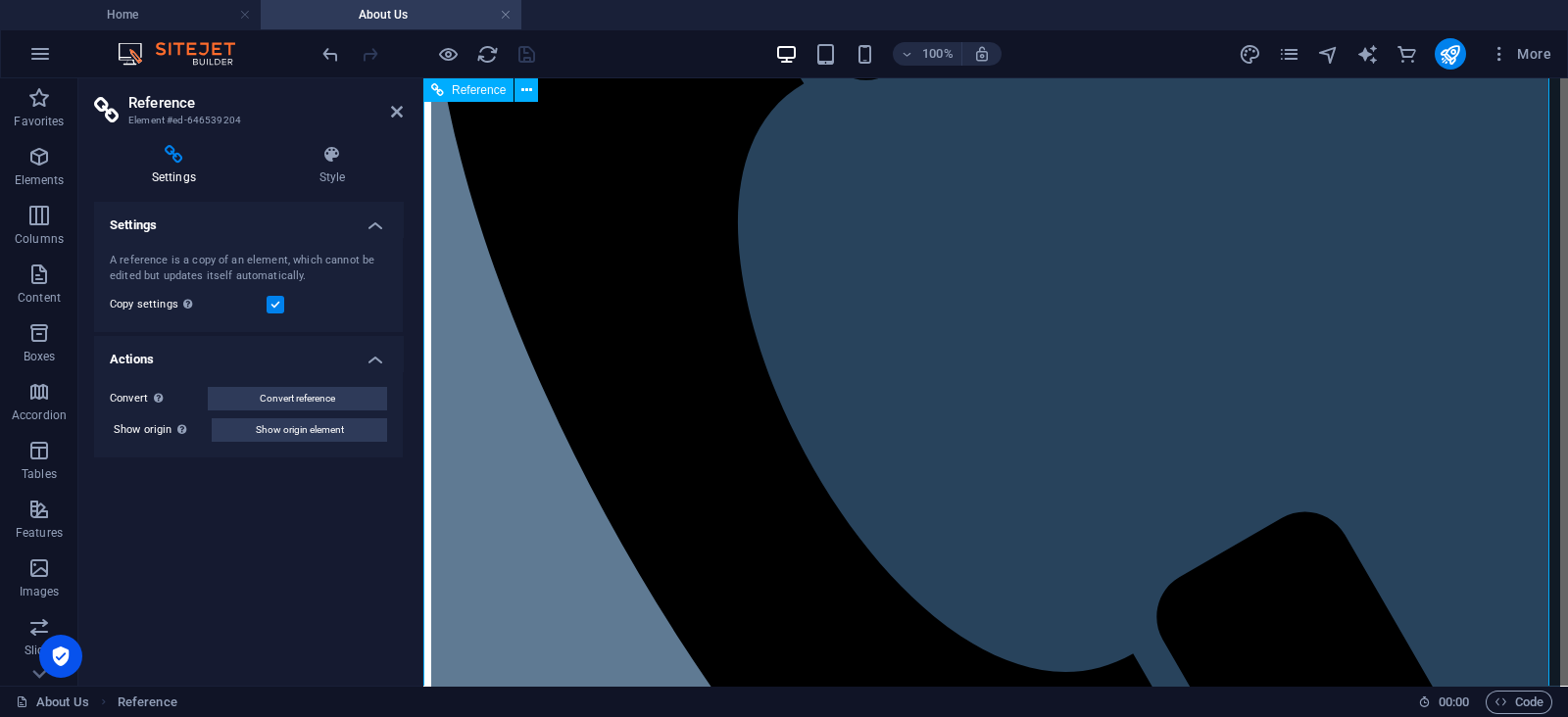 click on "For over 30 years, Iconicus has been the trusted partner for brands, corporations, and government entities seeking transformative communication solutions. Our unparalleled expertise spans brand management, media consultancy, corporate training, and large-scale event production, delivering measurable impact across industries. With 100+ successful collaborations, we’ve worked with leading organizations like ACCA, Deloitte, Liquid Intelligent Technologies, and Zimbabwe’s Ministry of Foreign Affairs, helping them elevate their presence, engage audiences, and achieve strategic goals. What sets us apart? A legacy of excellence—founded by media pioneer [PERSON_NAME], we combine deep industry knowledge, creative innovation, and flawless execution to craft solutions that resonate. Whether it’s shaping a brand’s identity, training executives in media engagement, or orchestrating high-profile events, we bring precision, passion, and proven results to every project." at bounding box center [996, 2164] 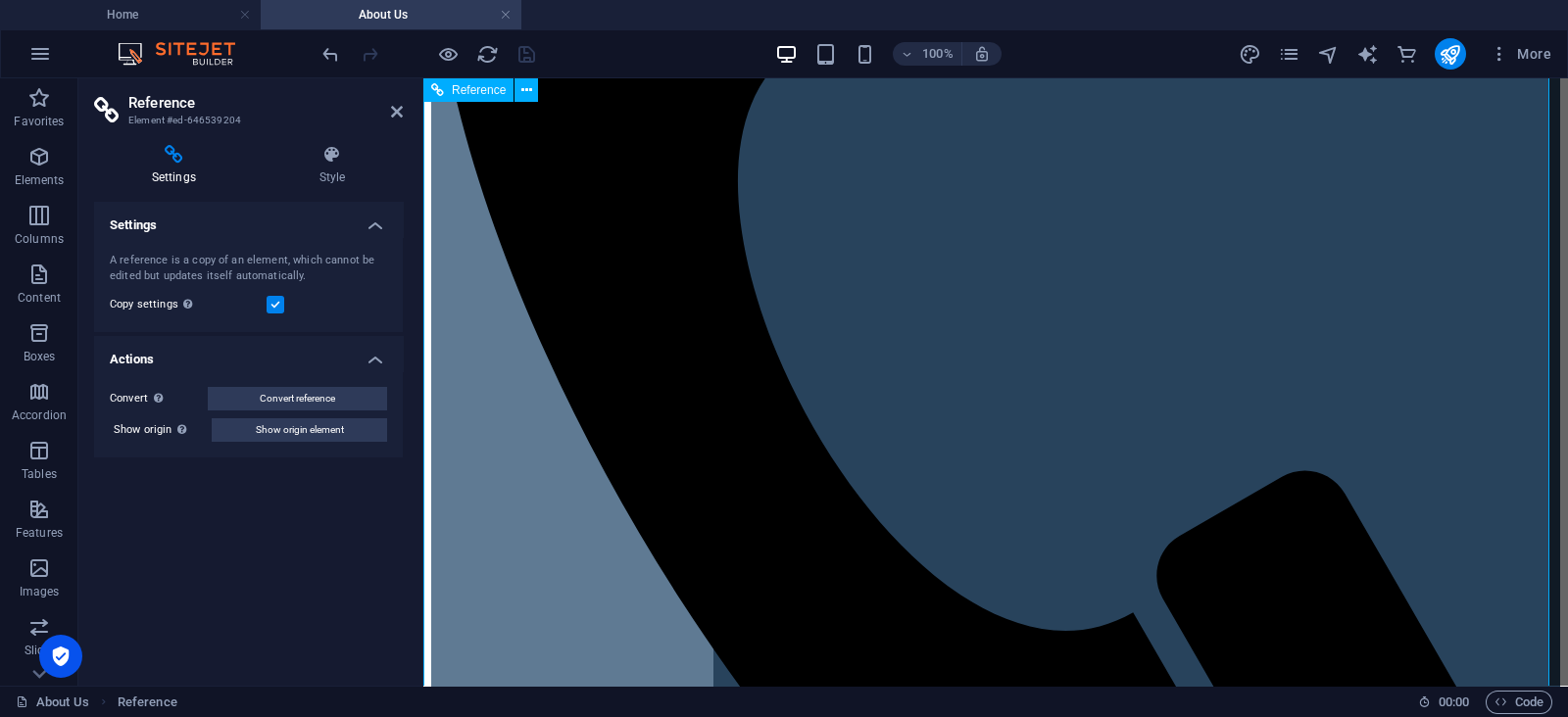 click on "For over 30 years, Iconicus has been the trusted partner for brands, corporations, and government entities seeking transformative communication solutions. Our unparalleled expertise spans brand management, media consultancy, corporate training, and large-scale event production, delivering measurable impact across industries. With 100+ successful collaborations, we’ve worked with leading organizations like ACCA, Deloitte, Liquid Intelligent Technologies, and Zimbabwe’s Ministry of Foreign Affairs, helping them elevate their presence, engage audiences, and achieve strategic goals. What sets us apart? A legacy of excellence—founded by media pioneer [PERSON_NAME], we combine deep industry knowledge, creative innovation, and flawless execution to craft solutions that resonate. Whether it’s shaping a brand’s identity, training executives in media engagement, or orchestrating high-profile events, we bring precision, passion, and proven results to every project." at bounding box center (996, 2123) 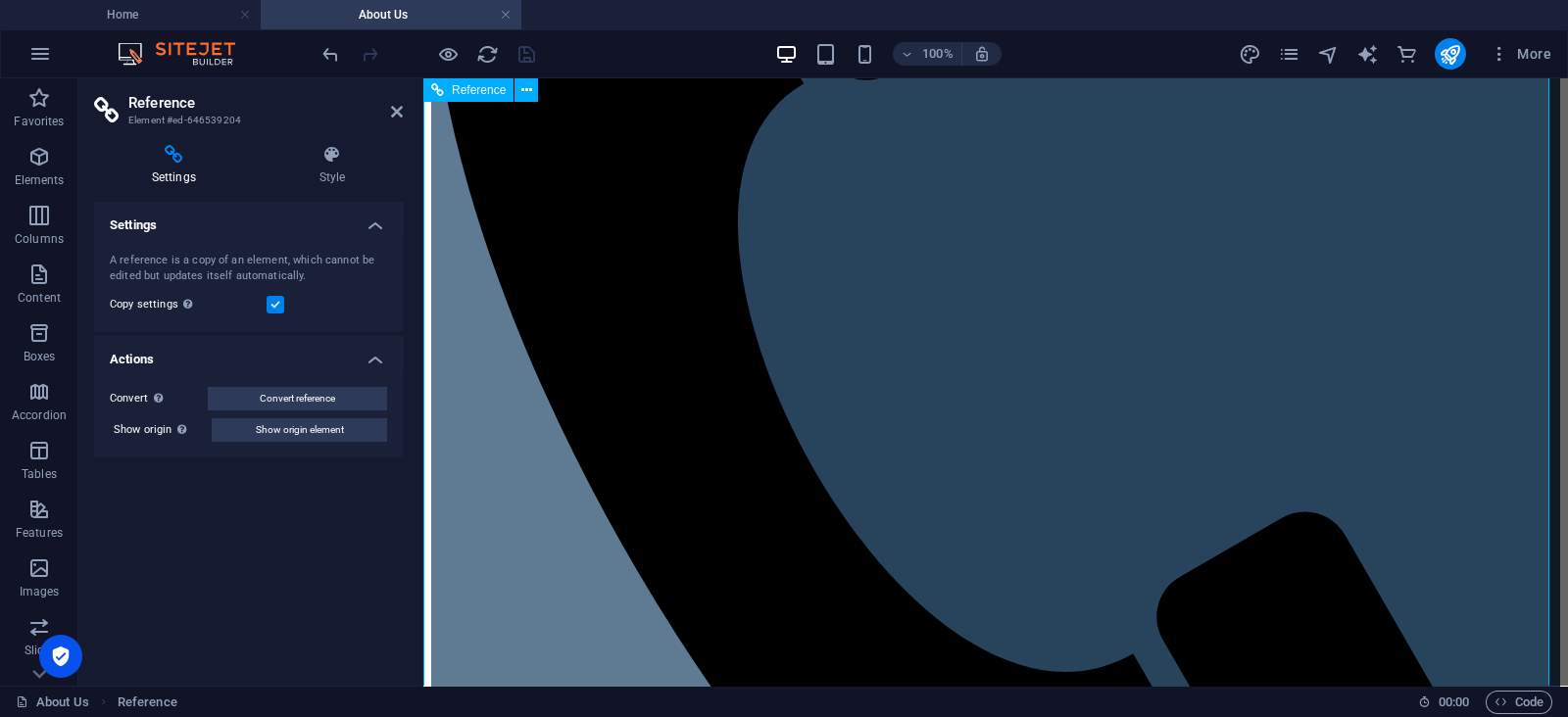 click on "For over 30 years, Iconicus has been the trusted partner for brands, corporations, and government entities seeking transformative communication solutions. Our unparalleled expertise spans brand management, media consultancy, corporate training, and large-scale event production, delivering measurable impact across industries. With 100+ successful collaborations, we’ve worked with leading organizations like ACCA, Deloitte, Liquid Intelligent Technologies, and Zimbabwe’s Ministry of Foreign Affairs, helping them elevate their presence, engage audiences, and achieve strategic goals. What sets us apart? A legacy of excellence—founded by media pioneer [PERSON_NAME], we combine deep industry knowledge, creative innovation, and flawless execution to craft solutions that resonate. Whether it’s shaping a brand’s identity, training executives in media engagement, or orchestrating high-profile events, we bring precision, passion, and proven results to every project." at bounding box center [996, 2164] 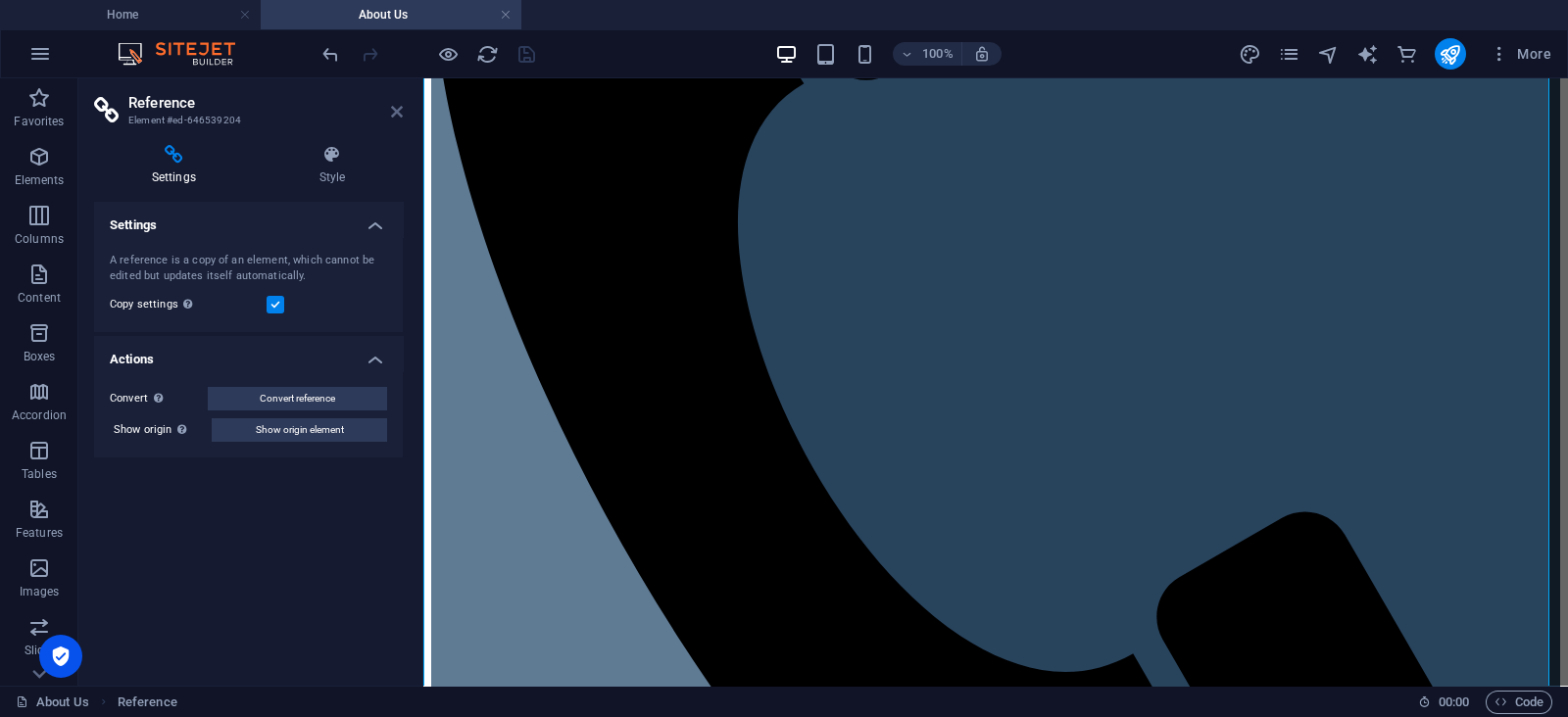 click at bounding box center (397, 112) 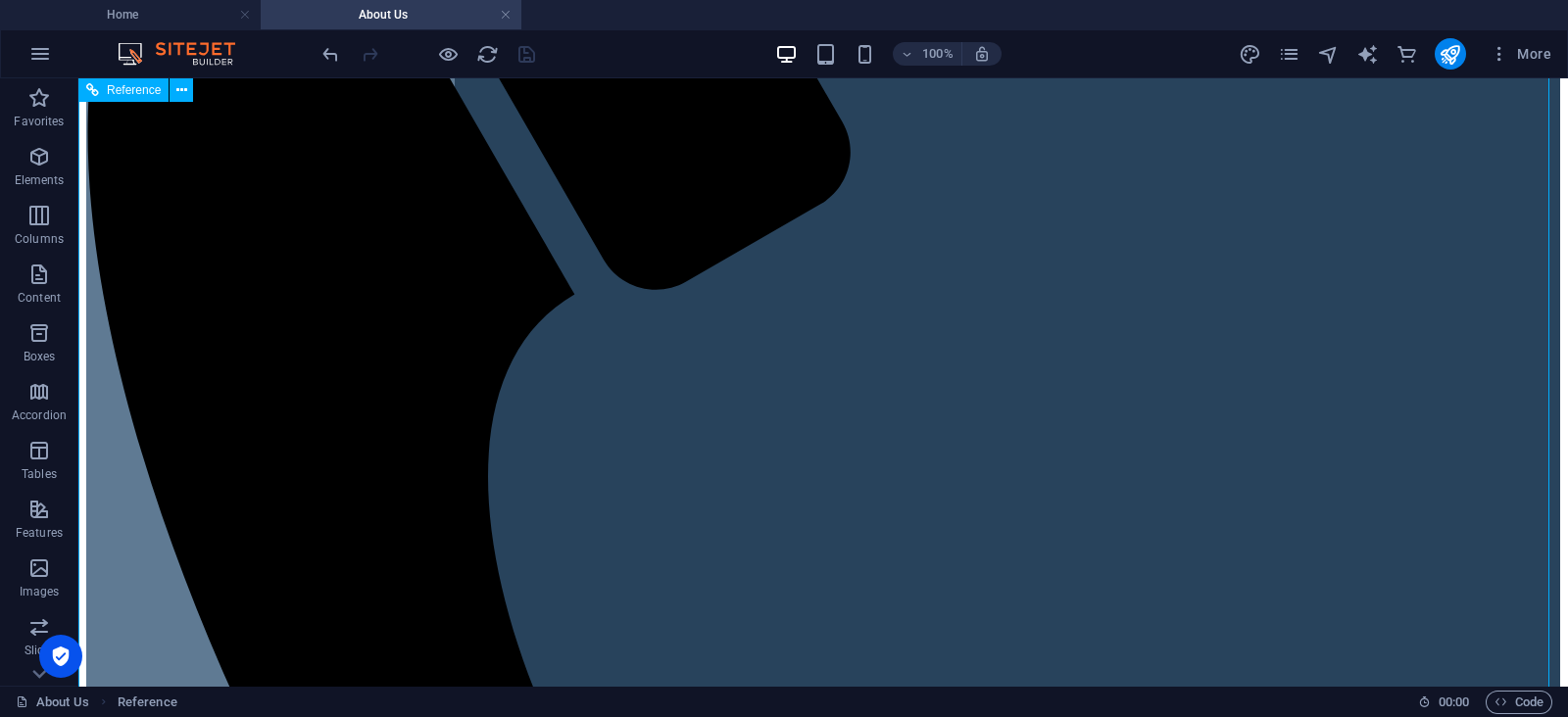 click on "For over 30 years, Iconicus has been the trusted partner for brands, corporations, and government entities seeking transformative communication solutions. Our unparalleled expertise spans brand management, media consultancy, corporate training, and large-scale event production, delivering measurable impact across industries. With 100+ successful collaborations, we’ve worked with leading organizations like ACCA, Deloitte, Liquid Intelligent Technologies, and Zimbabwe’s Ministry of Foreign Affairs, helping them elevate their presence, engage audiences, and achieve strategic goals. What sets us apart? A legacy of excellence—founded by media pioneer [PERSON_NAME], we combine deep industry knowledge, creative innovation, and flawless execution to craft solutions that resonate. Whether it’s shaping a brand’s identity, training executives in media engagement, or orchestrating high-profile events, we bring precision, passion, and proven results to every project." at bounding box center [823, 2663] 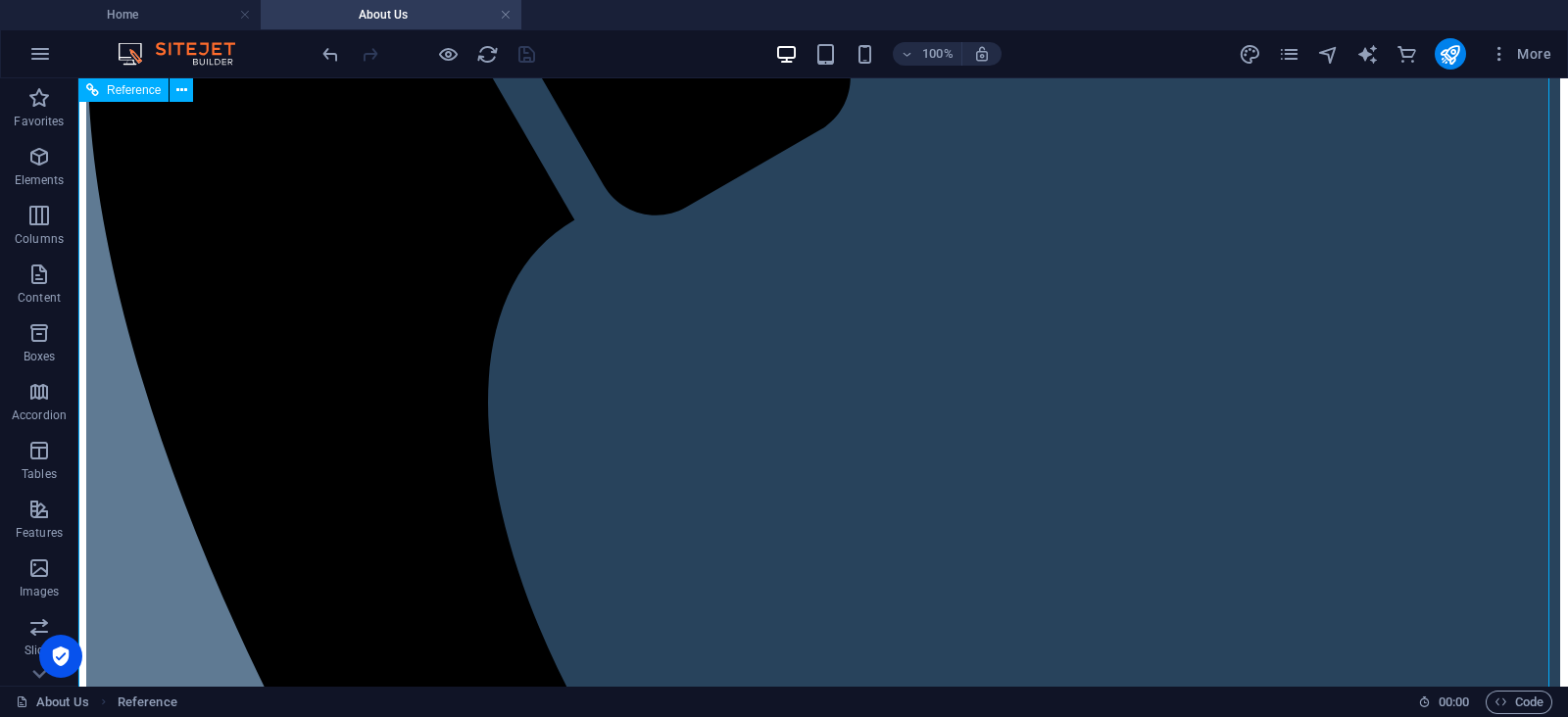 click on "For over 30 years, Iconicus has been the trusted partner for brands, corporations, and government entities seeking transformative communication solutions. Our unparalleled expertise spans brand management, media consultancy, corporate training, and large-scale event production, delivering measurable impact across industries. With 100+ successful collaborations, we’ve worked with leading organizations like ACCA, Deloitte, Liquid Intelligent Technologies, and Zimbabwe’s Ministry of Foreign Affairs, helping them elevate their presence, engage audiences, and achieve strategic goals. What sets us apart? A legacy of excellence—founded by media pioneer [PERSON_NAME], we combine deep industry knowledge, creative innovation, and flawless execution to craft solutions that resonate. Whether it’s shaping a brand’s identity, training executives in media engagement, or orchestrating high-profile events, we bring precision, passion, and proven results to every project." at bounding box center [823, 2589] 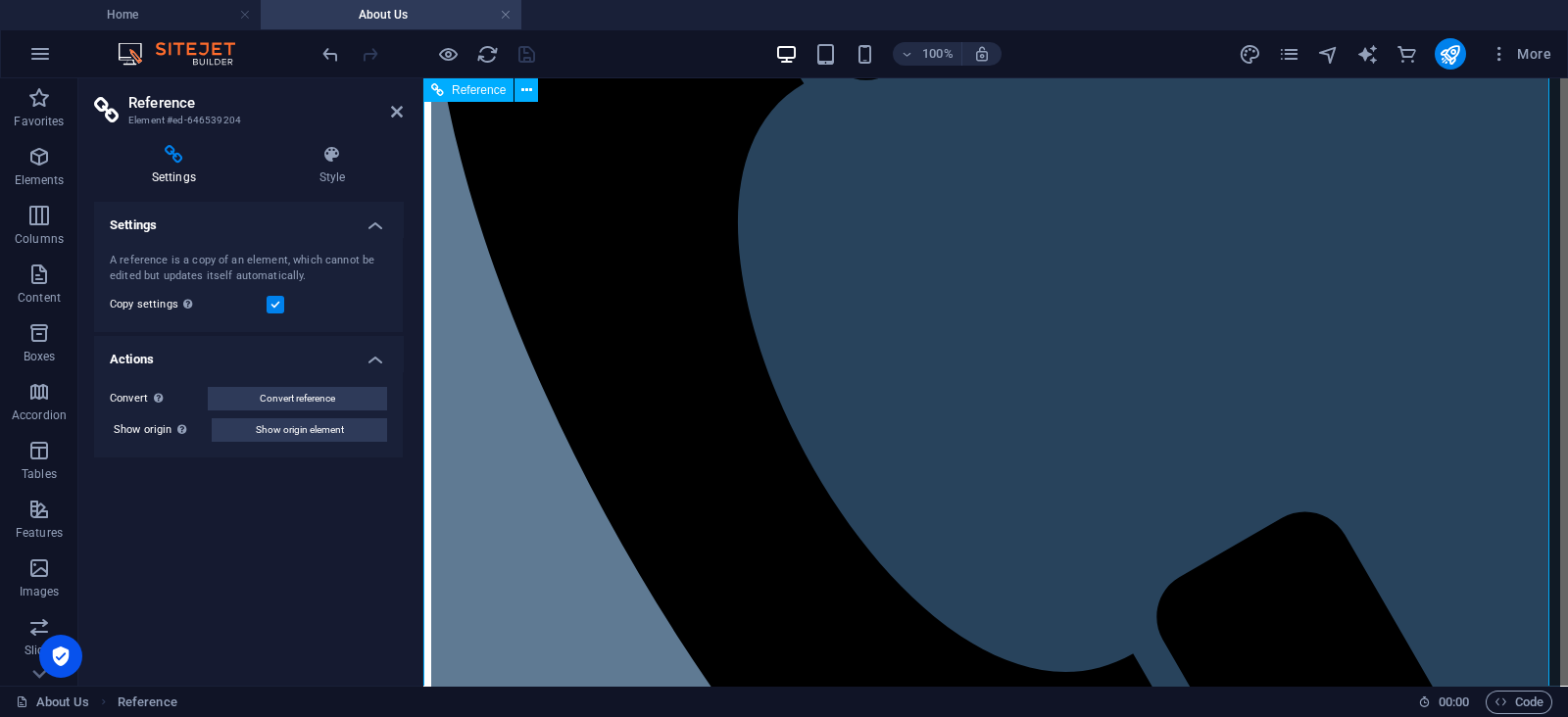 click on "For over 30 years, Iconicus has been the trusted partner for brands, corporations, and government entities seeking transformative communication solutions. Our unparalleled expertise spans brand management, media consultancy, corporate training, and large-scale event production, delivering measurable impact across industries. With 100+ successful collaborations, we’ve worked with leading organizations like ACCA, Deloitte, Liquid Intelligent Technologies, and Zimbabwe’s Ministry of Foreign Affairs, helping them elevate their presence, engage audiences, and achieve strategic goals. What sets us apart? A legacy of excellence—founded by media pioneer [PERSON_NAME], we combine deep industry knowledge, creative innovation, and flawless execution to craft solutions that resonate. Whether it’s shaping a brand’s identity, training executives in media engagement, or orchestrating high-profile events, we bring precision, passion, and proven results to every project." at bounding box center (996, 2164) 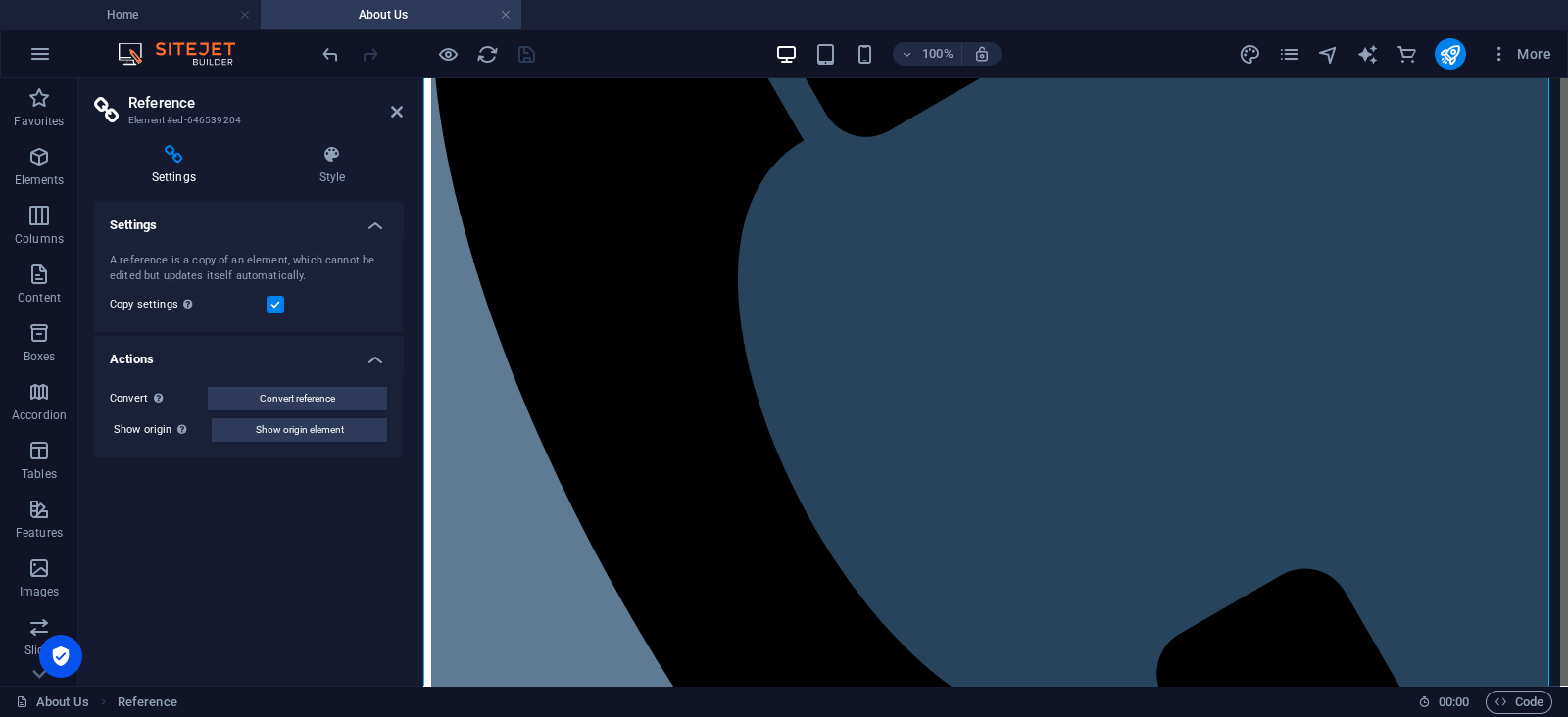 scroll, scrollTop: 704, scrollLeft: 0, axis: vertical 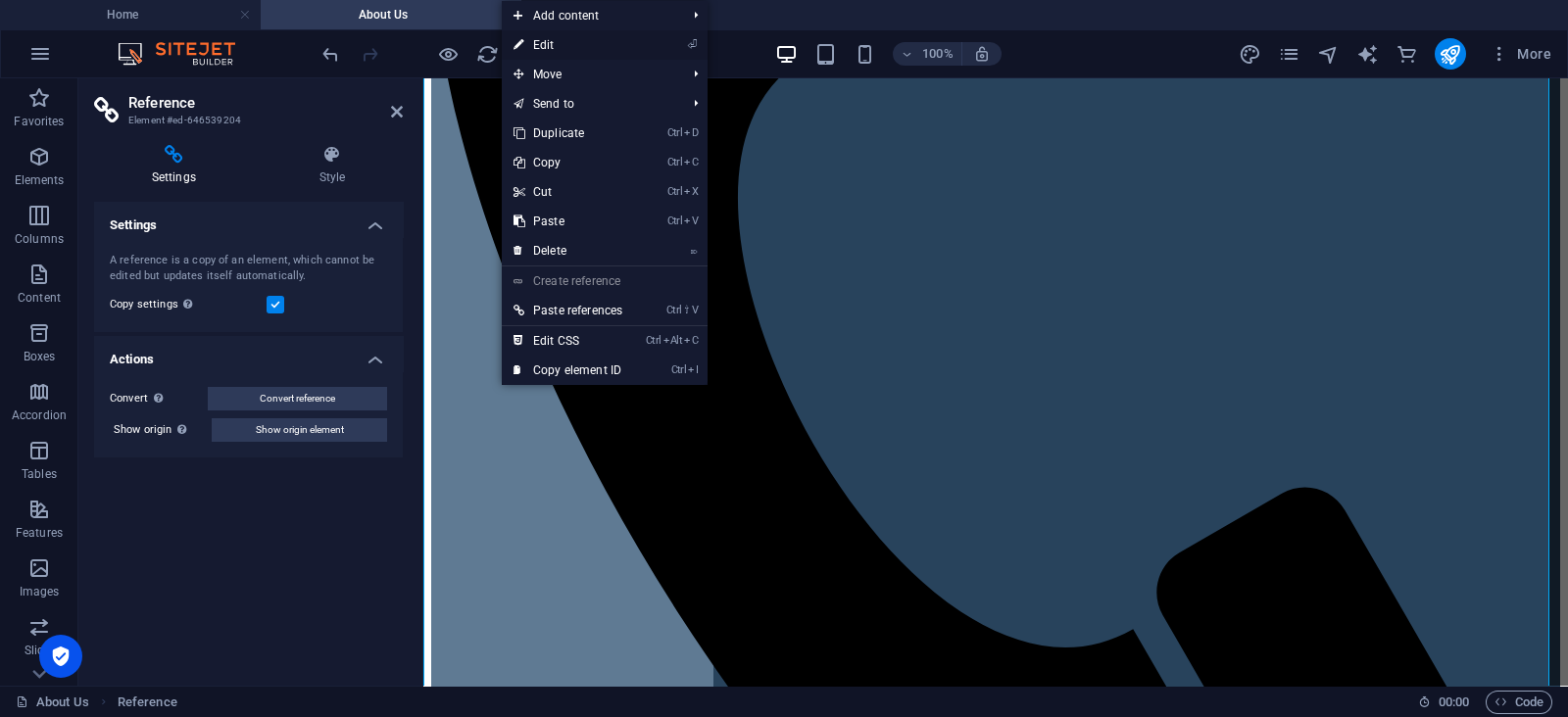 click on "⏎  Edit" at bounding box center (567, 45) 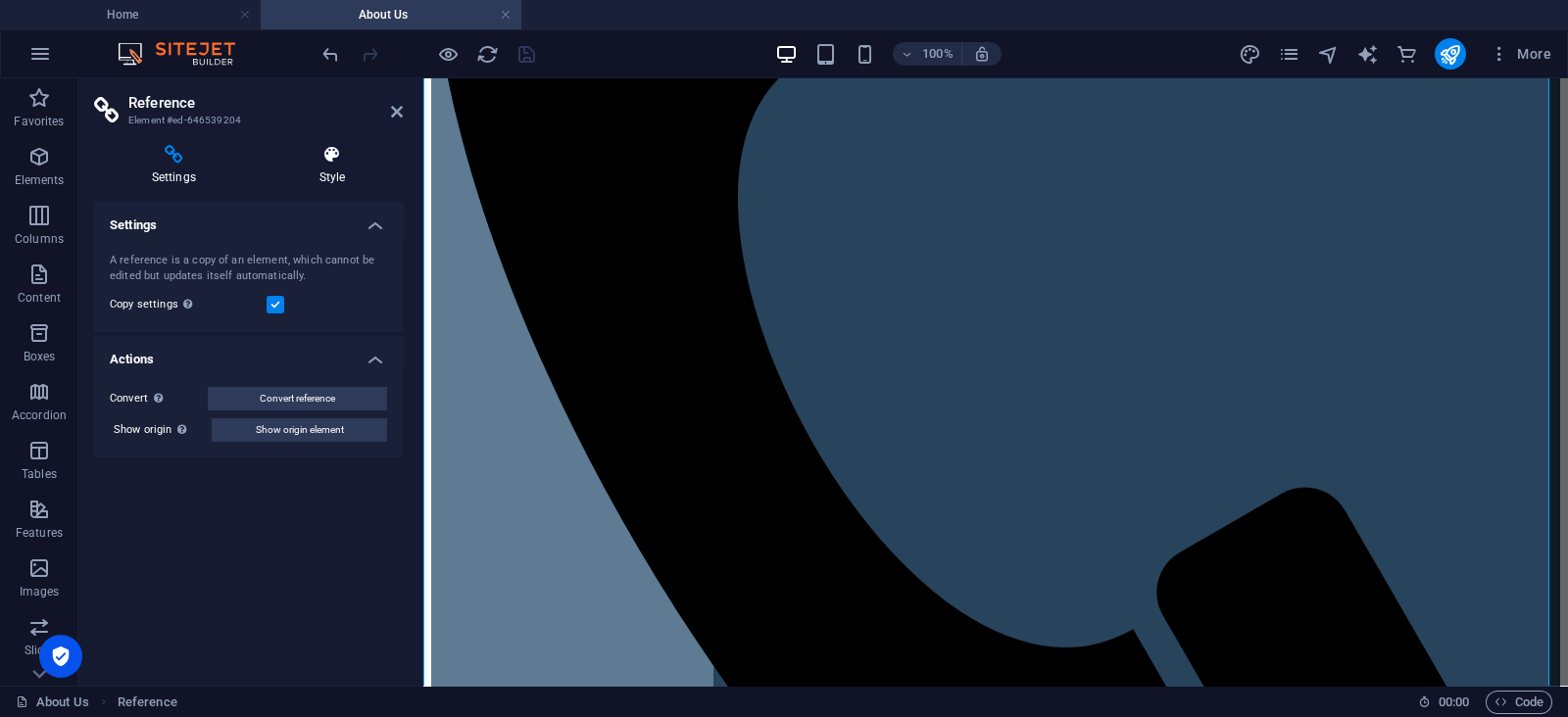 click at bounding box center (332, 155) 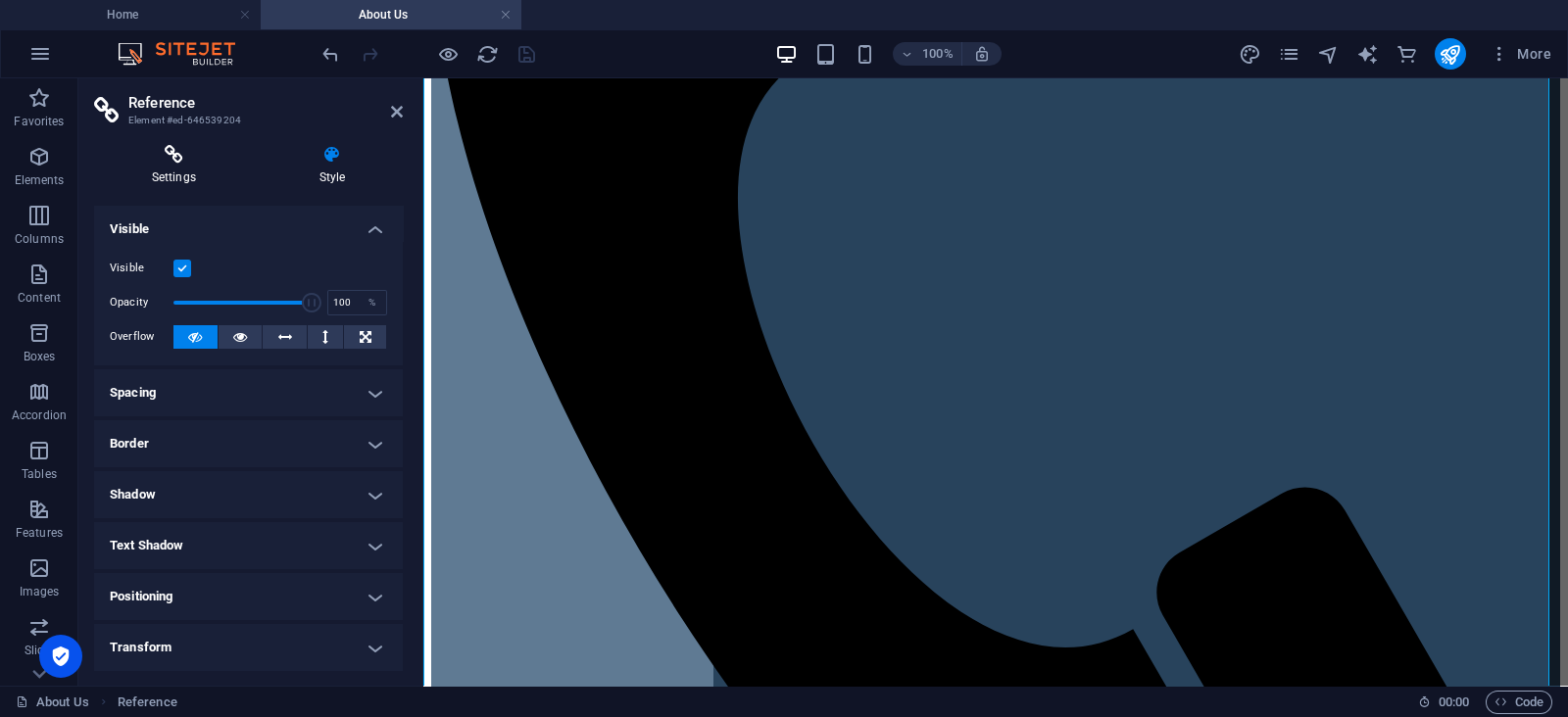 click on "Settings" at bounding box center (177, 166) 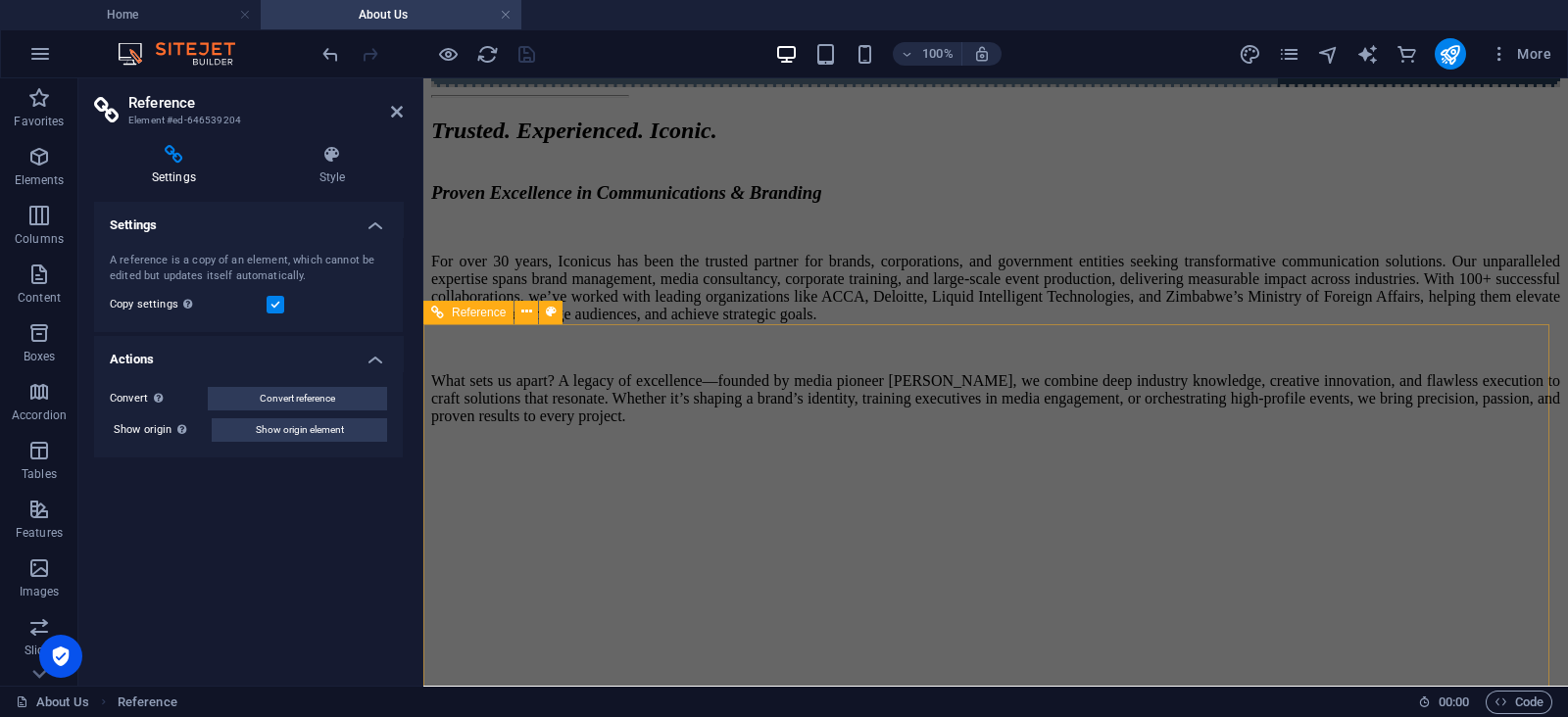 scroll, scrollTop: 2561, scrollLeft: 0, axis: vertical 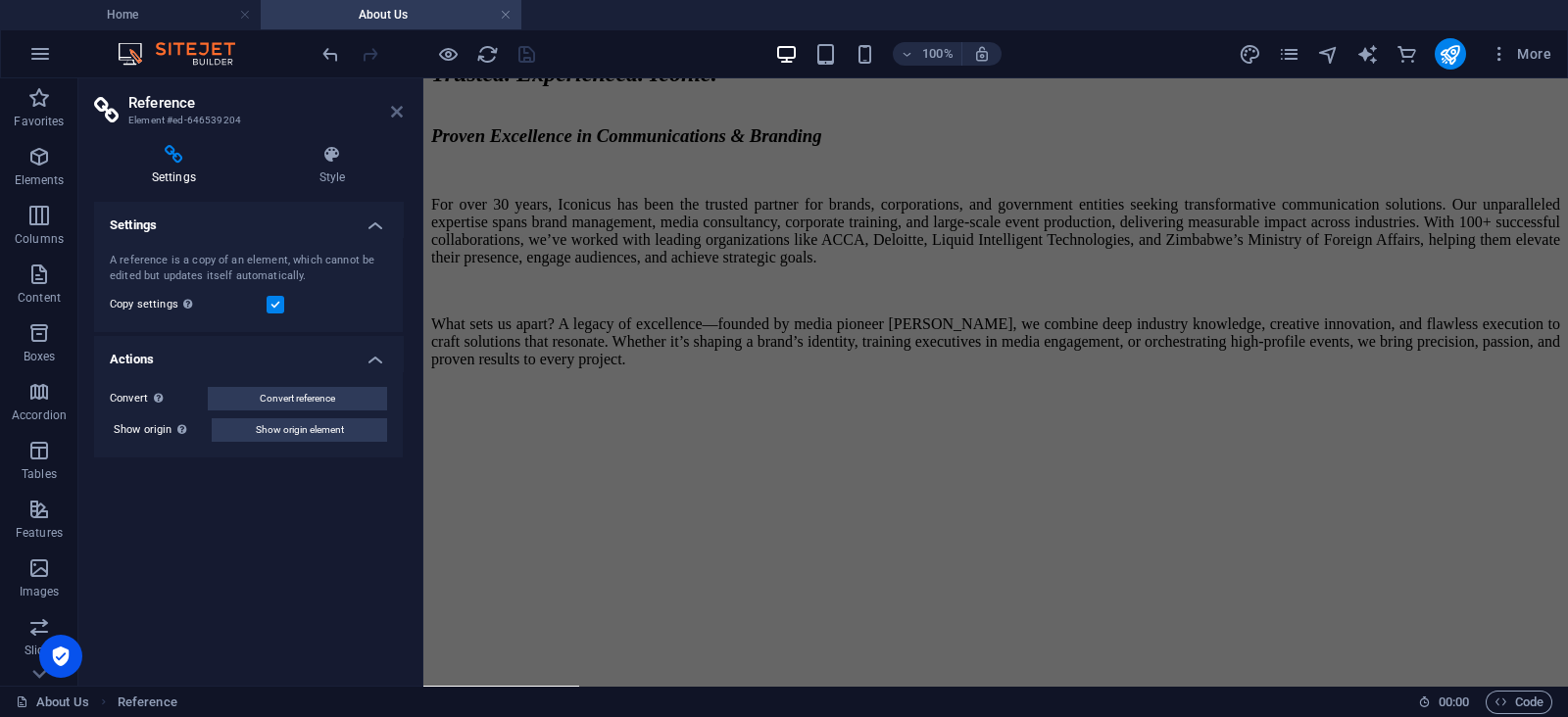 click at bounding box center (397, 112) 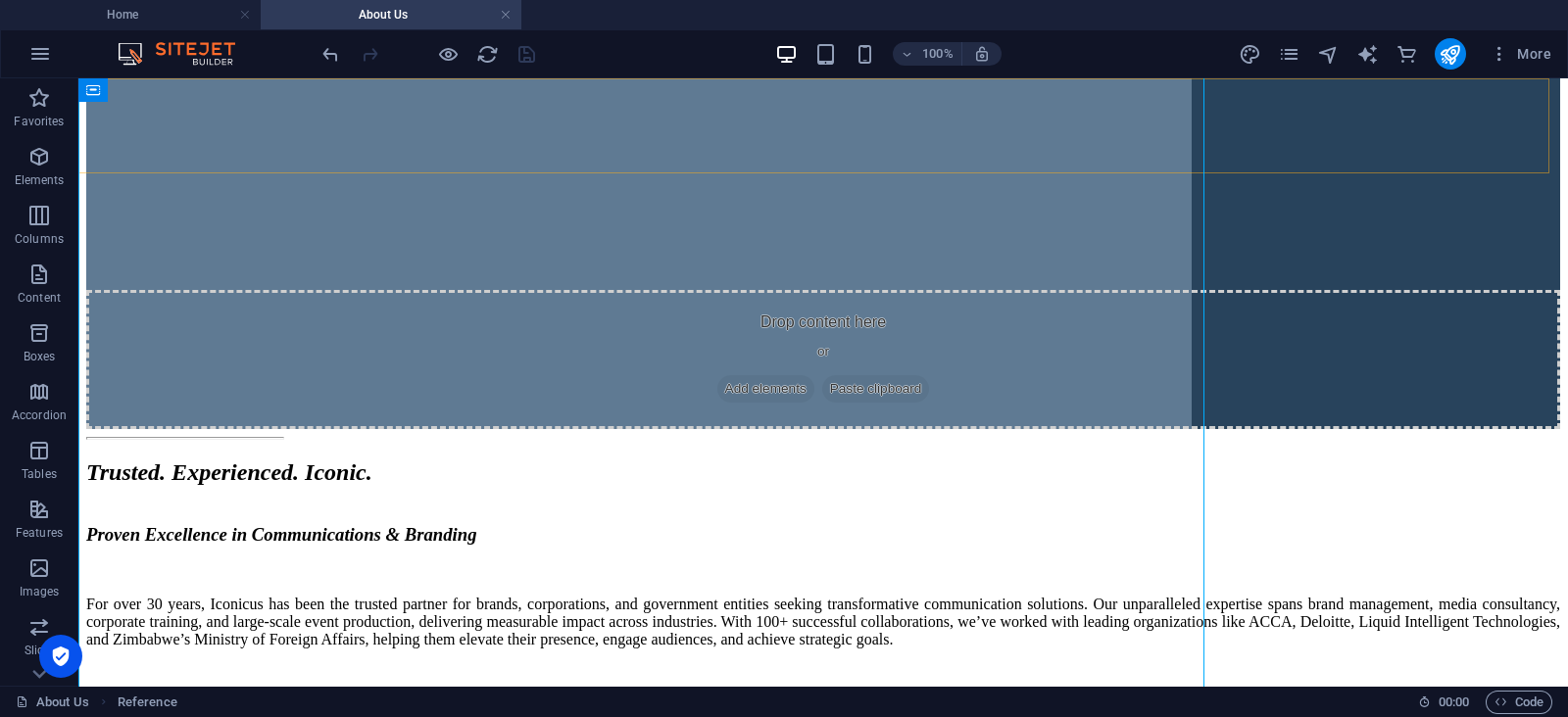 scroll, scrollTop: 831, scrollLeft: 0, axis: vertical 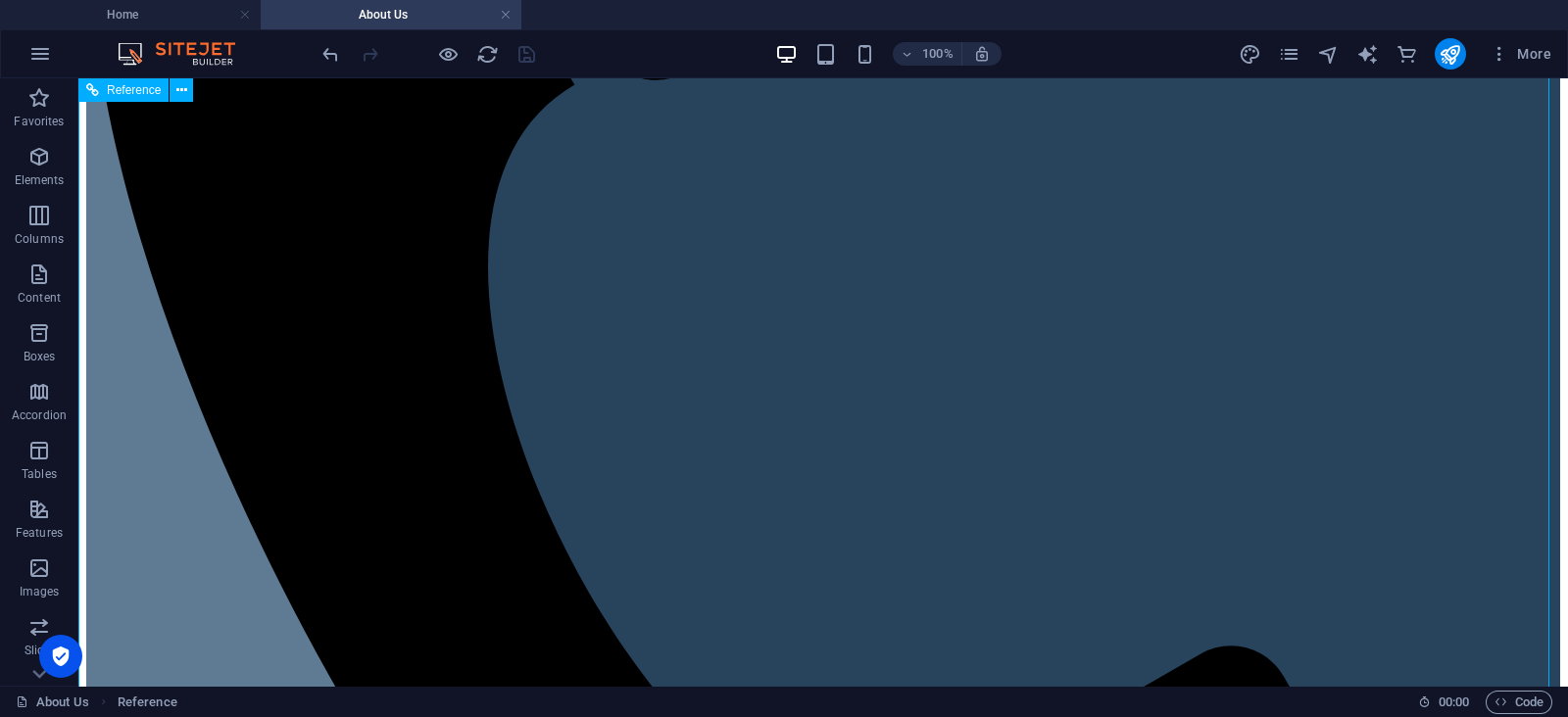 click on "For over 30 years, Iconicus has been the trusted partner for brands, corporations, and government entities seeking transformative communication solutions. Our unparalleled expertise spans brand management, media consultancy, corporate training, and large-scale event production, delivering measurable impact across industries. With 100+ successful collaborations, we’ve worked with leading organizations like ACCA, Deloitte, Liquid Intelligent Technologies, and Zimbabwe’s Ministry of Foreign Affairs, helping them elevate their presence, engage audiences, and achieve strategic goals. What sets us apart? A legacy of excellence—founded by media pioneer [PERSON_NAME], we combine deep industry knowledge, creative innovation, and flawless execution to craft solutions that resonate. Whether it’s shaping a brand’s identity, training executives in media engagement, or orchestrating high-profile events, we bring precision, passion, and proven results to every project." at bounding box center (823, 2395) 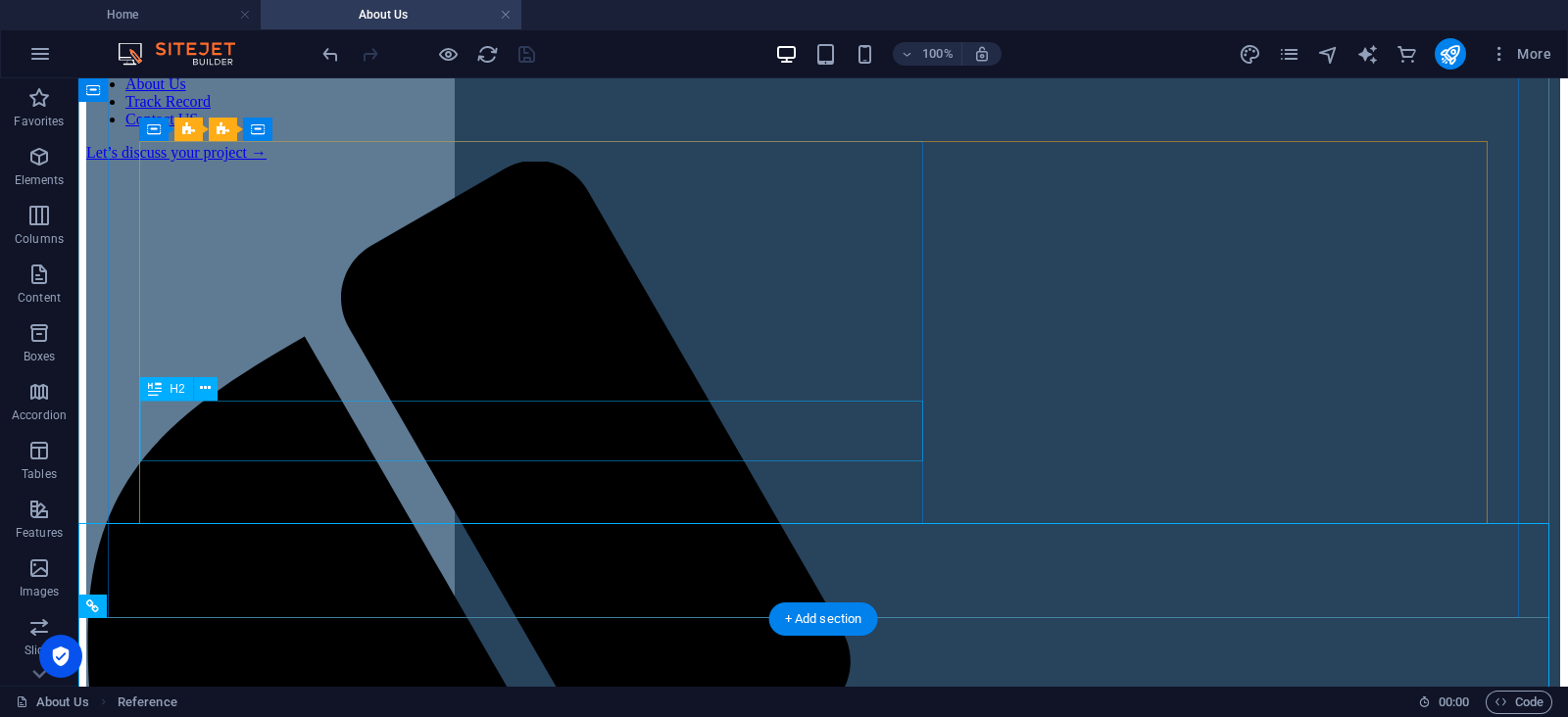 scroll, scrollTop: 0, scrollLeft: 0, axis: both 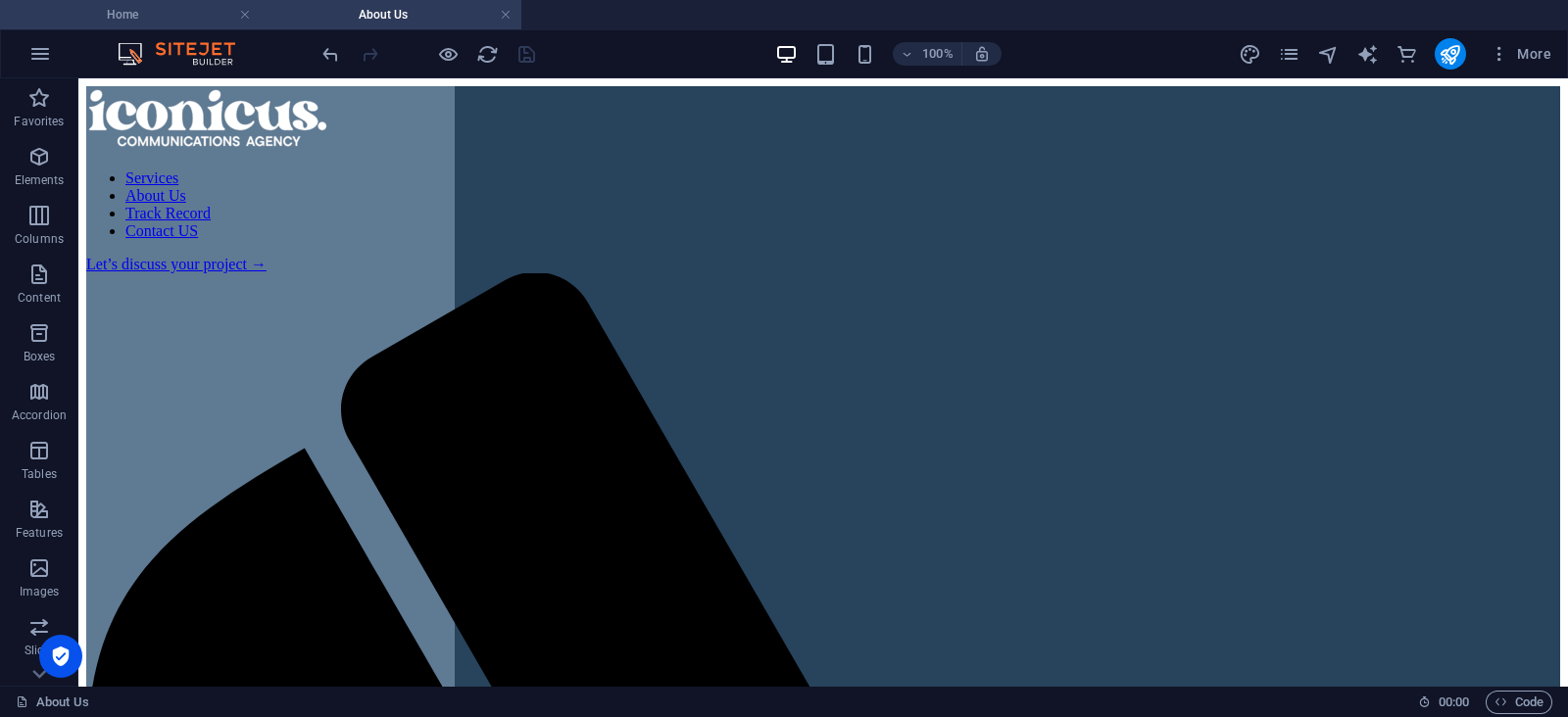 click on "Home" at bounding box center [130, 15] 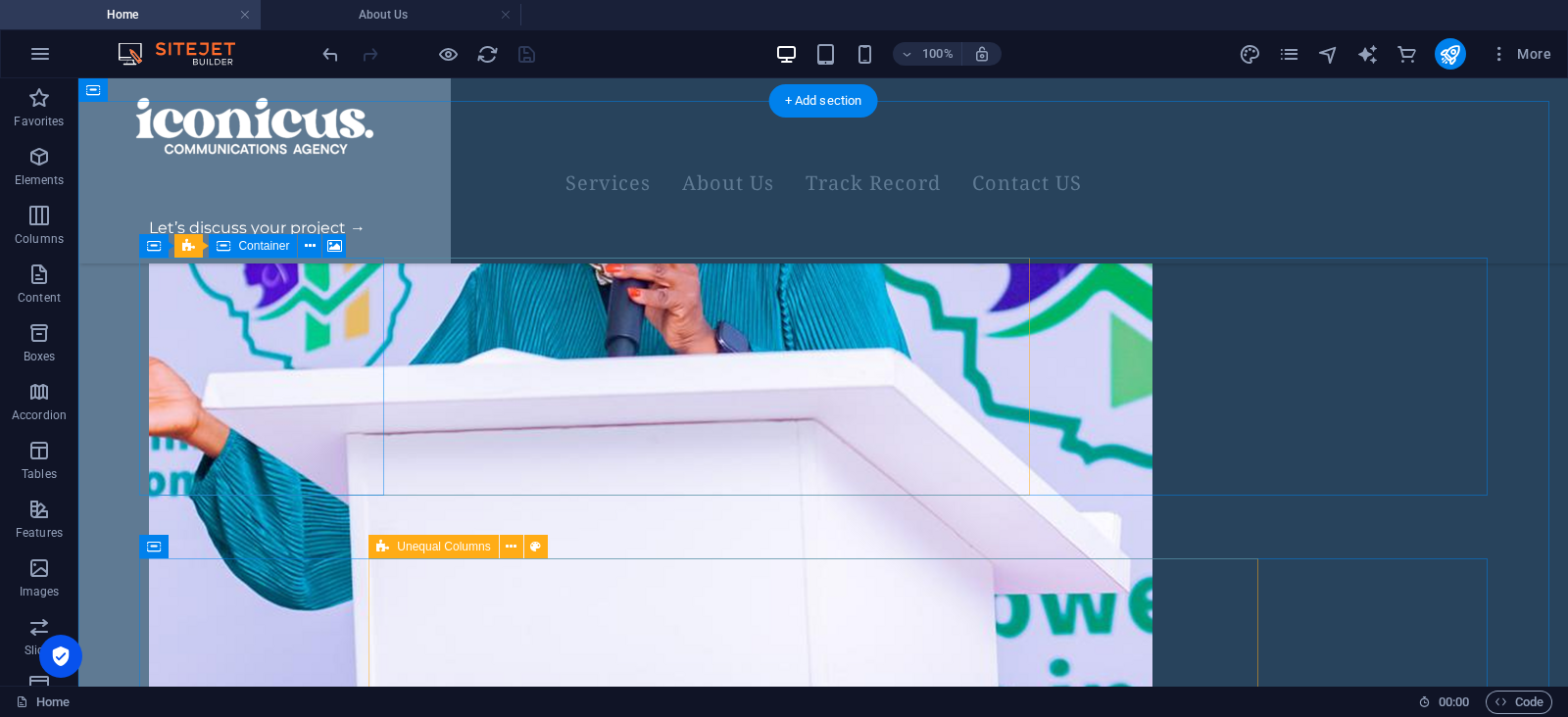 scroll, scrollTop: 1628, scrollLeft: 0, axis: vertical 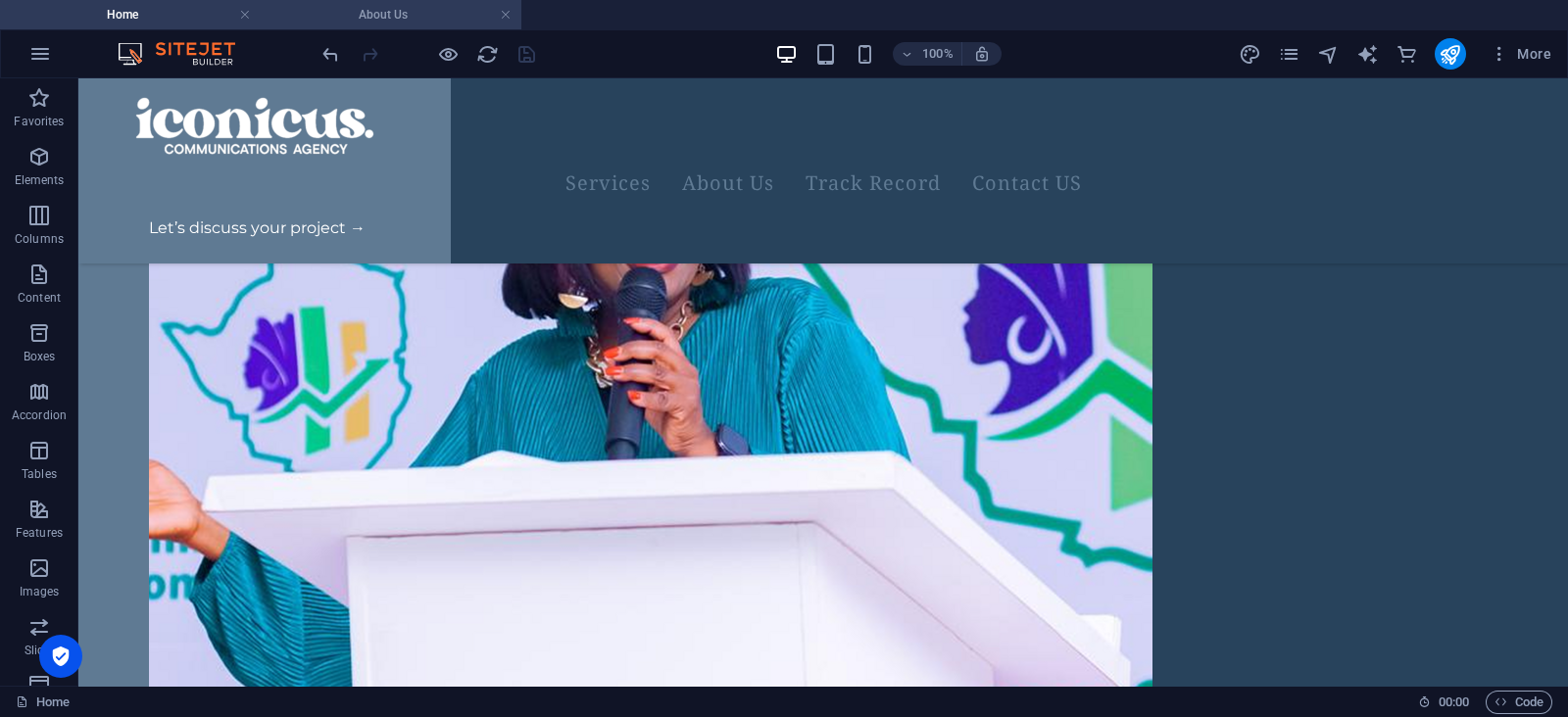 click on "About Us" at bounding box center [391, 15] 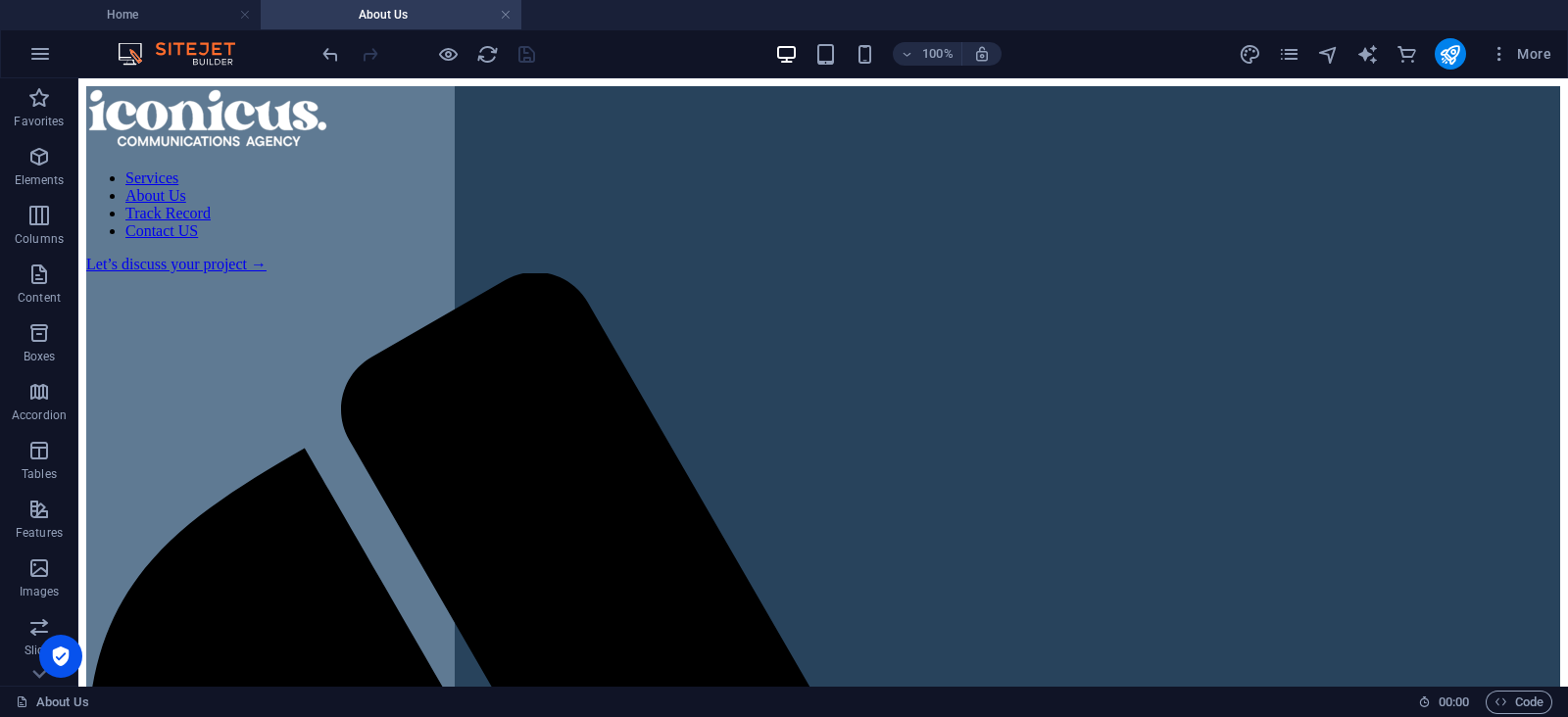 scroll, scrollTop: 0, scrollLeft: 0, axis: both 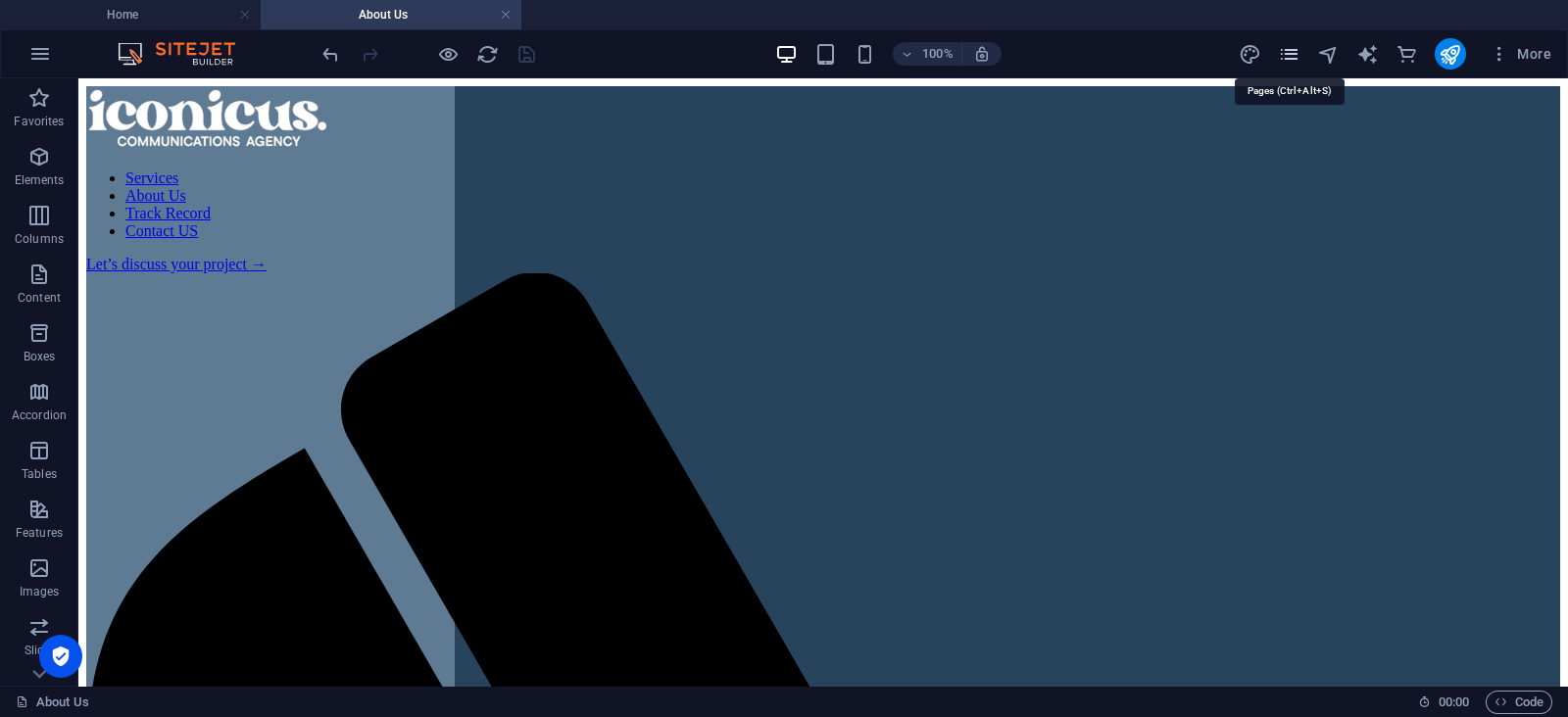 click at bounding box center (1289, 54) 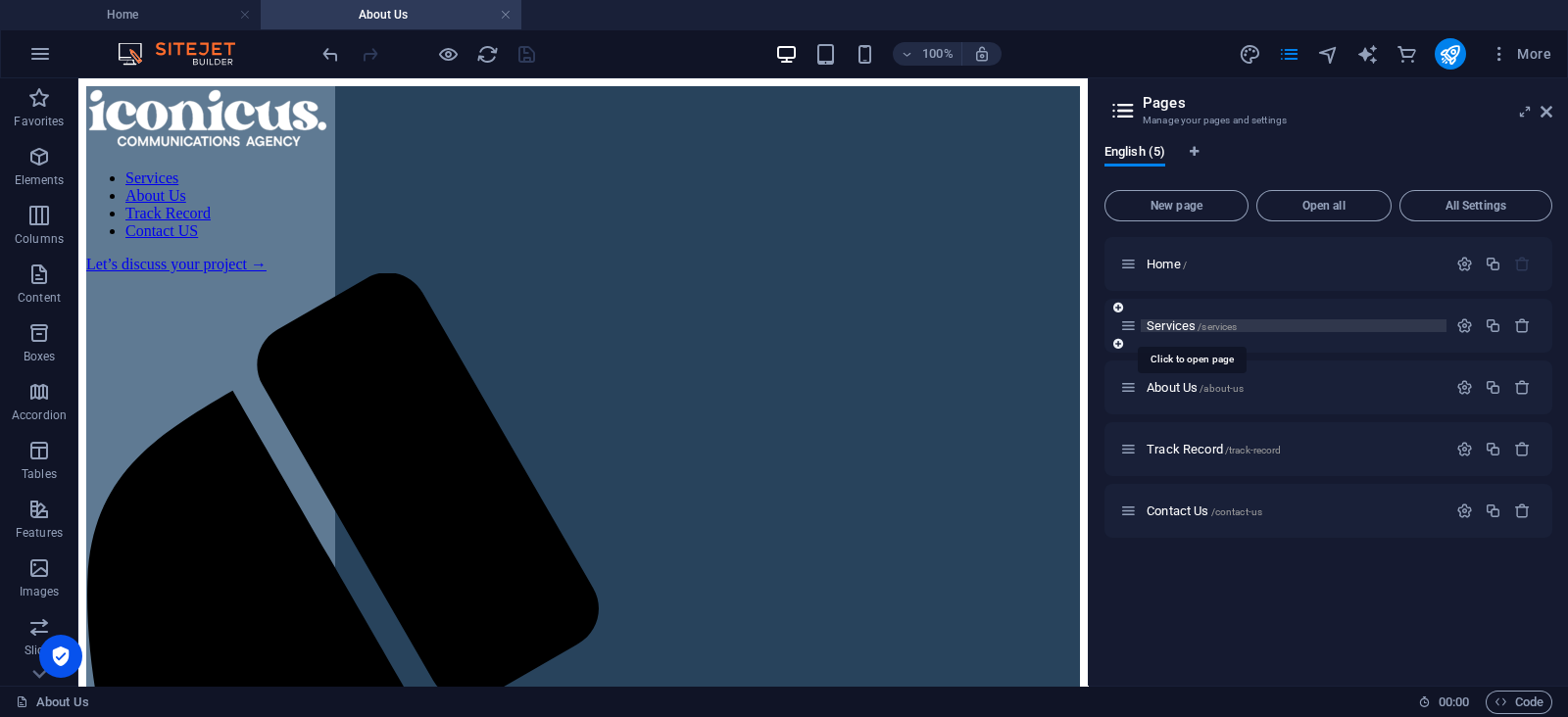 click on "Services /services" at bounding box center (1192, 325) 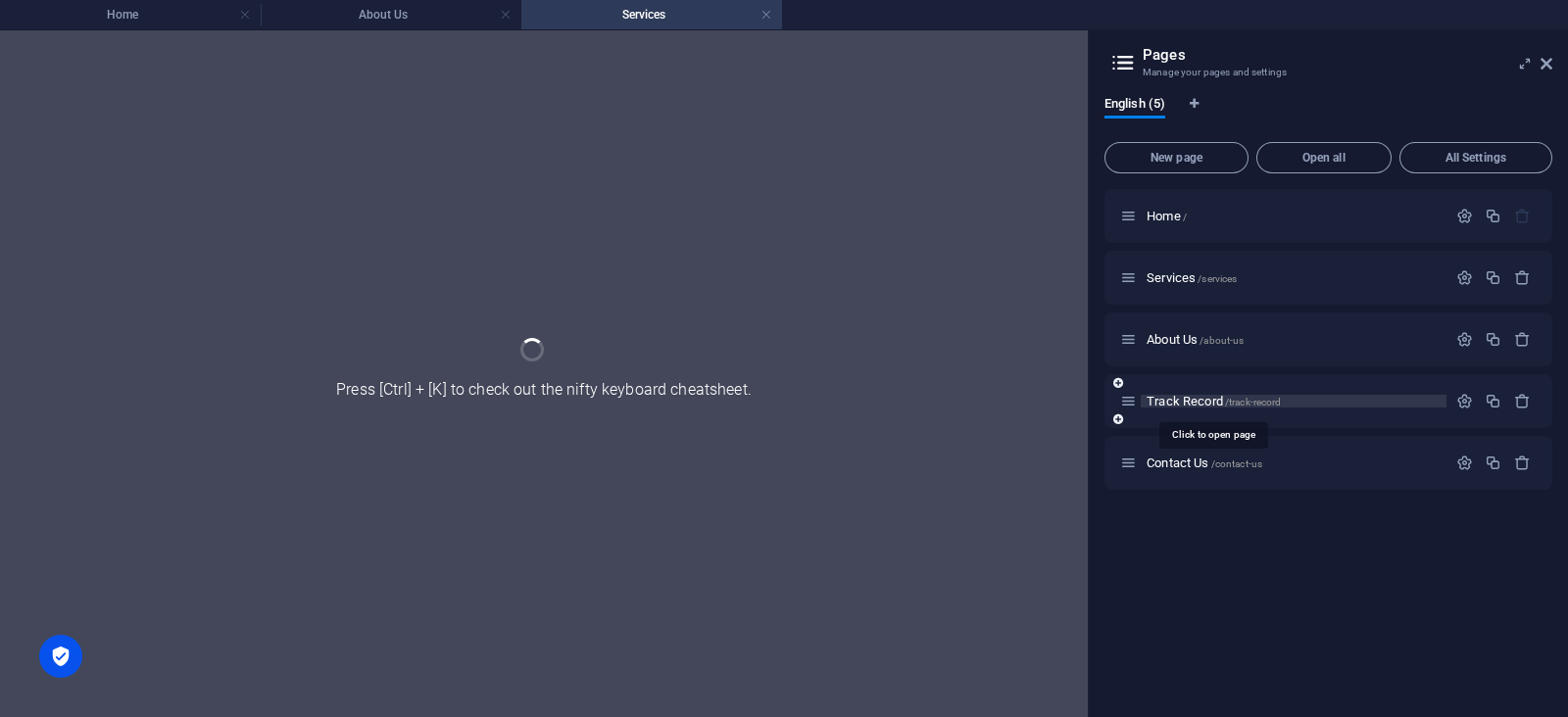 click on "Home / Services /services About Us /about-us Track Record /track-record Contact Us /contact-us" at bounding box center (1328, 339) 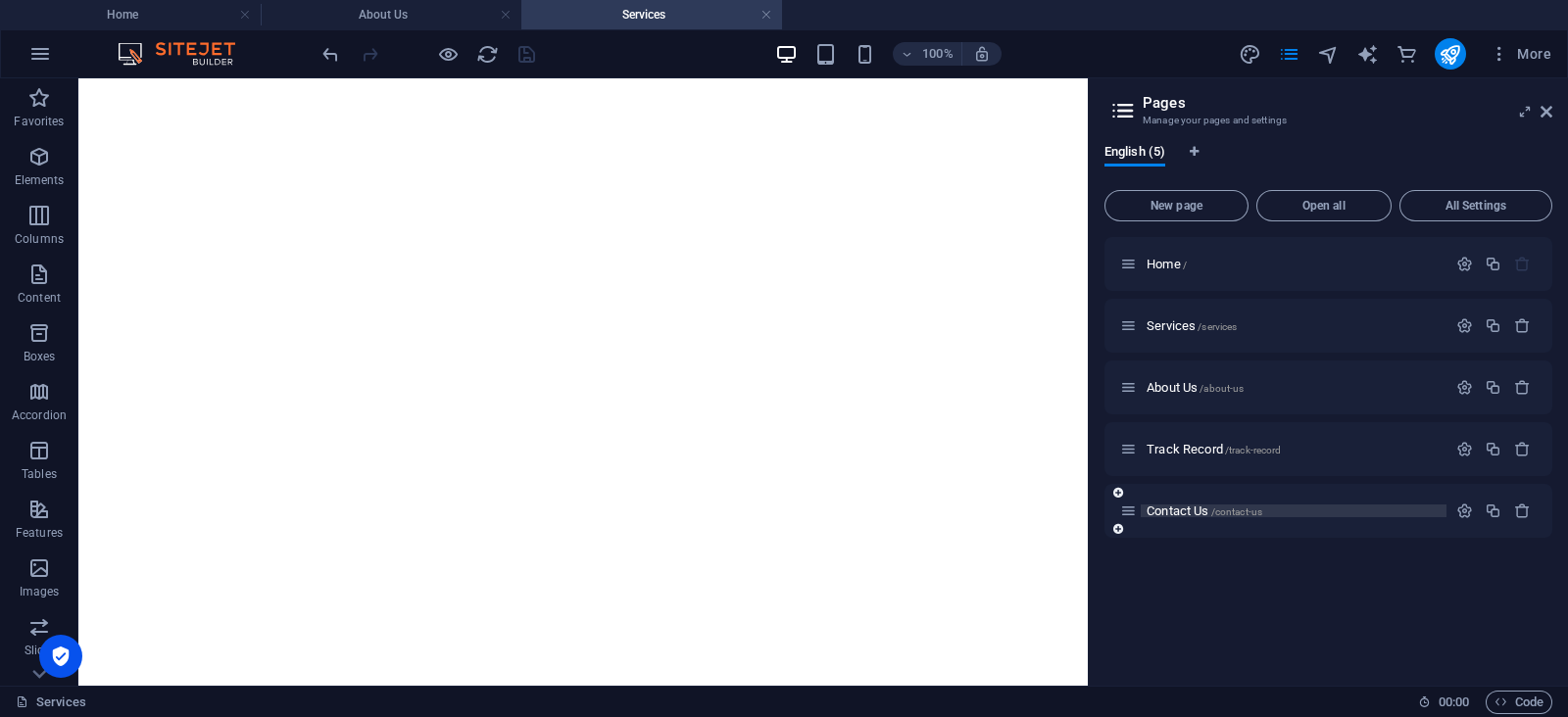 click on "Contact Us /contact-us" at bounding box center [1204, 510] 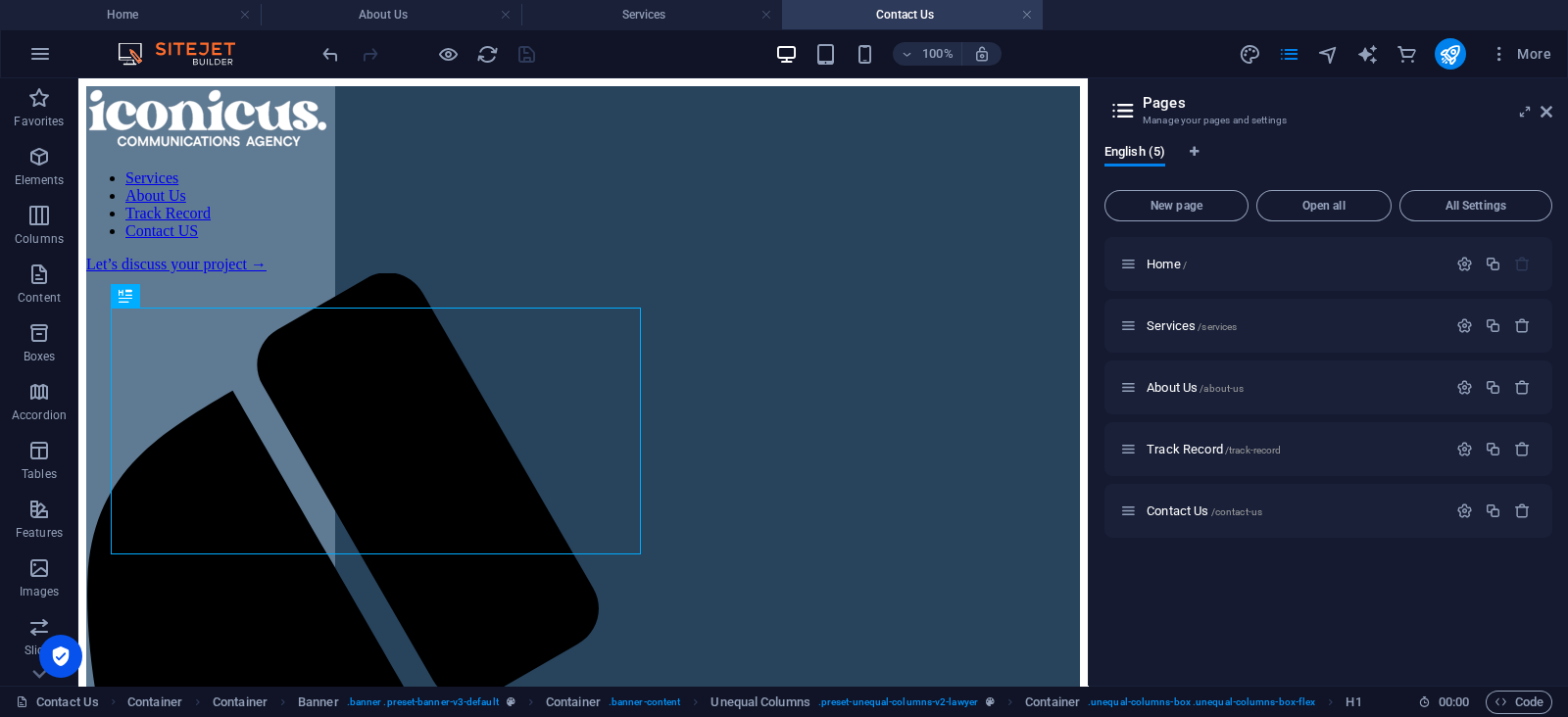 scroll, scrollTop: 0, scrollLeft: 0, axis: both 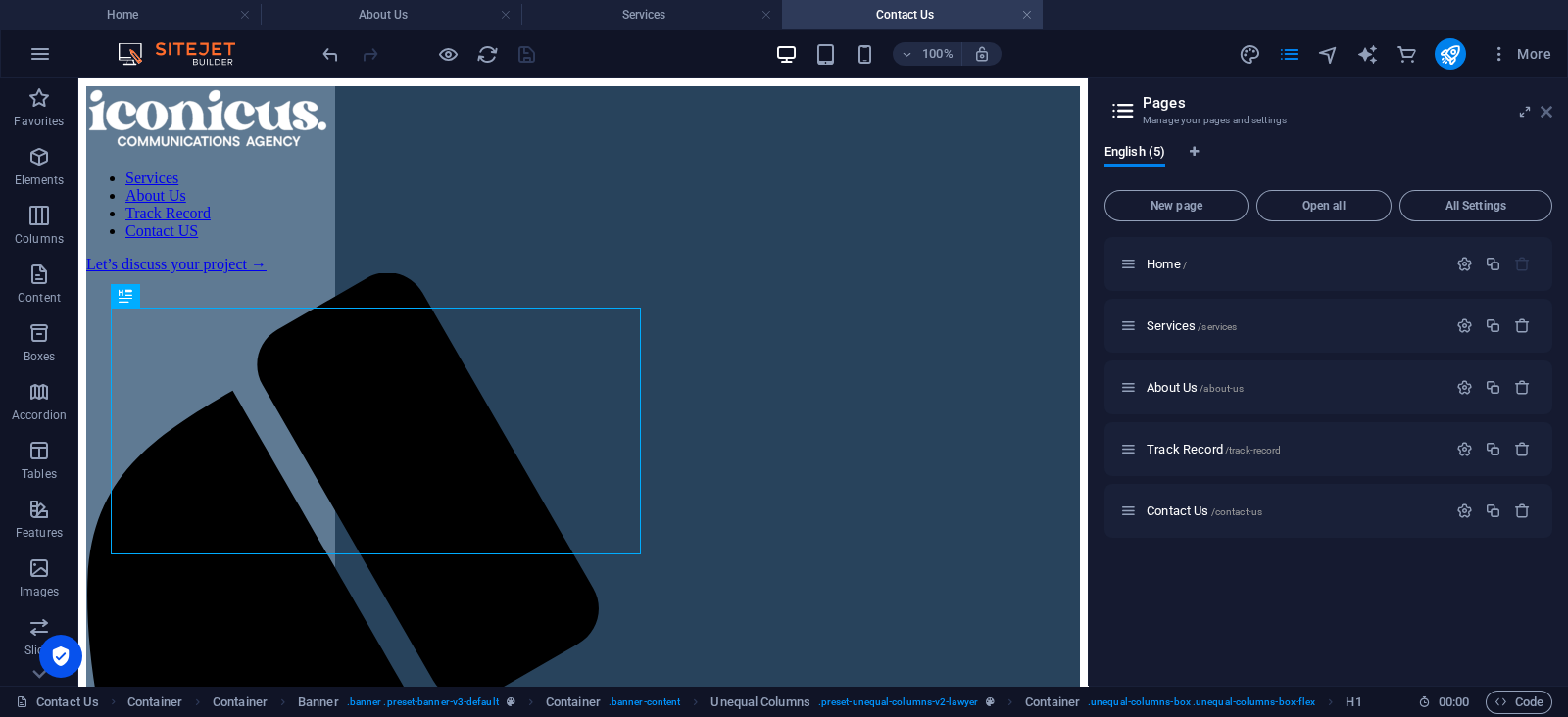 click at bounding box center [1546, 112] 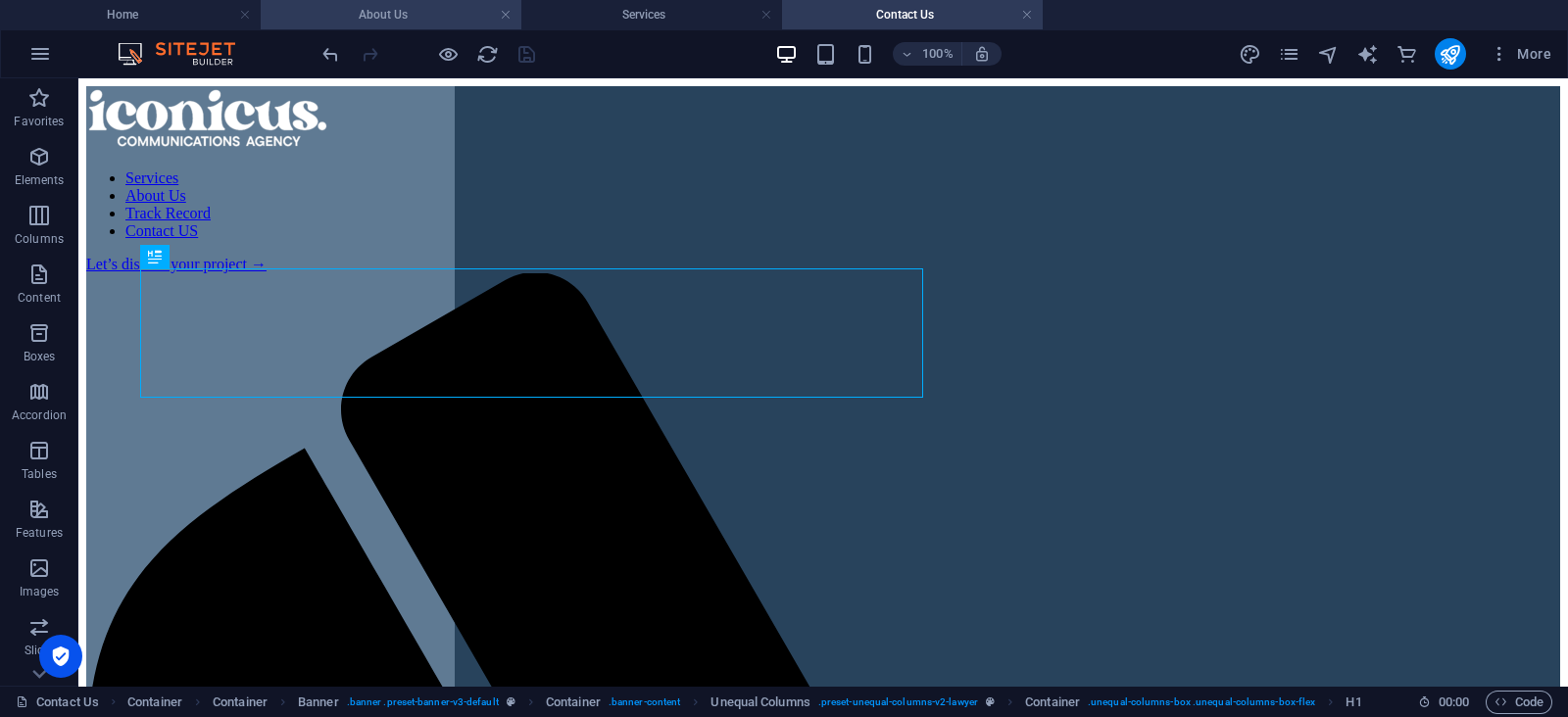 click on "About Us" at bounding box center [391, 15] 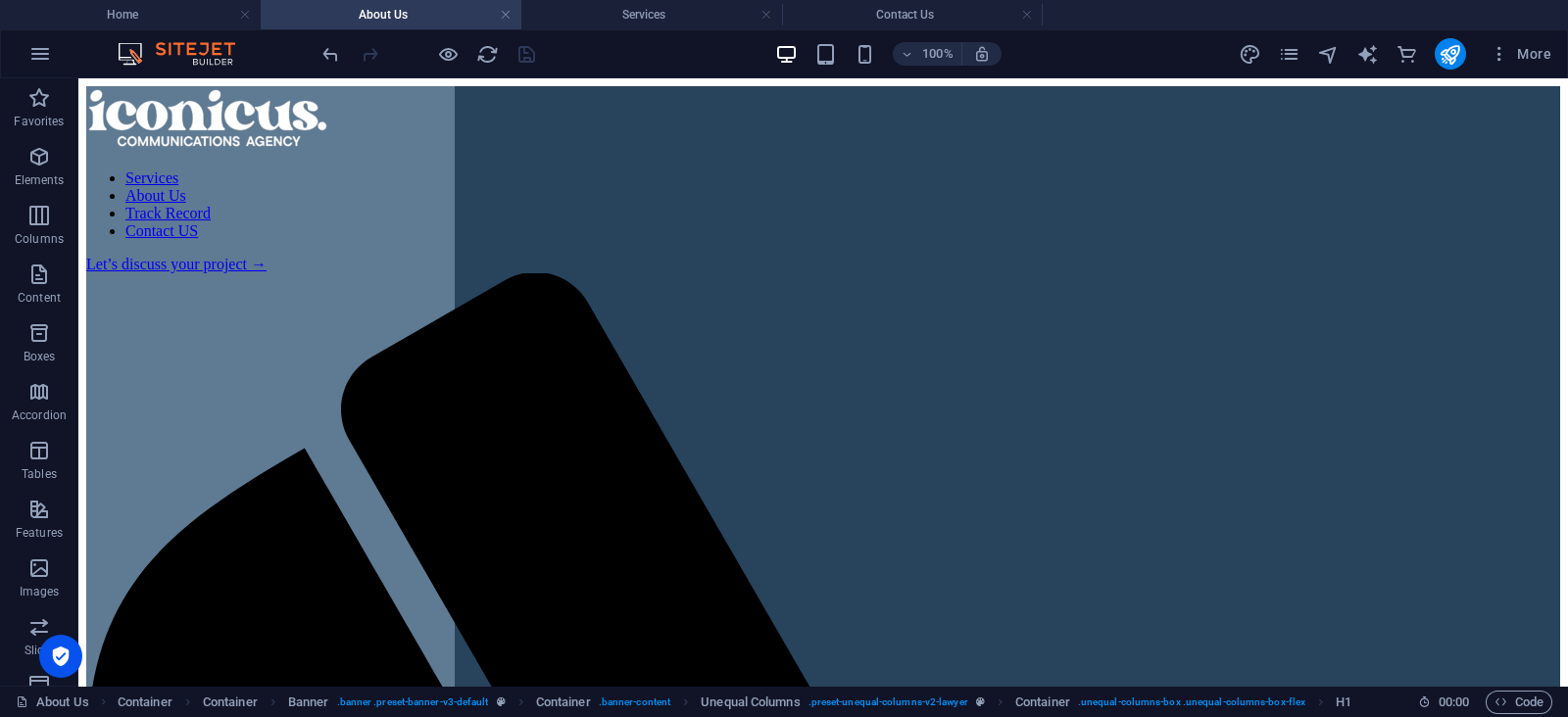 click on "About Us" at bounding box center (391, 15) 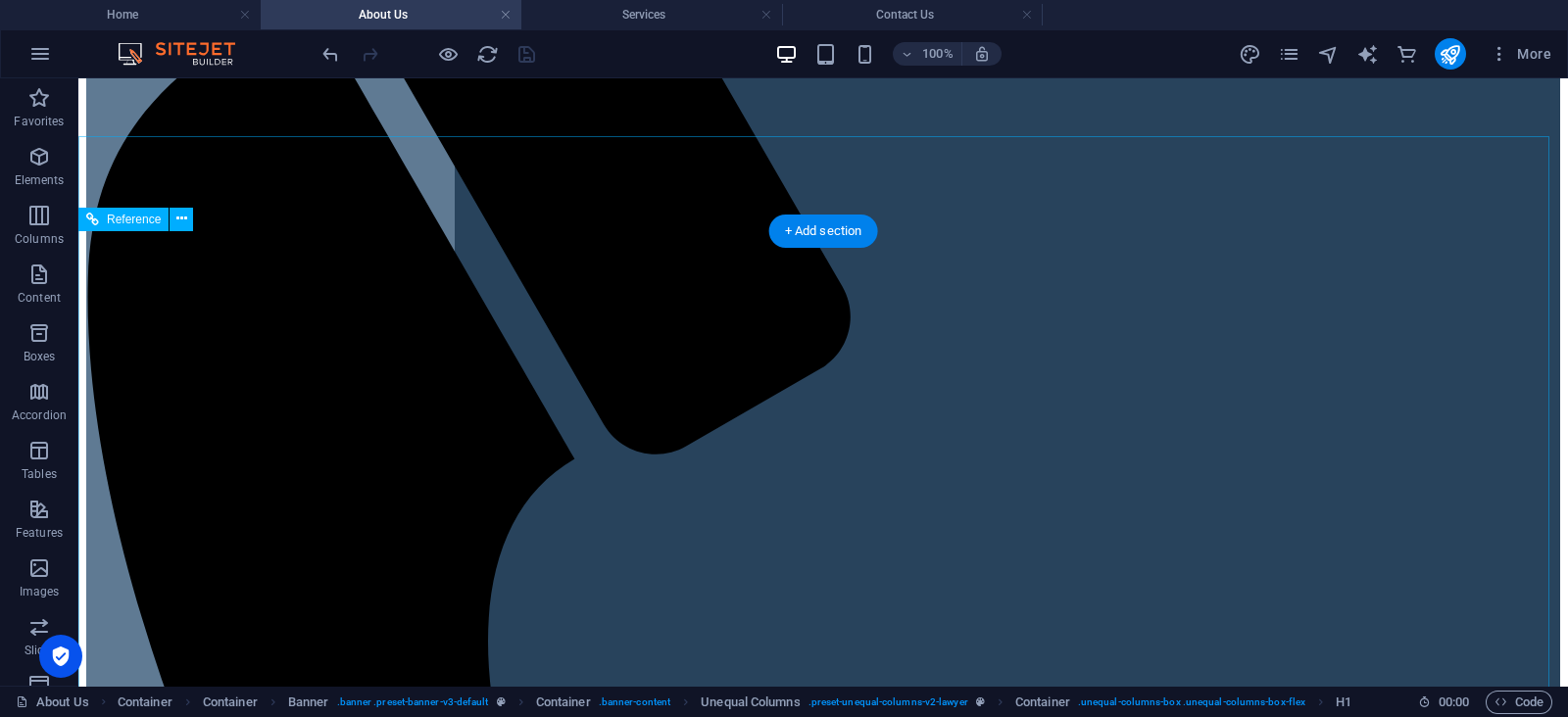 scroll, scrollTop: 515, scrollLeft: 0, axis: vertical 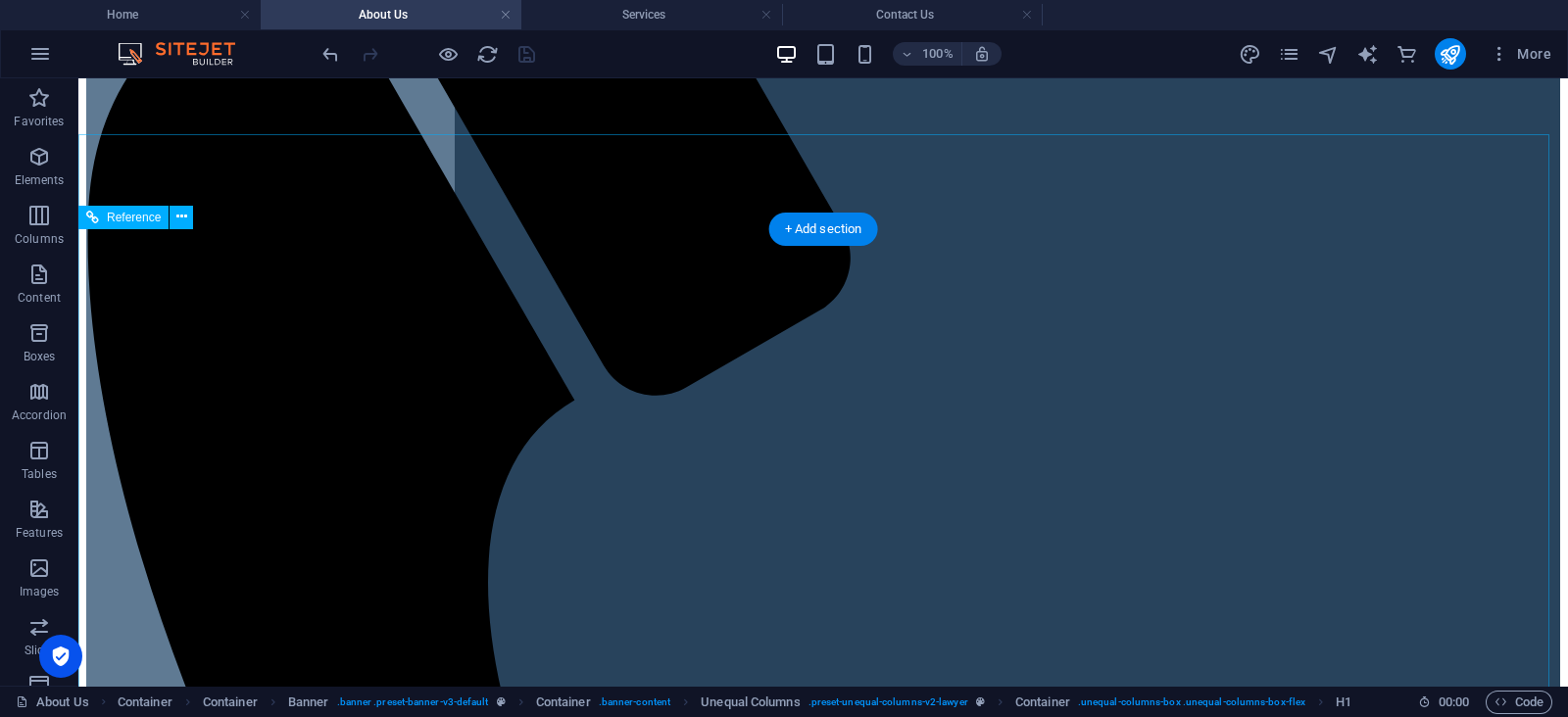 click on "Proven Excellence in Communications & Branding" at bounding box center [823, 2581] 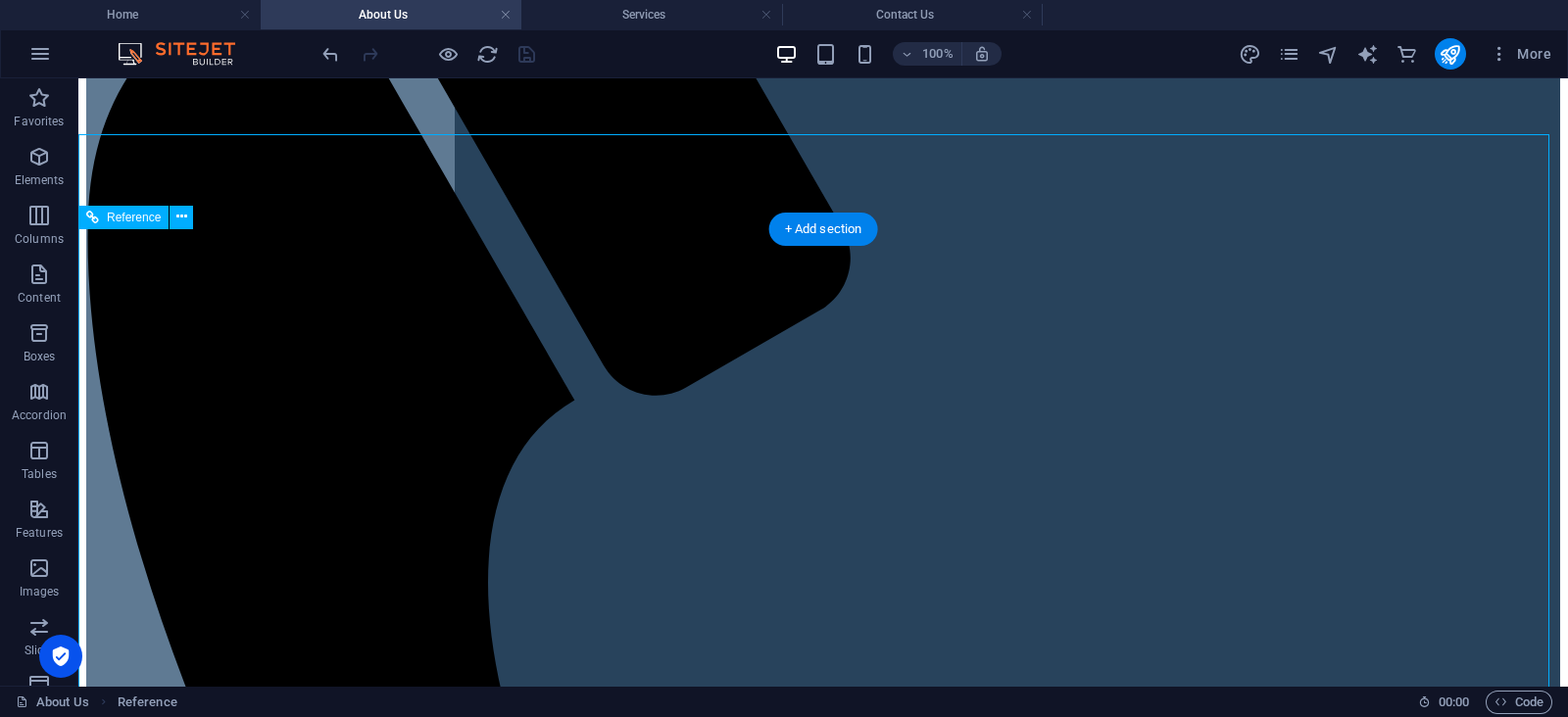 click on "Proven Excellence in Communications & Branding" at bounding box center [823, 2581] 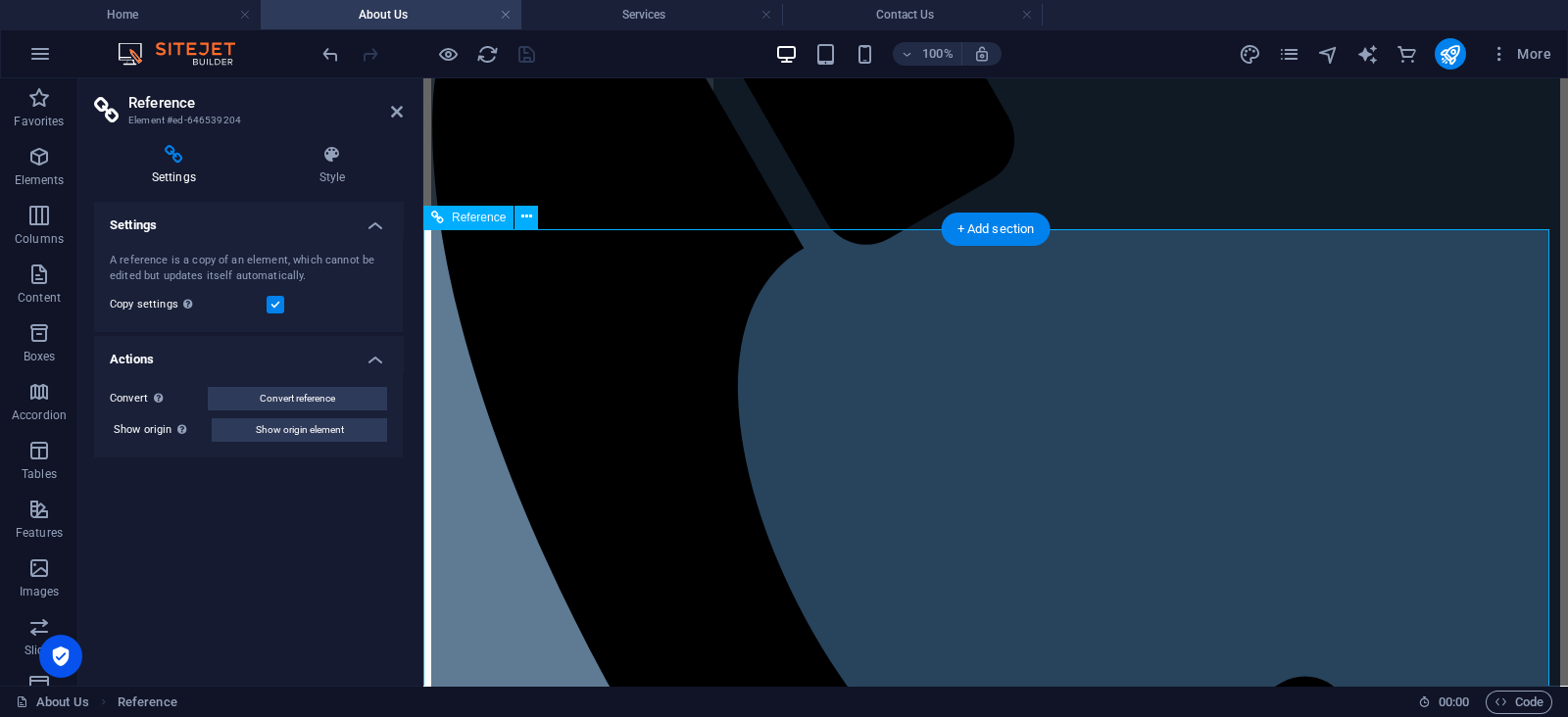 scroll, scrollTop: 574, scrollLeft: 0, axis: vertical 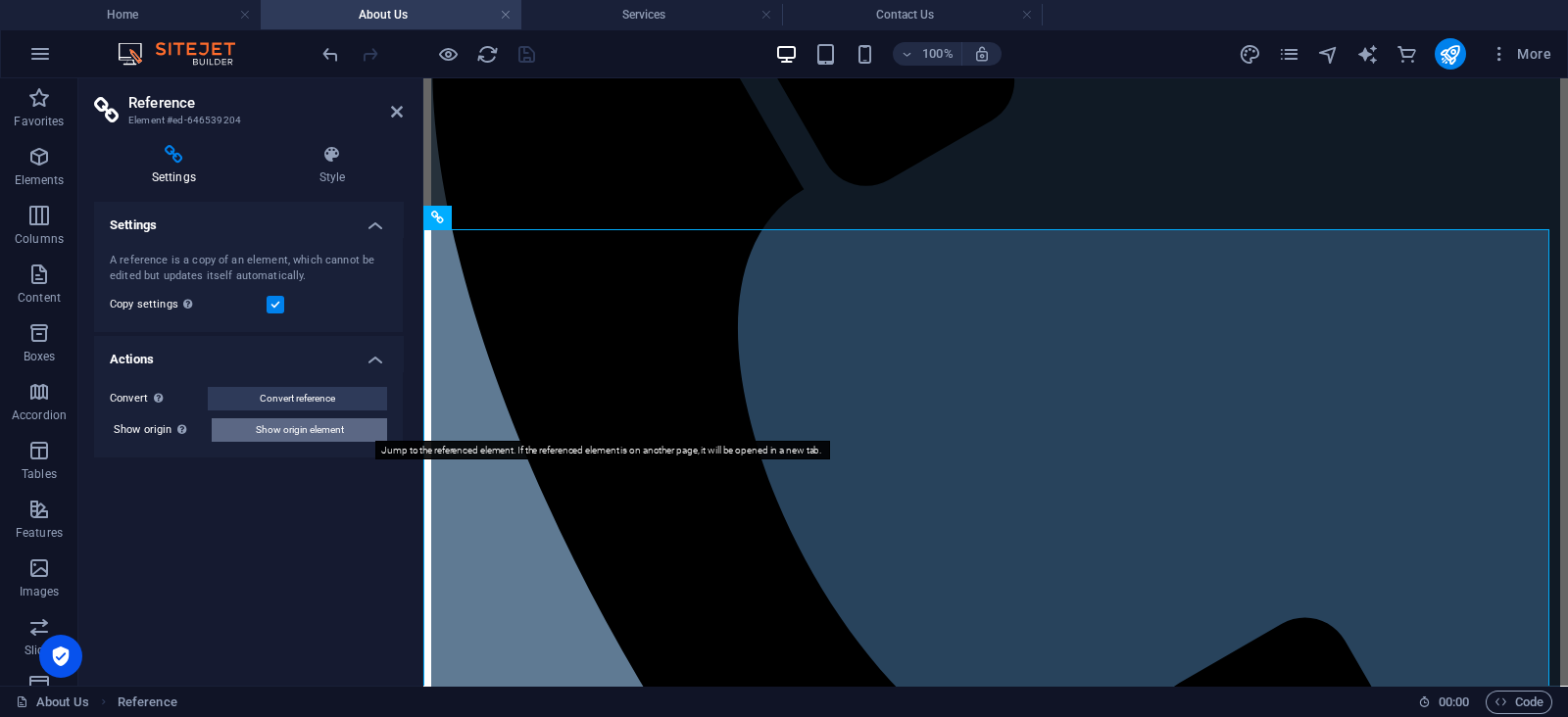 click on "Show origin element" at bounding box center (300, 430) 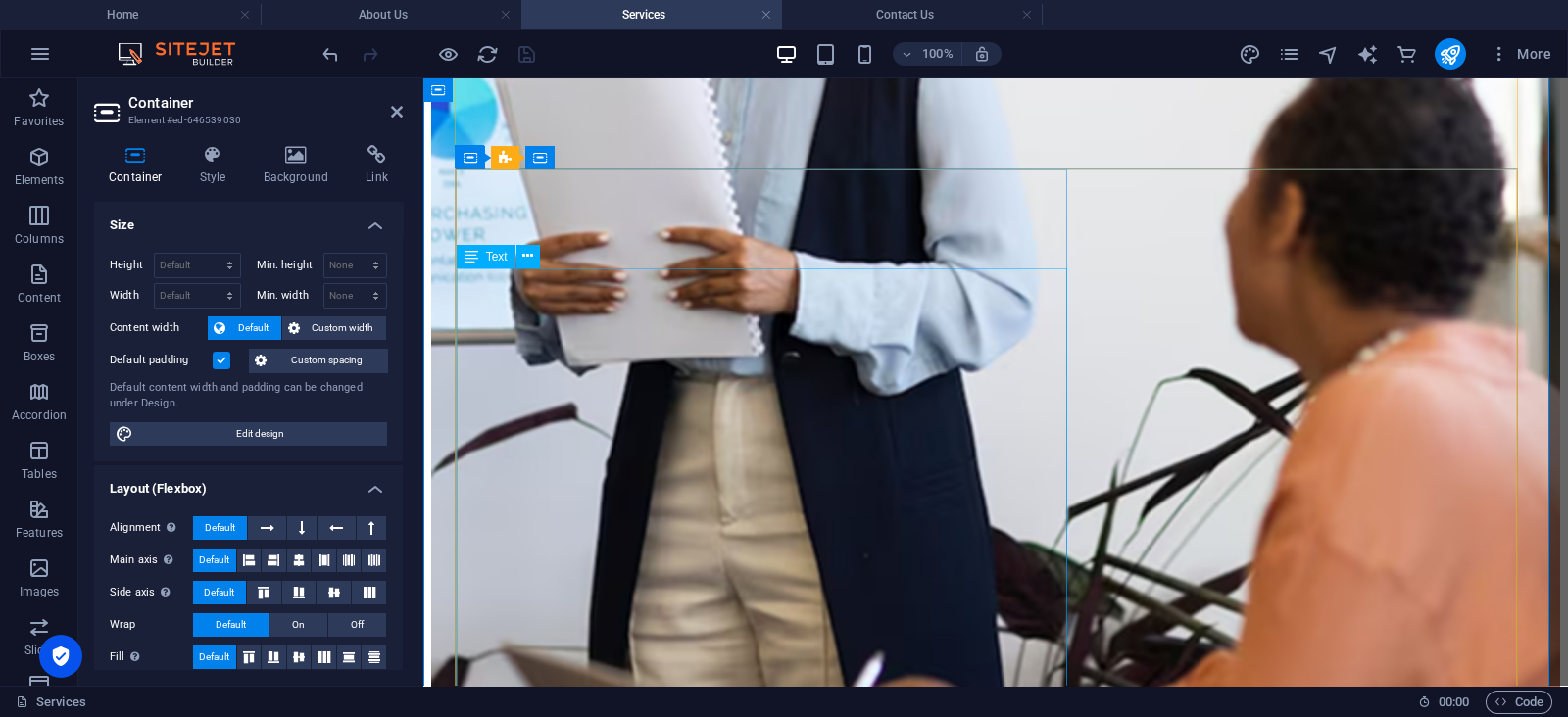 scroll, scrollTop: 3807, scrollLeft: 0, axis: vertical 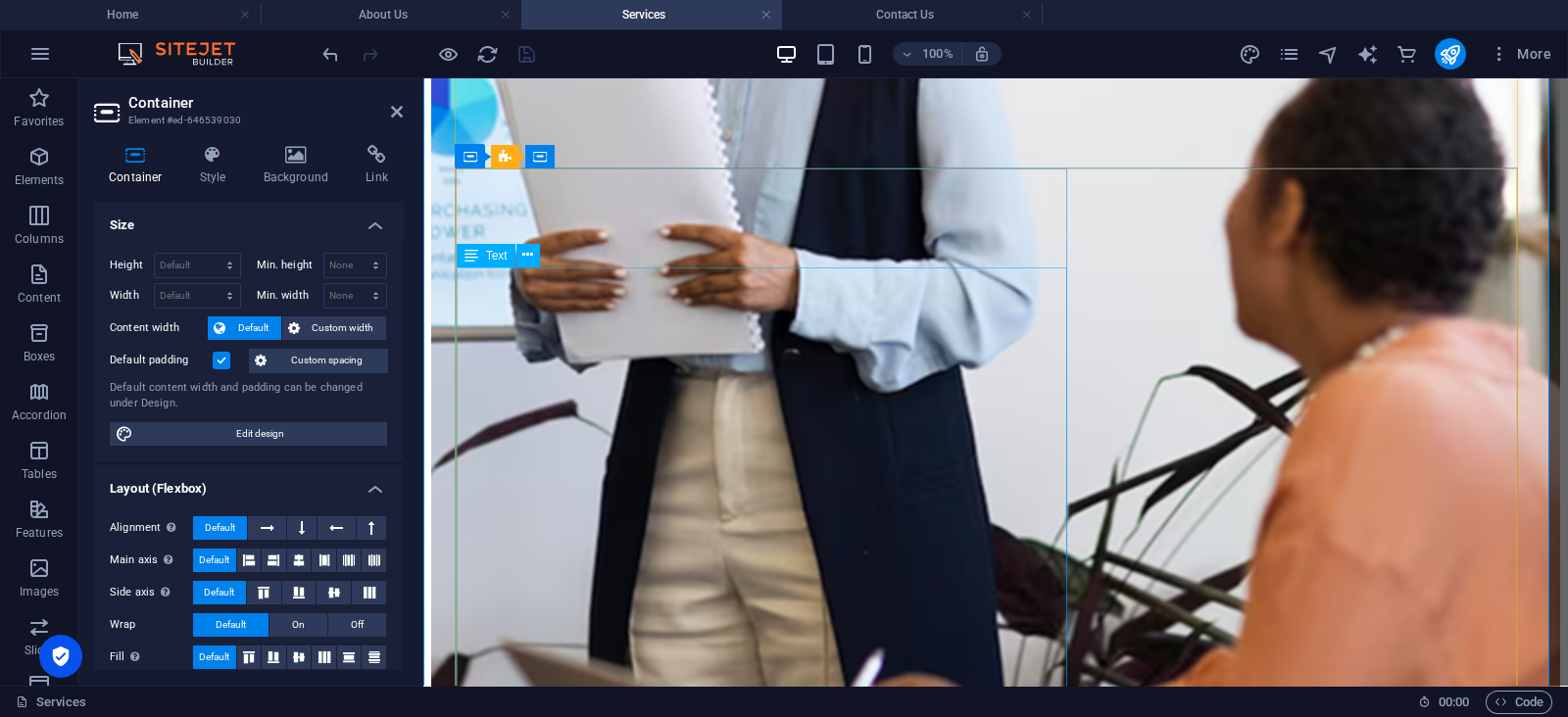 click on "For over 30 years, Iconicus has been the trusted partner for brands, corporations, and government entities seeking transformative communication solutions. Our unparalleled expertise spans brand management, media consultancy, corporate training, and large-scale event production, delivering measurable impact across industries. With 100+ successful collaborations, we’ve worked with leading organizations like ACCA, Deloitte, Liquid Intelligent Technologies, and Zimbabwe’s Ministry of Foreign Affairs, helping them elevate their presence, engage audiences, and achieve strategic goals. What sets us apart? A legacy of excellence—founded by media pioneer [PERSON_NAME], we combine deep industry knowledge, creative innovation, and flawless execution to craft solutions that resonate. Whether it’s shaping a brand’s identity, training executives in media engagement, or orchestrating high-profile events, we bring precision, passion, and proven results to every project." at bounding box center (996, 20430) 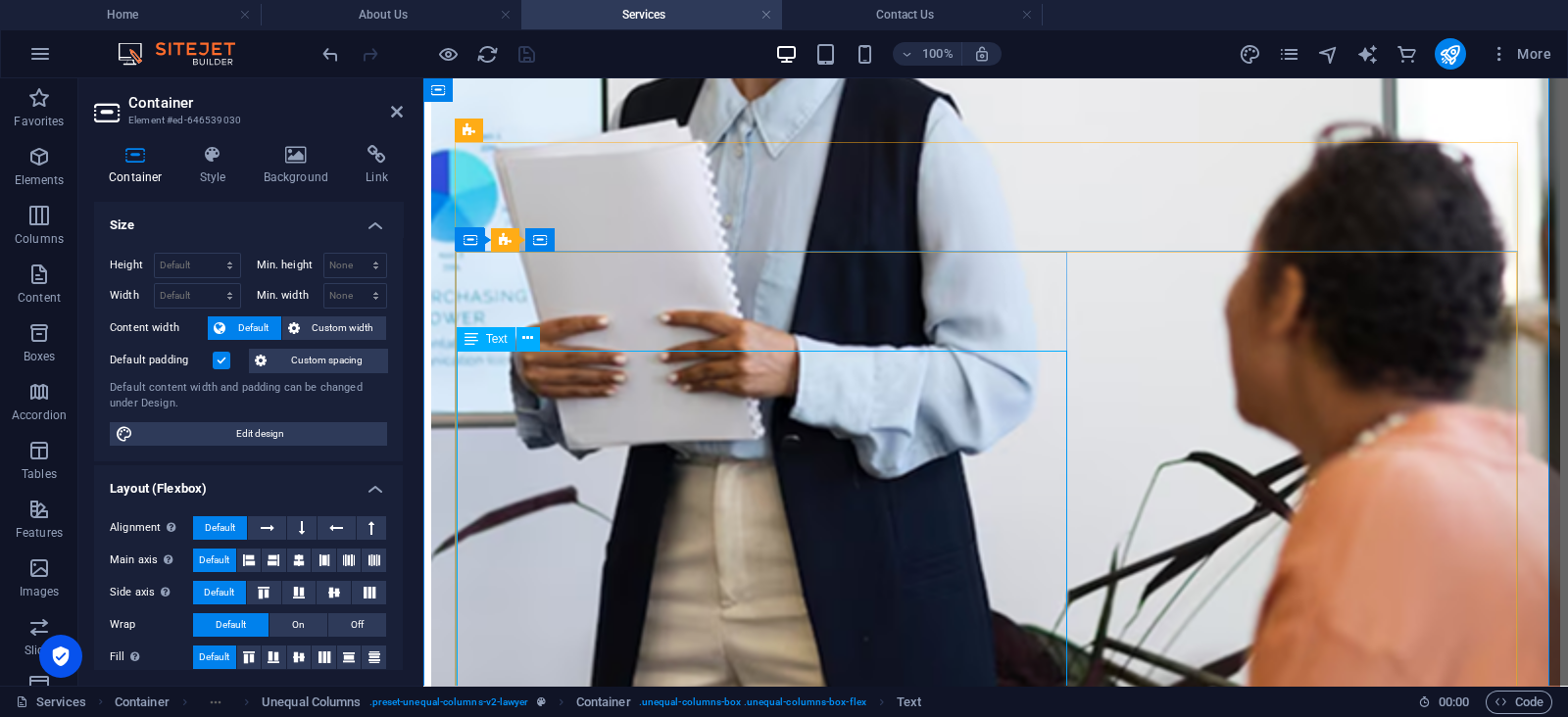 scroll, scrollTop: 3726, scrollLeft: 0, axis: vertical 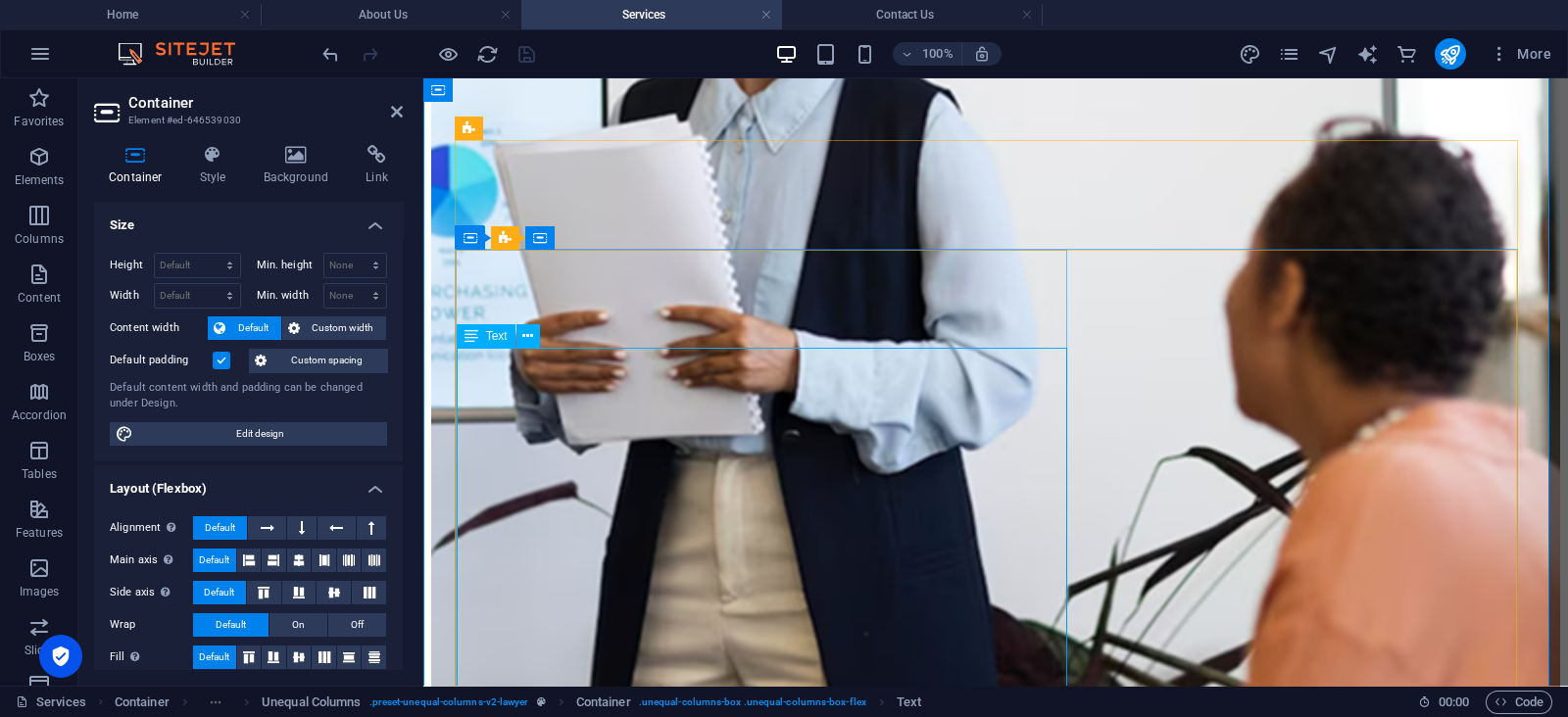 click on "For over 30 years, Iconicus has been the trusted partner for brands, corporations, and government entities seeking transformative communication solutions. Our unparalleled expertise spans brand management, media consultancy, corporate training, and large-scale event production, delivering measurable impact across industries. With 100+ successful collaborations, we’ve worked with leading organizations like ACCA, Deloitte, Liquid Intelligent Technologies, and Zimbabwe’s Ministry of Foreign Affairs, helping them elevate their presence, engage audiences, and achieve strategic goals. What sets us apart? A legacy of excellence—founded by media pioneer [PERSON_NAME], we combine deep industry knowledge, creative innovation, and flawless execution to craft solutions that resonate. Whether it’s shaping a brand’s identity, training executives in media engagement, or orchestrating high-profile events, we bring precision, passion, and proven results to every project." at bounding box center [996, 20511] 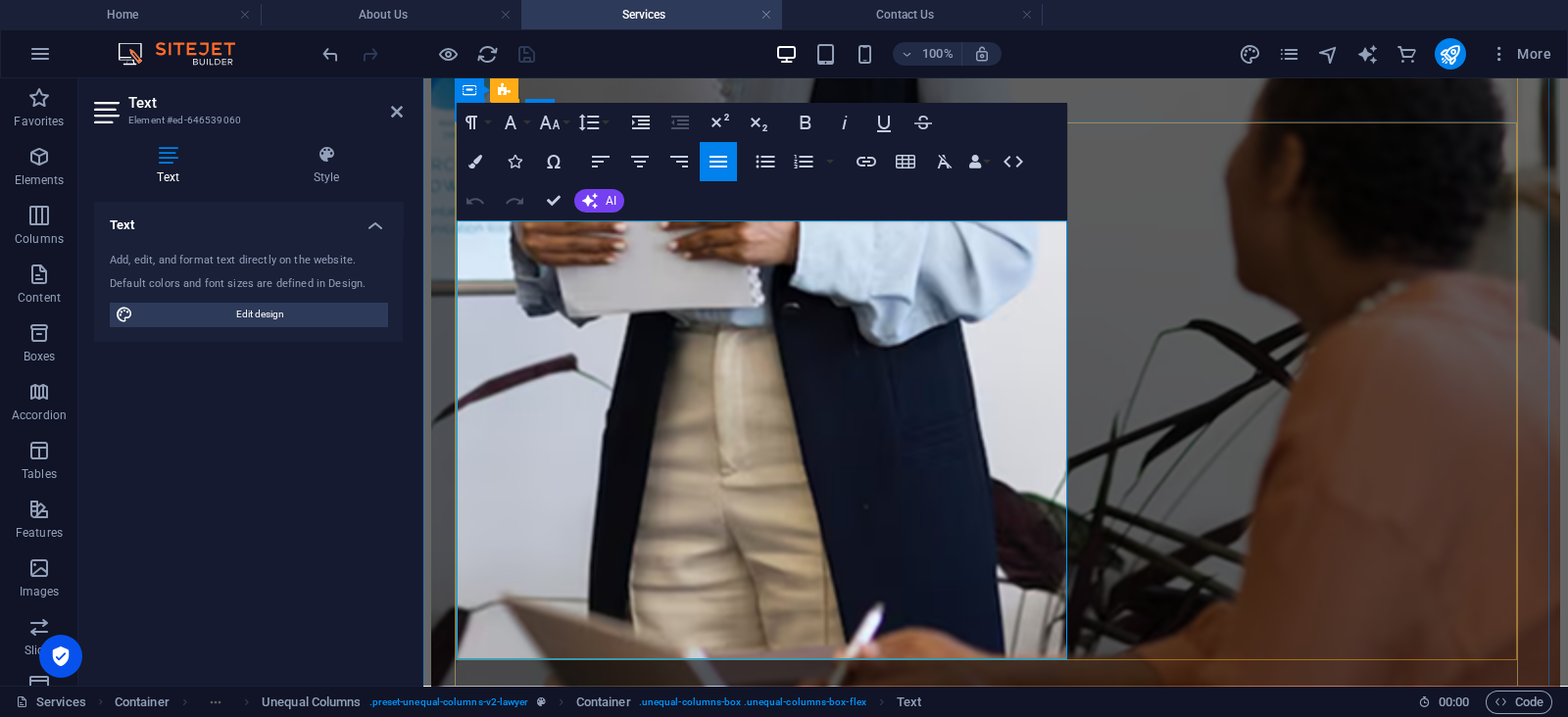 scroll, scrollTop: 3855, scrollLeft: 0, axis: vertical 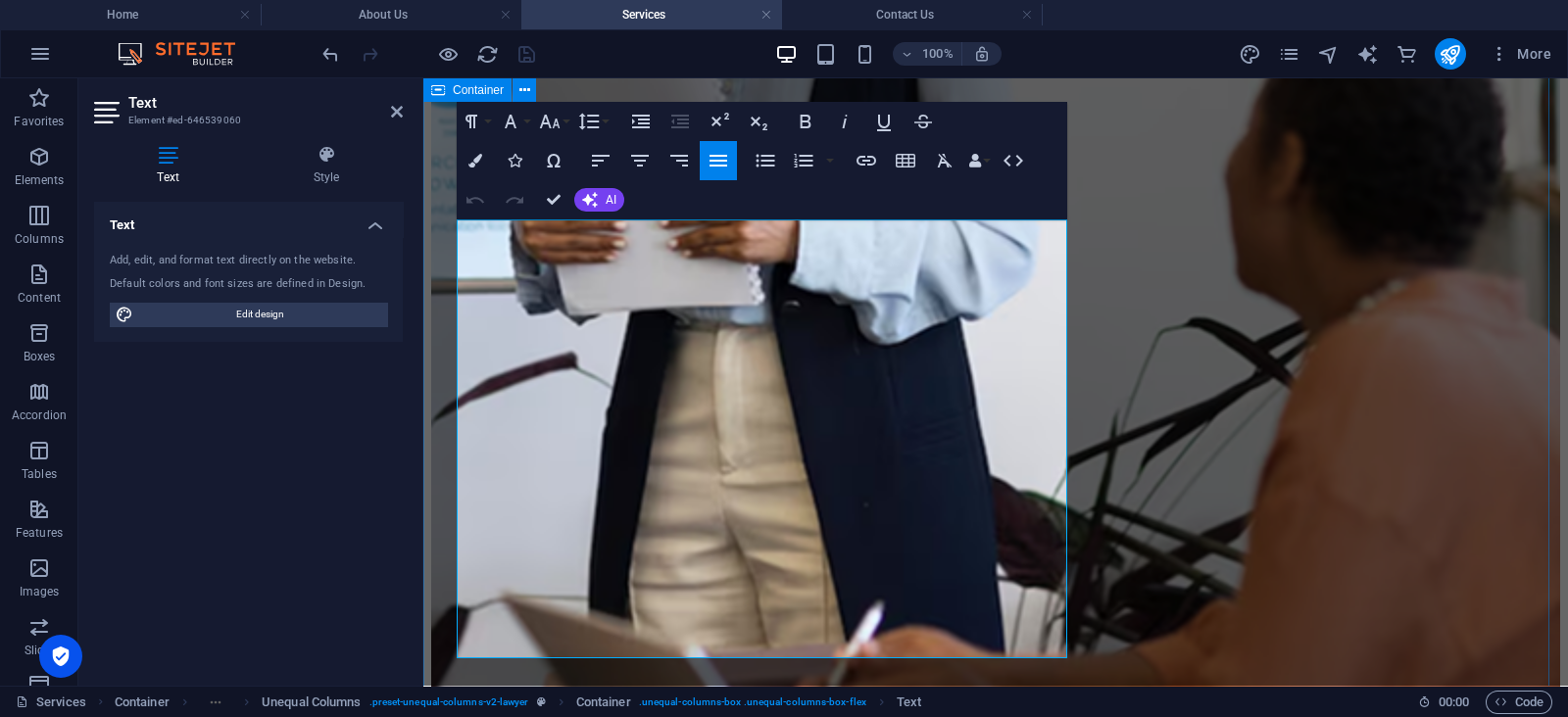 click on "Trusted. Experienced. Iconic.  Proven Excellence in Communications & Branding For over 30 years, Iconicus has been the trusted partner for brands, corporations, and government entities seeking transformative communication solutions. Our unparalleled expertise spans brand management, media consultancy, corporate training, and large-scale event production, delivering measurable impact across industries. With 100+ successful collaborations, we’ve worked with leading organizations like ACCA, Deloitte, Liquid Intelligent Technologies, and Zimbabwe’s Ministry of Foreign Affairs, helping them elevate their presence, engage audiences, and achieve strategic goals. Drop content here or  Add elements  Paste clipboard With 30+ years of transforming brands across [GEOGRAPHIC_DATA], we've perfected the art of impactful communication. Let's elevate your organization - contact us [DATE] to begin your iconic journey! Let's Get in Touch GET IN TOUCH  " at bounding box center [996, 22123] 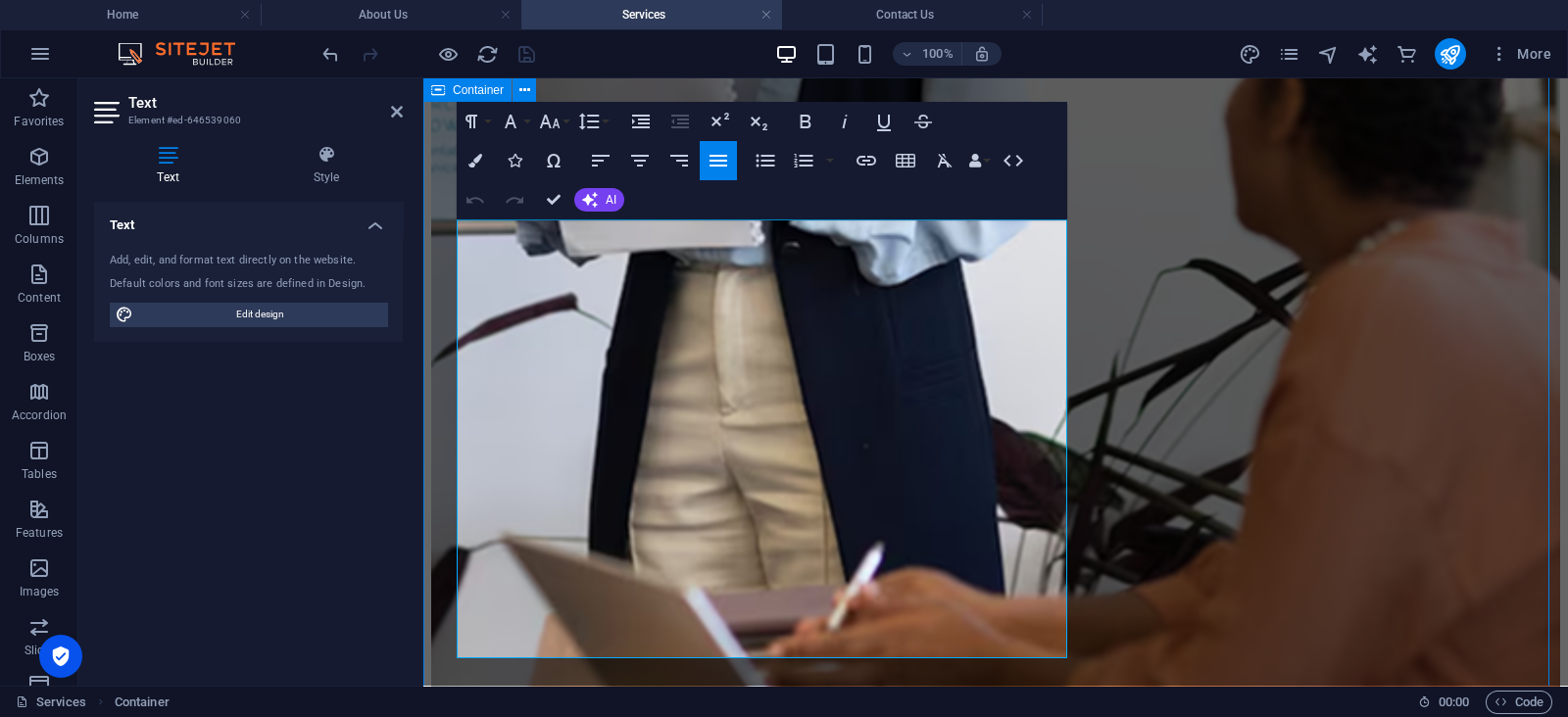scroll, scrollTop: 3550, scrollLeft: 0, axis: vertical 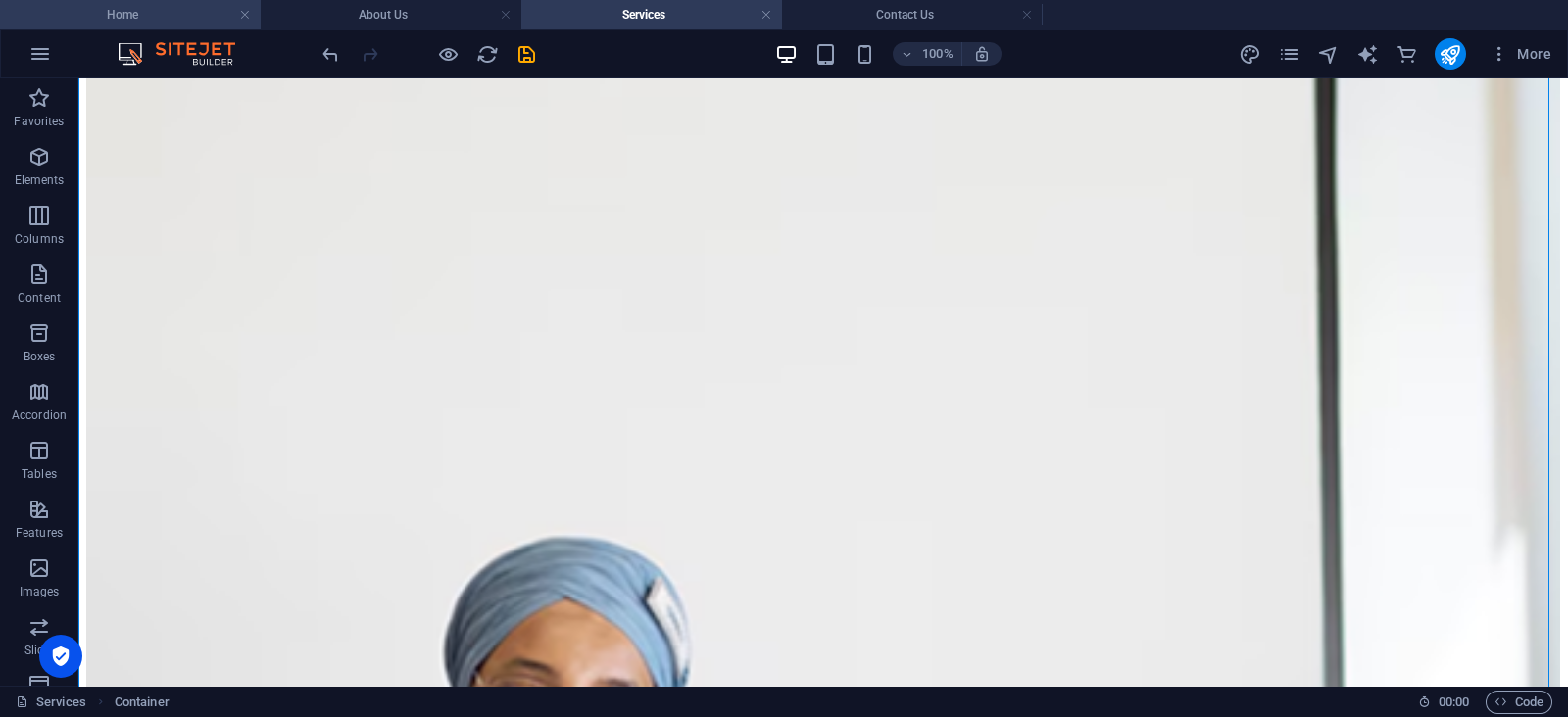 click on "Home" at bounding box center (130, 15) 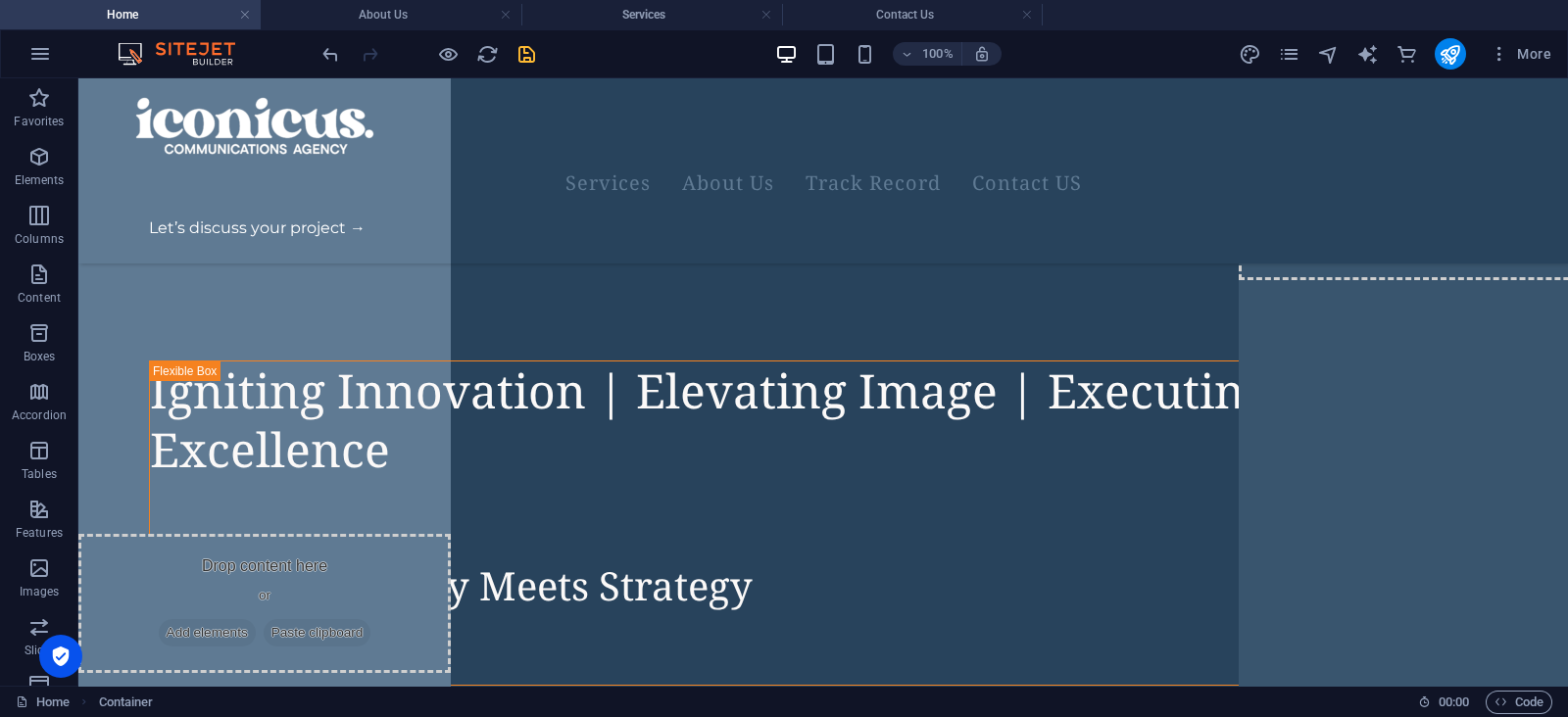 scroll, scrollTop: 0, scrollLeft: 0, axis: both 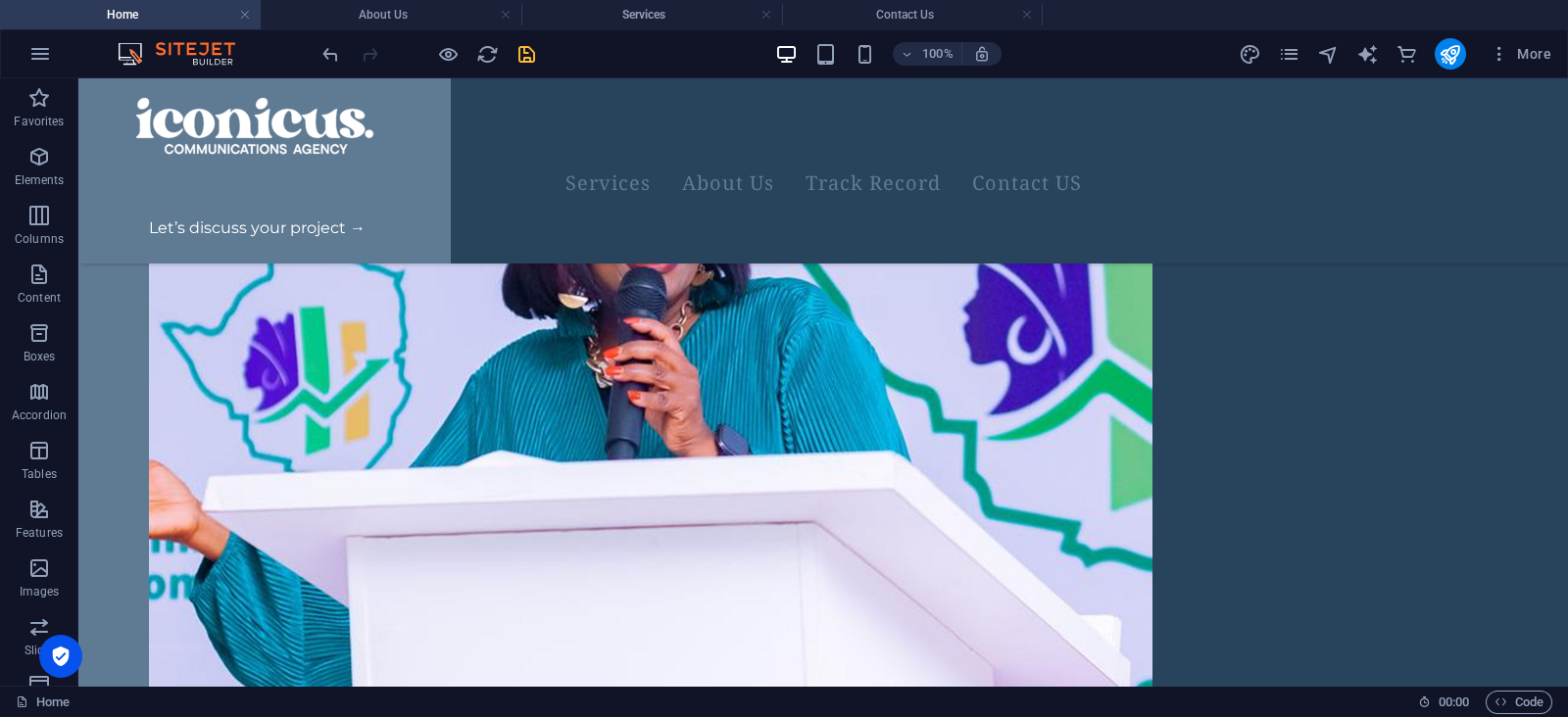 click on "Home" at bounding box center [130, 15] 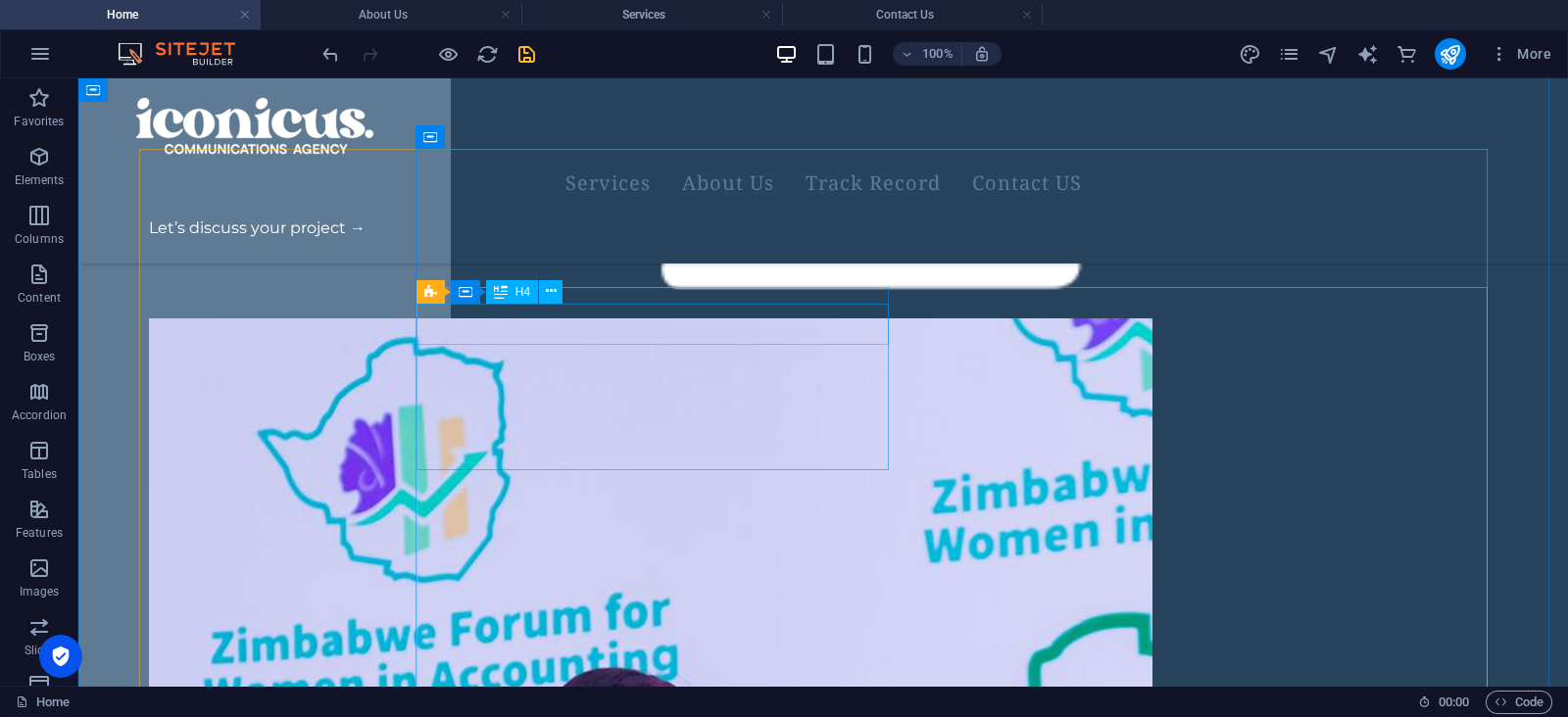 scroll, scrollTop: 1040, scrollLeft: 0, axis: vertical 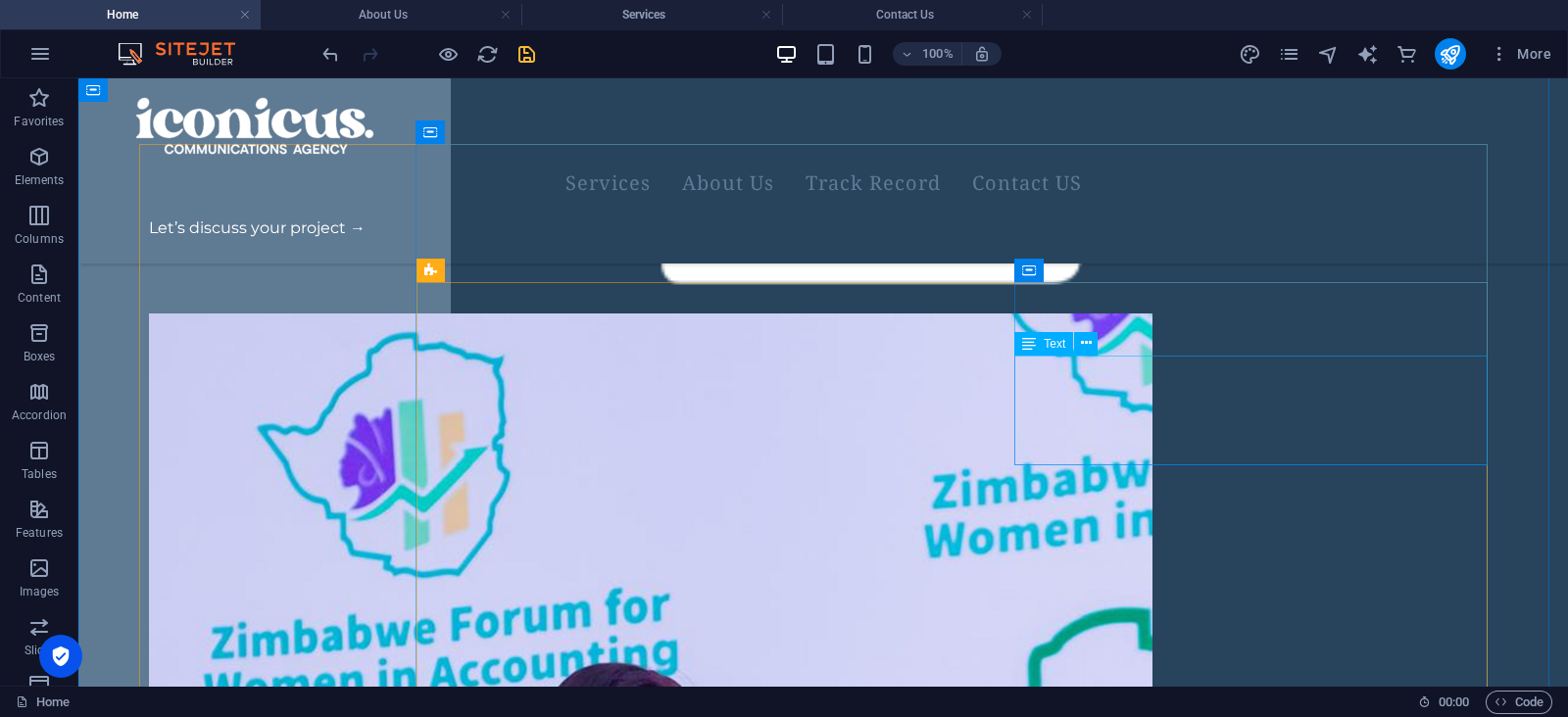 click on "From media training to crisis PR, we reject one-size-fits-all approaches. Every strategy is tailored to your unique goals, ensuring measurable impact—whether you’re a startup or multinational" at bounding box center (455, 2105) 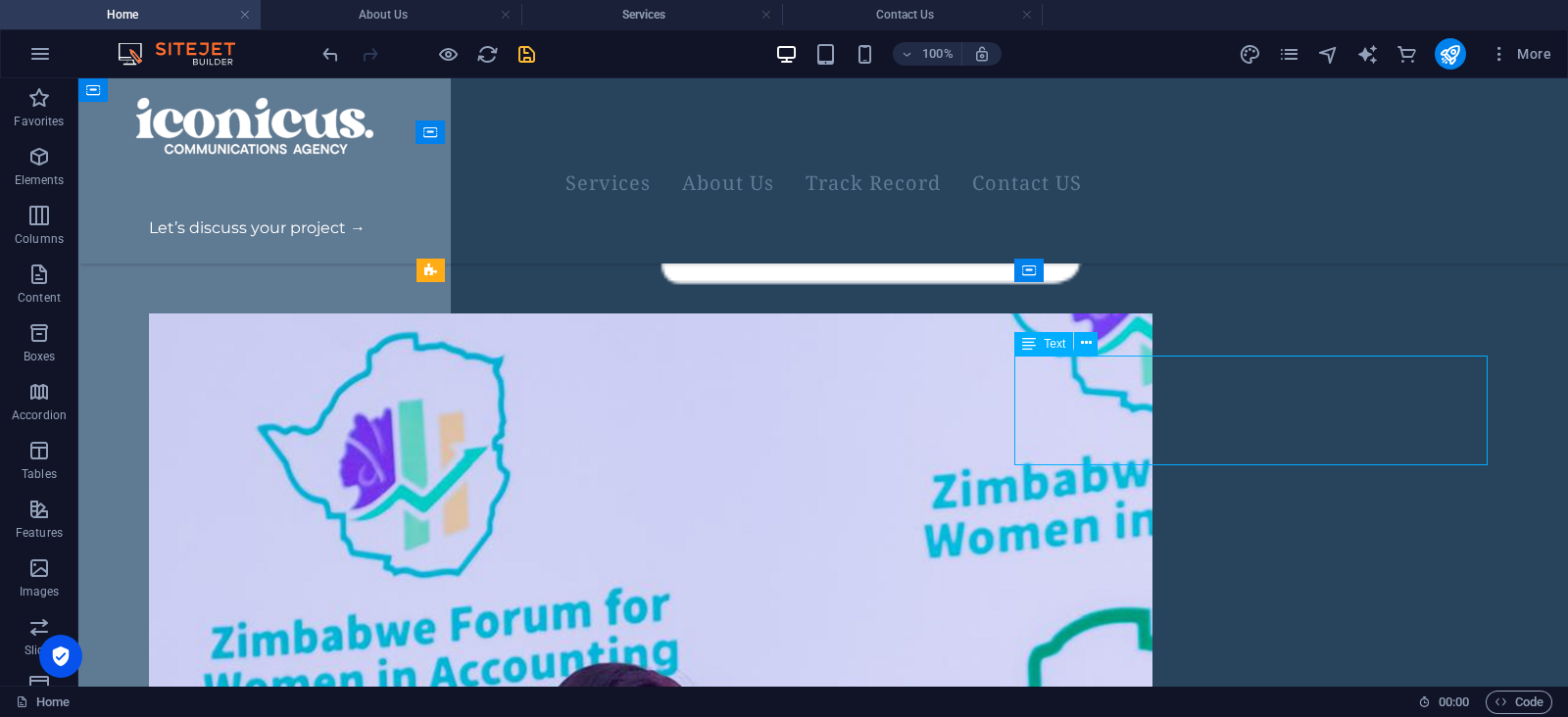 click on "From media training to crisis PR, we reject one-size-fits-all approaches. Every strategy is tailored to your unique goals, ensuring measurable impact—whether you’re a startup or multinational" at bounding box center (455, 2105) 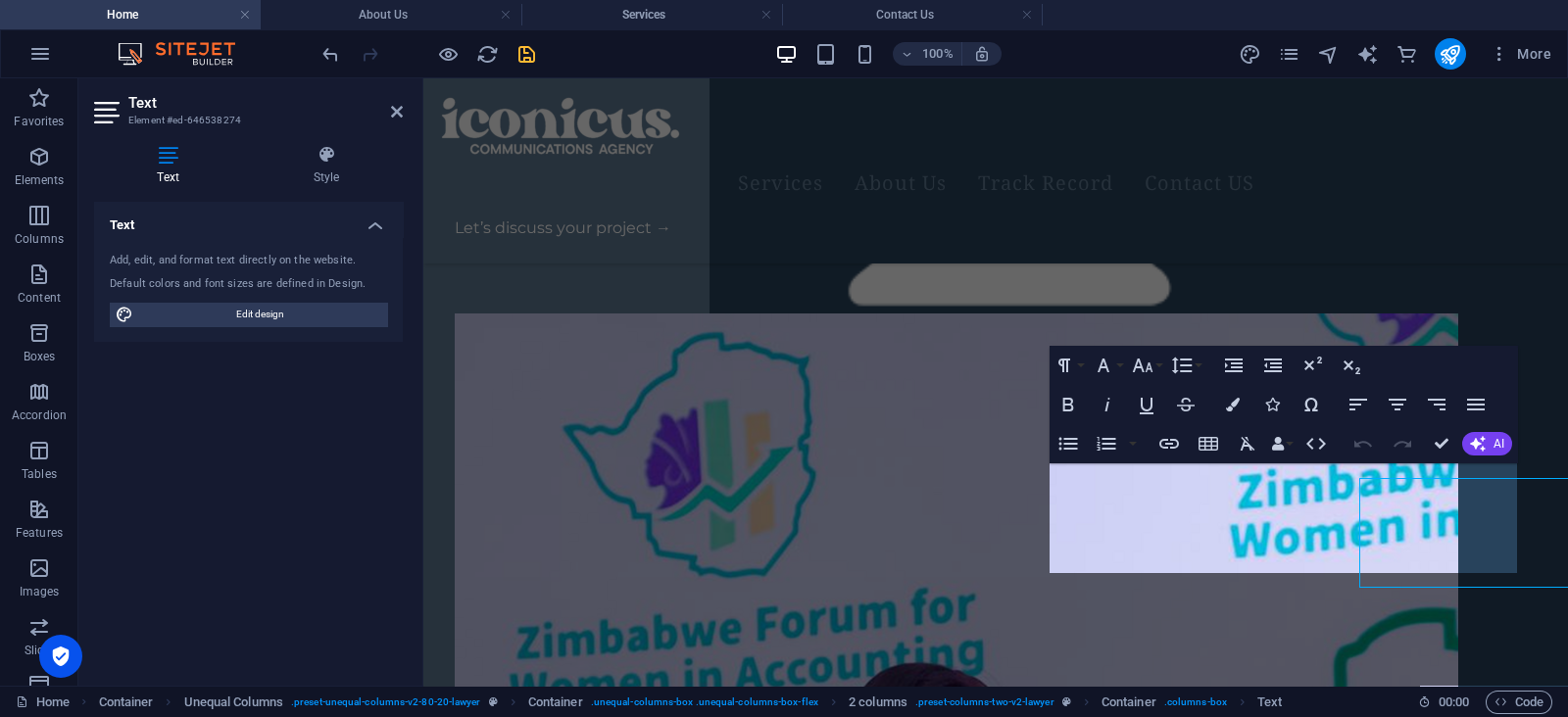 scroll, scrollTop: 918, scrollLeft: 0, axis: vertical 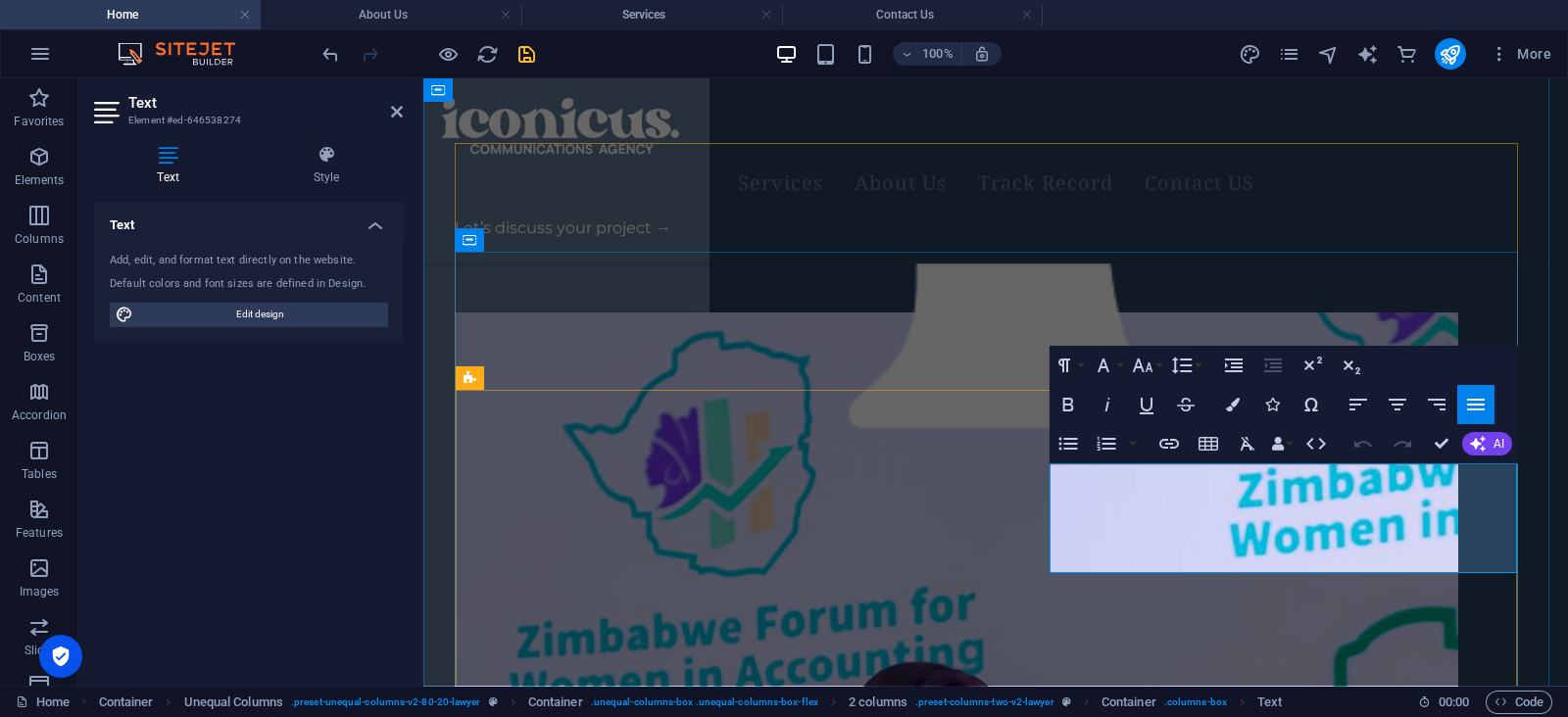 click on "From media training to crisis PR, we reject one-size-fits-all approaches. Every strategy is tailored to your unique goals, ensuring measurable impact—whether you’re a startup or multinational" at bounding box center [694, 2145] 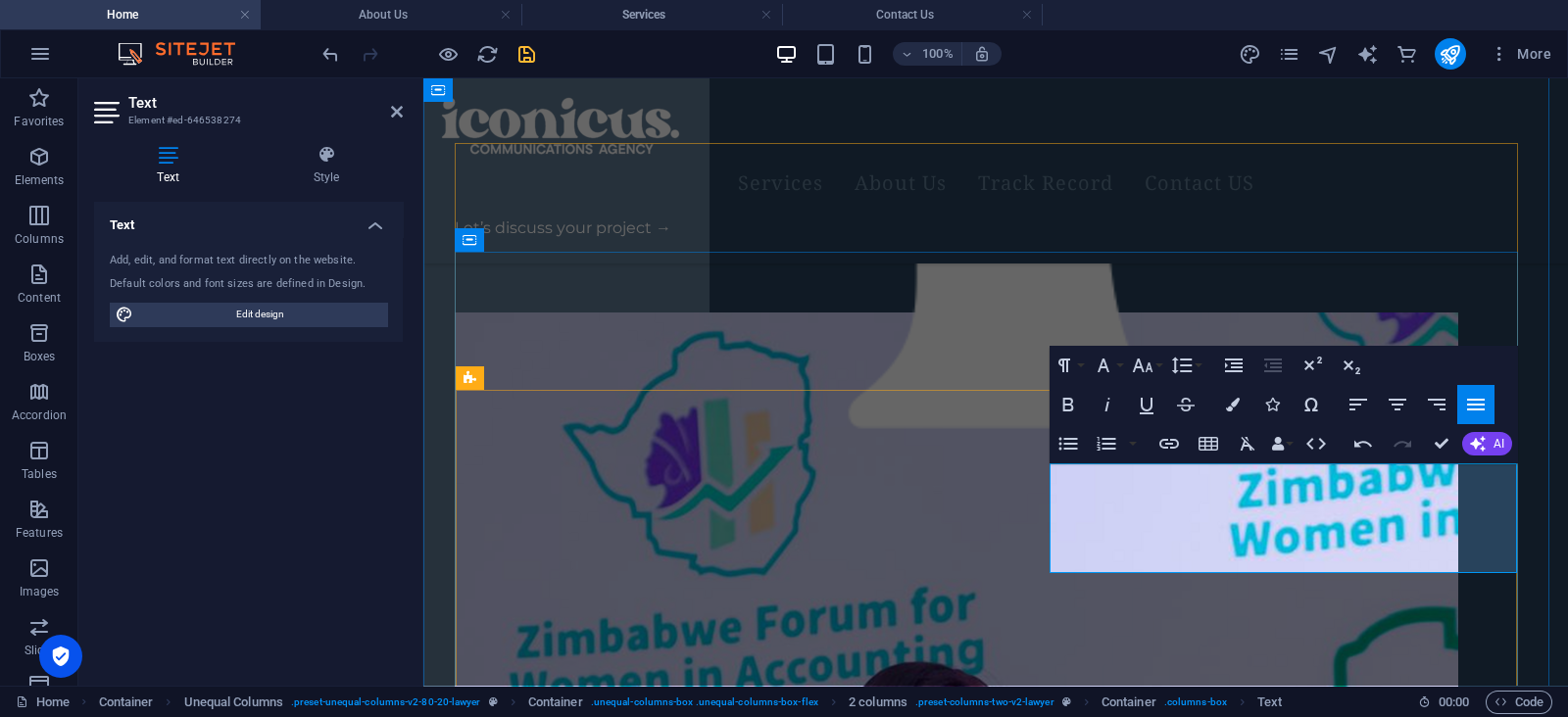 type 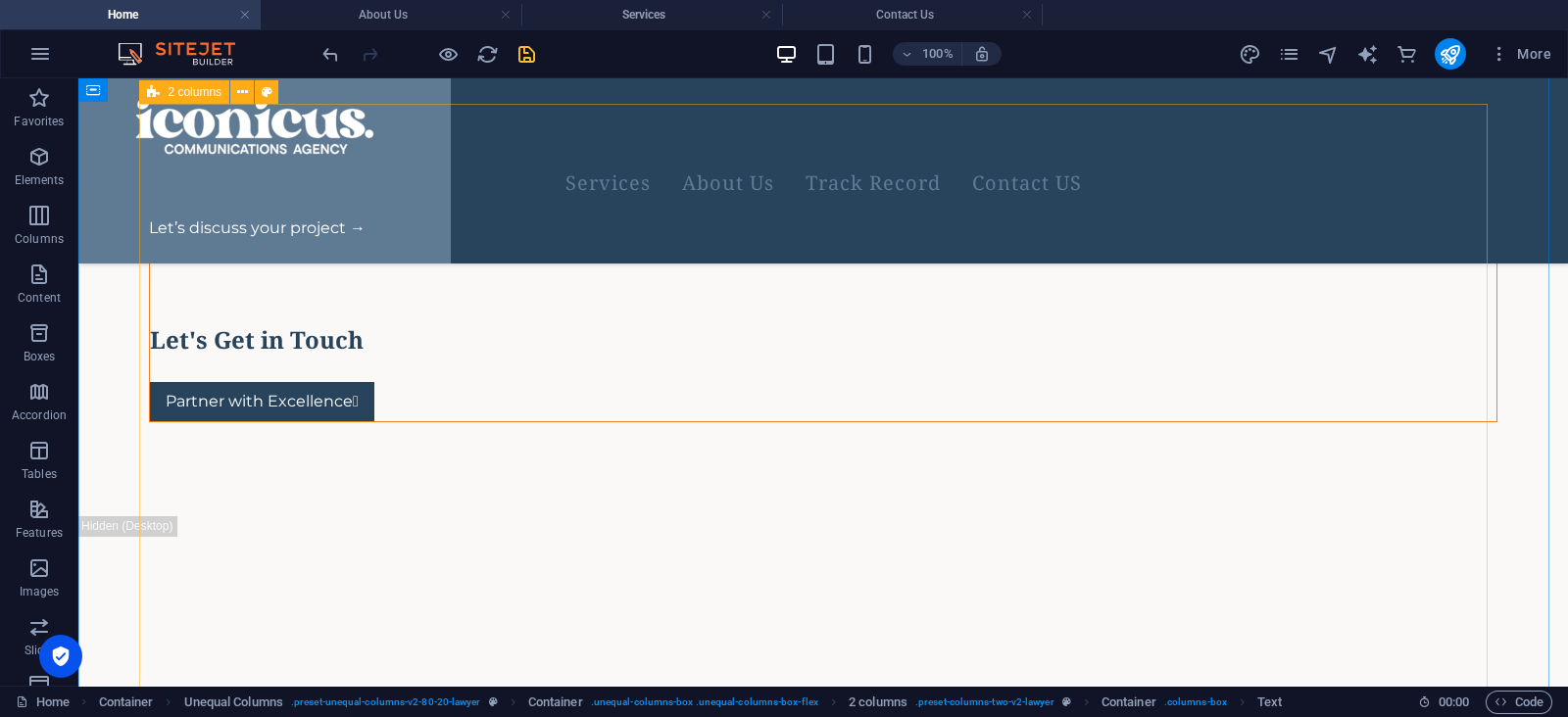 scroll, scrollTop: 3133, scrollLeft: 0, axis: vertical 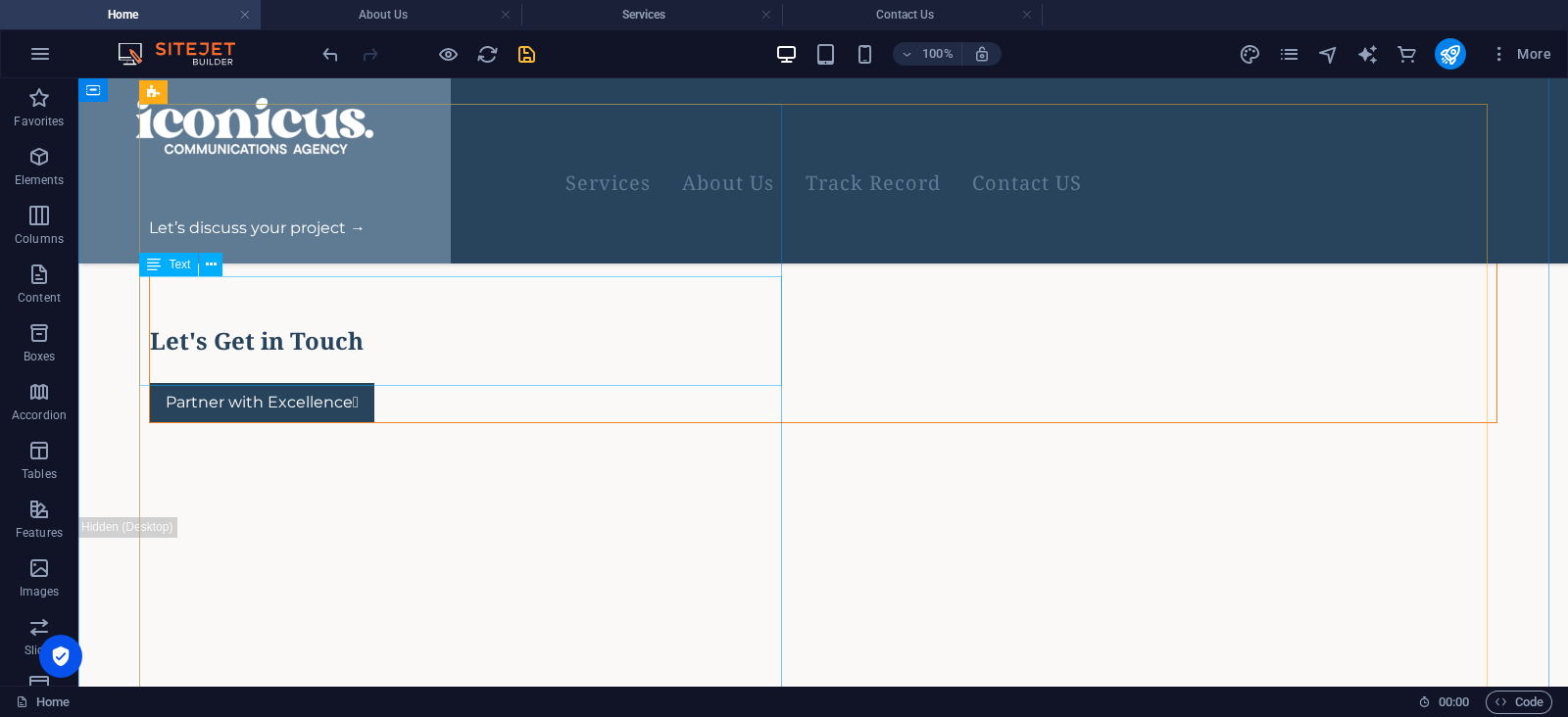 click on "From [GEOGRAPHIC_DATA] to [GEOGRAPHIC_DATA], we’ve shaped the narratives of 500+ organizations through strategic branding, impactful PR, and transformative training. Our founder’s pioneering media legacy ensures your brand stands the test of time—locally rooted, globally relevant." at bounding box center [470, 4361] 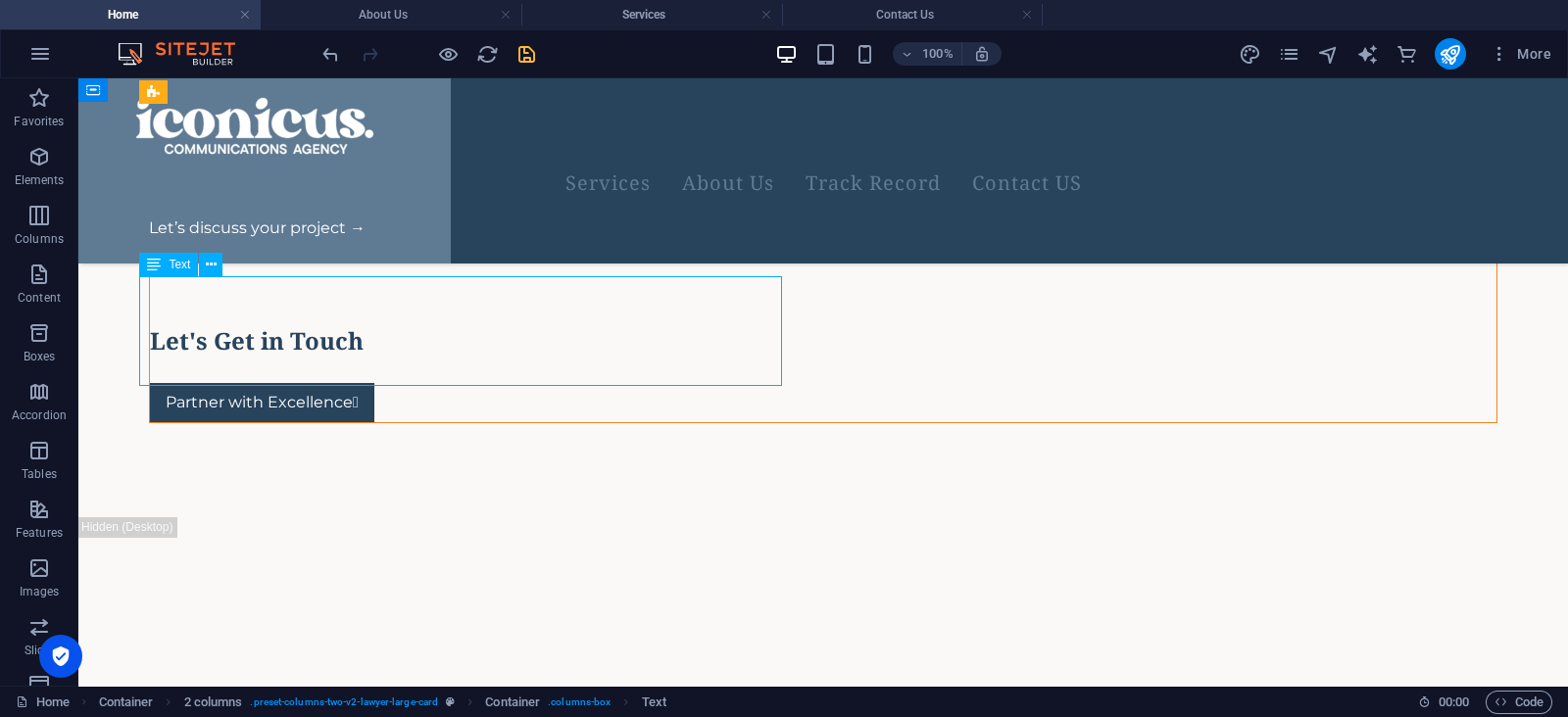 click on "From [GEOGRAPHIC_DATA] to [GEOGRAPHIC_DATA], we’ve shaped the narratives of 500+ organizations through strategic branding, impactful PR, and transformative training. Our founder’s pioneering media legacy ensures your brand stands the test of time—locally rooted, globally relevant." at bounding box center (470, 4361) 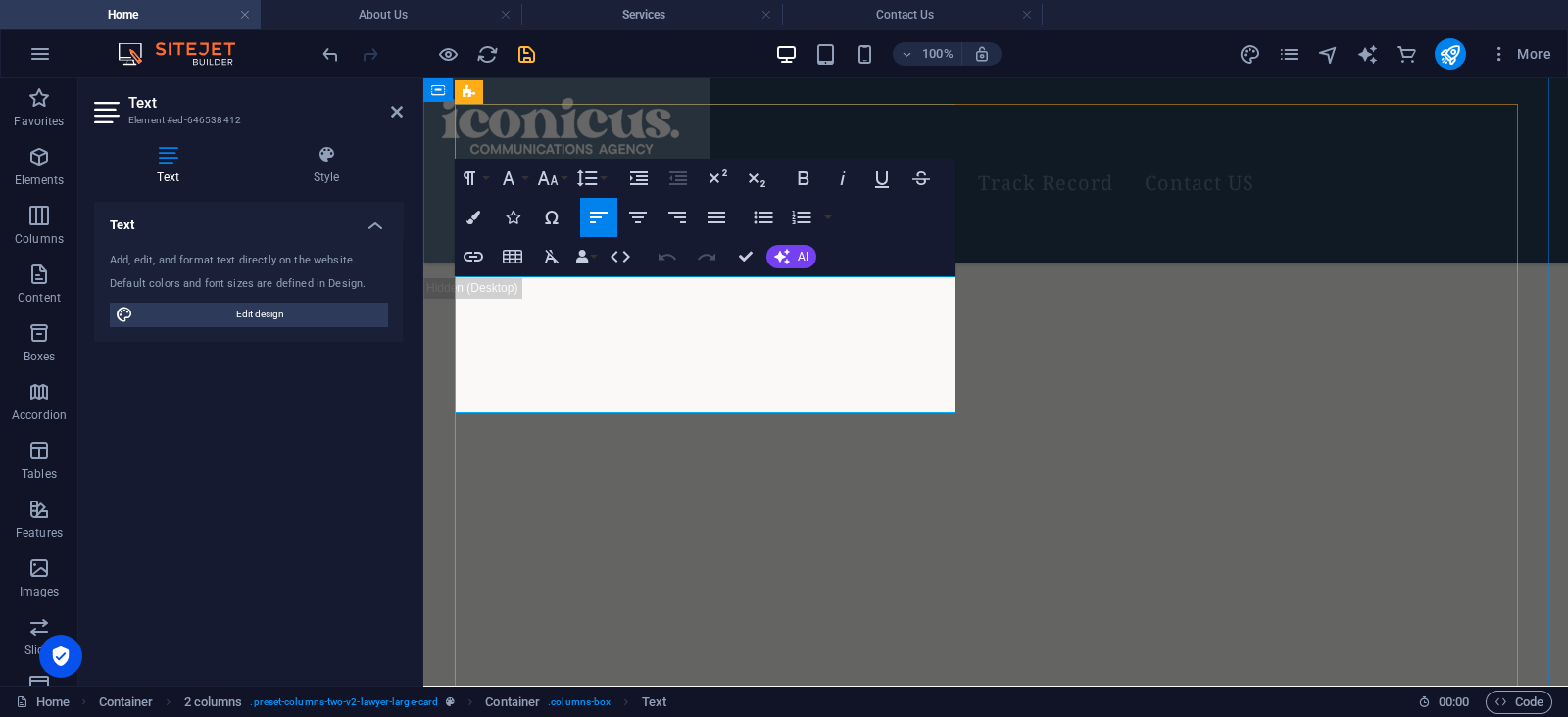click on "From [GEOGRAPHIC_DATA] to [GEOGRAPHIC_DATA], we’ve shaped the narratives of 500+ organizations through strategic branding, impactful PR, and transformative training. Our founder’s pioneering media legacy ensures your brand stands the test of time—locally rooted, globally relevant." at bounding box center [710, 4598] 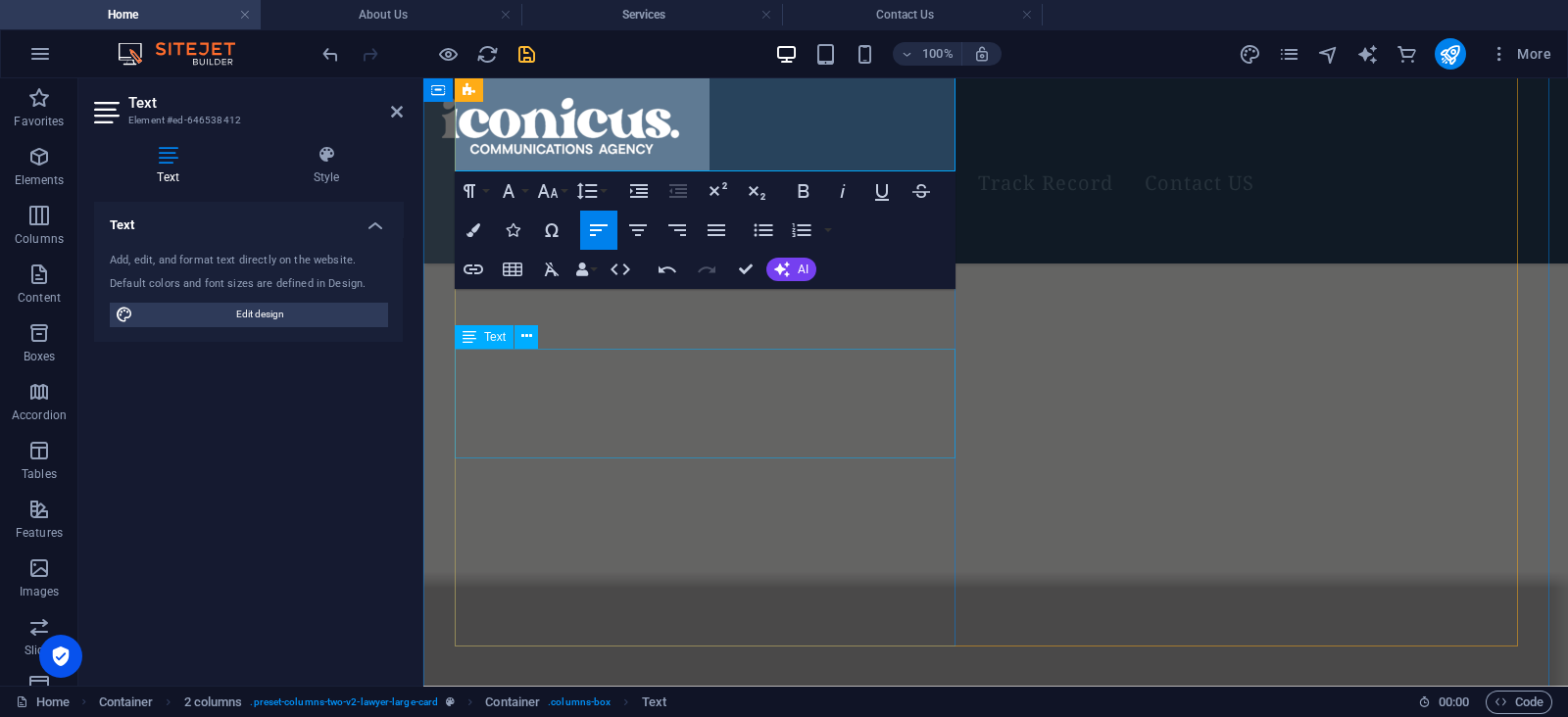 scroll, scrollTop: 3619, scrollLeft: 0, axis: vertical 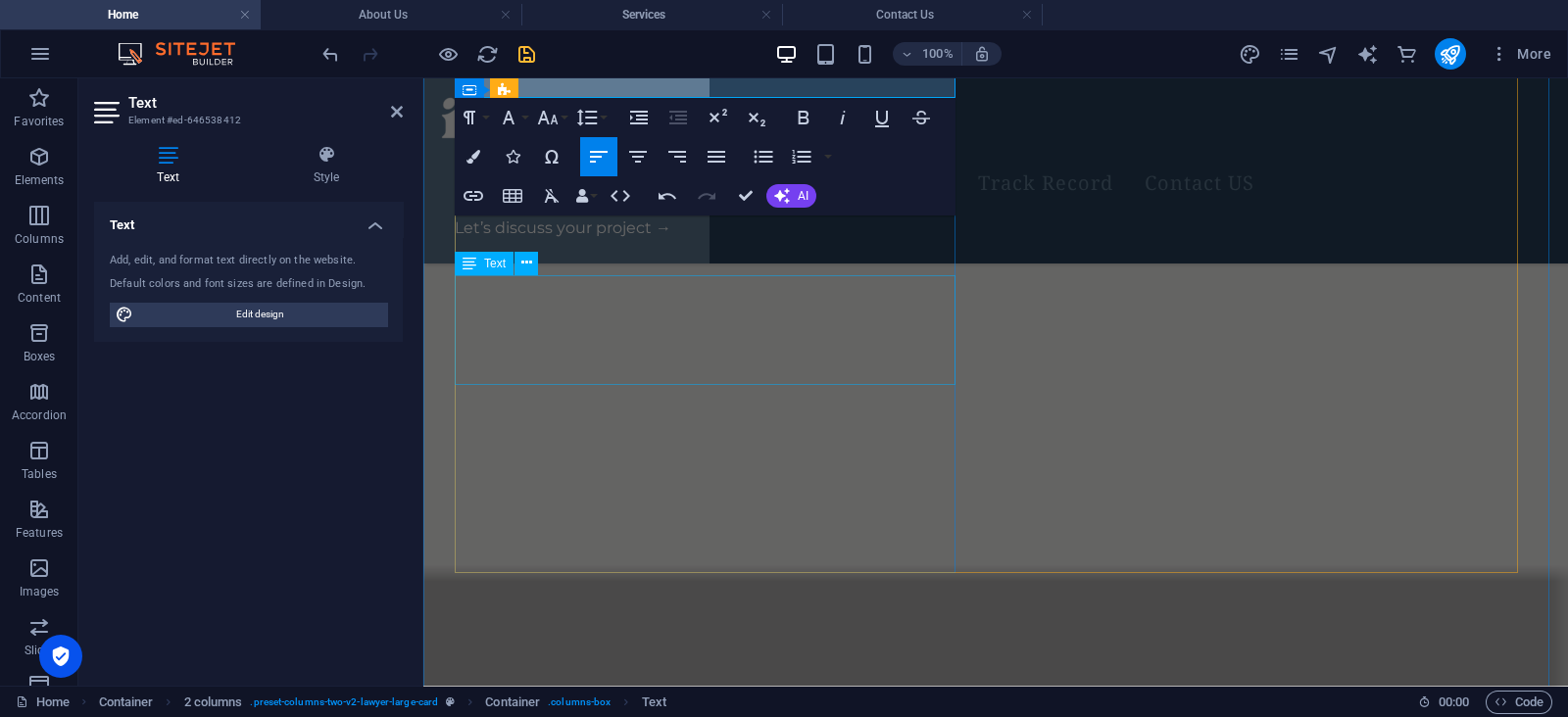 click on "Whether launching products or training executives, we deliver precision at every stage. 300+ events perfected. 1,200+ professionals trained. 97% client retention. Your vision deserves our proven formula for excellence." at bounding box center [710, 4583] 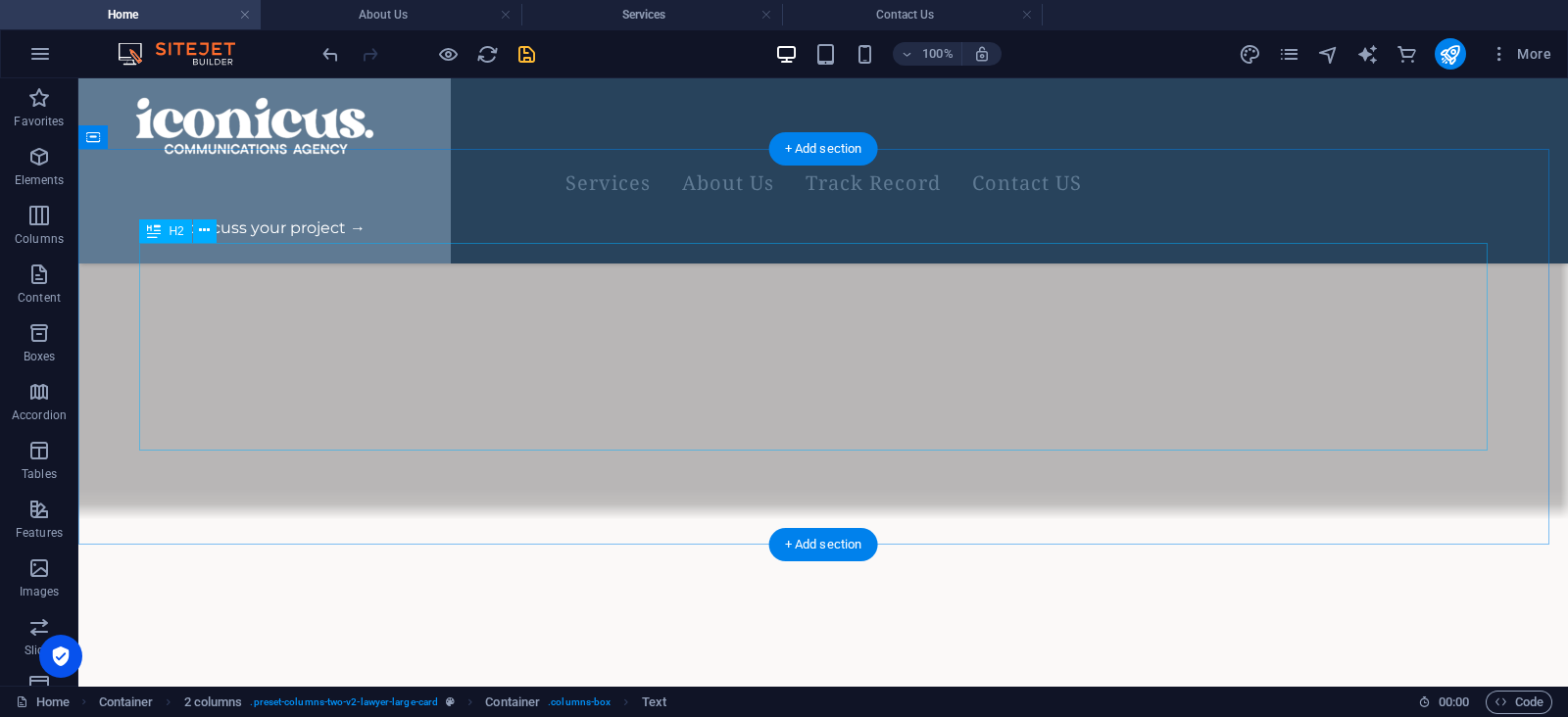 scroll, scrollTop: 3959, scrollLeft: 0, axis: vertical 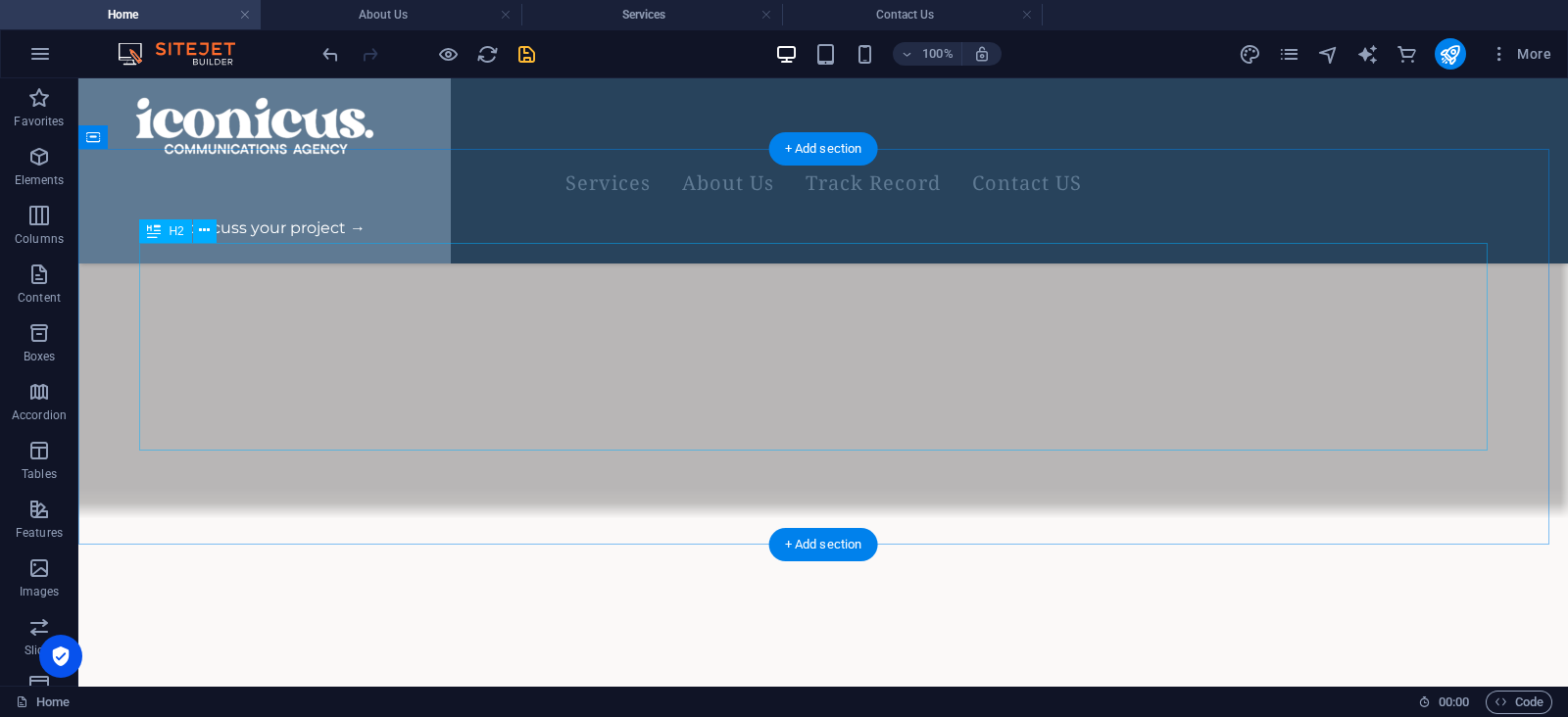 click on "“Great communication isn't about being heard—it's about being remembered. At [GEOGRAPHIC_DATA], we don't just craft messages; we create legacies that stand the test of time.”" at bounding box center [823, 5758] 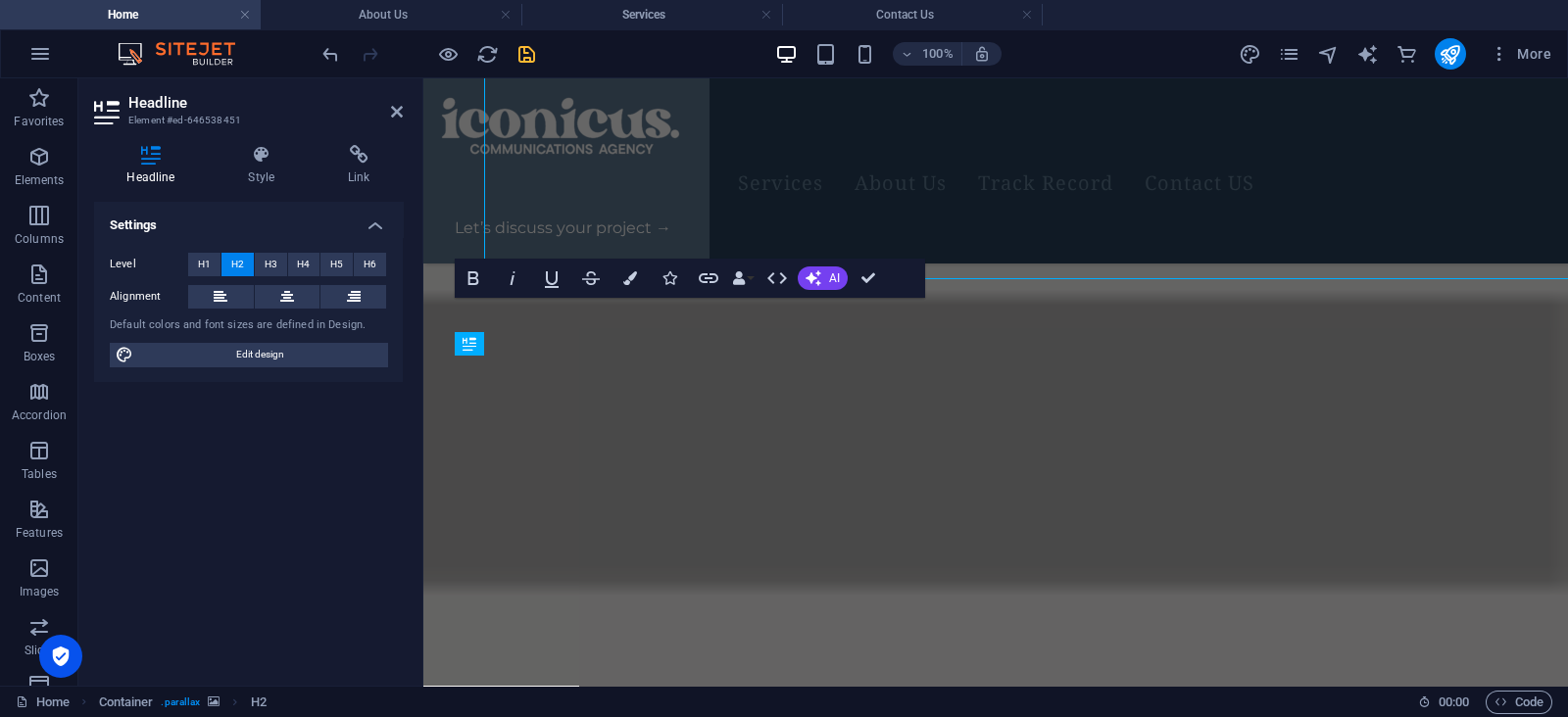 scroll, scrollTop: 4130, scrollLeft: 0, axis: vertical 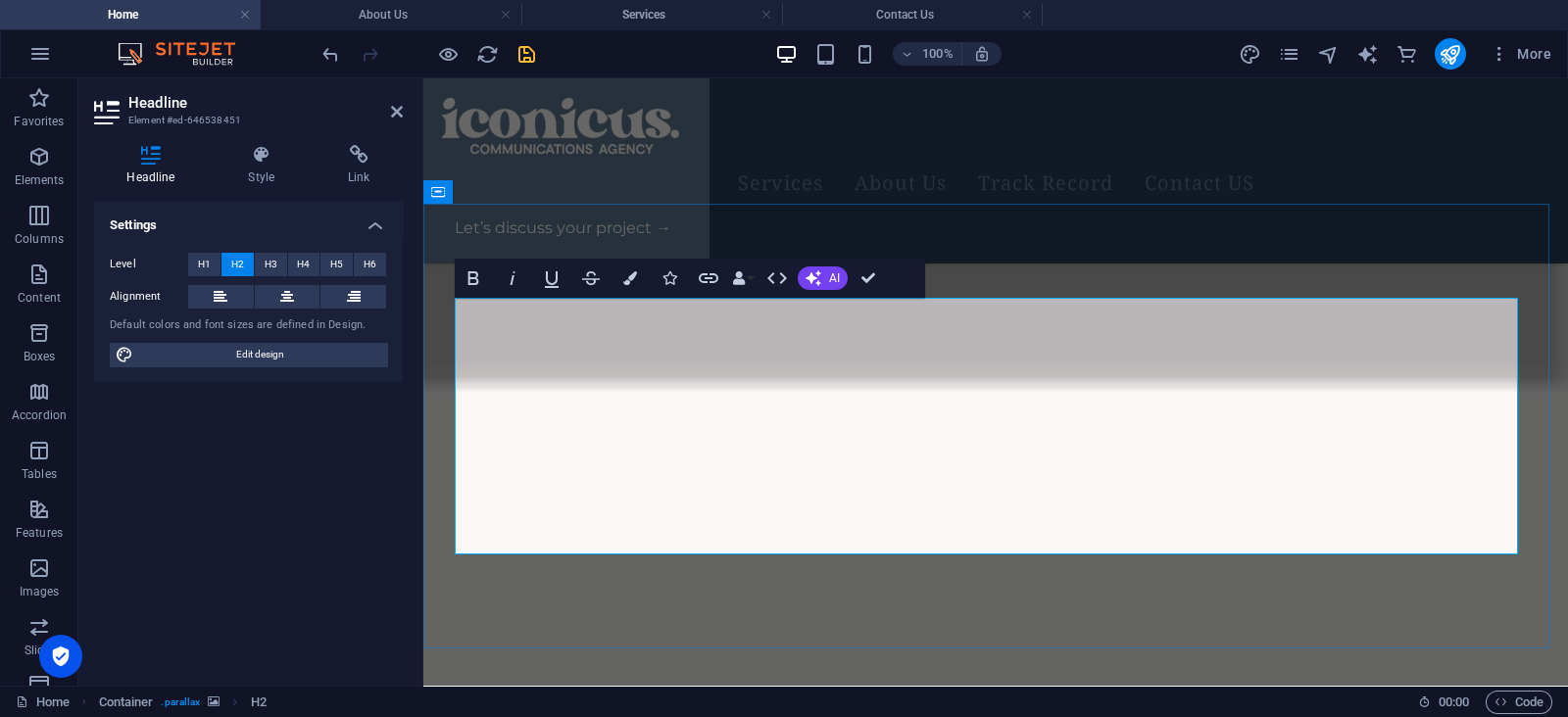 click on "“Great communication isn't about being heard—it's about being remembered. At [GEOGRAPHIC_DATA], we don't just craft messages; we create legacies that stand the test of time.”" at bounding box center [811, 6107] 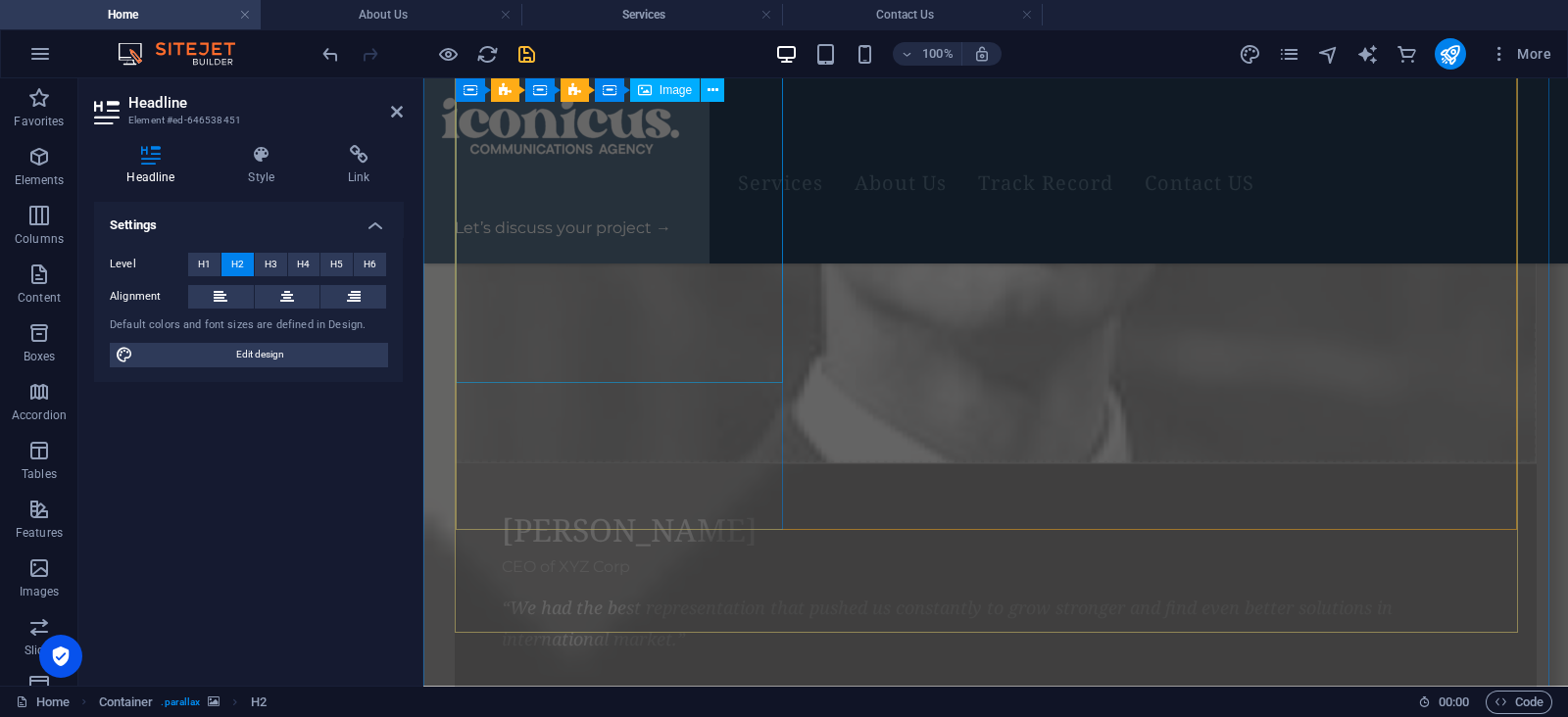 scroll, scrollTop: 5117, scrollLeft: 0, axis: vertical 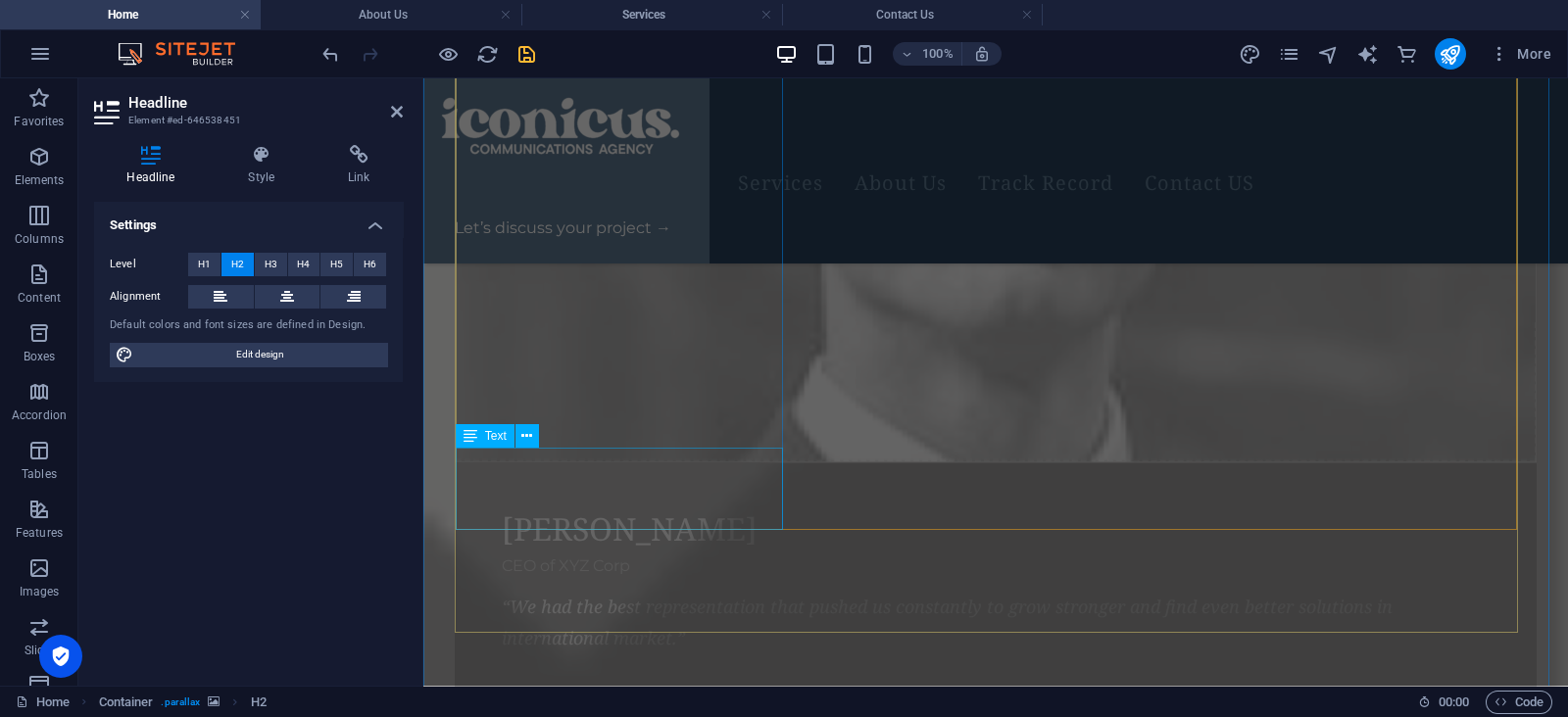 click on "Transform your presence with expert image consulting—polished, professional, and powerful." at bounding box center [622, 6265] 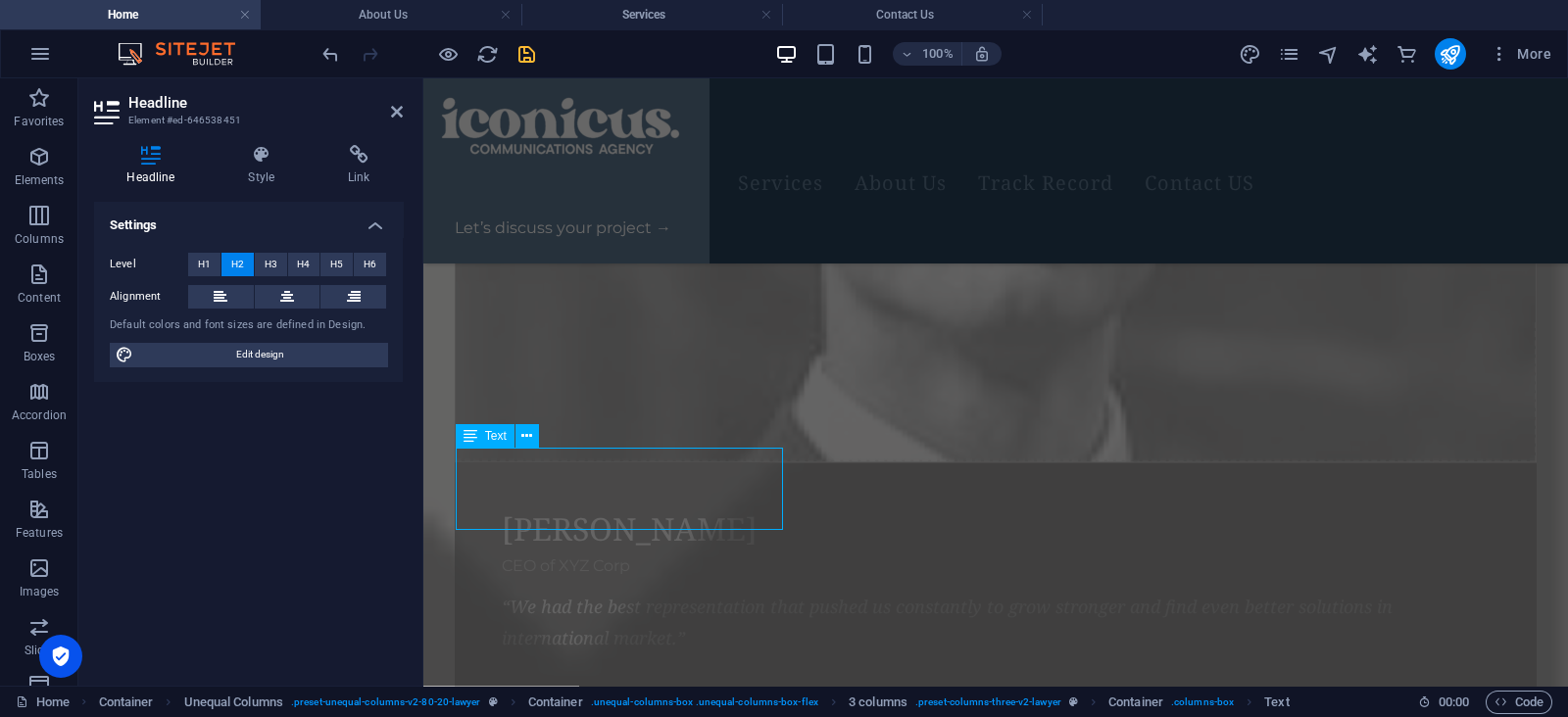 click on "Transform your presence with expert image consulting—polished, professional, and powerful." at bounding box center (622, 6265) 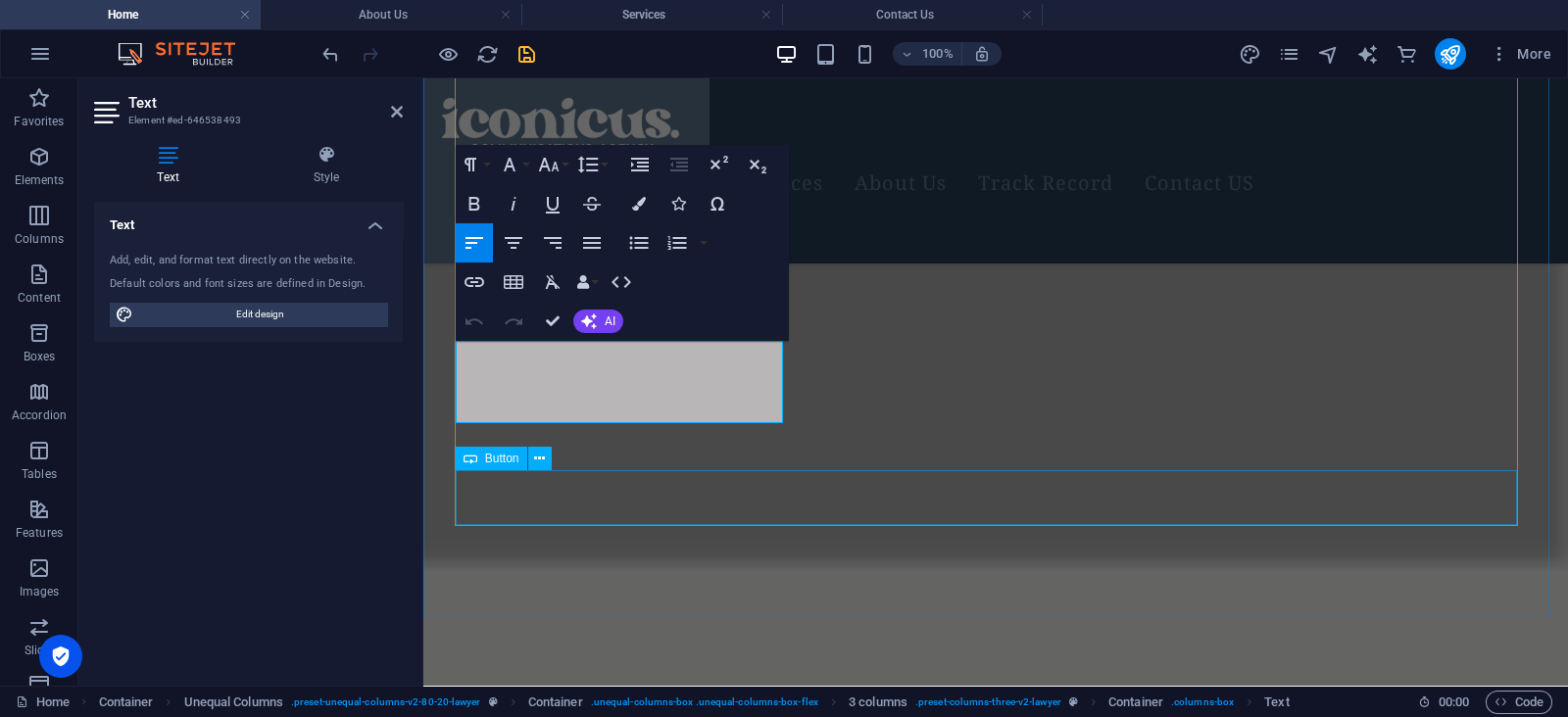 scroll, scrollTop: 5224, scrollLeft: 0, axis: vertical 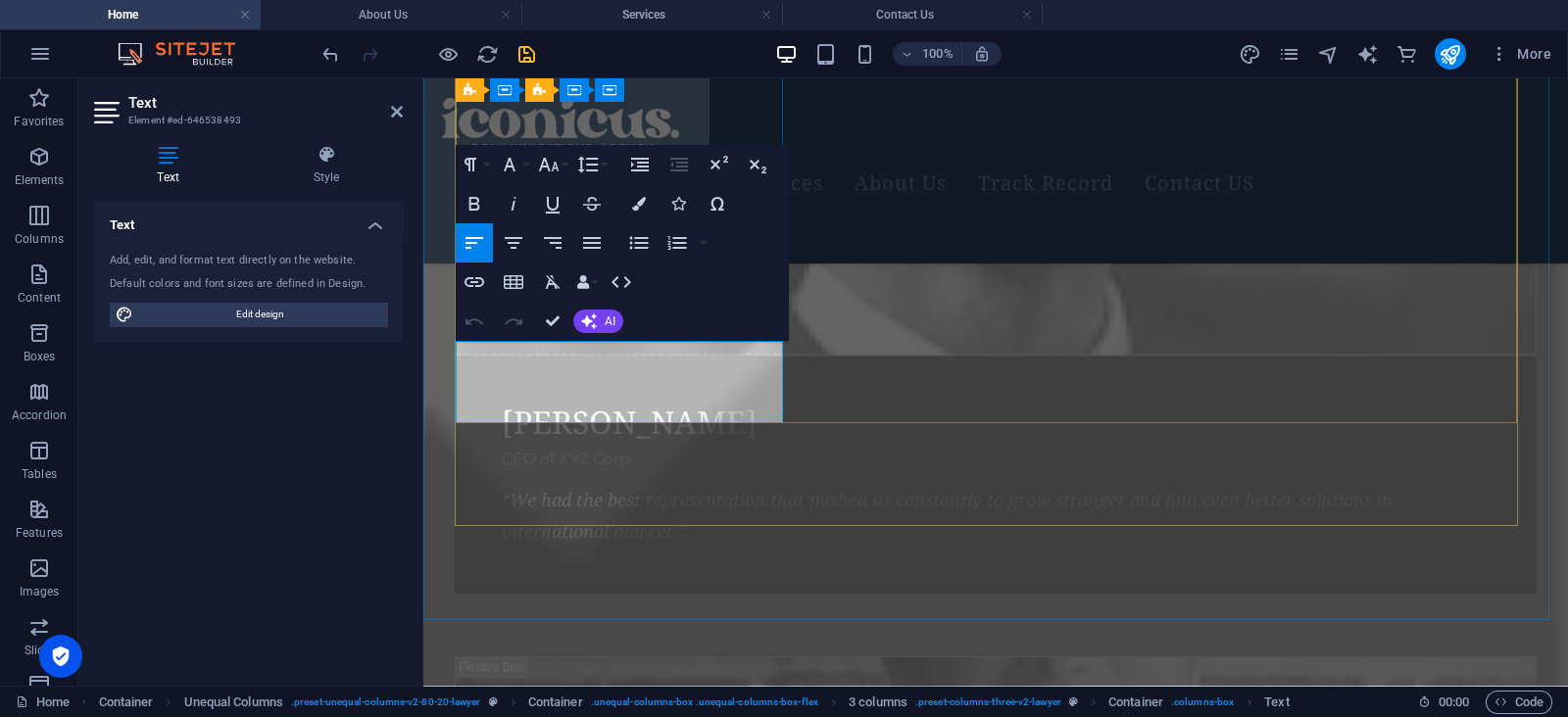 click on "Transform your presence with expert image consulting—polished, professional, and powerful." at bounding box center [622, 6158] 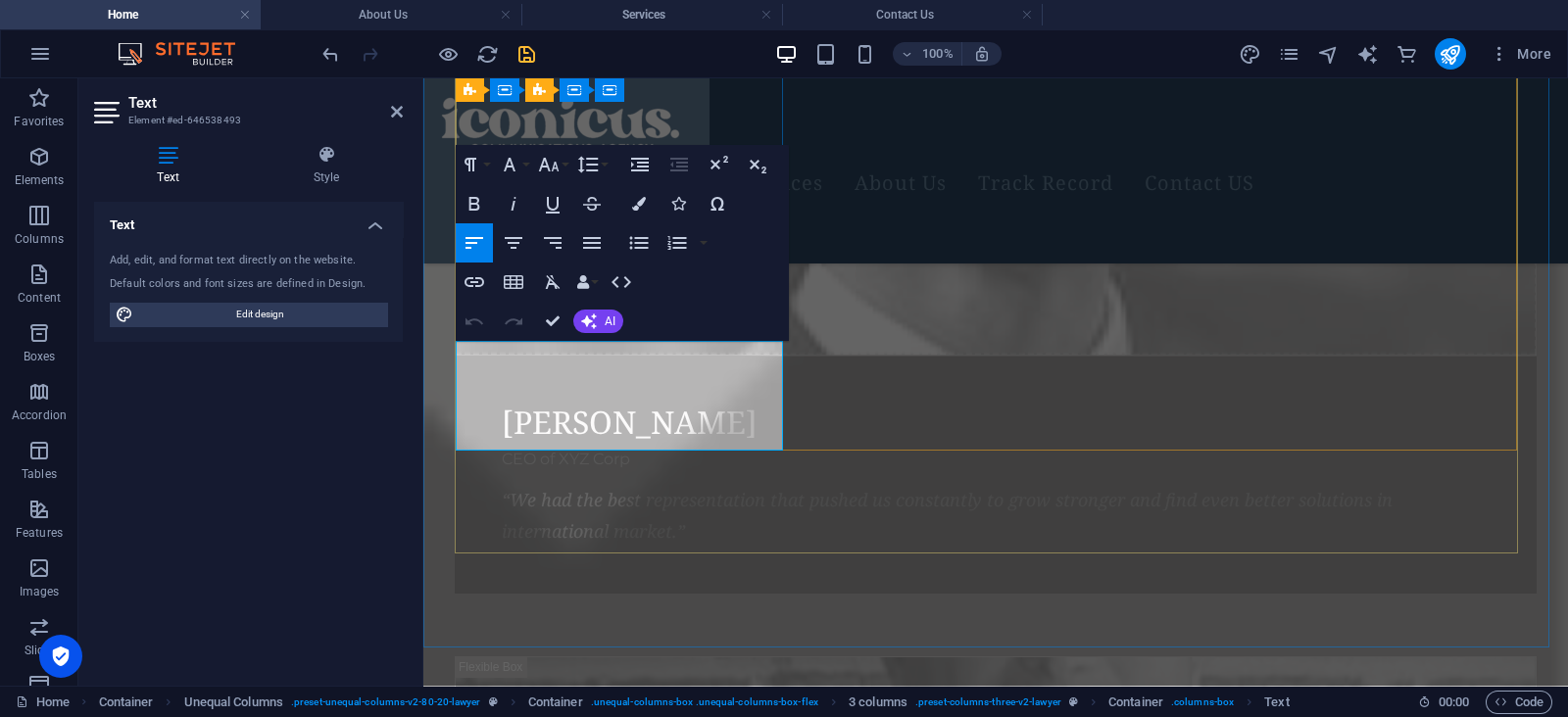 type 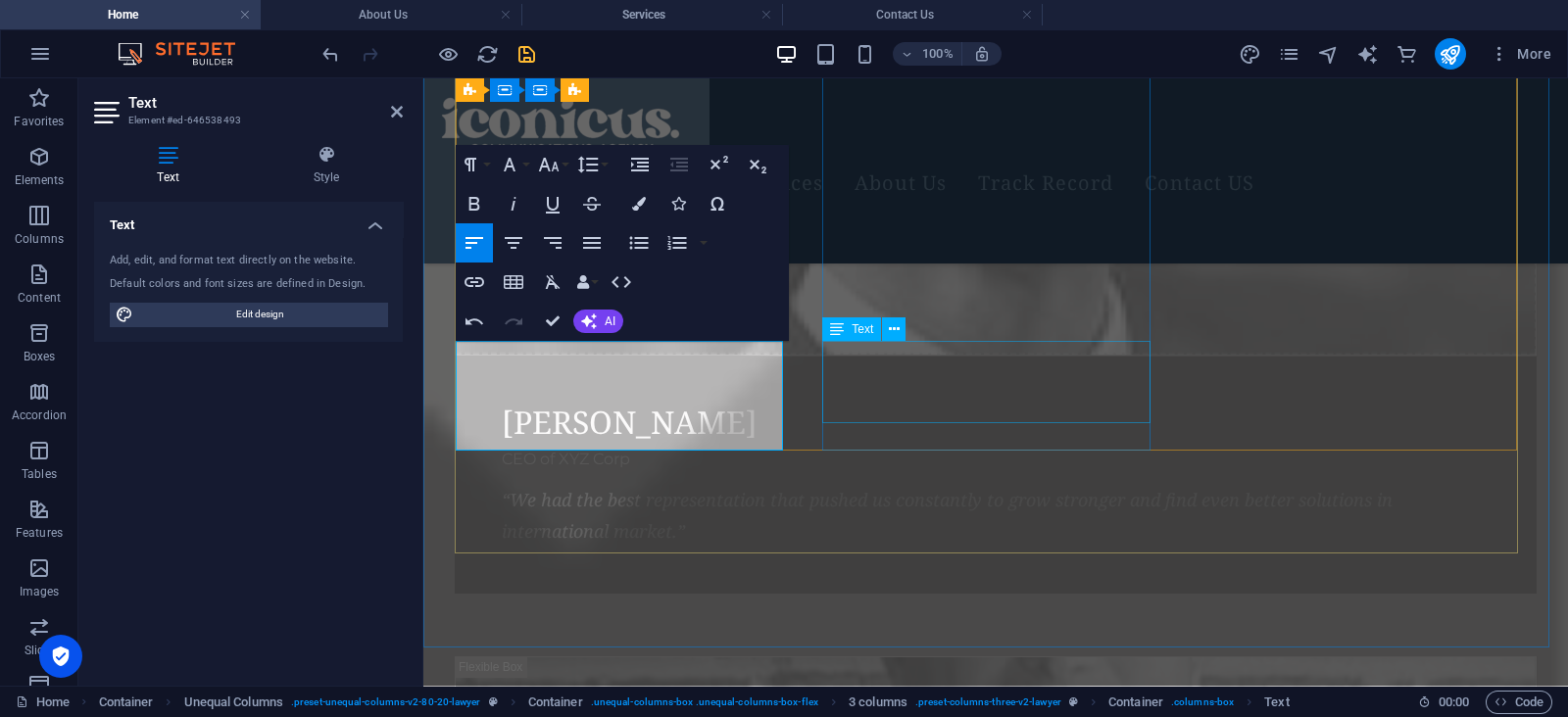 click on "We craft resonant brands from strategy to identity—holistic, distinctive, and impactful." at bounding box center [622, 6796] 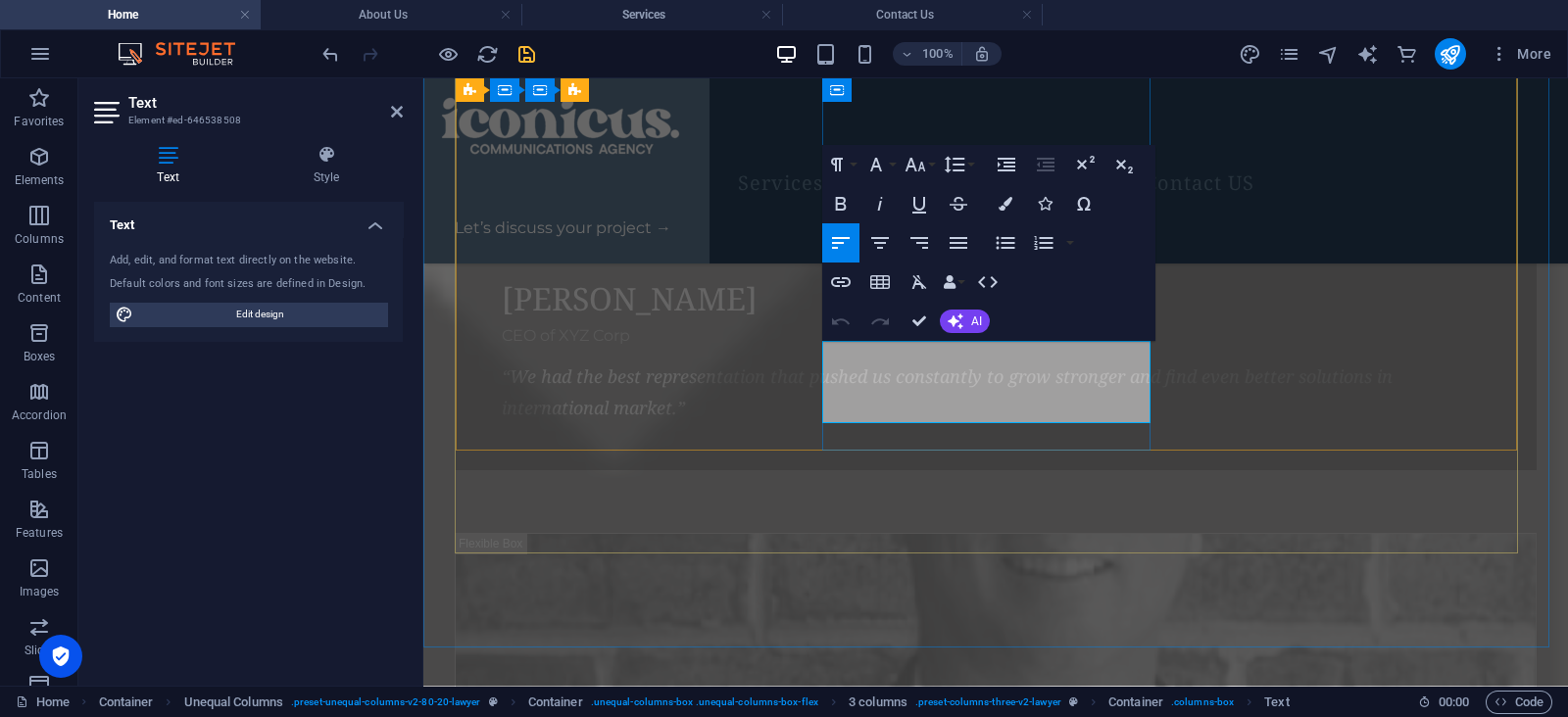 click on "We craft resonant brands from strategy to identity—holistic, distinctive, and impactful." at bounding box center [622, 6470] 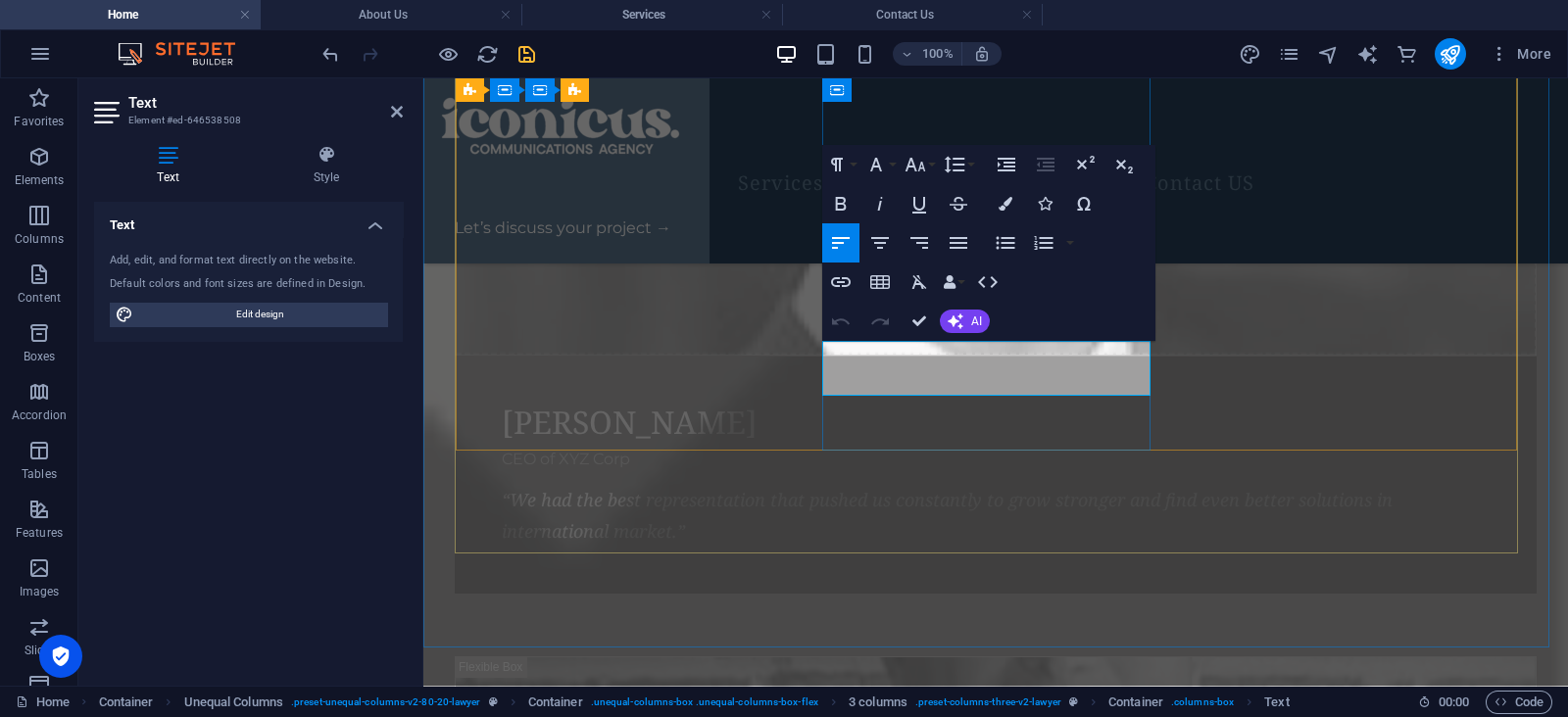 type 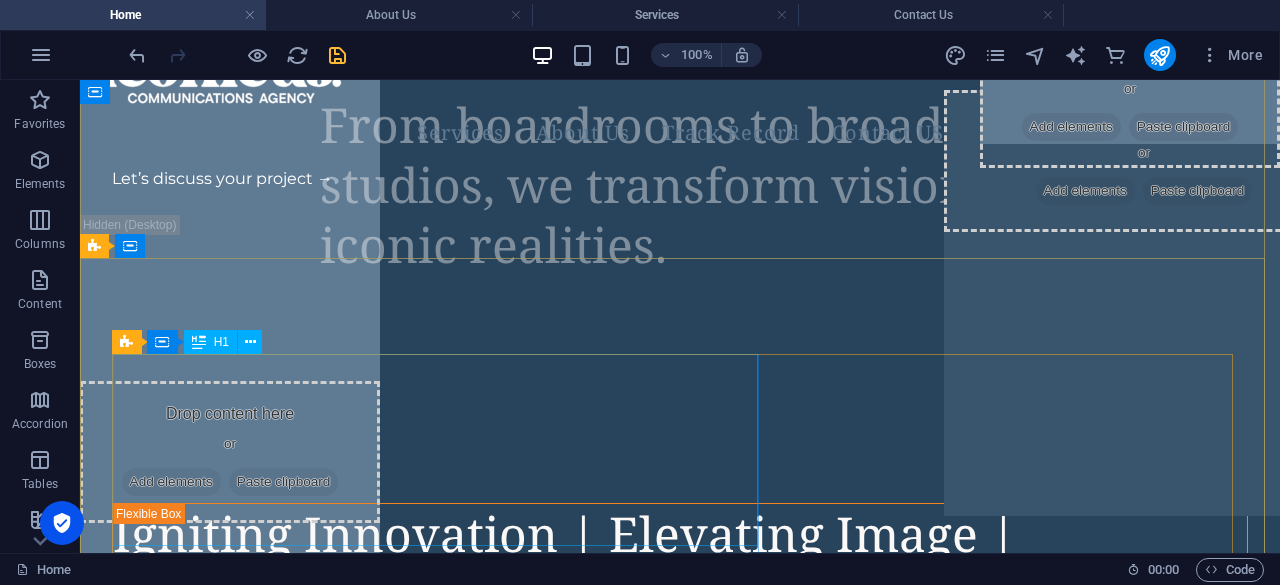 scroll, scrollTop: 118, scrollLeft: 0, axis: vertical 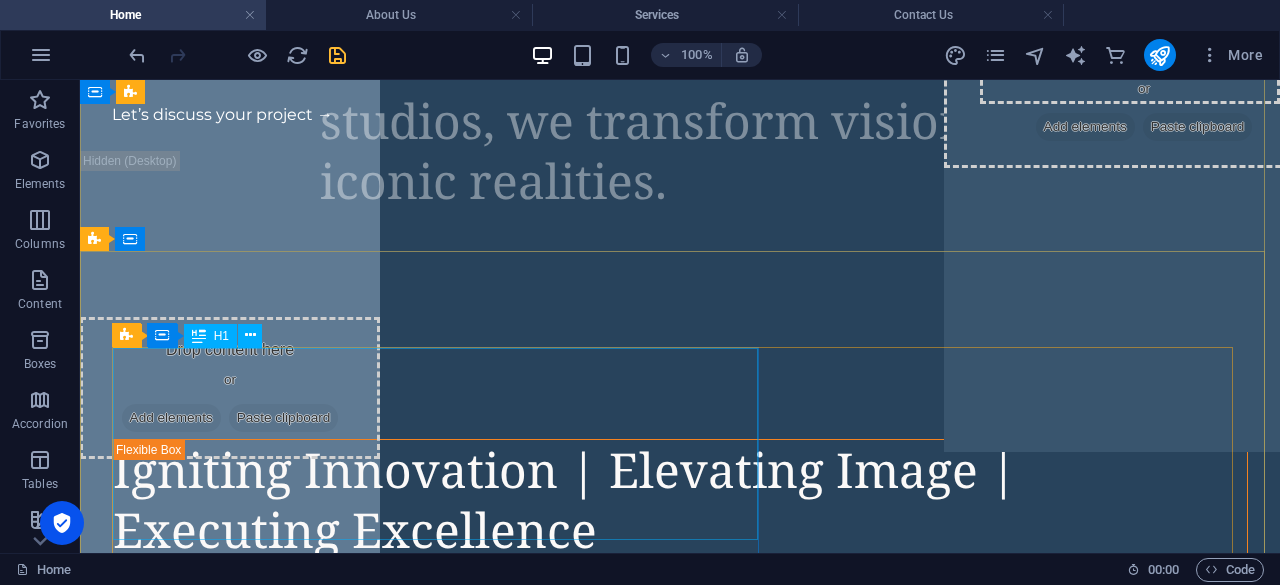 click on "Igniting Innovation | Elevating Image | Executing Excellence" at bounding box center (680, 500) 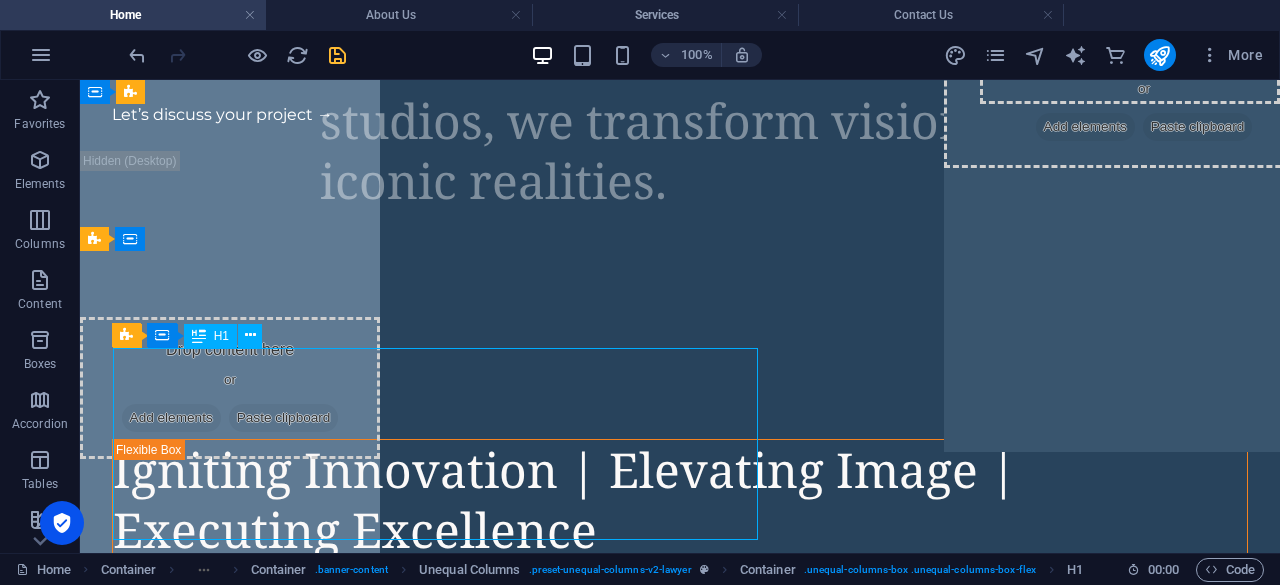 click on "Igniting Innovation | Elevating Image | Executing Excellence" at bounding box center [680, 500] 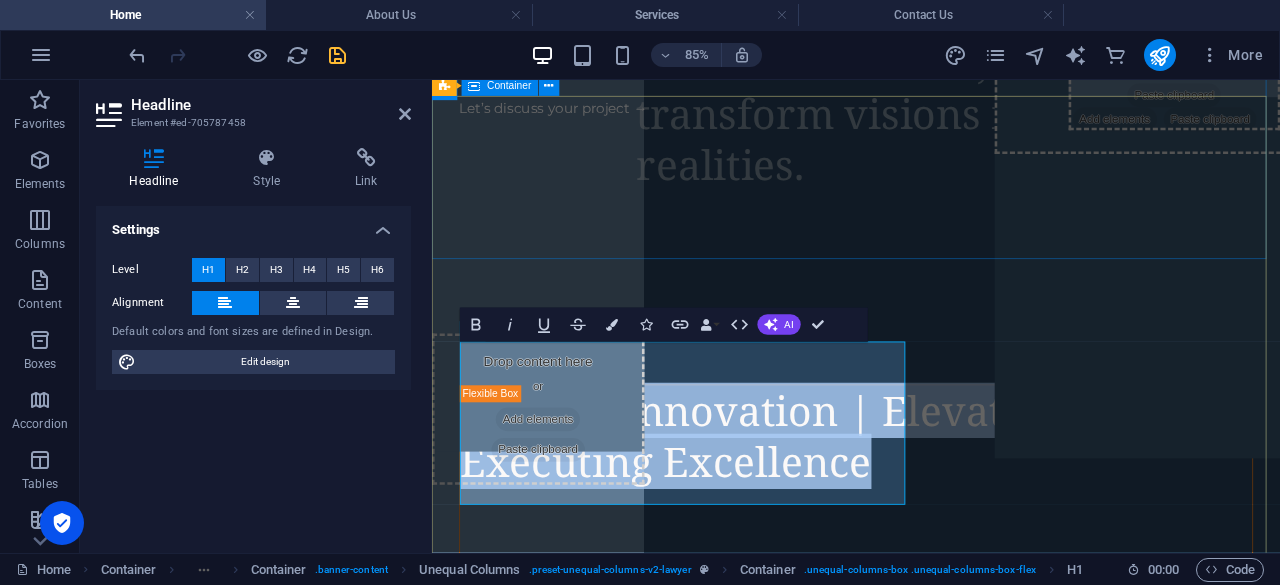 click on "From boardrooms to broadcast studios, we transform visions into iconic realities." at bounding box center [931, 247] 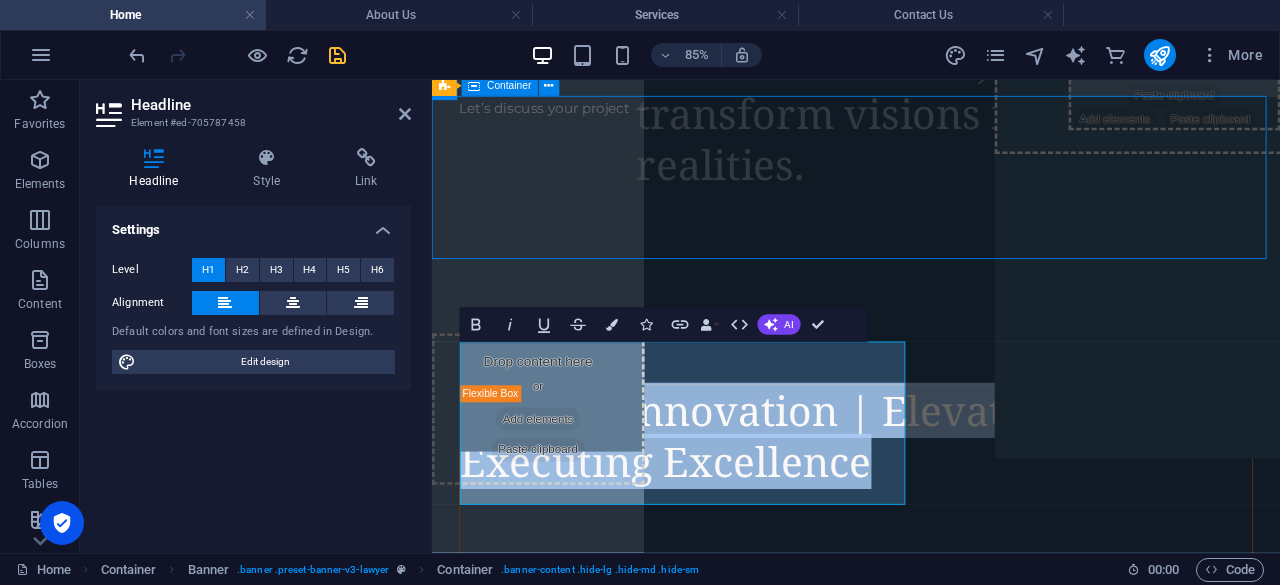 click on "From boardrooms to broadcast studios, we transform visions into iconic realities." at bounding box center (931, 247) 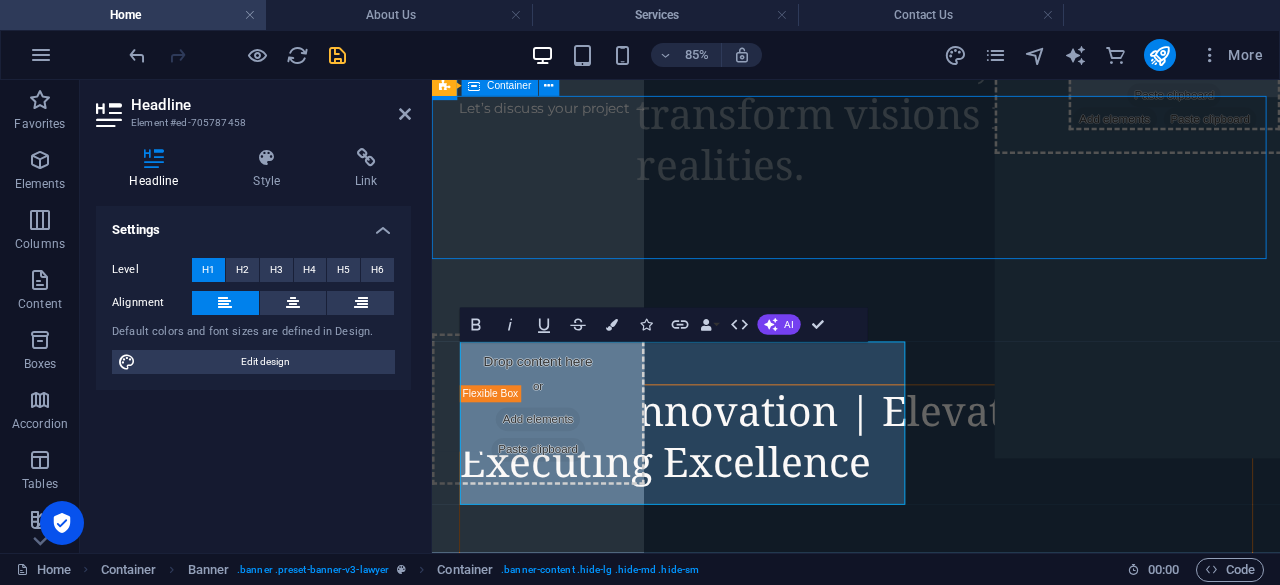 scroll, scrollTop: 0, scrollLeft: 0, axis: both 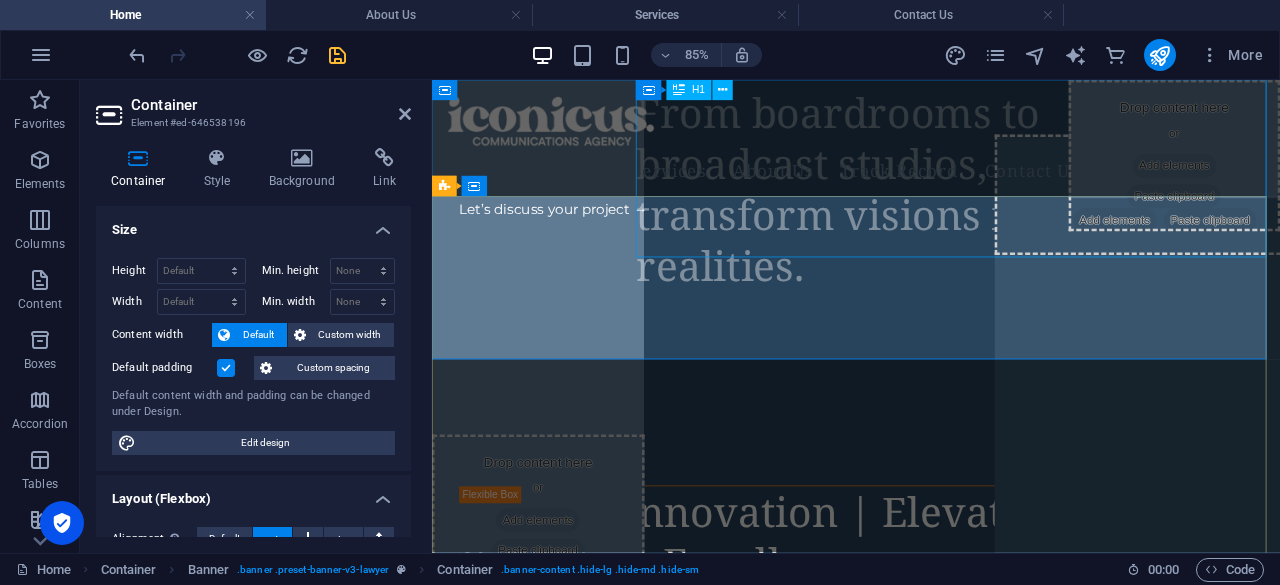 click on "From boardrooms to broadcast studios, we transform visions into iconic realities." at bounding box center (1051, 209) 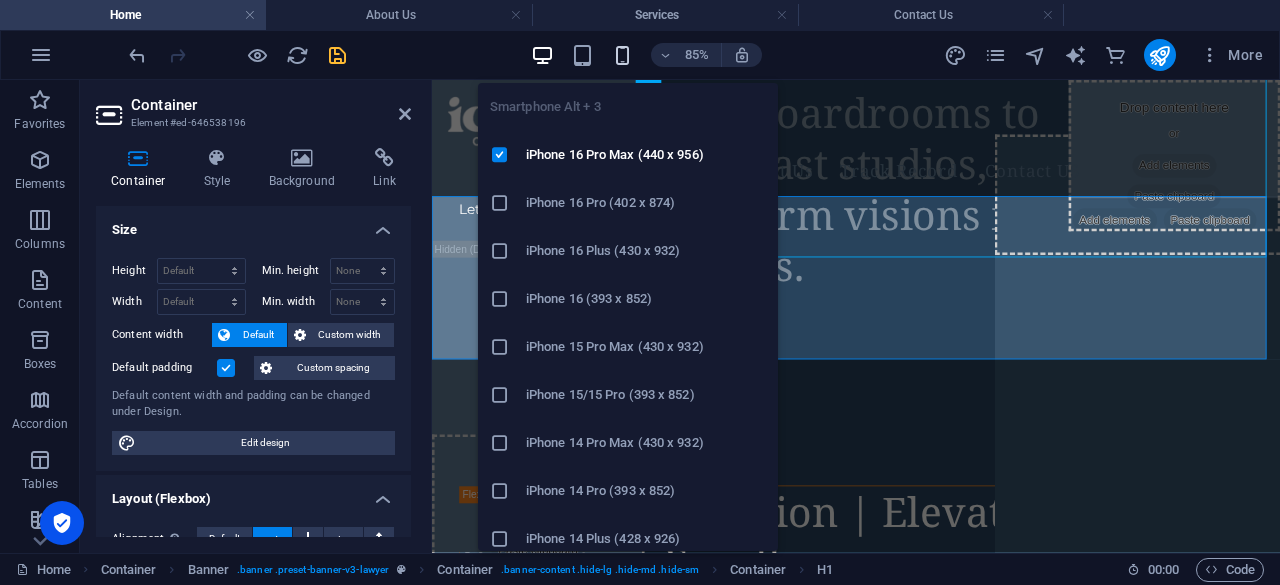 click at bounding box center (622, 55) 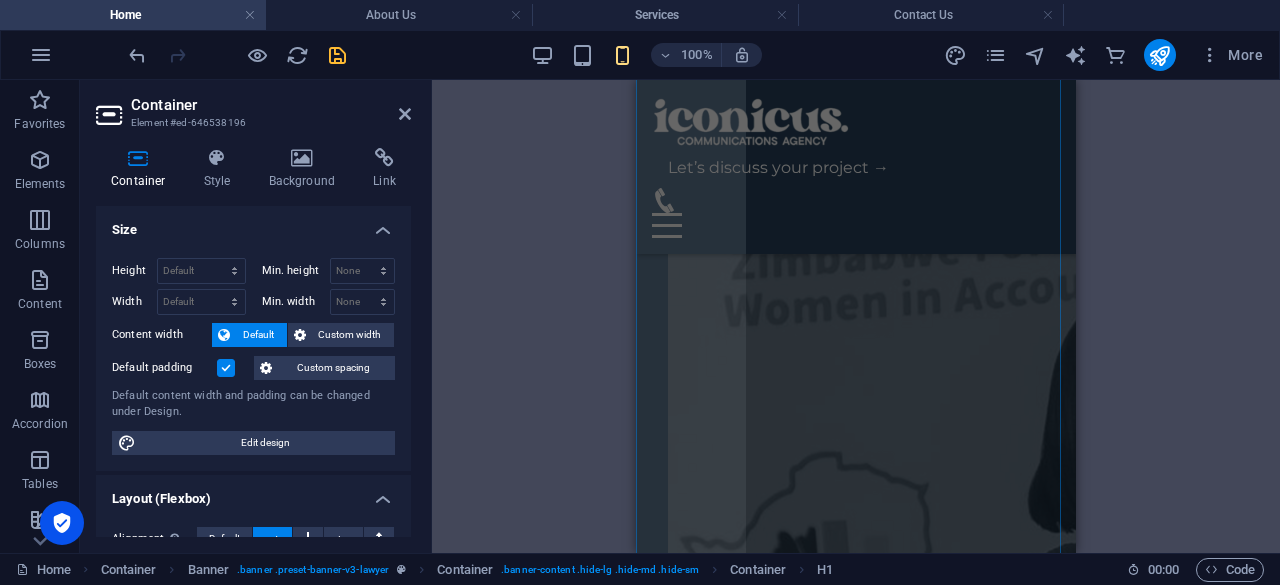 scroll, scrollTop: 1313, scrollLeft: 0, axis: vertical 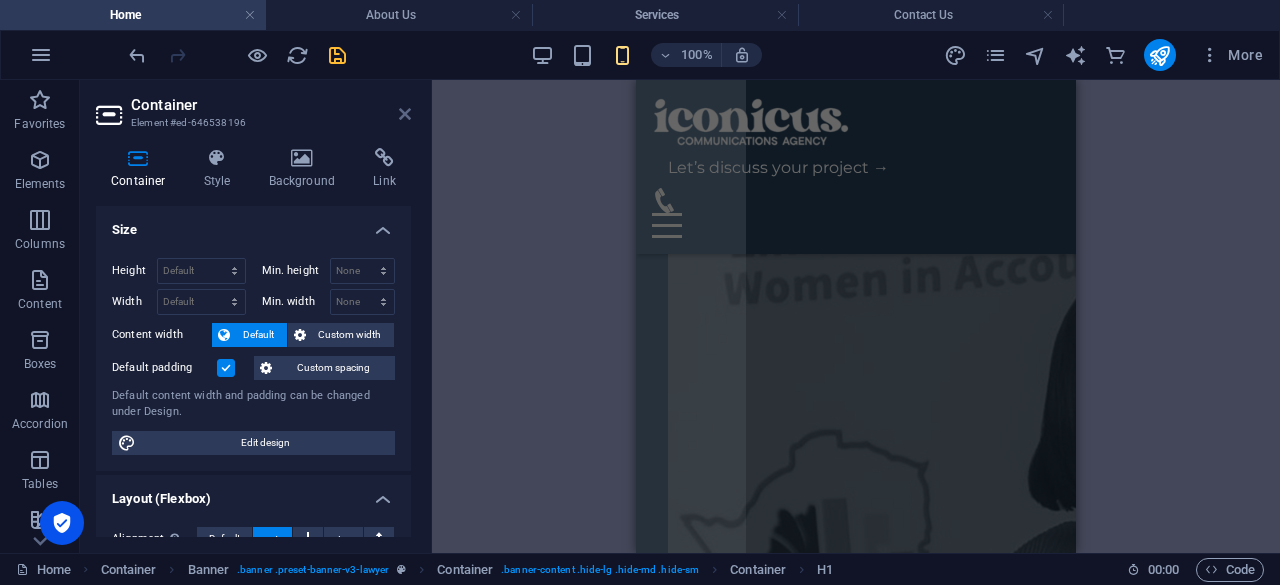 click at bounding box center (405, 114) 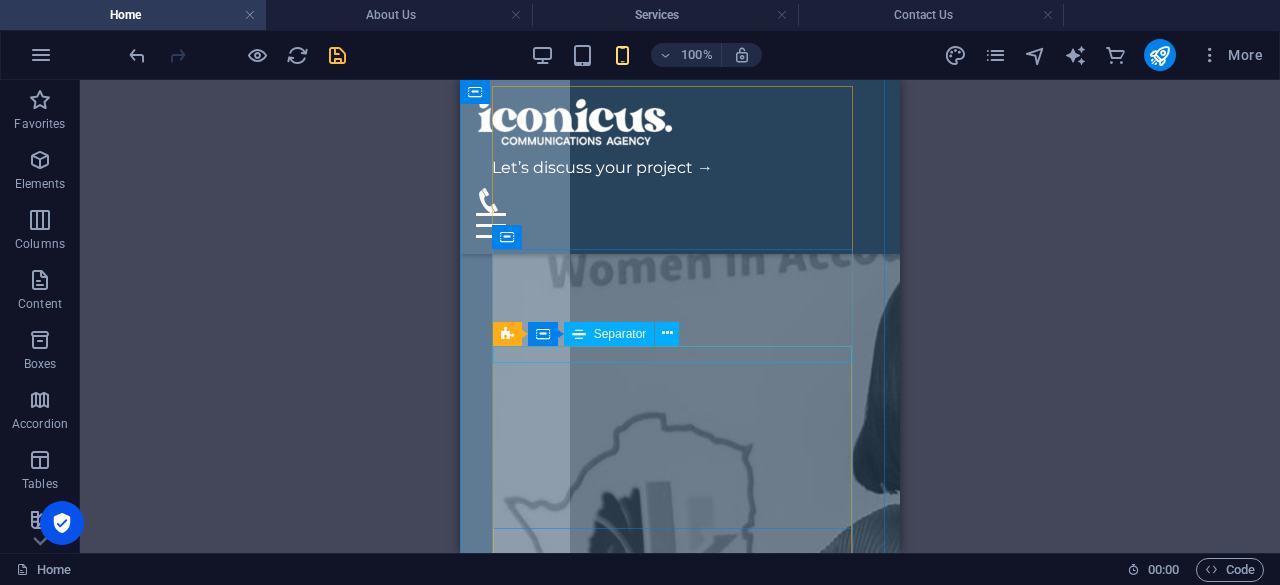 scroll, scrollTop: 1331, scrollLeft: 0, axis: vertical 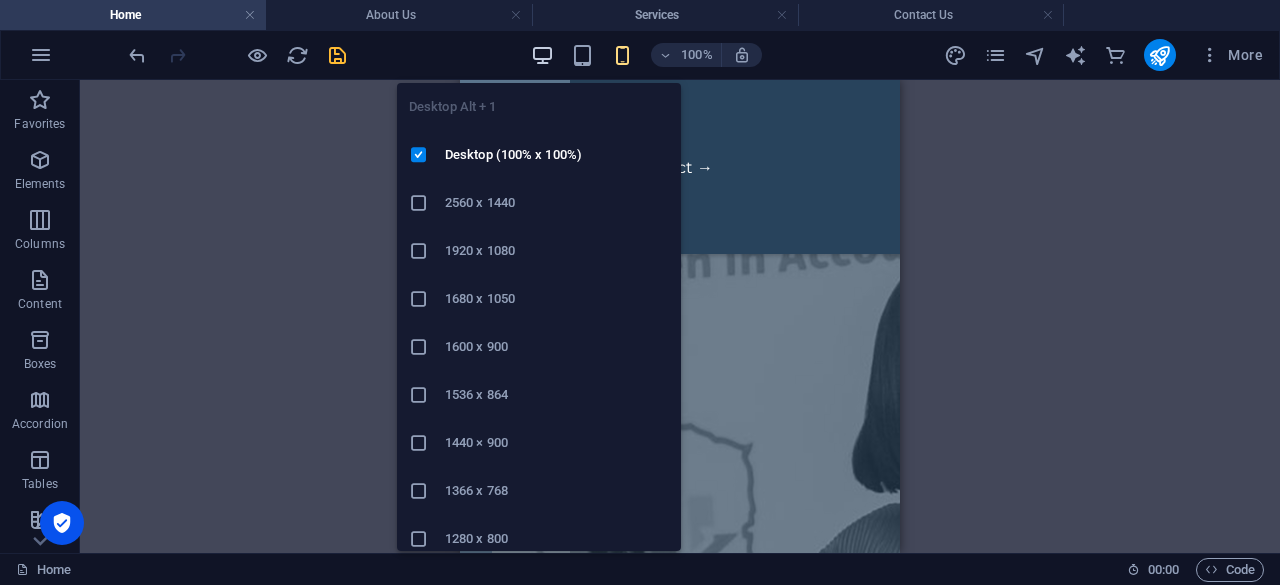 click at bounding box center (542, 55) 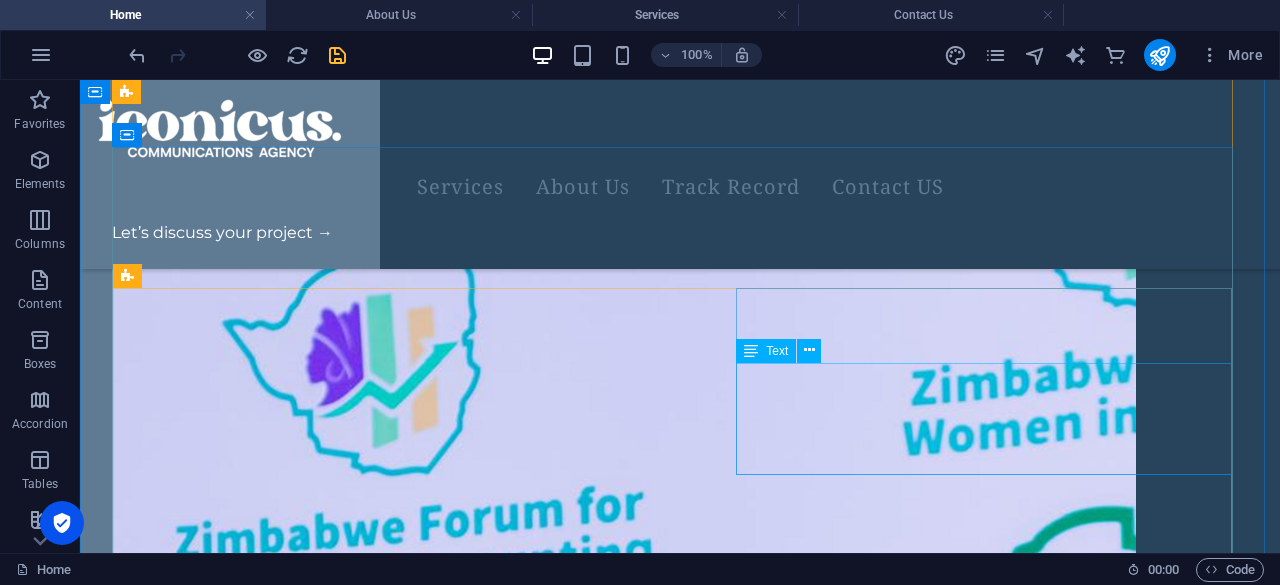scroll, scrollTop: 1061, scrollLeft: 0, axis: vertical 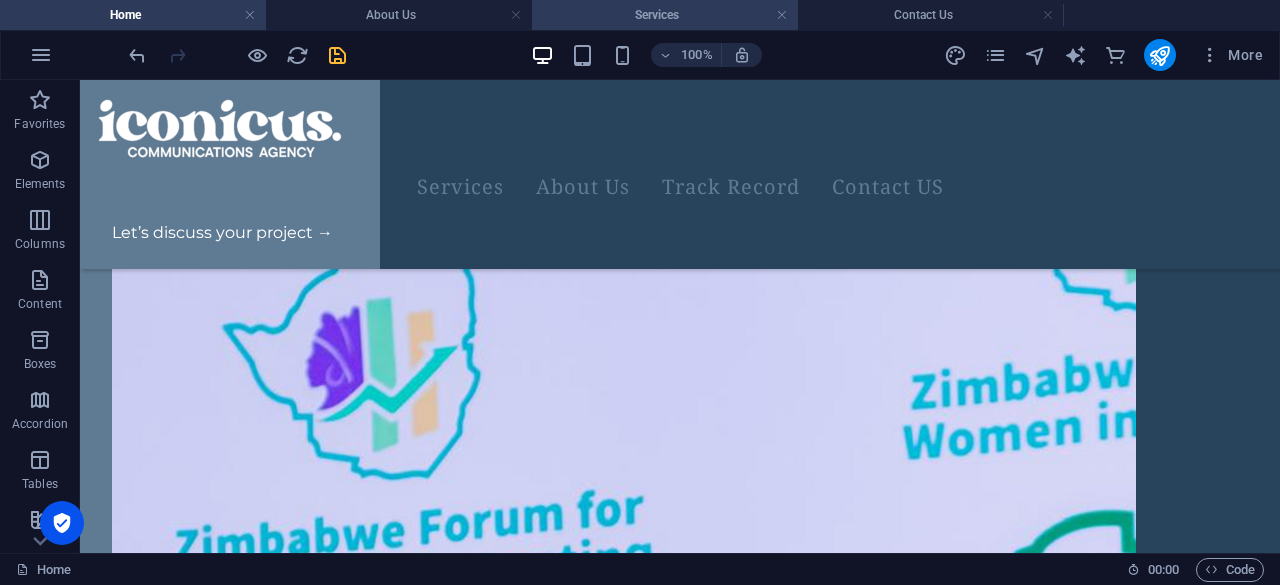 click on "Services" at bounding box center (665, 15) 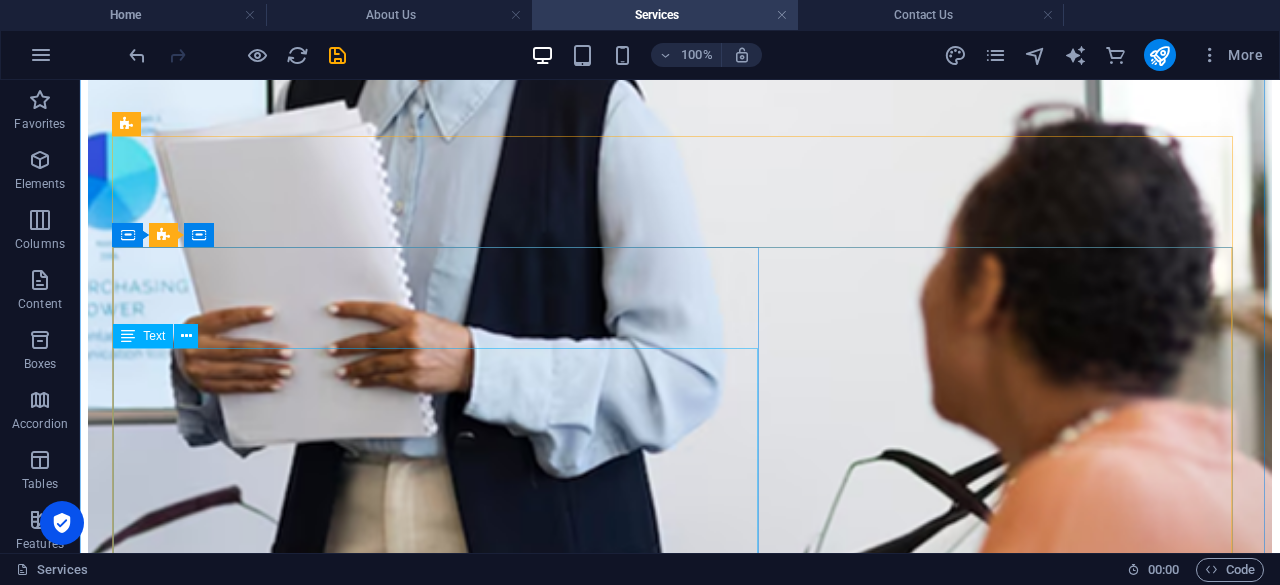 scroll, scrollTop: 3888, scrollLeft: 0, axis: vertical 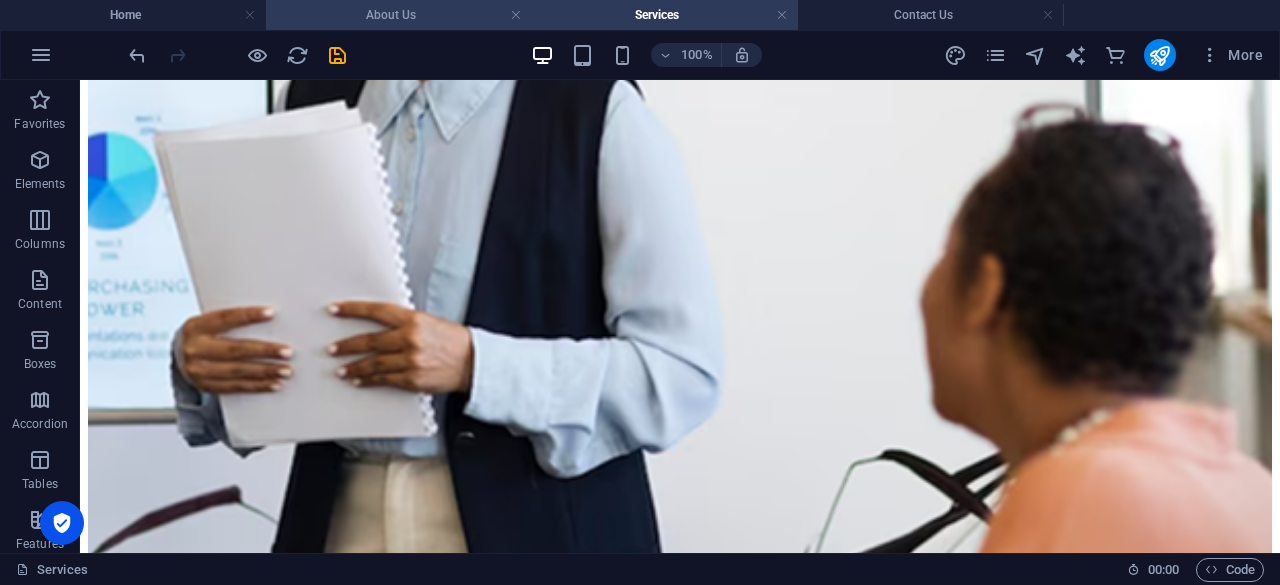click on "About Us" 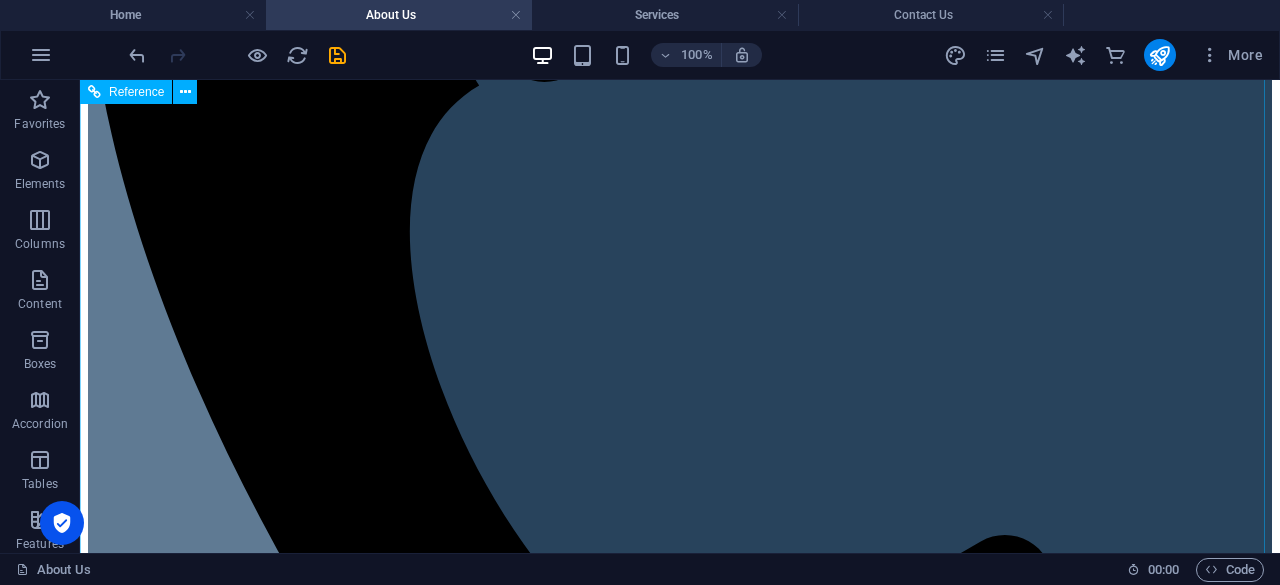 scroll, scrollTop: 709, scrollLeft: 0, axis: vertical 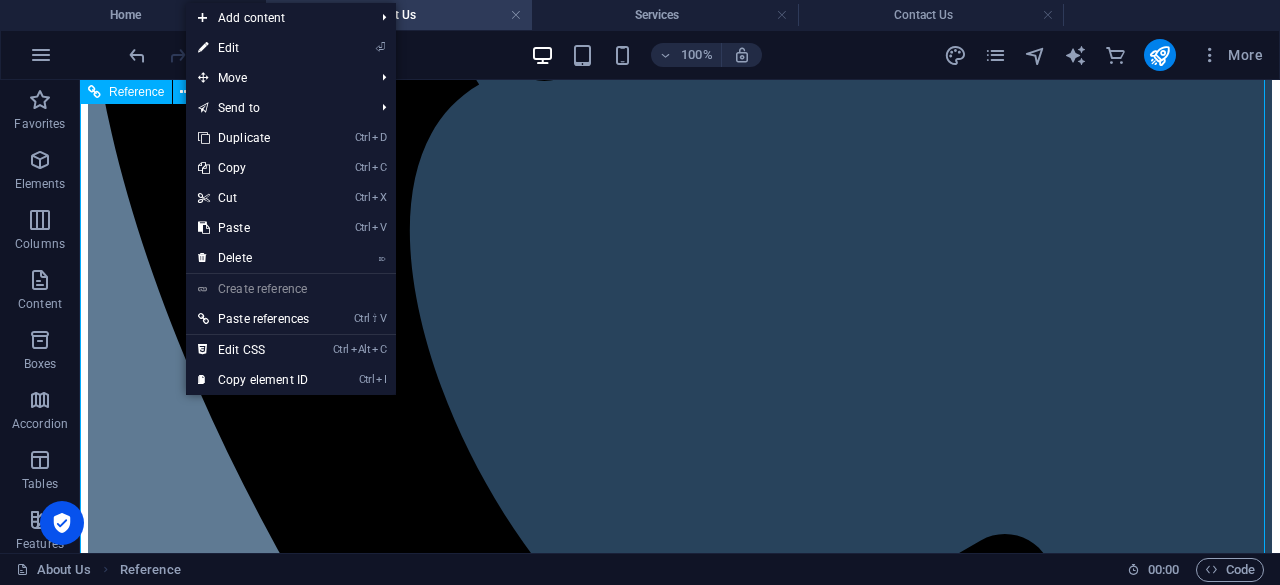 click on "For over 30 years, Iconicus has been the trusted partner for brands, corporations, and government entities seeking transformative communication solutions. Our unparalleled expertise spans brand management, media consultancy, corporate training, and large-scale event production, delivering measurable impact across industries. With 100+ successful collaborations, we’ve worked with leading organizations like ACCA, Deloitte, Liquid Intelligent Technologies, and Zimbabwe’s Ministry of Foreign Affairs, helping them elevate their presence, engage audiences, and achieve strategic goals. What sets us apart? A legacy of excellence—founded by media pioneer [PERSON_NAME], we combine deep industry knowledge, creative innovation, and flawless execution to craft solutions that resonate. Whether it’s shaping a brand’s identity, training executives in media engagement, or orchestrating high-profile events, we bring precision, passion, and proven results to every project." at bounding box center [680, 2176] 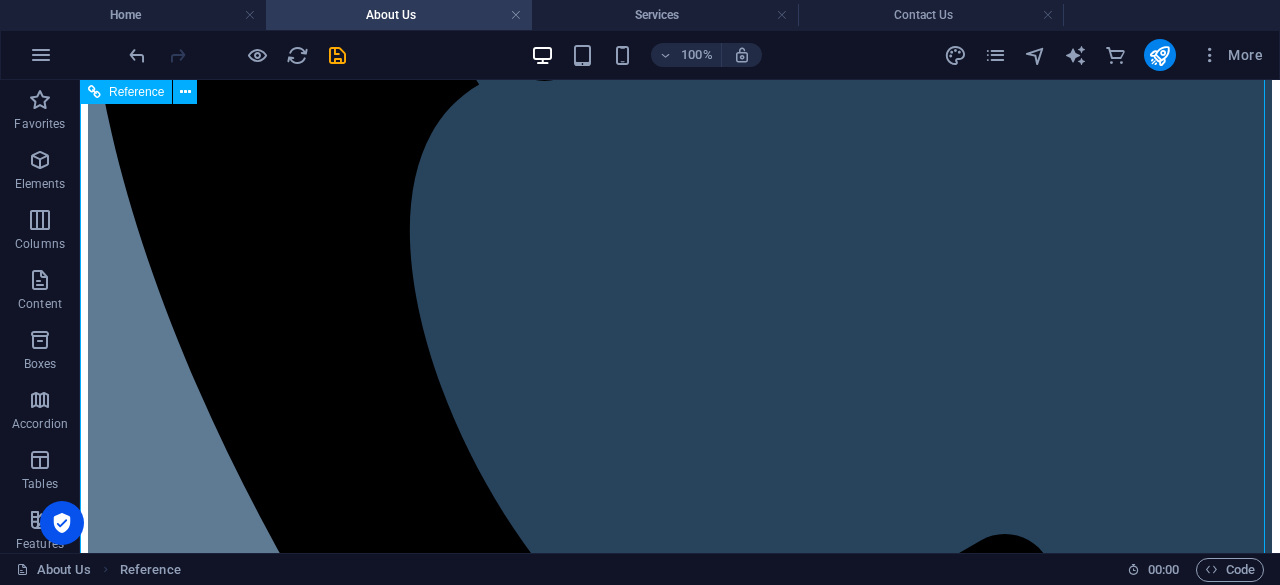 click on "For over 30 years, Iconicus has been the trusted partner for brands, corporations, and government entities seeking transformative communication solutions. Our unparalleled expertise spans brand management, media consultancy, corporate training, and large-scale event production, delivering measurable impact across industries. With 100+ successful collaborations, we’ve worked with leading organizations like ACCA, Deloitte, Liquid Intelligent Technologies, and Zimbabwe’s Ministry of Foreign Affairs, helping them elevate their presence, engage audiences, and achieve strategic goals. What sets us apart? A legacy of excellence—founded by media pioneer [PERSON_NAME], we combine deep industry knowledge, creative innovation, and flawless execution to craft solutions that resonate. Whether it’s shaping a brand’s identity, training executives in media engagement, or orchestrating high-profile events, we bring precision, passion, and proven results to every project." at bounding box center (680, 2176) 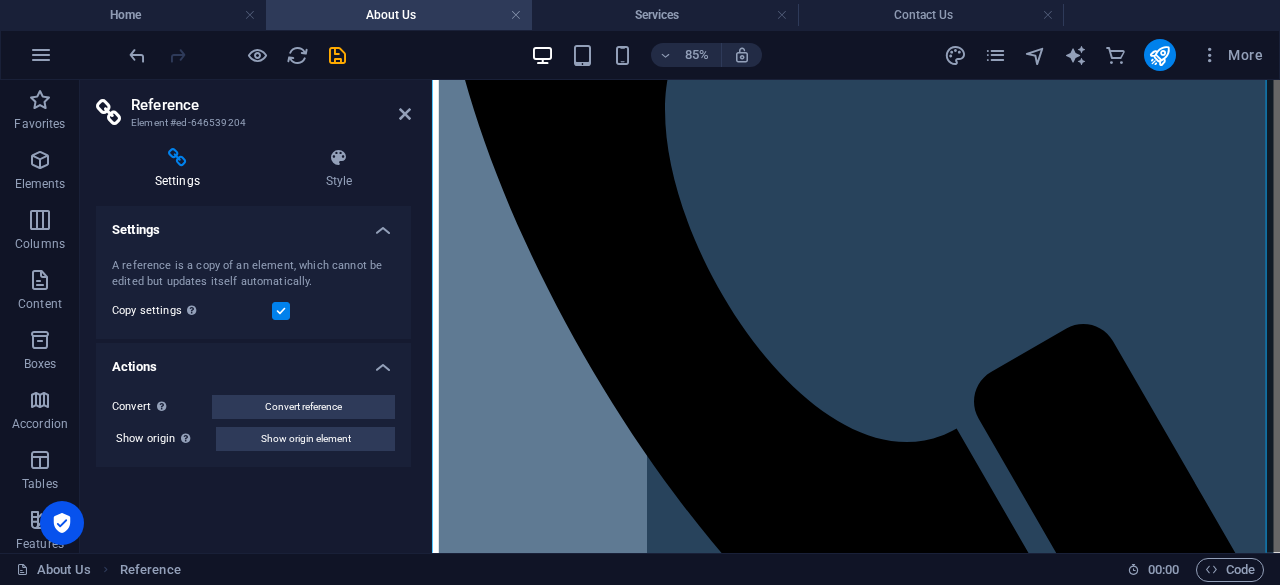 scroll, scrollTop: 769, scrollLeft: 0, axis: vertical 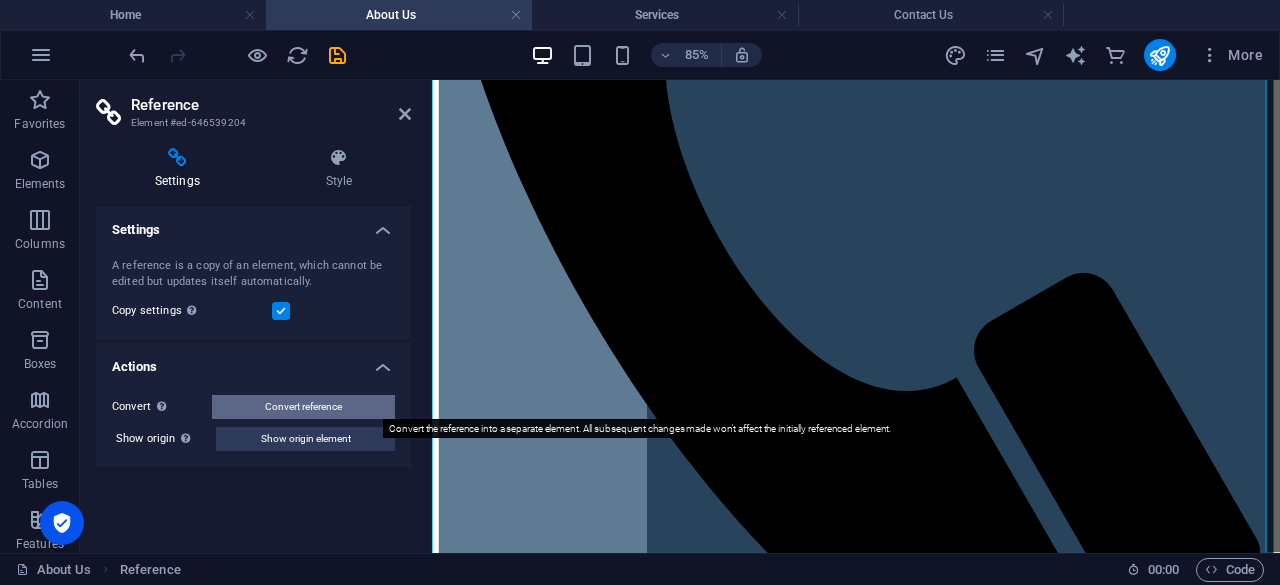 click on "Convert reference" at bounding box center [303, 407] 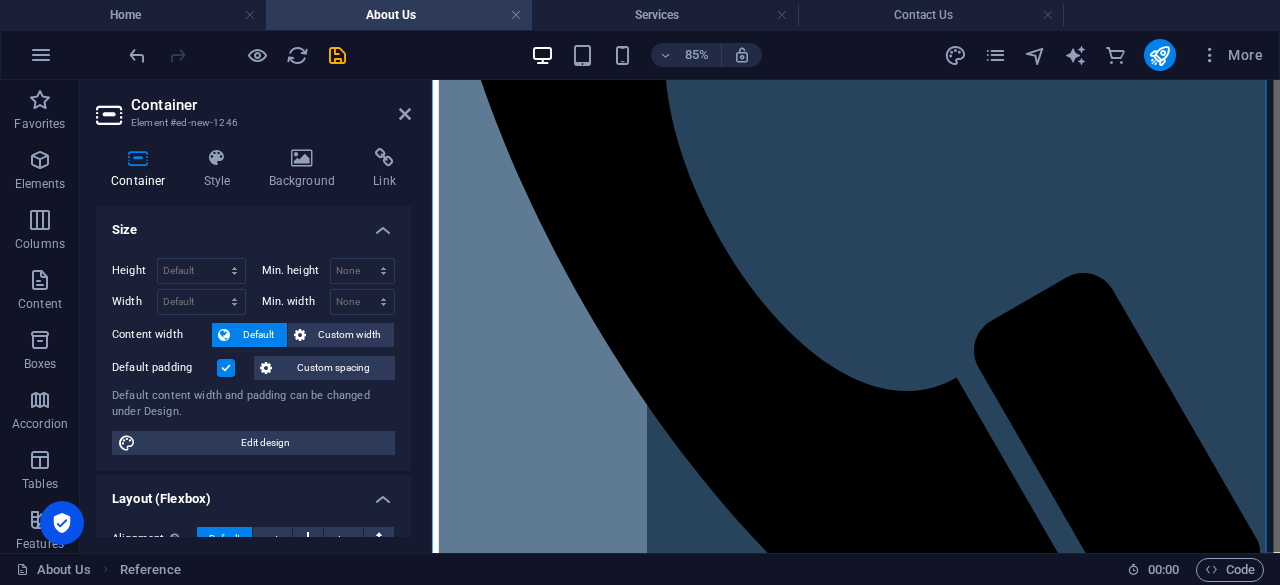 scroll, scrollTop: 709, scrollLeft: 0, axis: vertical 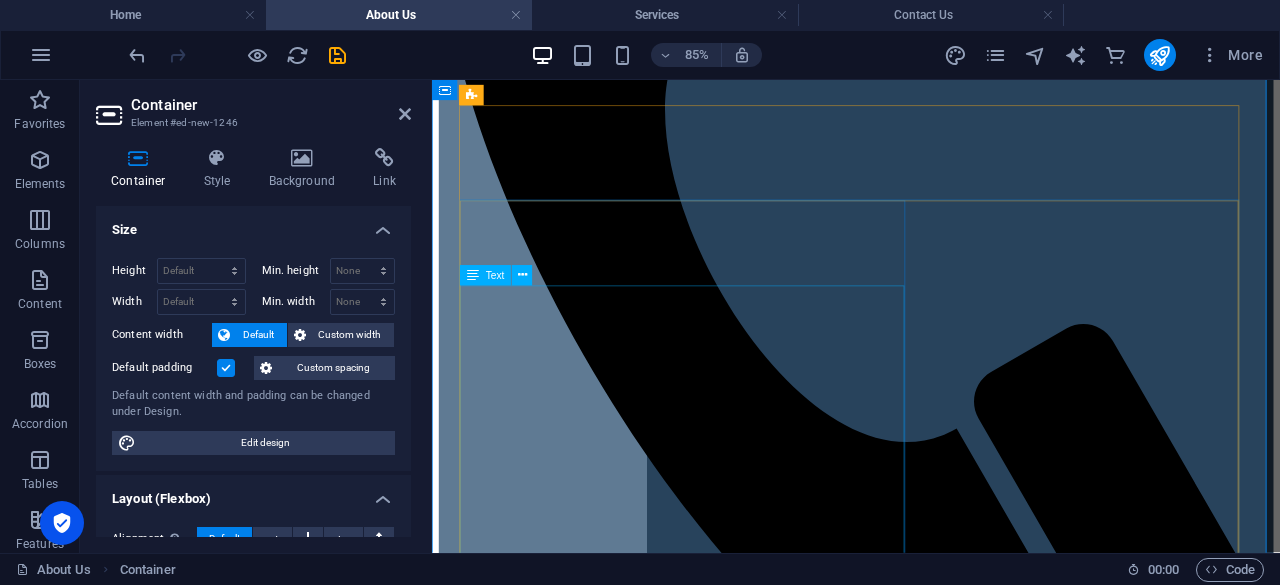 click on "For over 30 years, Iconicus has been the trusted partner for brands, corporations, and government entities seeking transformative communication solutions. Our unparalleled expertise spans brand management, media consultancy, corporate training, and large-scale event production, delivering measurable impact across industries. With 100+ successful collaborations, we’ve worked with leading organizations like ACCA, Deloitte, Liquid Intelligent Technologies, and Zimbabwe’s Ministry of Foreign Affairs, helping them elevate their presence, engage audiences, and achieve strategic goals. What sets us apart? A legacy of excellence—founded by media pioneer [PERSON_NAME], we combine deep industry knowledge, creative innovation, and flawless execution to craft solutions that resonate. Whether it’s shaping a brand’s identity, training executives in media engagement, or orchestrating high-profile events, we bring precision, passion, and proven results to every project." at bounding box center [931, 2014] 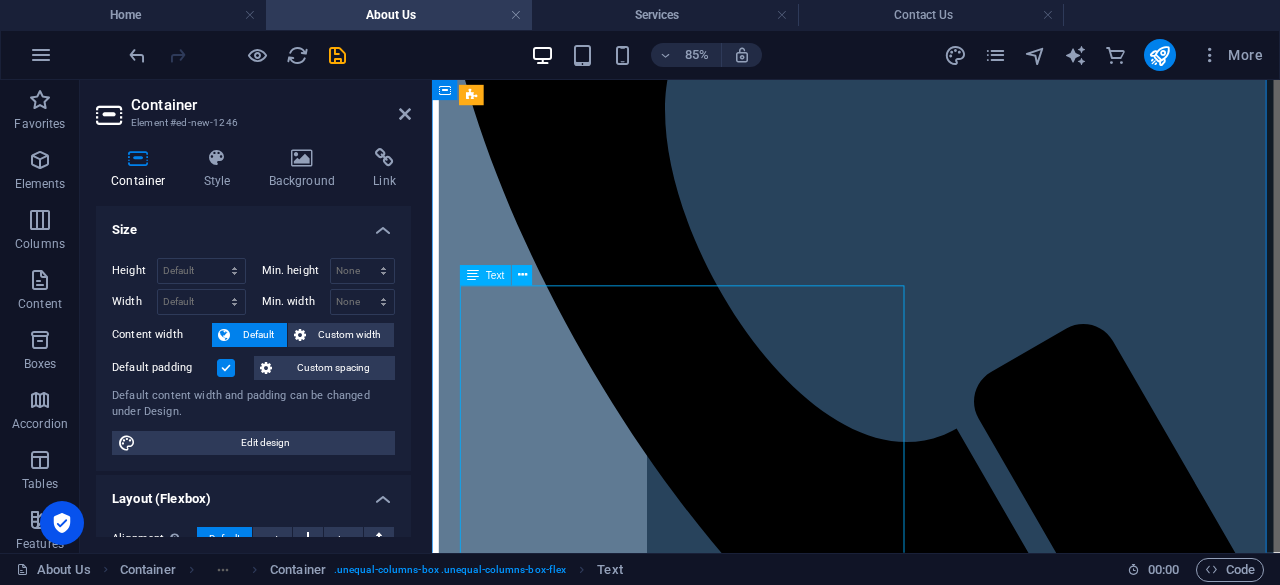 click on "For over 30 years, Iconicus has been the trusted partner for brands, corporations, and government entities seeking transformative communication solutions. Our unparalleled expertise spans brand management, media consultancy, corporate training, and large-scale event production, delivering measurable impact across industries. With 100+ successful collaborations, we’ve worked with leading organizations like ACCA, Deloitte, Liquid Intelligent Technologies, and Zimbabwe’s Ministry of Foreign Affairs, helping them elevate their presence, engage audiences, and achieve strategic goals. What sets us apart? A legacy of excellence—founded by media pioneer [PERSON_NAME], we combine deep industry knowledge, creative innovation, and flawless execution to craft solutions that resonate. Whether it’s shaping a brand’s identity, training executives in media engagement, or orchestrating high-profile events, we bring precision, passion, and proven results to every project." at bounding box center [931, 2014] 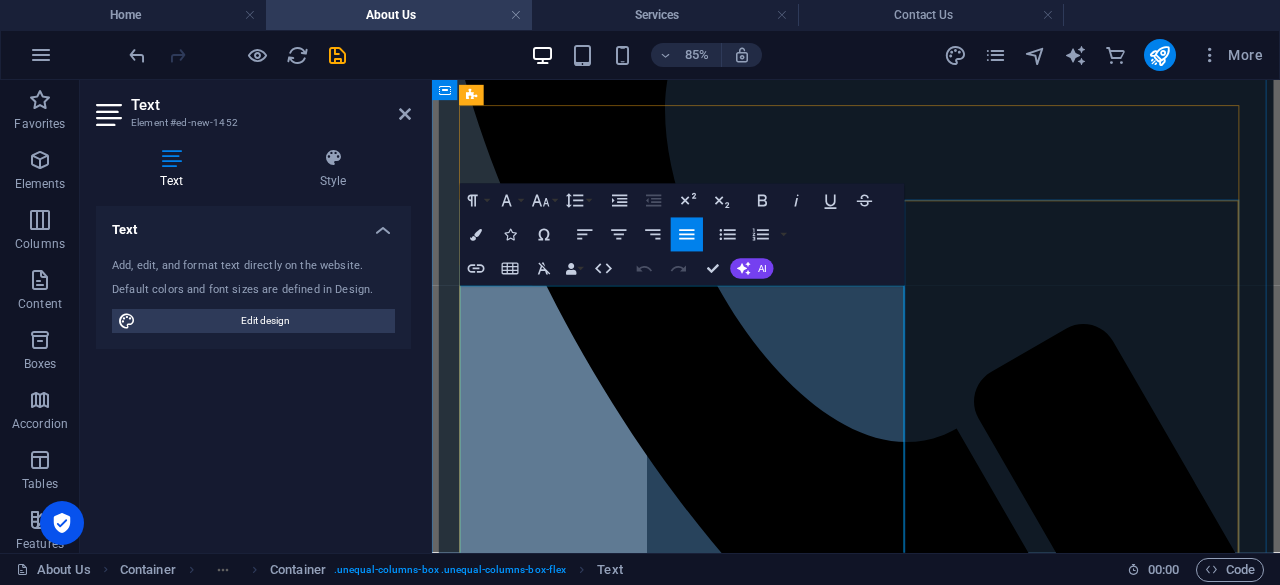 click on "For over 30 years, Iconicus has been the trusted partner for brands, corporations, and government entities seeking transformative communication solutions. Our unparalleled expertise spans brand management, media consultancy, corporate training, and large-scale event production, delivering measurable impact across industries. With 100+ successful collaborations, we’ve worked with leading organizations like ACCA, Deloitte, Liquid Intelligent Technologies, and Zimbabwe’s Ministry of Foreign Affairs, helping them elevate their presence, engage audiences, and achieve strategic goals." at bounding box center [931, 1962] 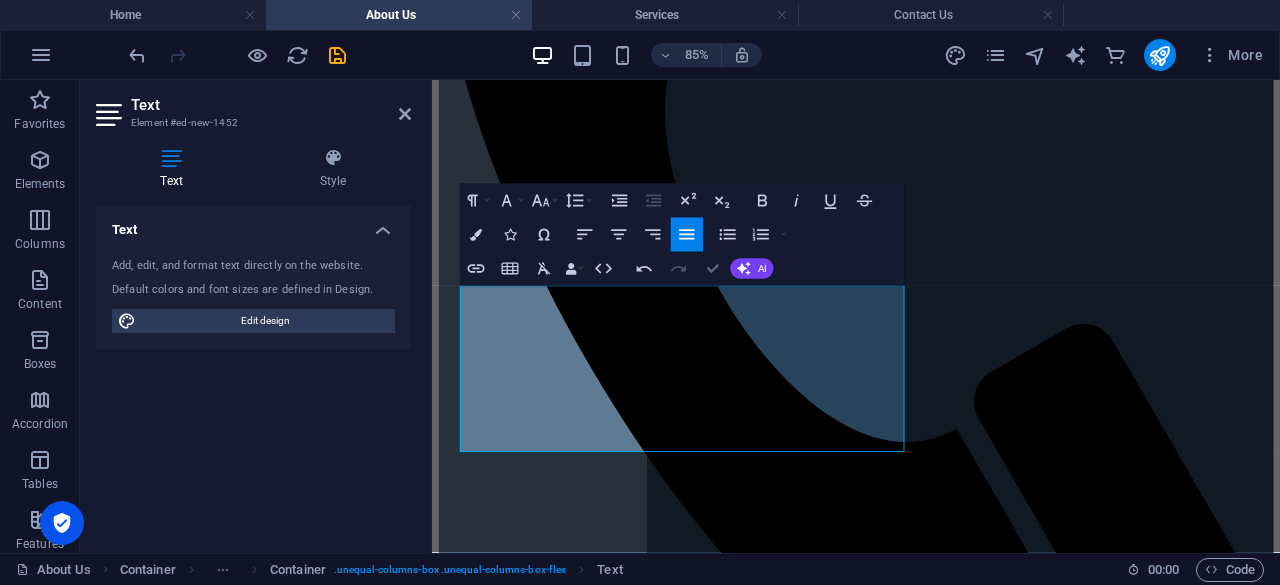 scroll, scrollTop: 649, scrollLeft: 0, axis: vertical 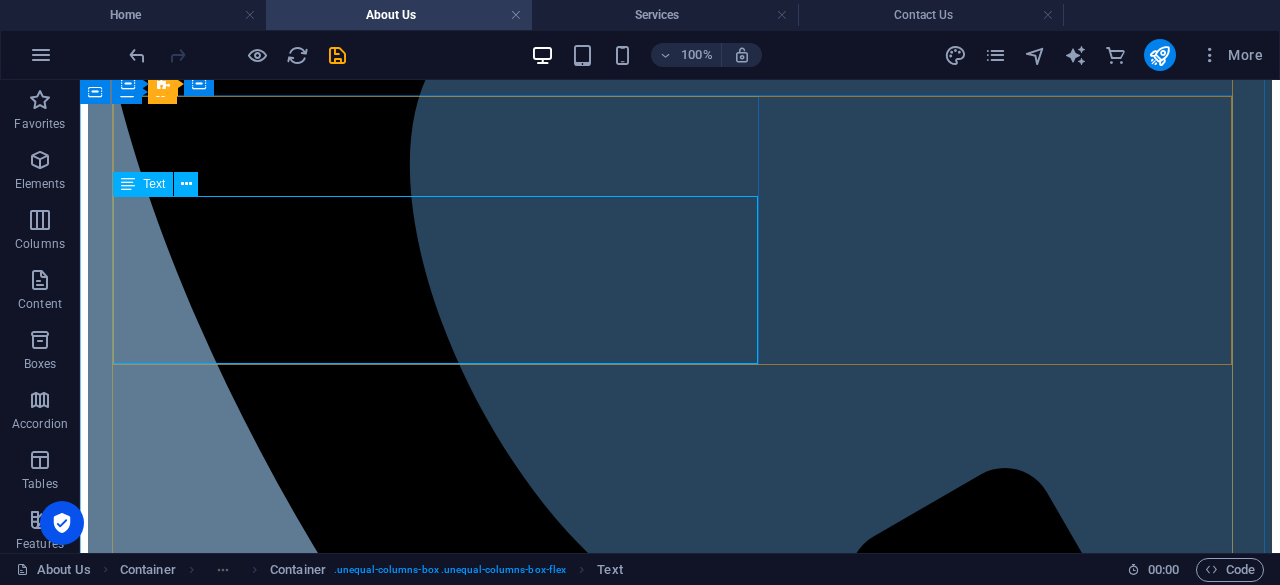 click on "At ICONICUS (Pvt) Ltd, we are your partners in transformative branding, impactful communications, high-performance training, and unforgettable event experiences. With a footprint of over 30 years across media, hospitality, and corporate spaces, we blend expertise with elegance to empower individuals and organisations. We excel in crafting bespoke strategies that elevate professional performance and [PERSON_NAME] personal growth." at bounding box center [680, 2049] 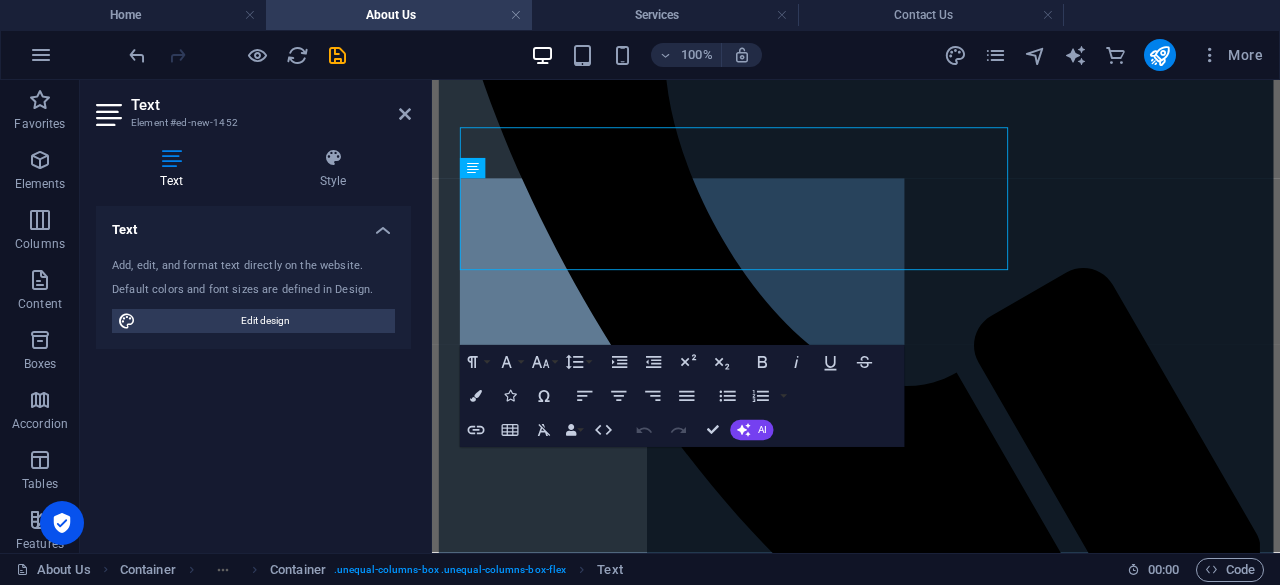 scroll, scrollTop: 835, scrollLeft: 0, axis: vertical 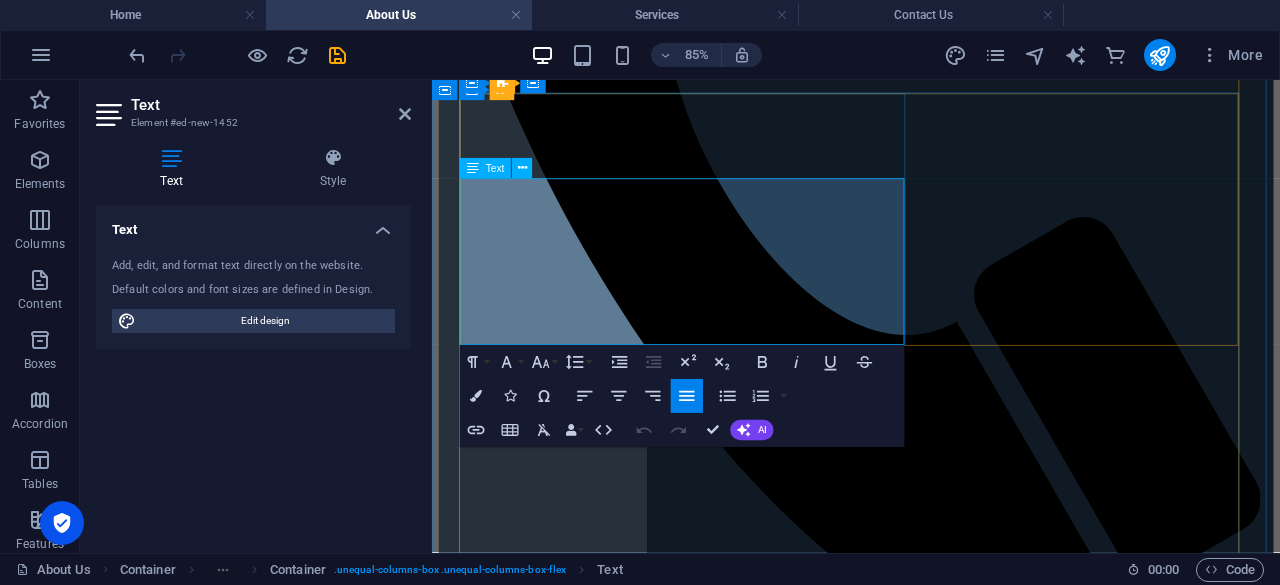 click on "At ICONICUS (Pvt) Ltd, we are your partners in transformative branding, impactful communications, high-performance training, and unforgettable event experiences. With a footprint of over 30 years across media, hospitality, and corporate spaces, we blend expertise with elegance to empower individuals and organisations. We excel in crafting bespoke strategies that elevate professional performance and [PERSON_NAME] personal growth." at bounding box center (931, 1758) 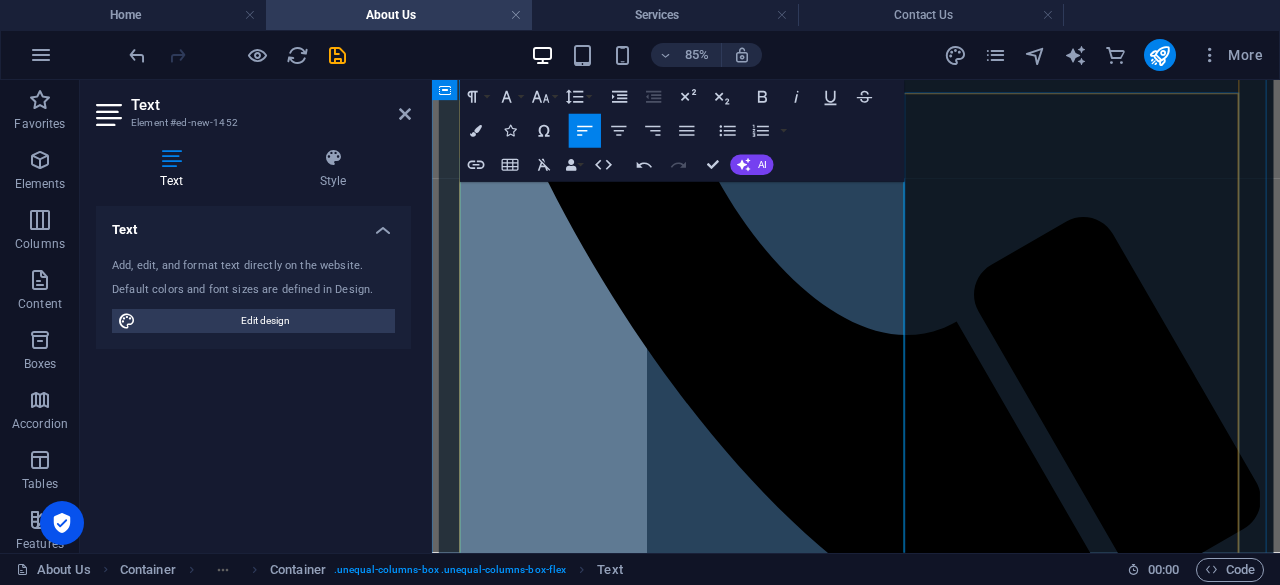 click on "At ICONICUS (Pvt) Ltd, we are your partners in transformative branding, impactful communications, high-performance training, and unforgettable event experiences. With a footprint of over 30 years across media, hospitality, and corporate spaces, we blend expertise with elegance to empower individuals and organisations. We excel in crafting bespoke strategies that elevate professional performance and [PERSON_NAME] personal growth." at bounding box center (931, 1818) 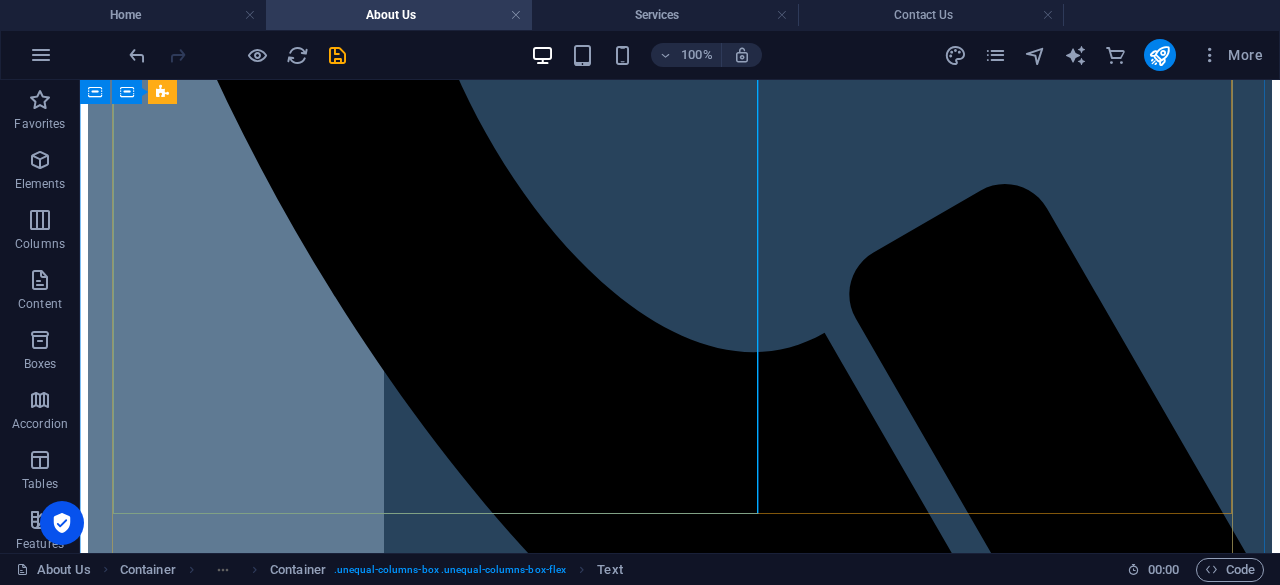 scroll, scrollTop: 1065, scrollLeft: 0, axis: vertical 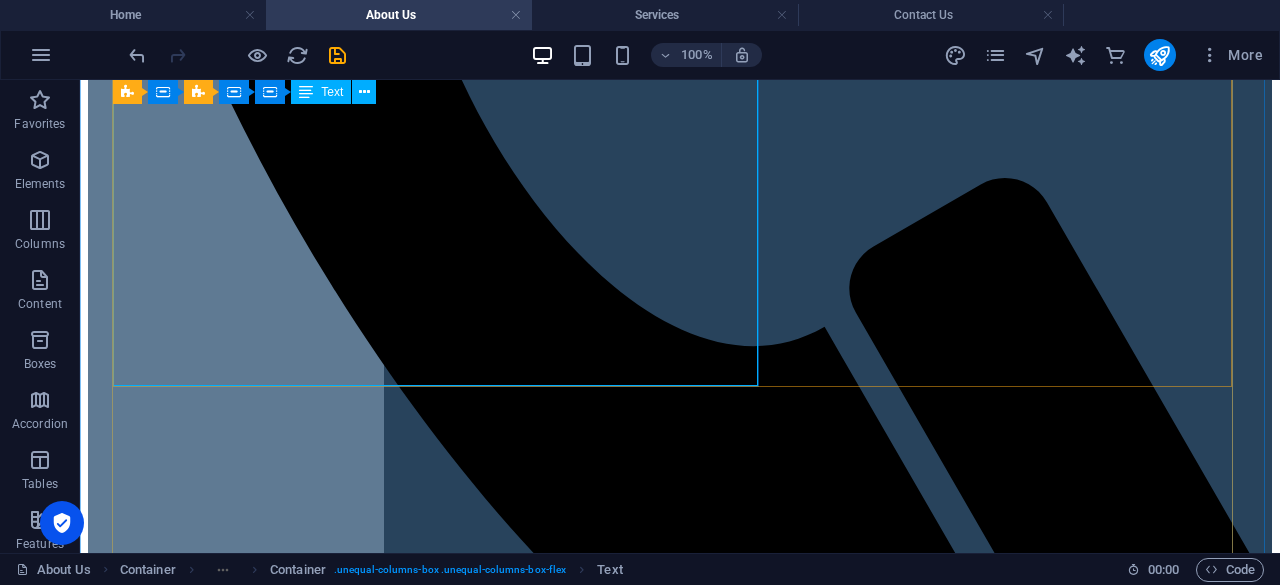 click on "At ICONICUS (Pvt) Ltd, we are your partners in transformative branding, impactful communications, high-performance training, and unforgettable event experiences. With a footprint of over 30 years across media, hospitality, and corporate spaces, we blend expertise with elegance to empower individuals and organisations. We excel in crafting bespoke strategies that elevate professional performance and [PERSON_NAME] personal growth. ICONICUS is an award winning dynamic Zimbabwean communications agency offering customised solutions in: Branding & Image Management Customer Experience Training Soft Skills Training Event Planning & Execution Public Relations & Media Consultancy Media Training & Public Speaking Coaching We’re passionate about empowering your brand, your team, and your story—helping you stand out with purpose and polish." at bounding box center [680, 1872] 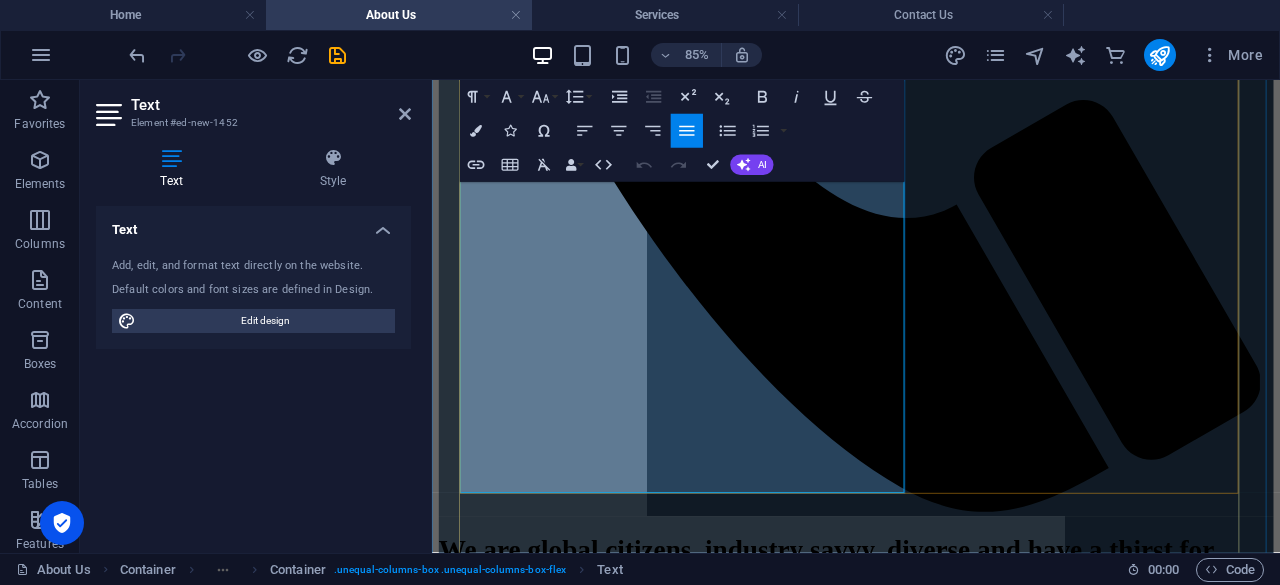 scroll, scrollTop: 974, scrollLeft: 0, axis: vertical 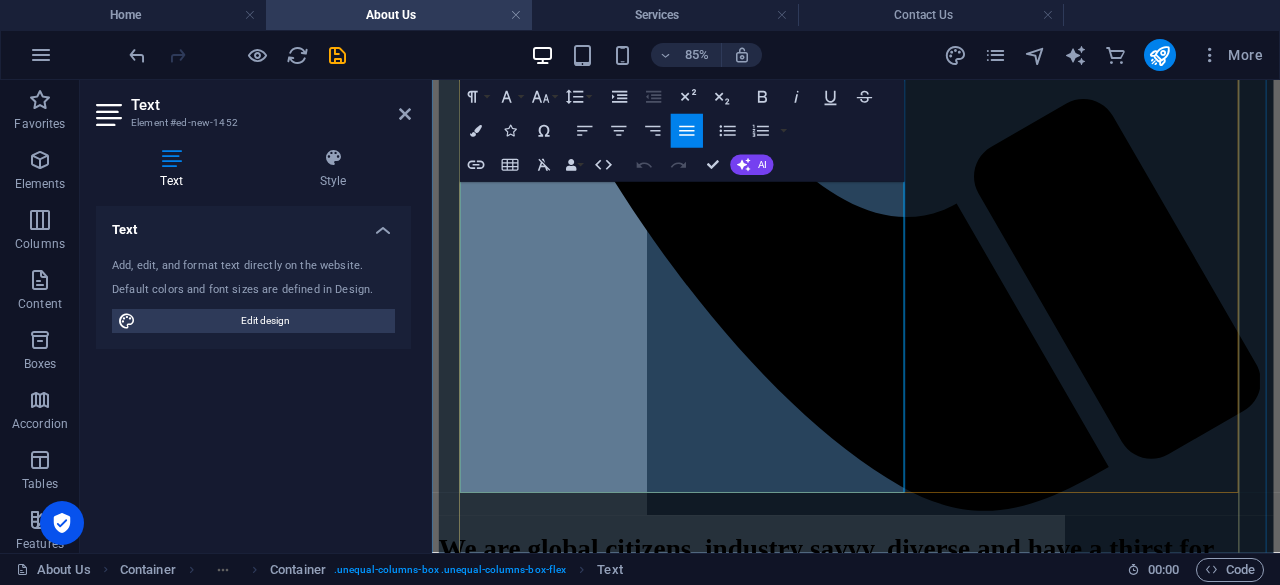 click on "We’re passionate about empowering your brand, your team, and your story—helping you stand out with purpose and polish." at bounding box center (931, 1923) 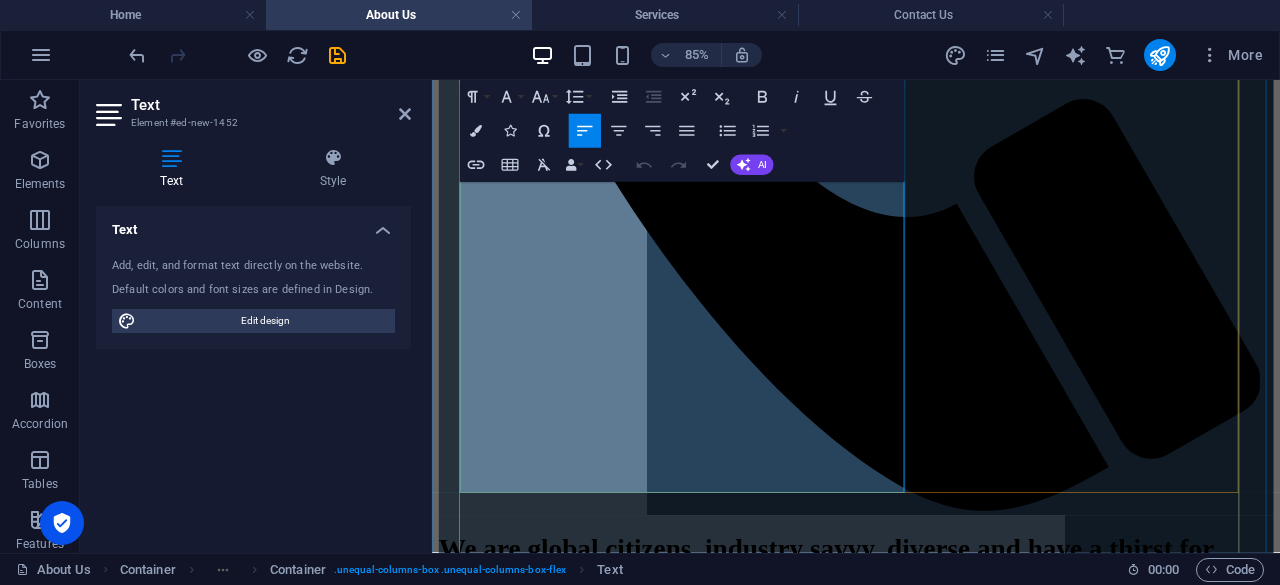 type 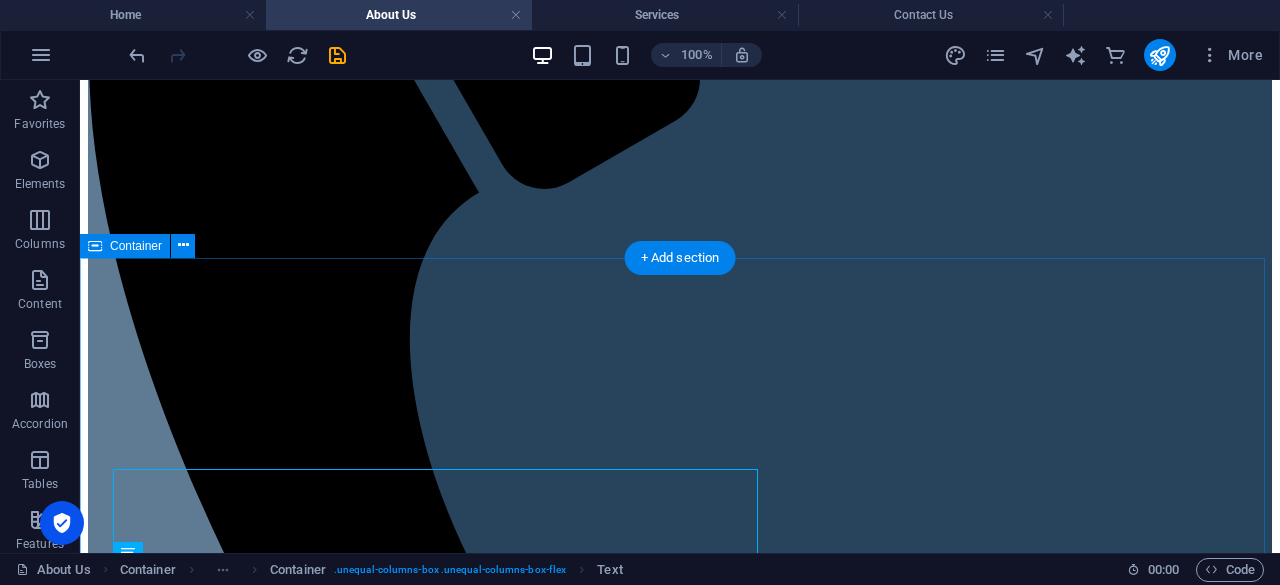 scroll, scrollTop: 624, scrollLeft: 0, axis: vertical 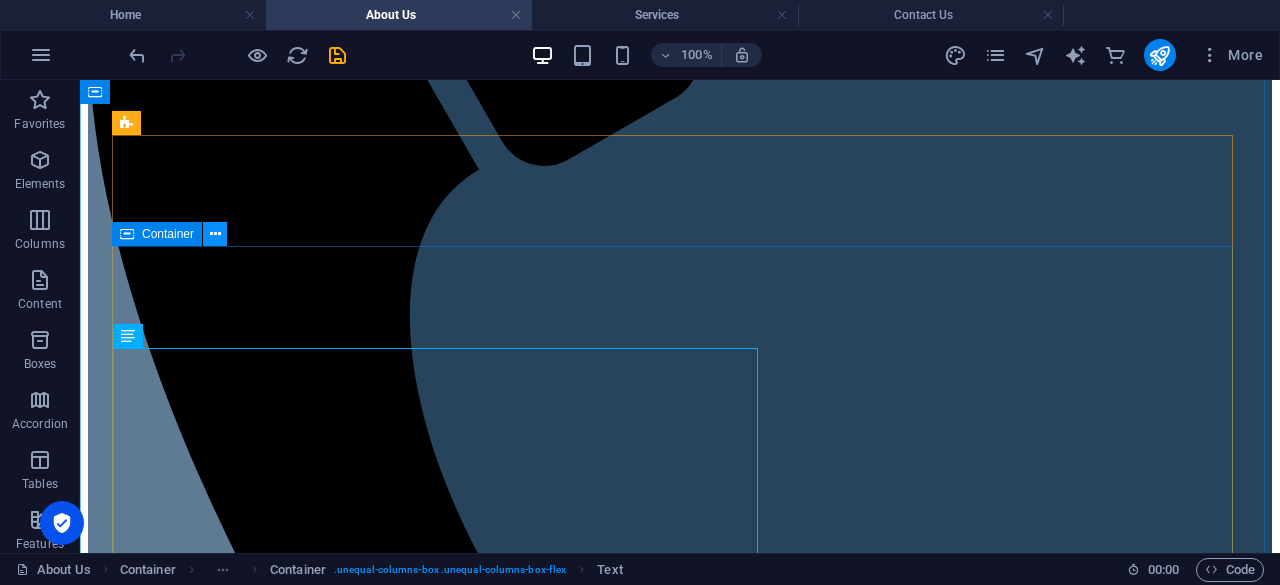 click at bounding box center [215, 234] 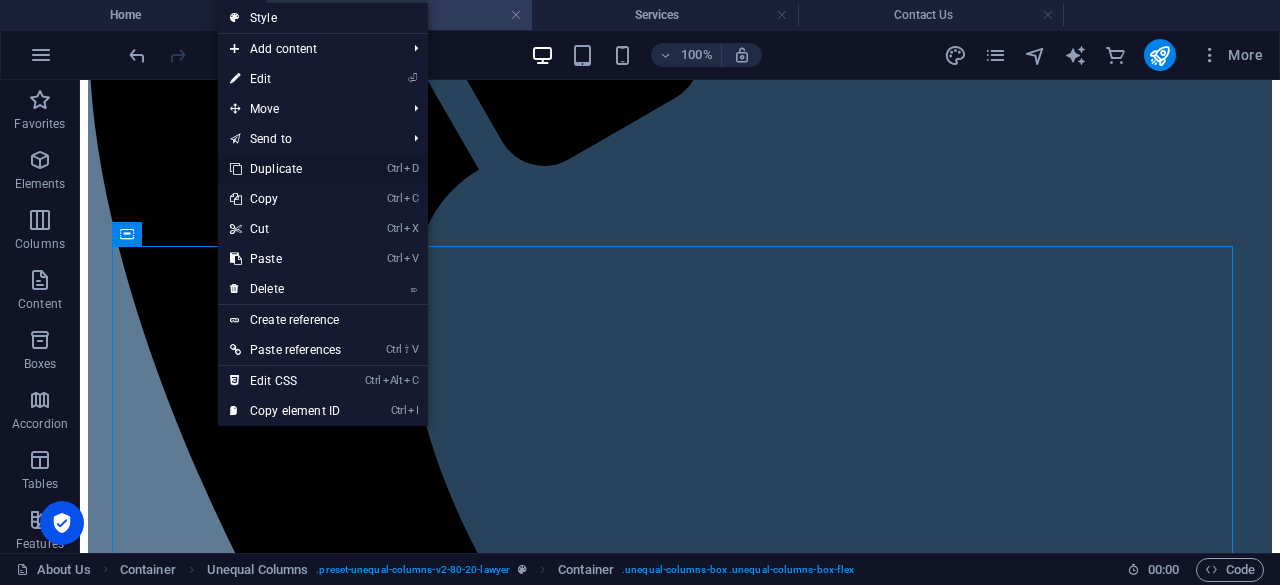 click on "Ctrl D  Duplicate" at bounding box center [285, 169] 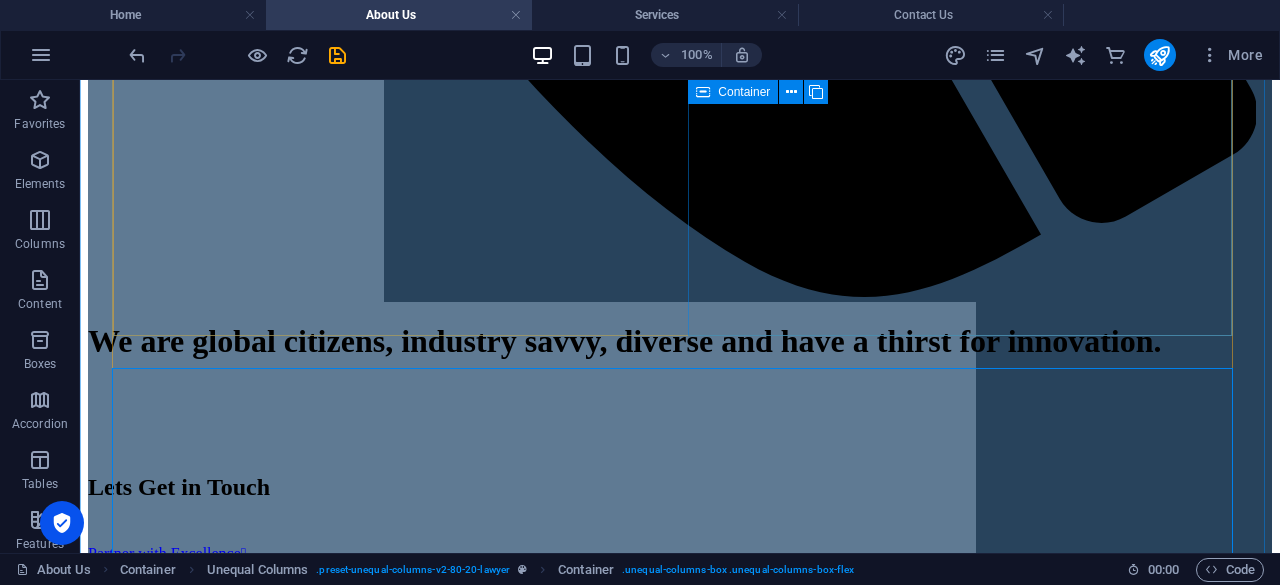 scroll, scrollTop: 1590, scrollLeft: 0, axis: vertical 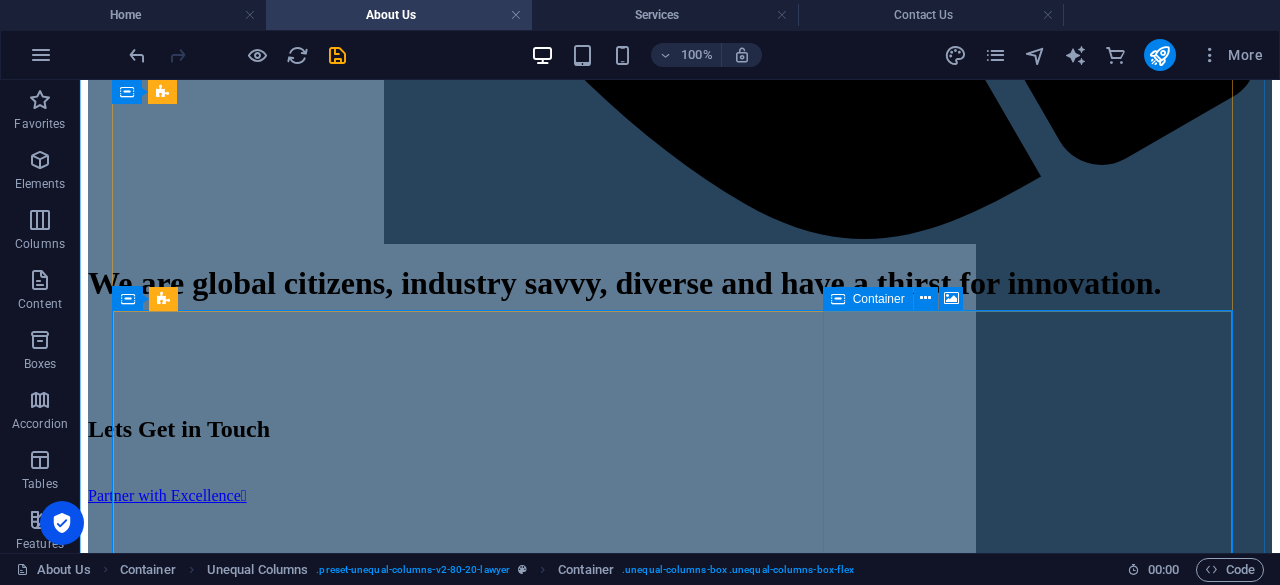 click on "Container" at bounding box center (879, 299) 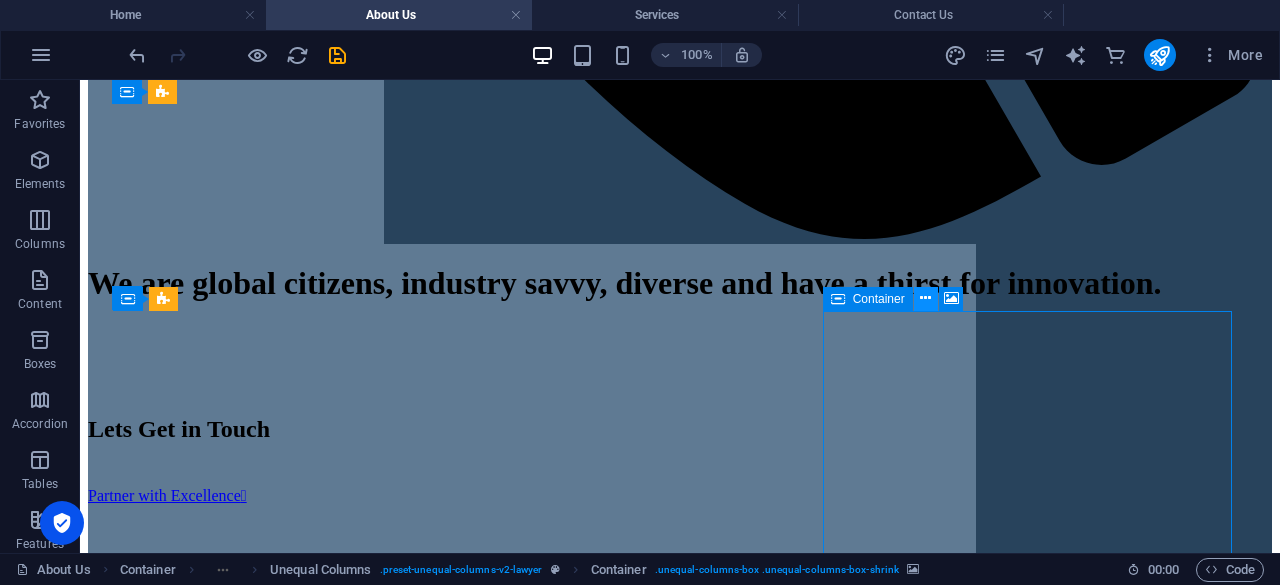 click at bounding box center [925, 298] 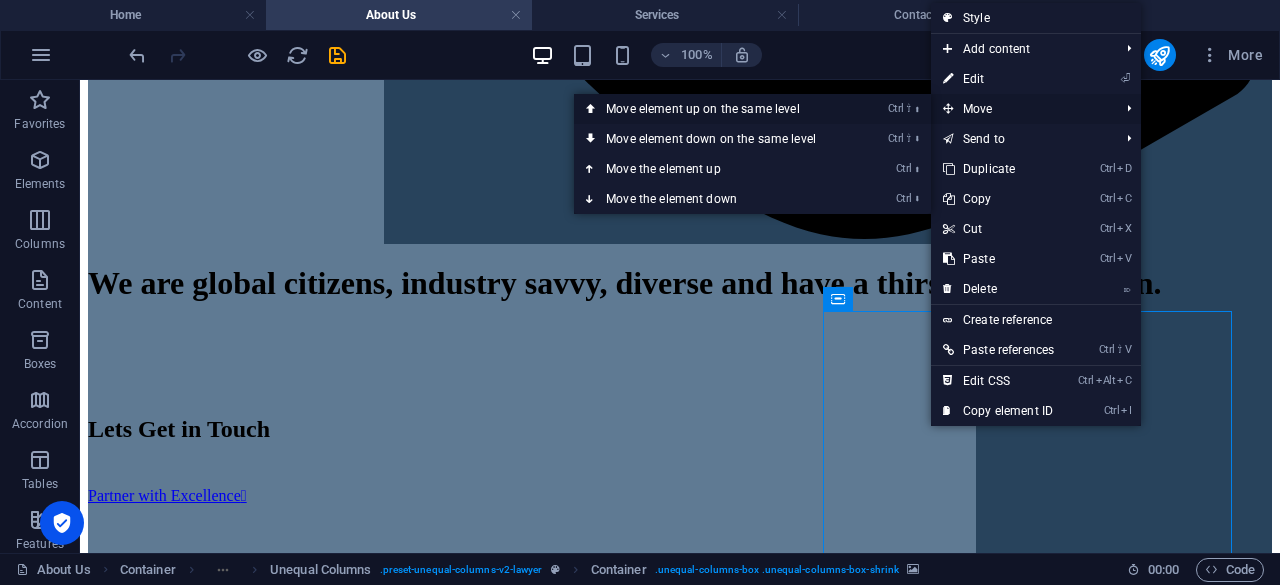 click on "Ctrl ⇧ ⬆  Move element up on the same level" at bounding box center [752, 109] 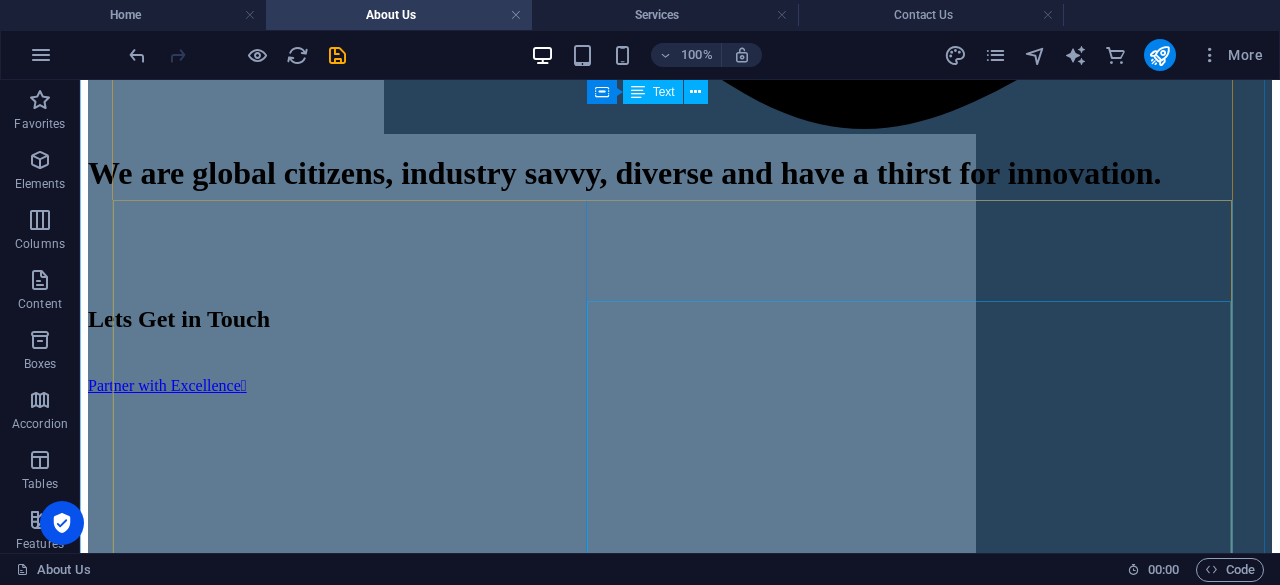 scroll, scrollTop: 1700, scrollLeft: 0, axis: vertical 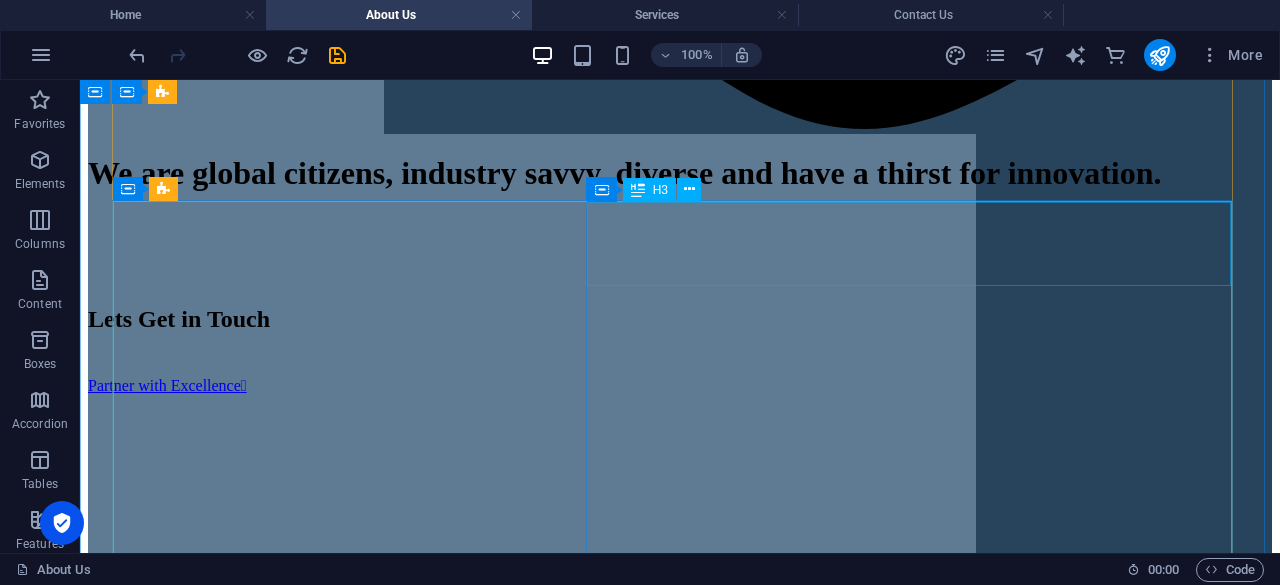 click on "Proven Excellence in Communications & Branding" at bounding box center [680, 5960] 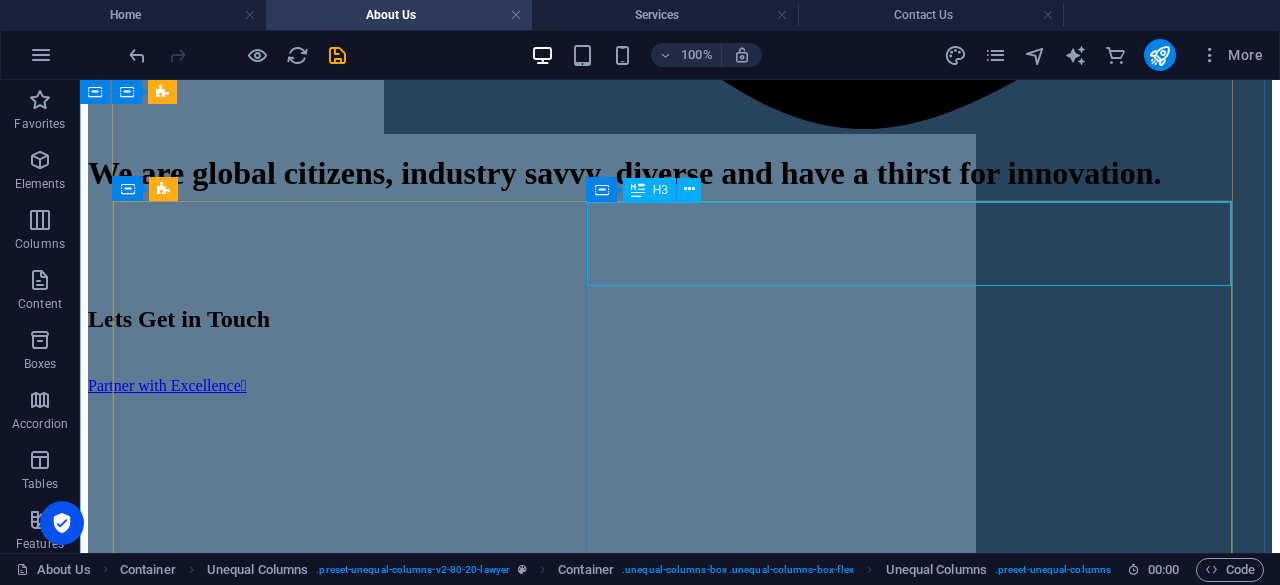 click on "Proven Excellence in Communications & Branding" at bounding box center (680, 5960) 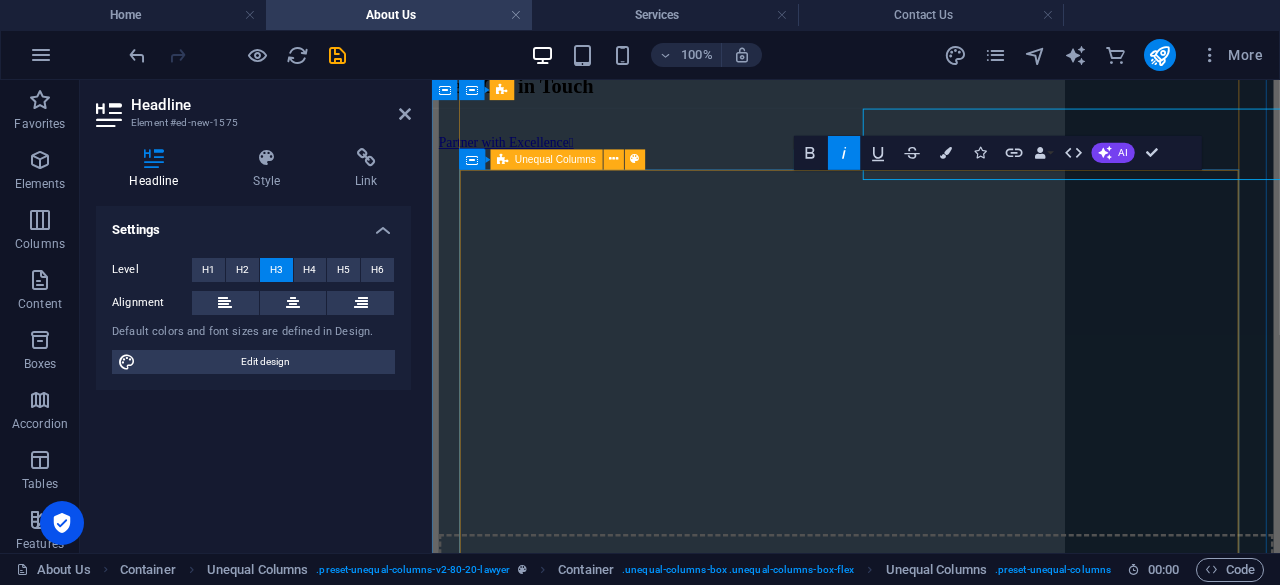 scroll, scrollTop: 1788, scrollLeft: 0, axis: vertical 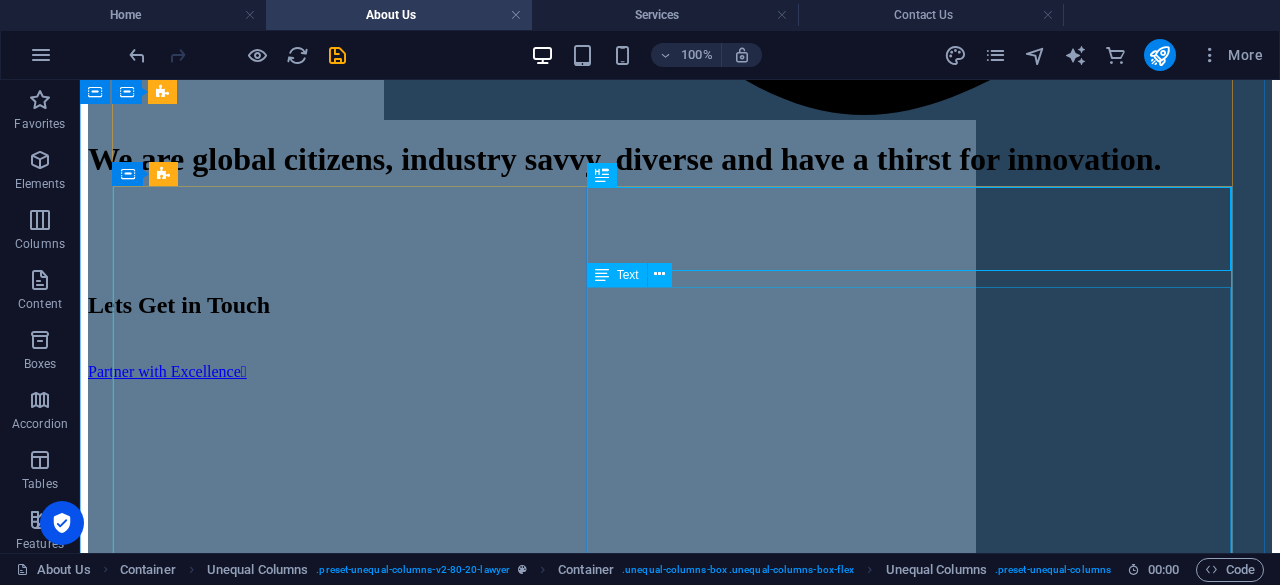 click on "At ICONICUS (Pvt) Ltd, we are your partners in transformative branding, impactful communications, high-performance training, and unforgettable event experiences. With a footprint of over 30 years across media, hospitality, and corporate spaces, we blend expertise with elegance to empower individuals and organisations. We excel in crafting bespoke strategies that elevate professional performance and [PERSON_NAME] personal growth. ICONICUS is an award winning dynamic Zimbabwean communications agency offering customised solutions in: Branding & Image Management Customer Experience Training Soft Skills Training Event Planning & Execution Public Relations & Media Consultancy Media Training & Public Speaking Coaching We’re passionate about empowering your brand, your team, and your story helping you stand out with purpose and polish." at bounding box center (680, 6170) 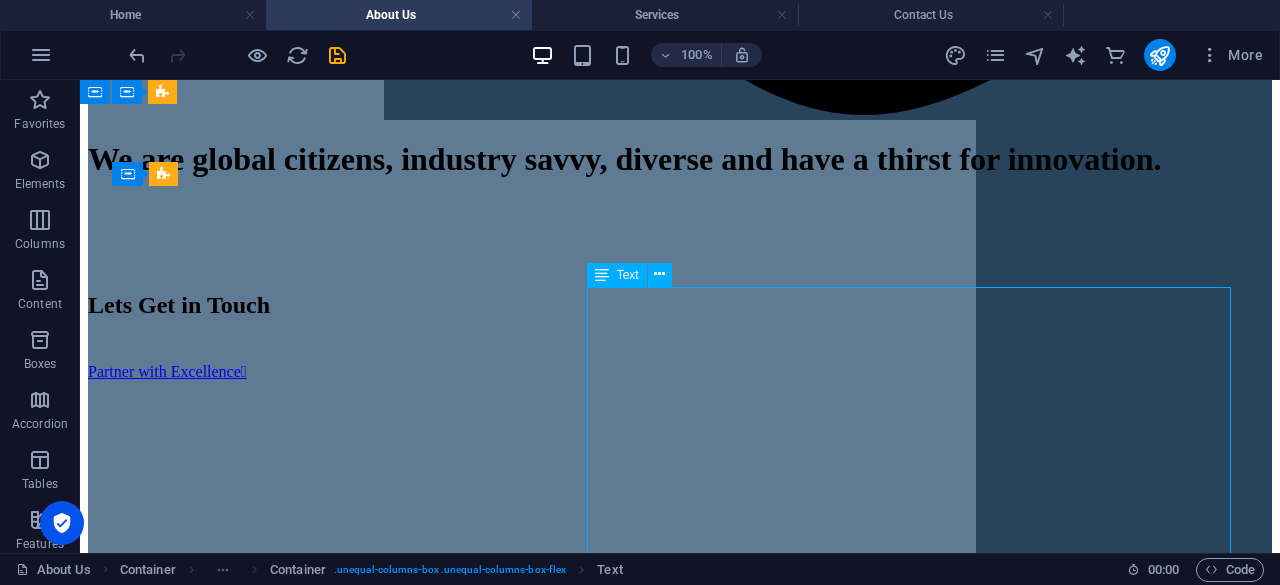 click on "At ICONICUS (Pvt) Ltd, we are your partners in transformative branding, impactful communications, high-performance training, and unforgettable event experiences. With a footprint of over 30 years across media, hospitality, and corporate spaces, we blend expertise with elegance to empower individuals and organisations. We excel in crafting bespoke strategies that elevate professional performance and [PERSON_NAME] personal growth. ICONICUS is an award winning dynamic Zimbabwean communications agency offering customised solutions in: Branding & Image Management Customer Experience Training Soft Skills Training Event Planning & Execution Public Relations & Media Consultancy Media Training & Public Speaking Coaching We’re passionate about empowering your brand, your team, and your story helping you stand out with purpose and polish." at bounding box center [680, 6170] 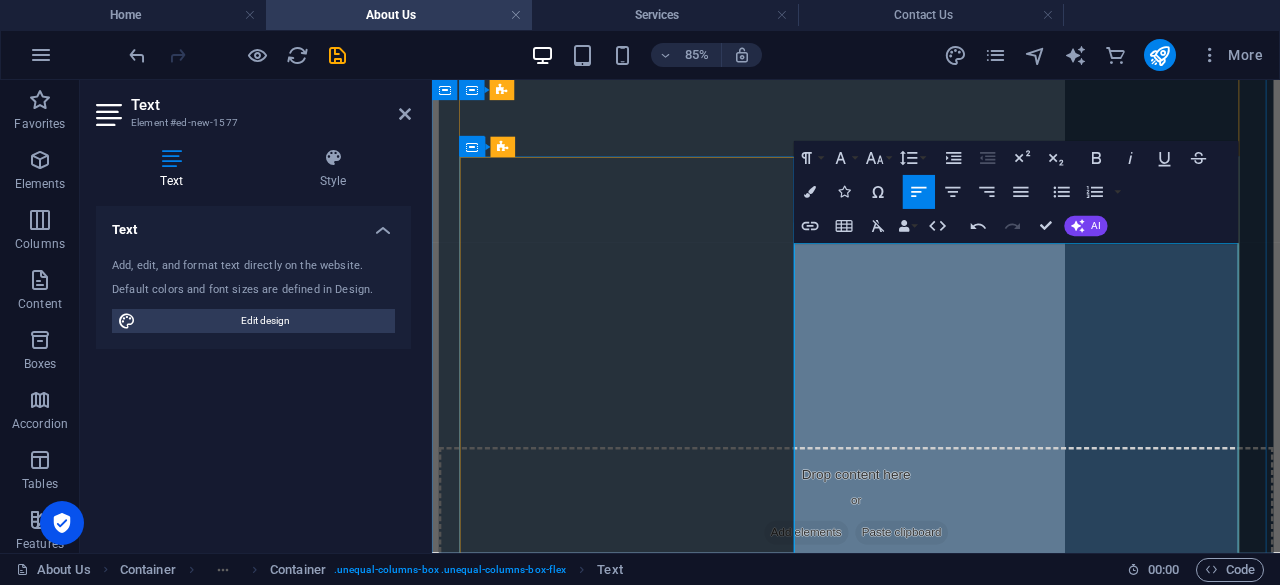 click on "[PERSON_NAME] is a seasoned broadcaster, television presenter, Director of Ceremonies, Event Management Professional, Inspirational Speaker, Soft Skills Coach, Learning and Development Facilitator and Voice Over Artist." at bounding box center [931, 5426] 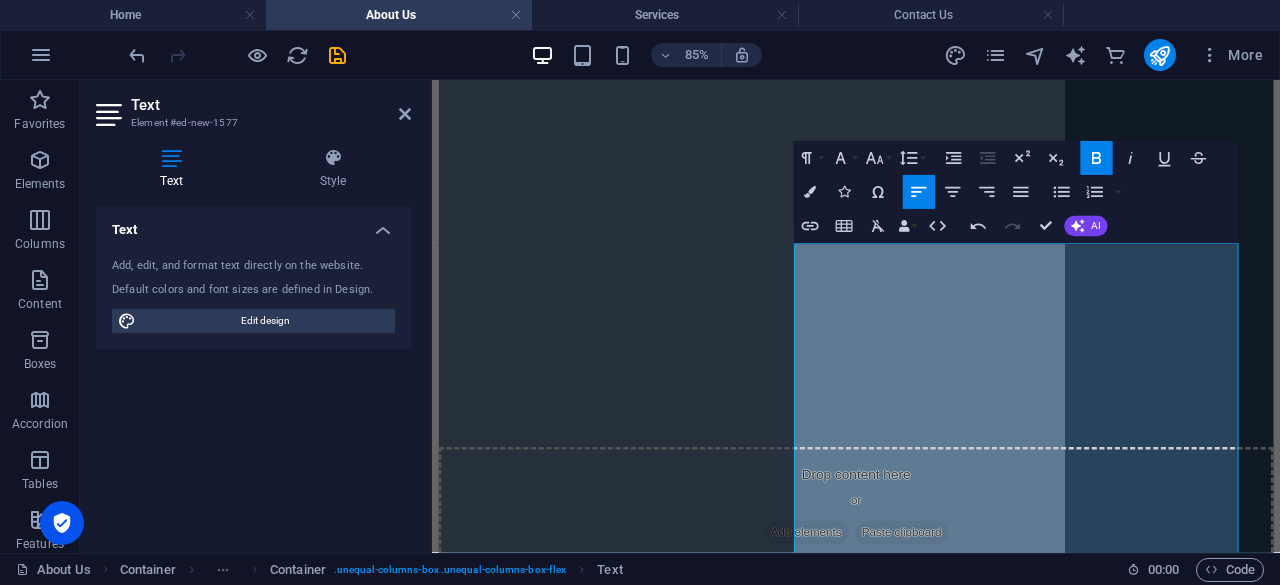 click 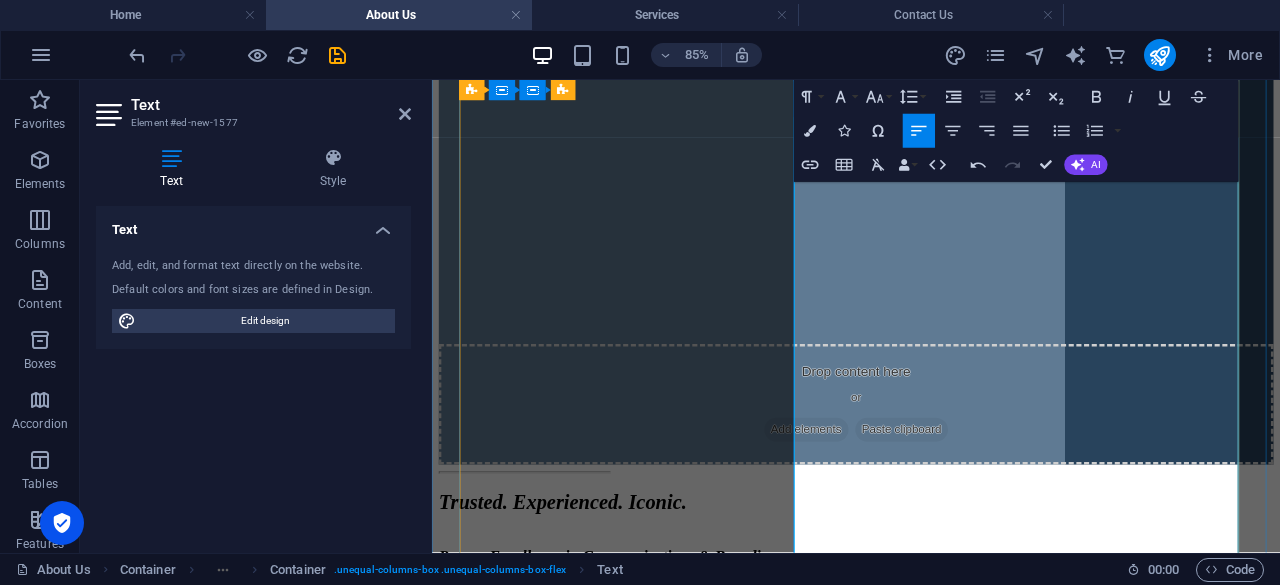scroll, scrollTop: 1926, scrollLeft: 0, axis: vertical 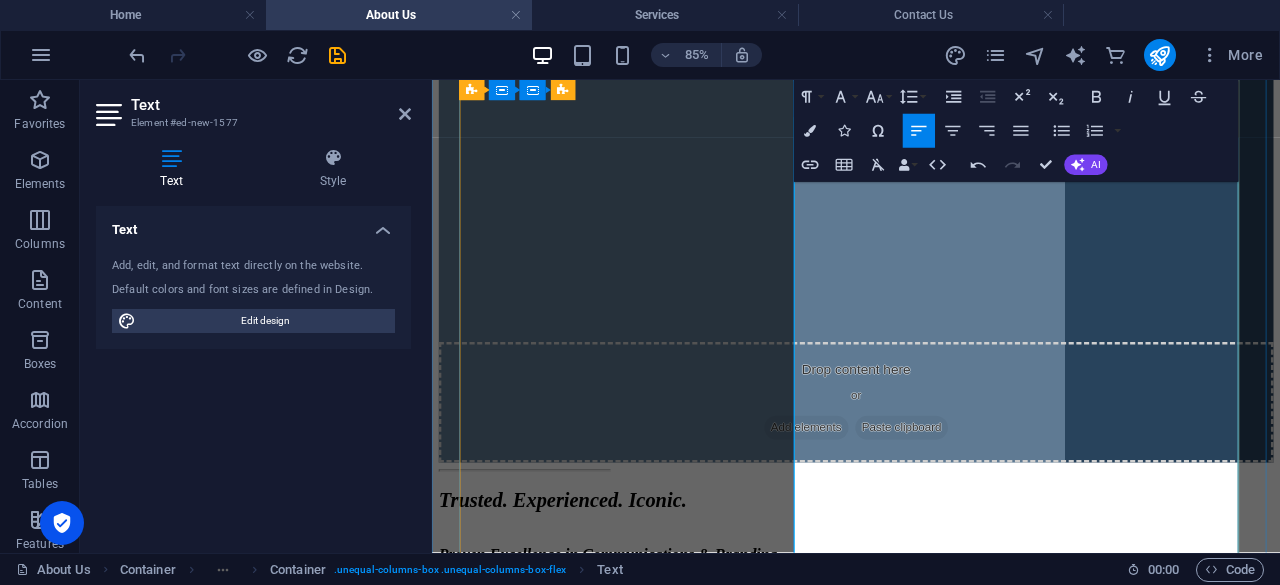 click on "[PERSON_NAME] is a pioneer in [GEOGRAPHIC_DATA]’s media landscape with 40+ years of expertise. As the Managing Consultant of Iconicus, she is recognized for her commanding stage presence and dedication to enhancing communication standards in both corporate and public sectors. With a broadcasting career spanning over 40 years, [PERSON_NAME] has played a pivotal role in transforming Zimbabwe's media landscape by being a part of the team that helped to set up the first independent commercial television station to go on air- 3Ktv. [PERSON_NAME] is committed to delivering excellence through detail, creativity, and strategic communication. As a Director of Ceremonies, [PERSON_NAME] has worked with various organisations including government and its various Ministries, Departments and Agencies, Private Sector, NGOs, Religious organisations, Schools and Family gatherings. [PERSON_NAME] has been a Voice Over Artist for top brands notably Econet, NetOne, Dial A Delivery amongst others." at bounding box center [931, 5461] 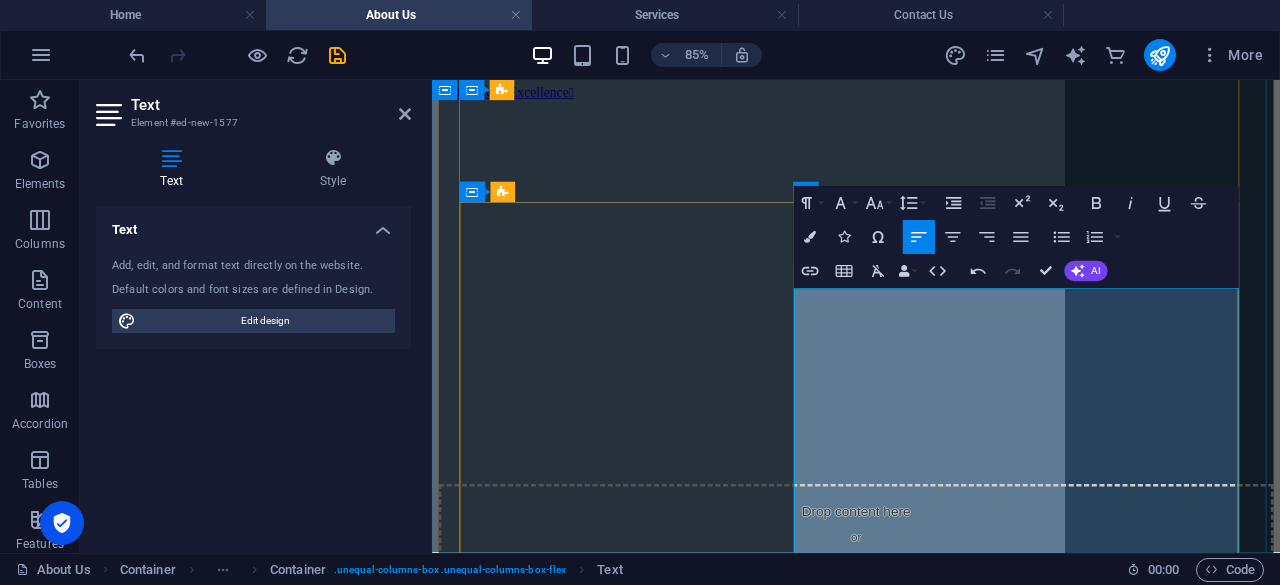 scroll, scrollTop: 1745, scrollLeft: 0, axis: vertical 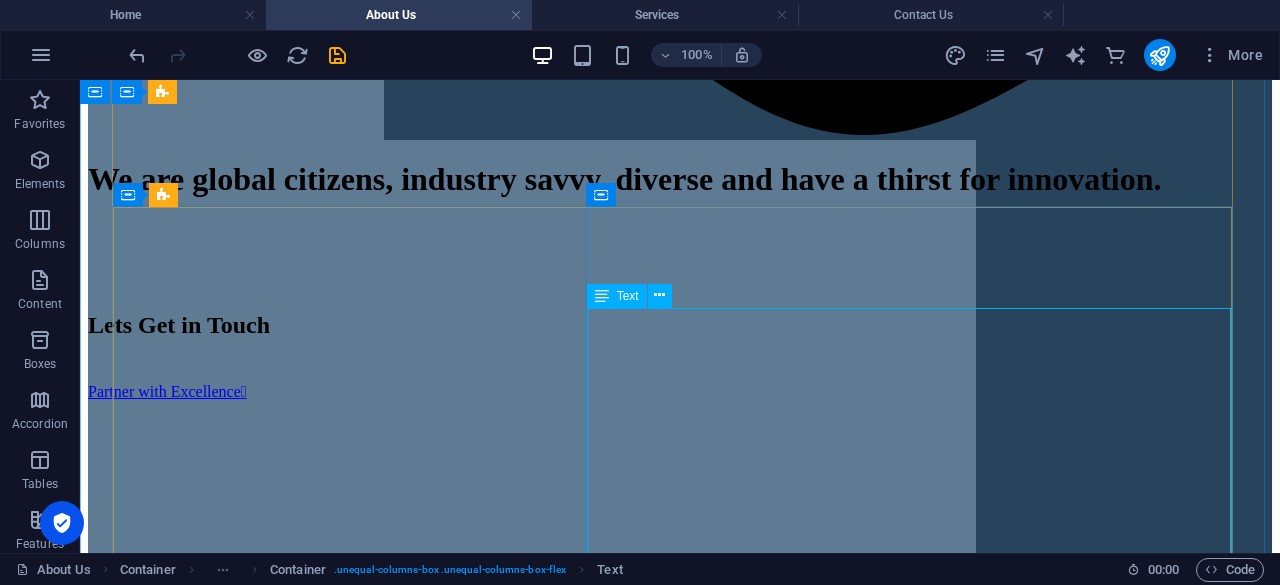 click on "[PERSON_NAME] is a seasoned broadcaster, television presenter, Director of Ceremonies, Event Management Professional, Inspirational Speaker, Soft Skills Coach, Learning and Development Facilitator and Voice Over Artist. [PERSON_NAME] is a pioneer in [GEOGRAPHIC_DATA]’s media landscape with 40+ years of expertise. As the Managing Consultant of Iconicus, she is recognized for her commanding stage presence and dedication to enhancing communication standards in both corporate and public sectors. With a broadcasting career spanning over 40 years, [PERSON_NAME] has played a pivotal role in transforming Zimbabwe's media landscape by being a part of the team that helped to set up the first independent commercial television station to go on air- 3Ktv." at bounding box center [680, 6205] 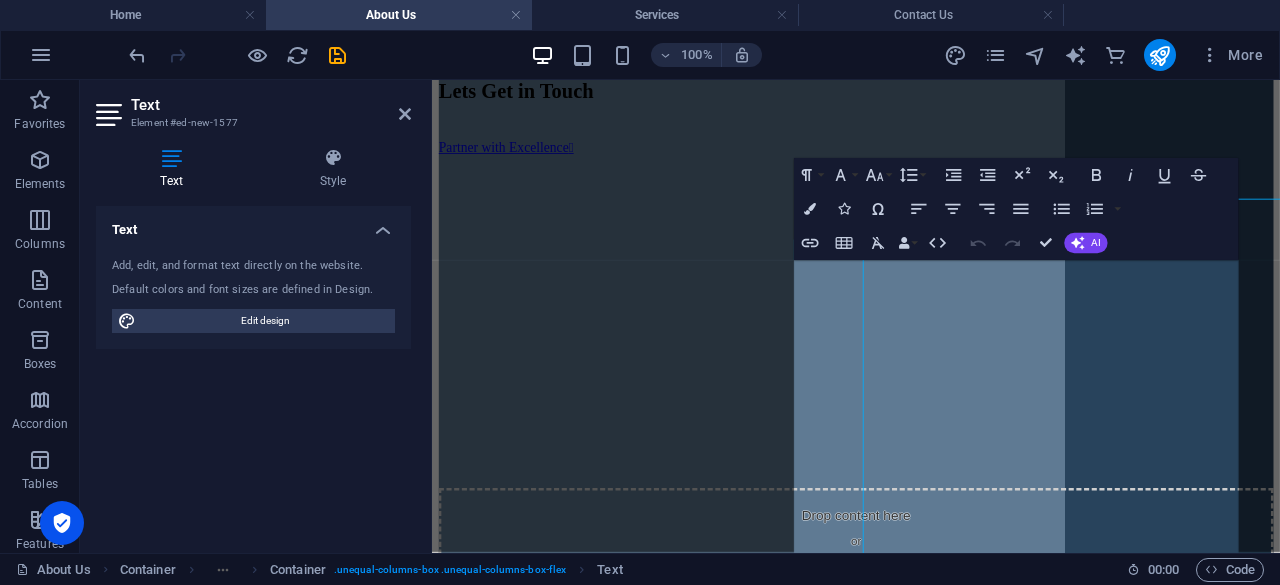 scroll, scrollTop: 1782, scrollLeft: 0, axis: vertical 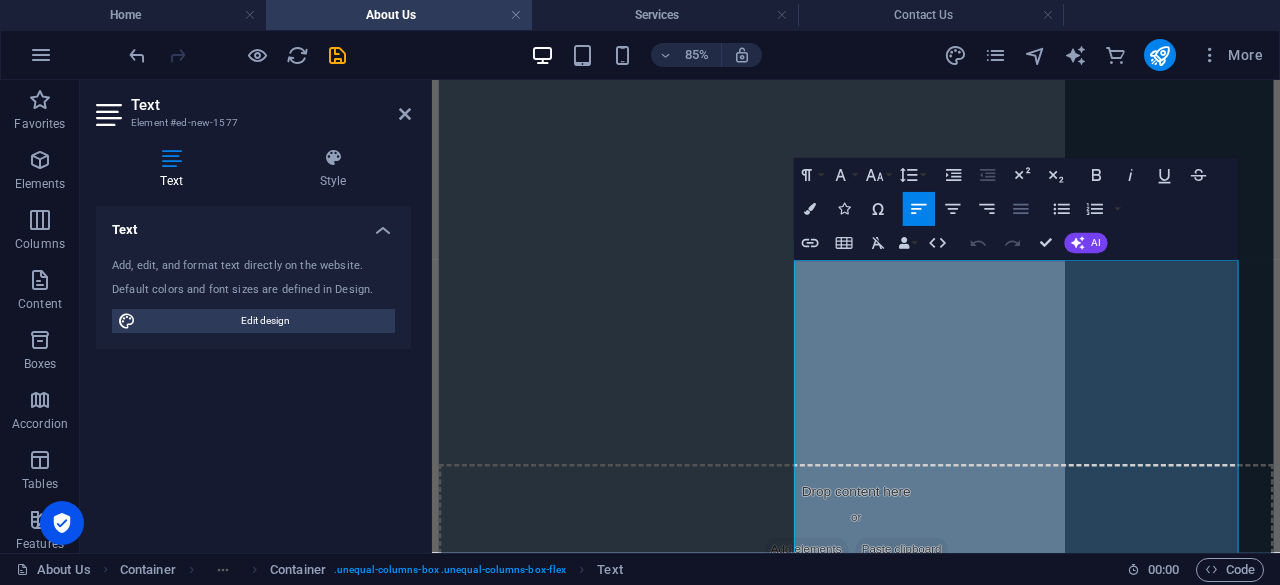 click 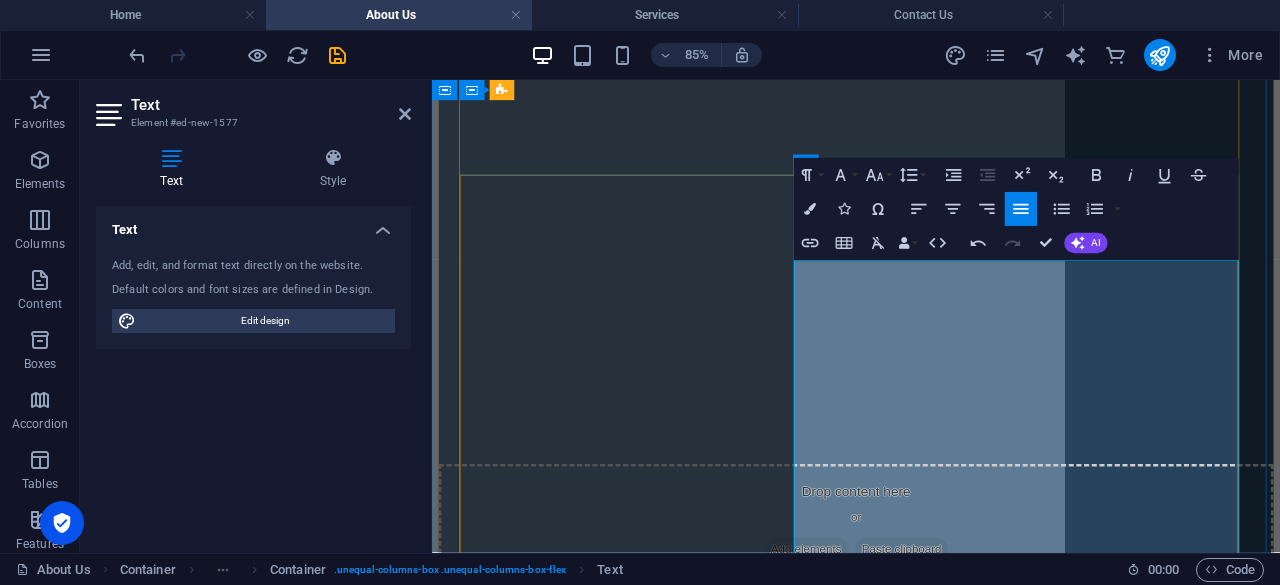 click on "[PERSON_NAME] is a seasoned broadcaster, television presenter, Director of Ceremonies, Event Management Professional, Inspirational Speaker, Soft Skills Coach, Learning and Development Facilitator and Voice Over Artist." at bounding box center (931, 5530) 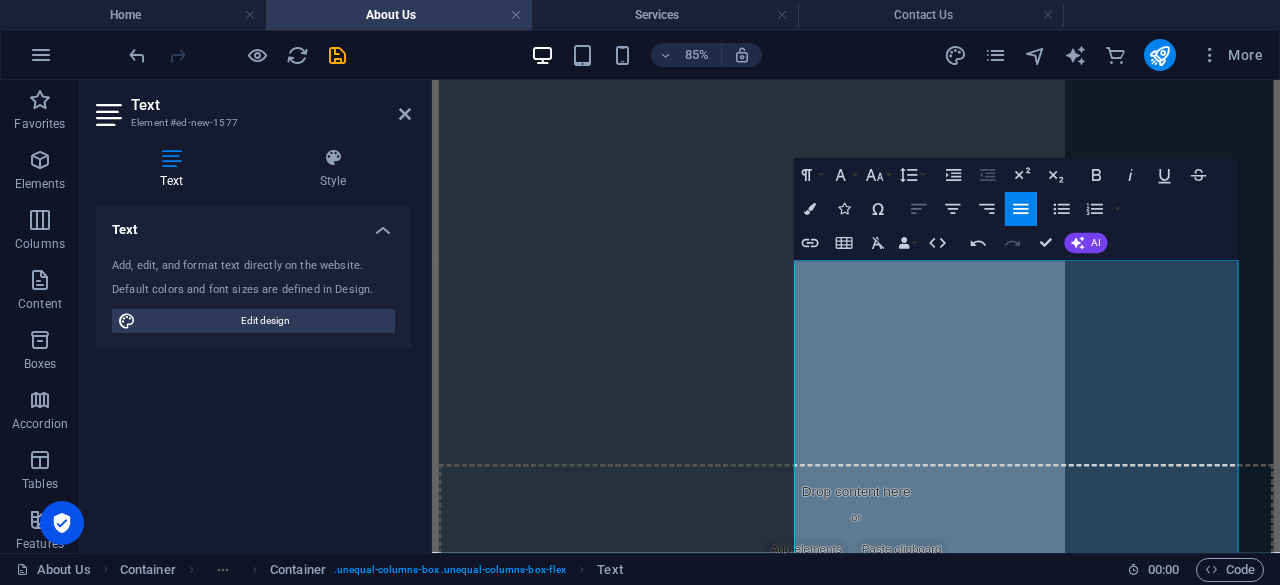 click 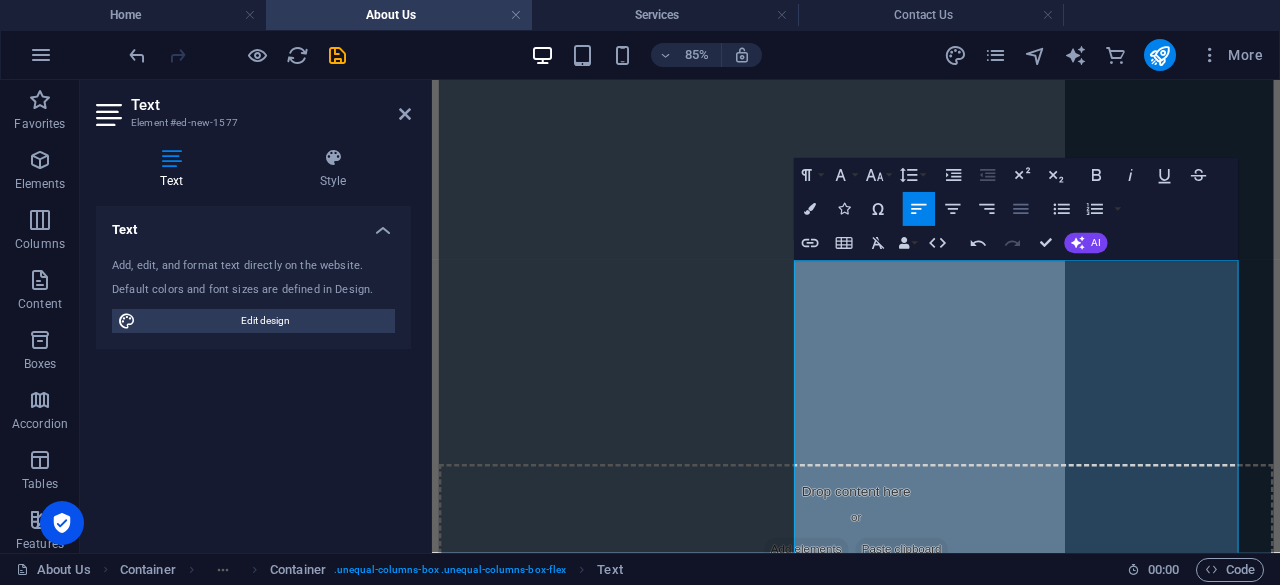 click 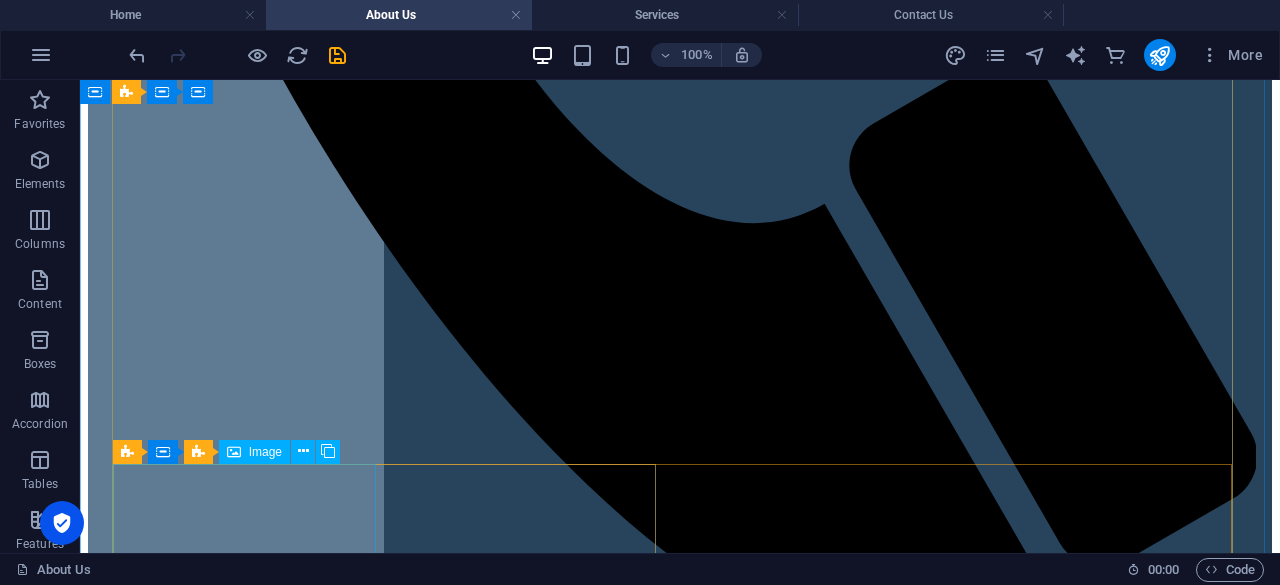 scroll, scrollTop: 1190, scrollLeft: 0, axis: vertical 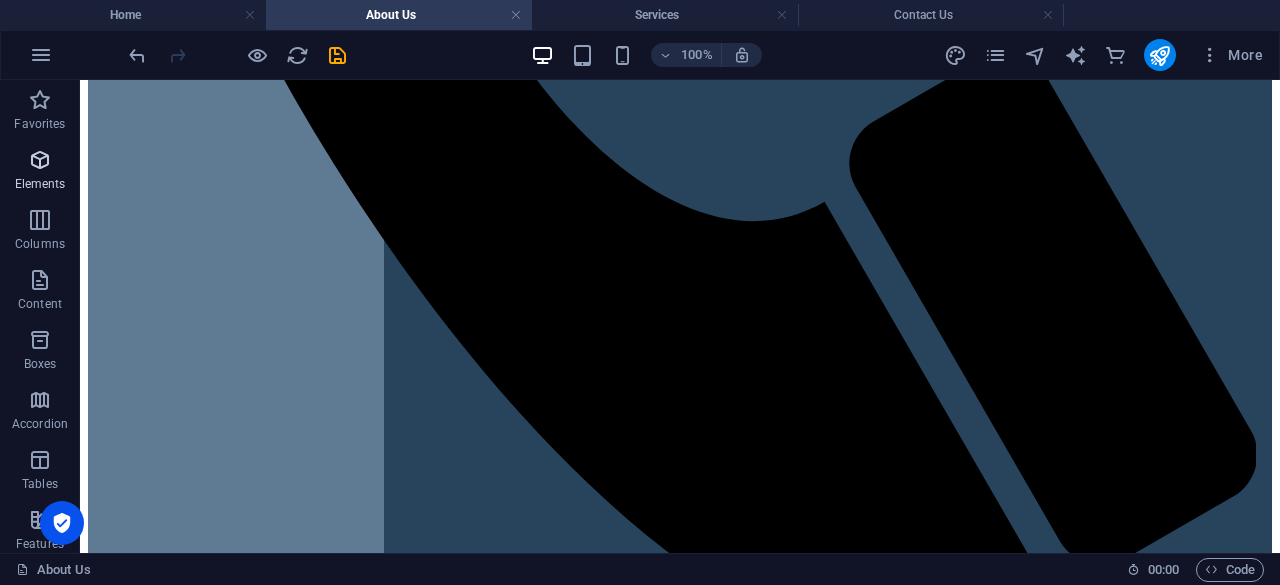 click on "Elements" at bounding box center [40, 184] 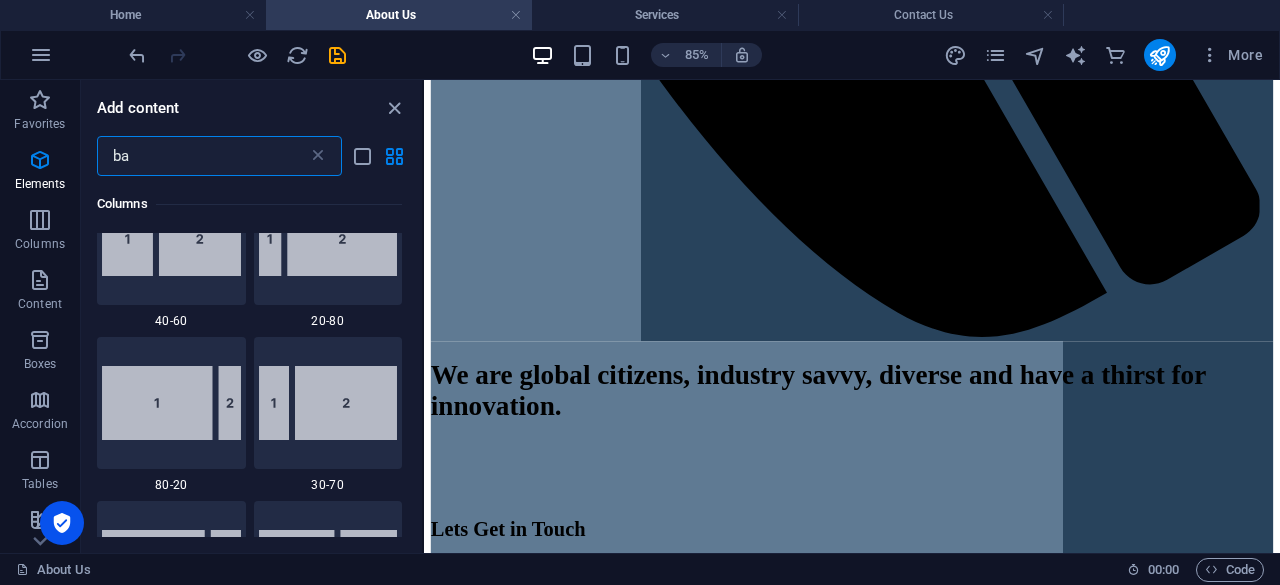 scroll, scrollTop: 0, scrollLeft: 0, axis: both 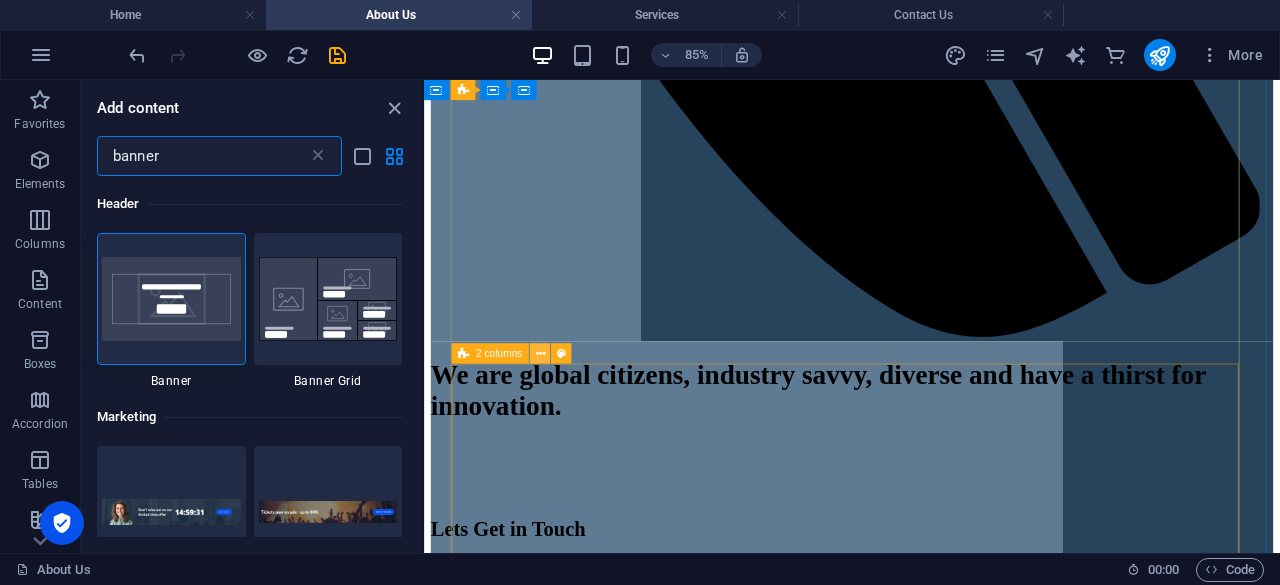 type on "banner" 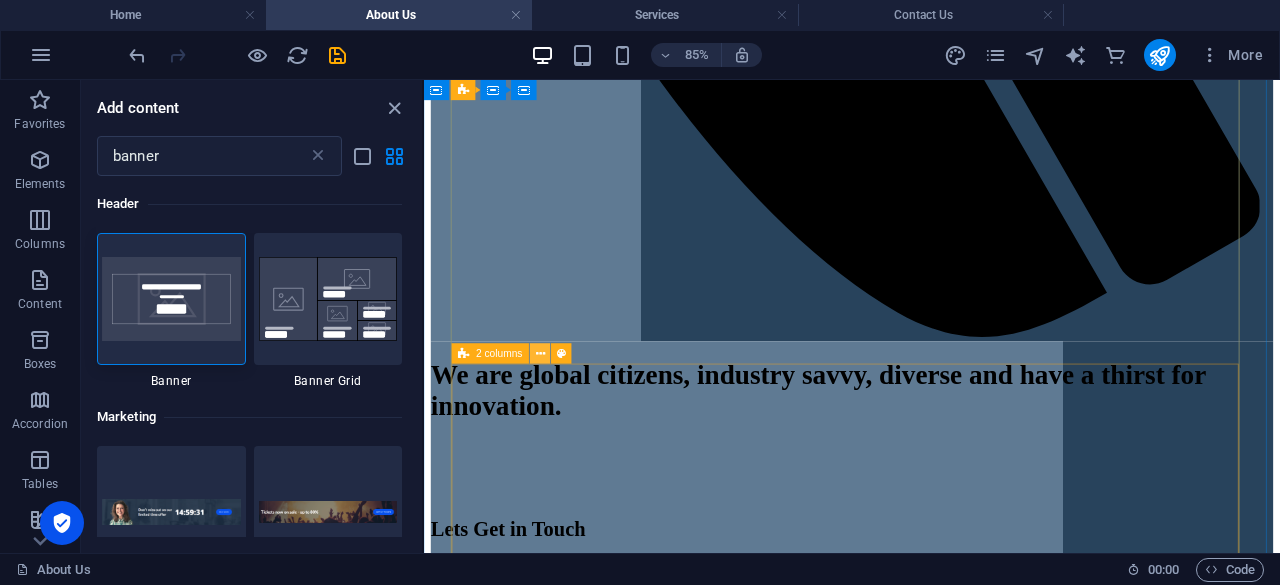 click at bounding box center (540, 354) 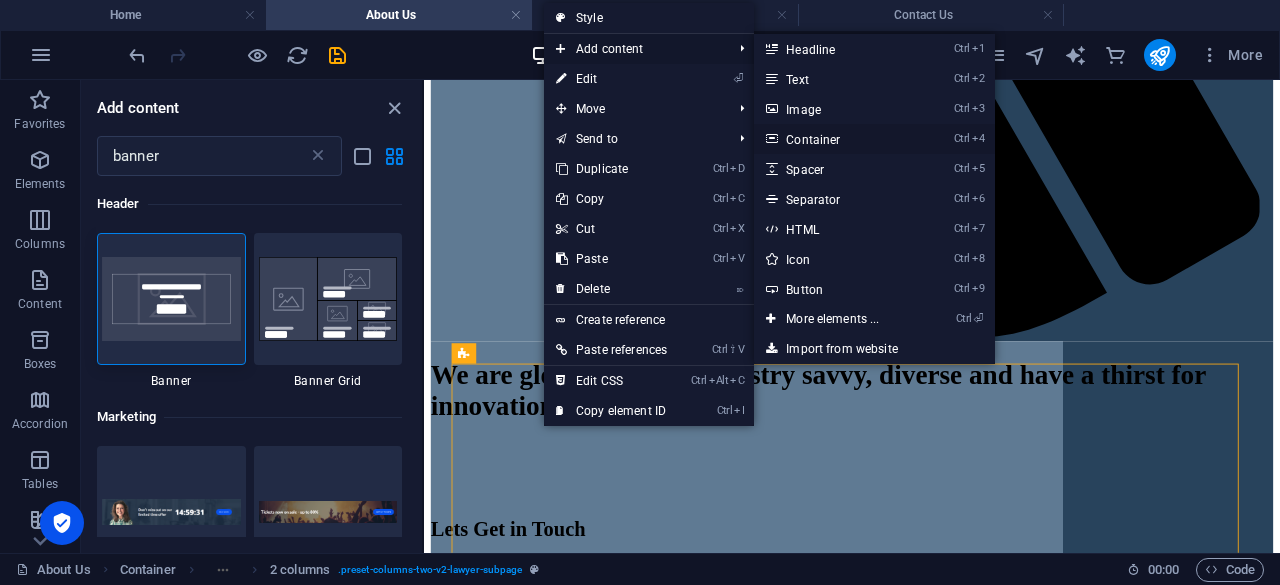 click on "Ctrl 4  Container" at bounding box center [836, 139] 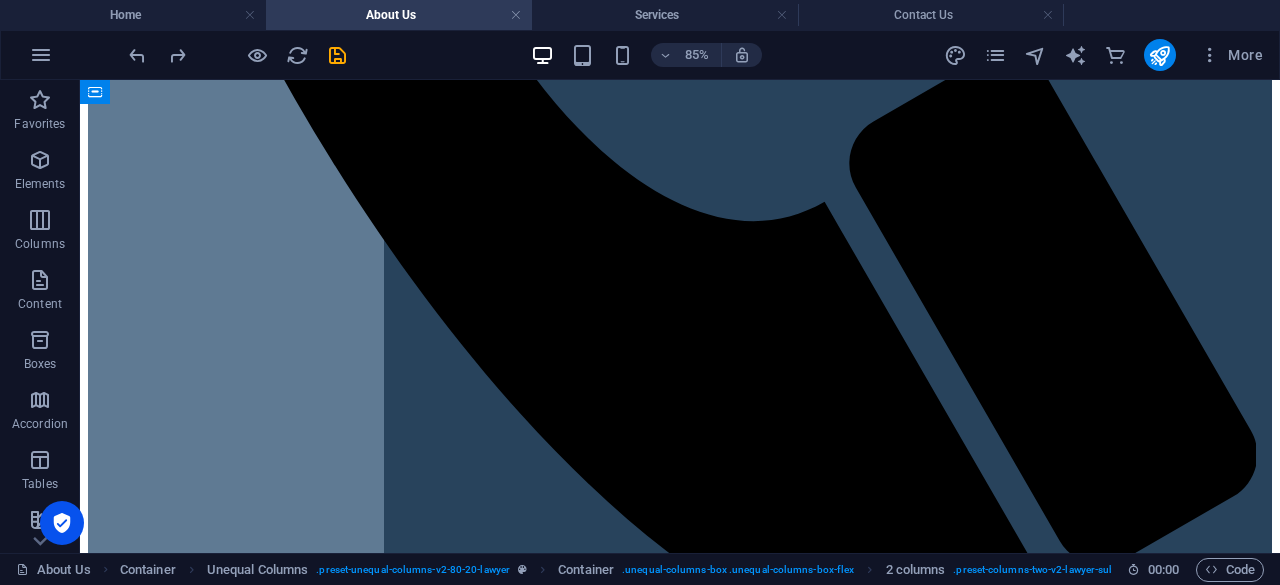 scroll, scrollTop: 1102, scrollLeft: 0, axis: vertical 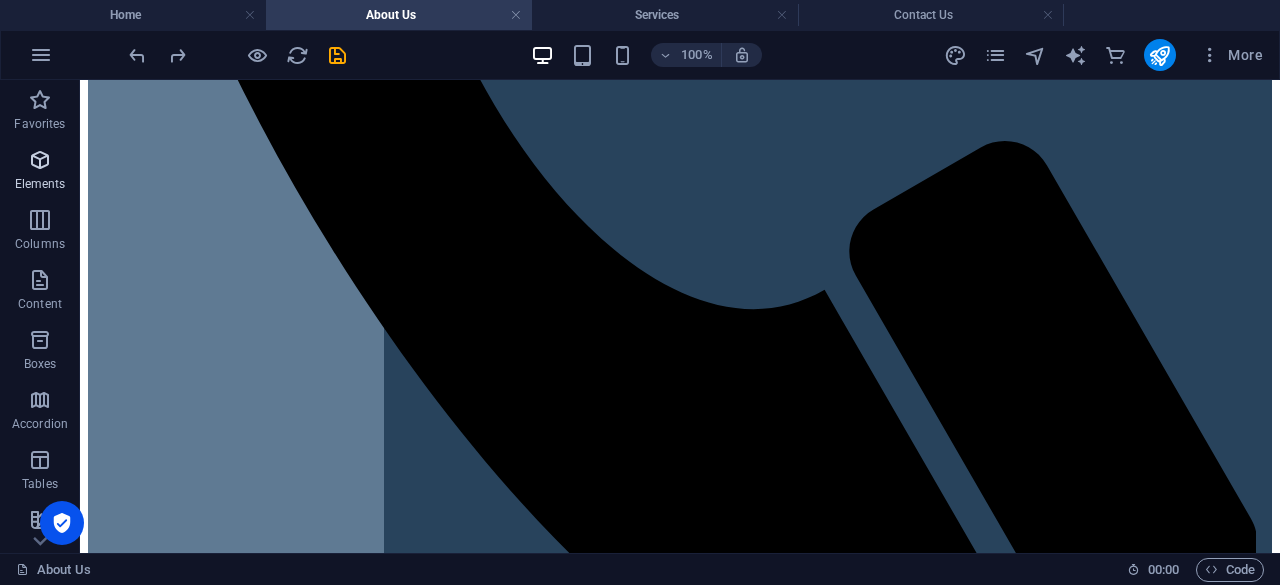 click at bounding box center (40, 160) 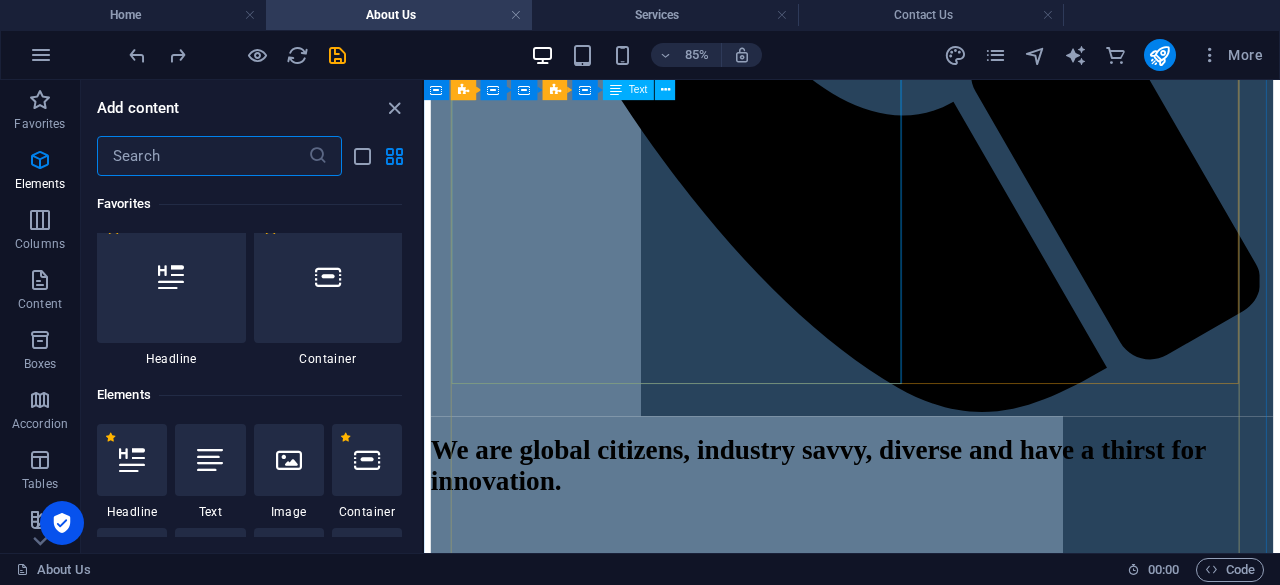 scroll, scrollTop: 213, scrollLeft: 0, axis: vertical 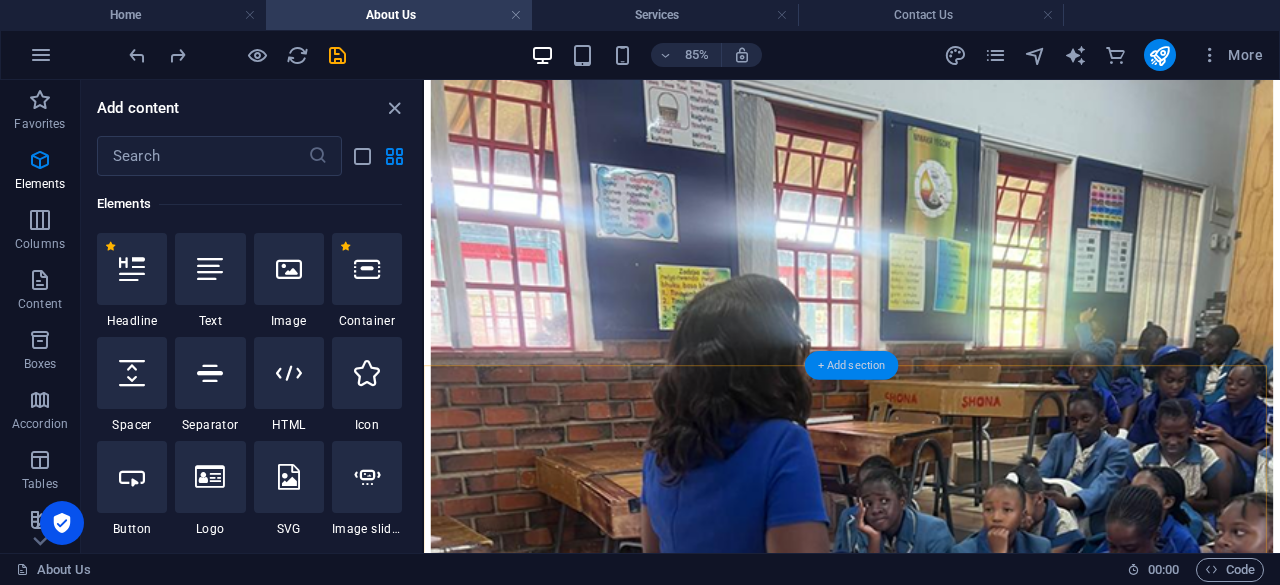 click on "+ Add section" at bounding box center (852, 365) 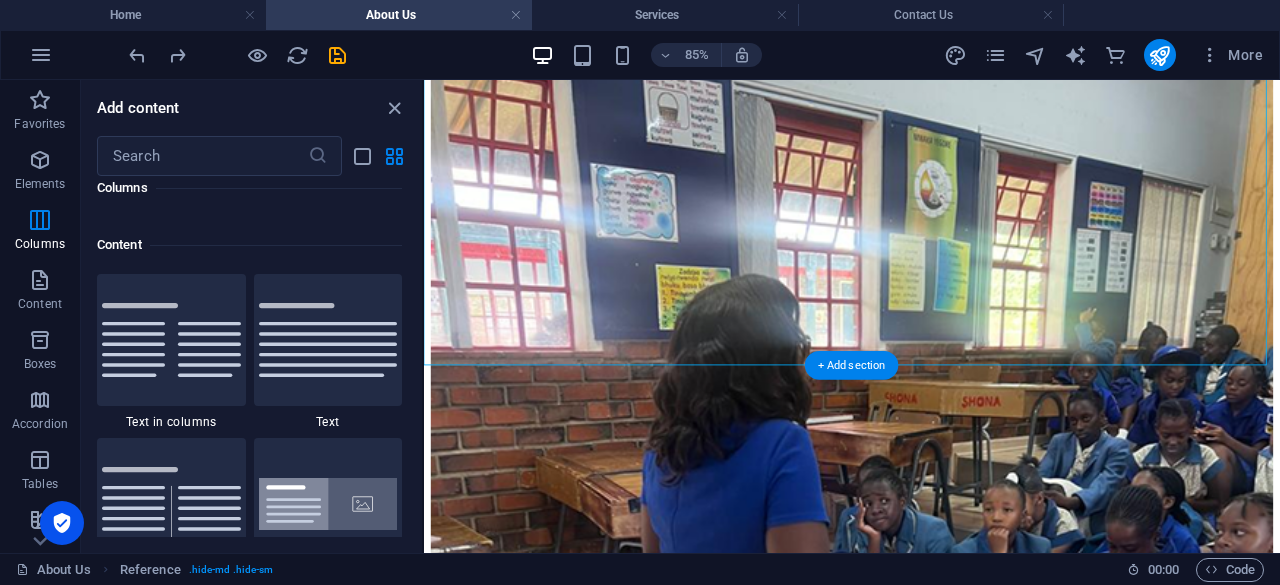 scroll, scrollTop: 3499, scrollLeft: 0, axis: vertical 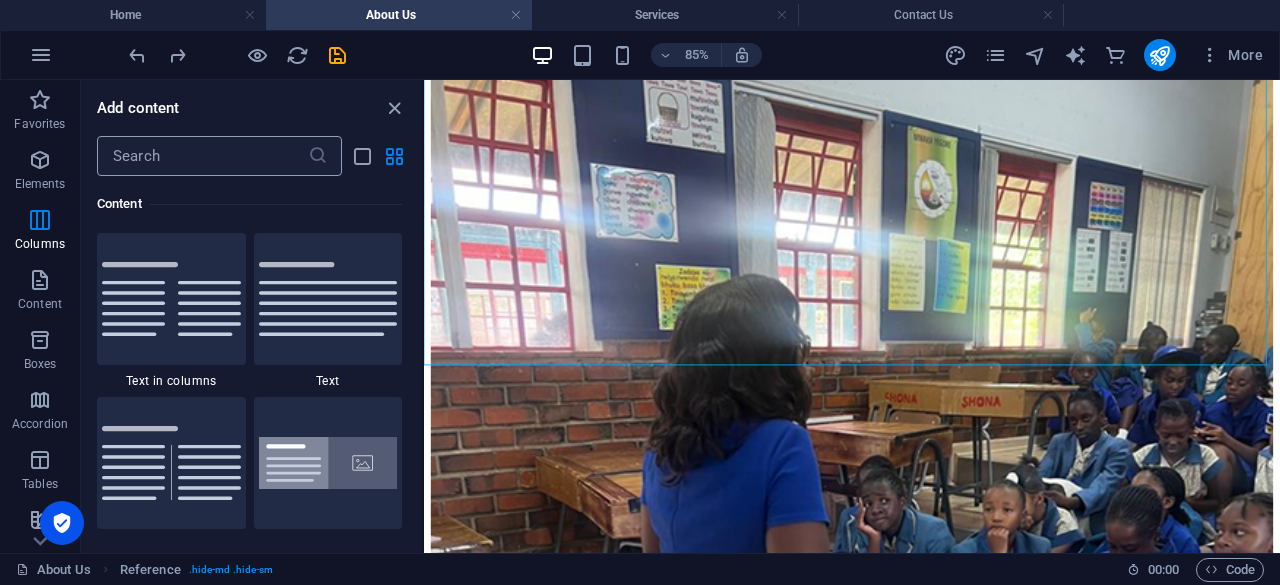 click at bounding box center [202, 156] 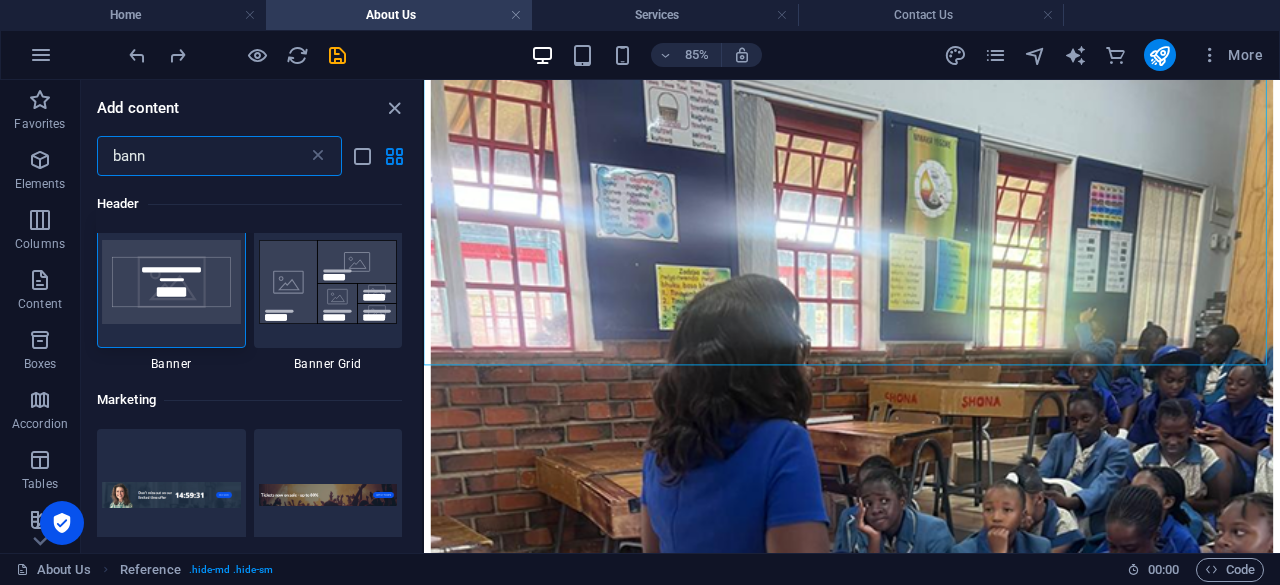 scroll, scrollTop: 0, scrollLeft: 0, axis: both 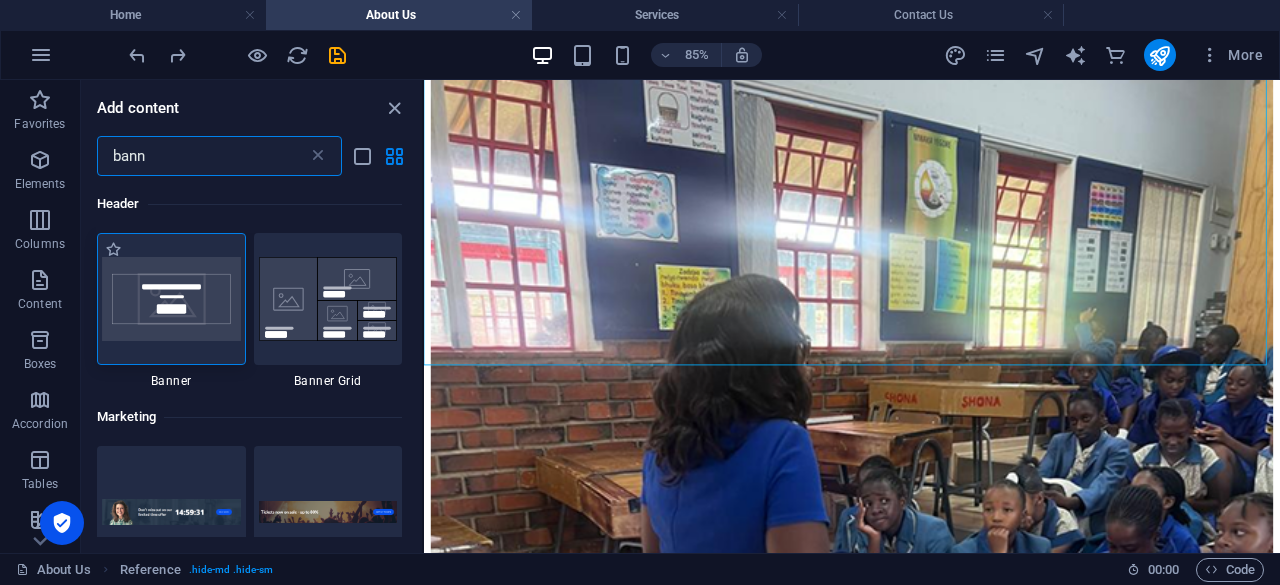 type on "bann" 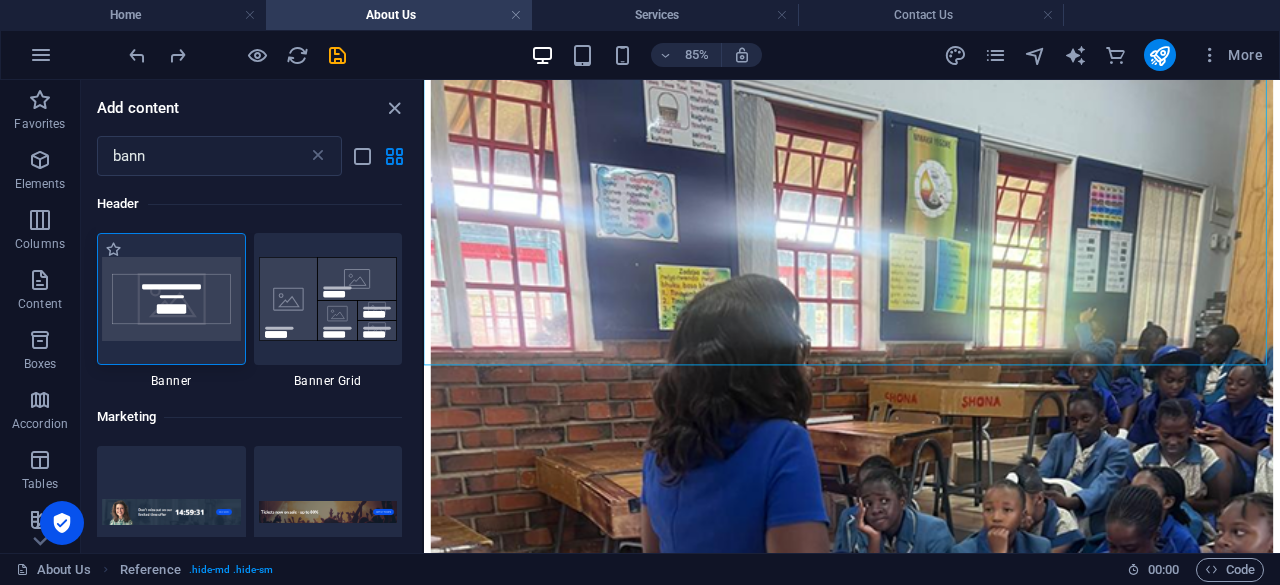 click at bounding box center [171, 299] 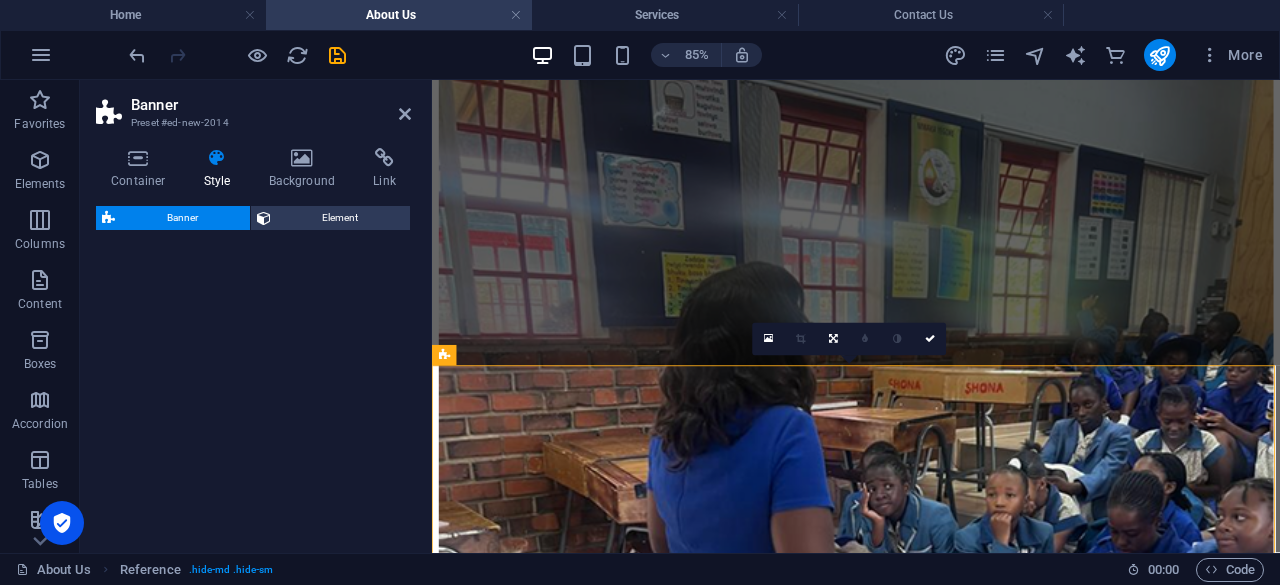 select on "preset-banner-v3-default" 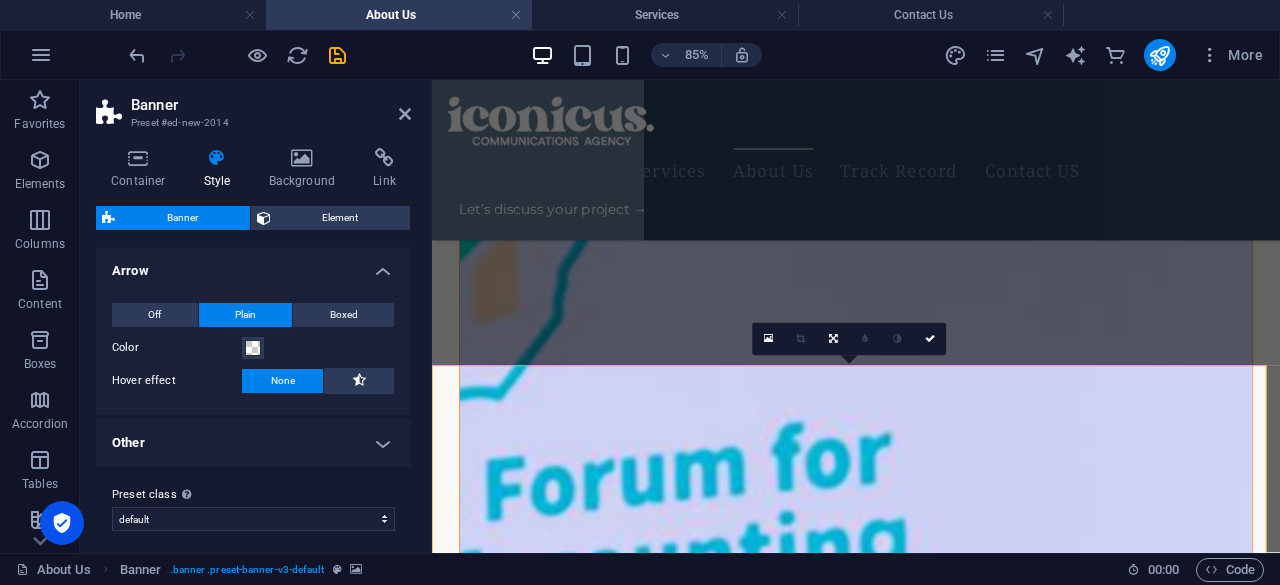 click on "Banner" at bounding box center [271, 105] 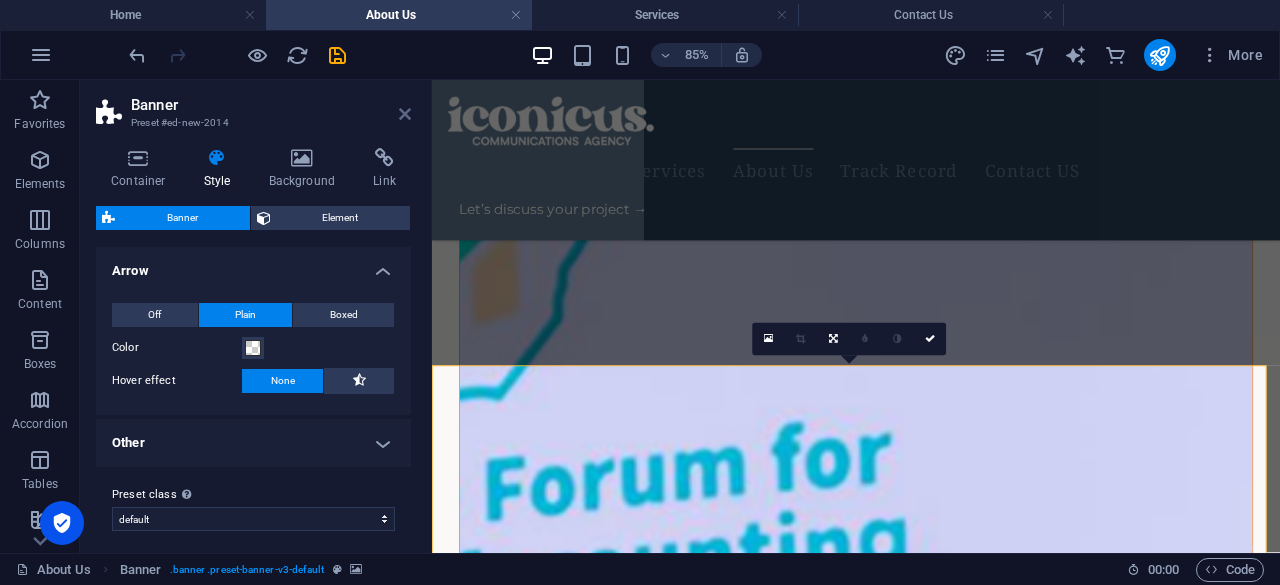click at bounding box center [405, 114] 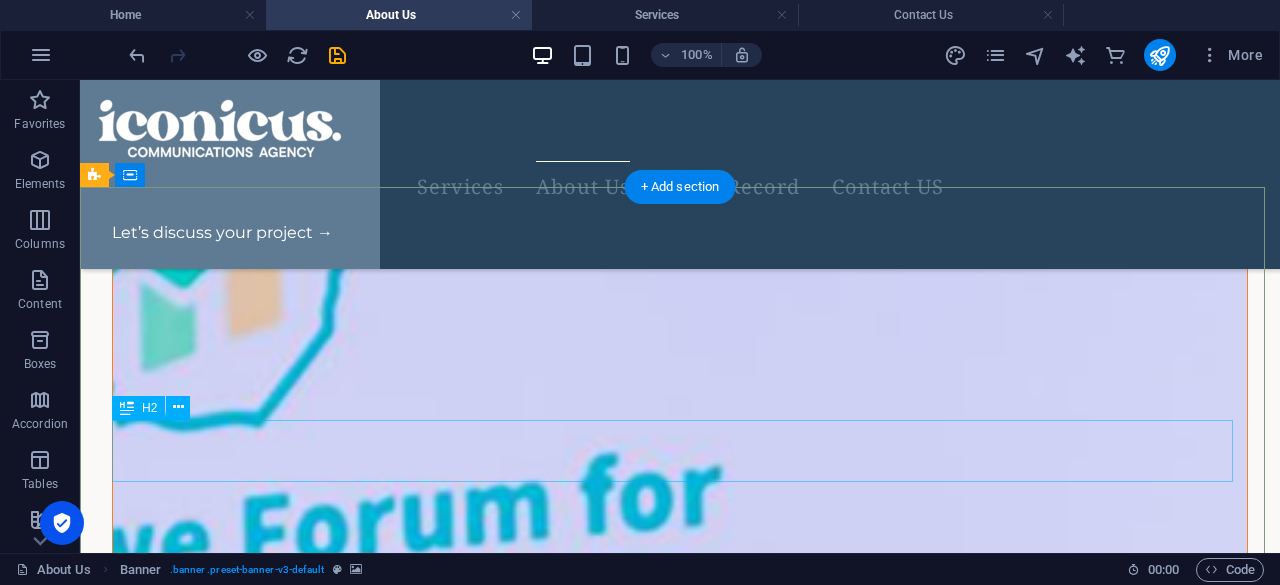 scroll, scrollTop: 3717, scrollLeft: 0, axis: vertical 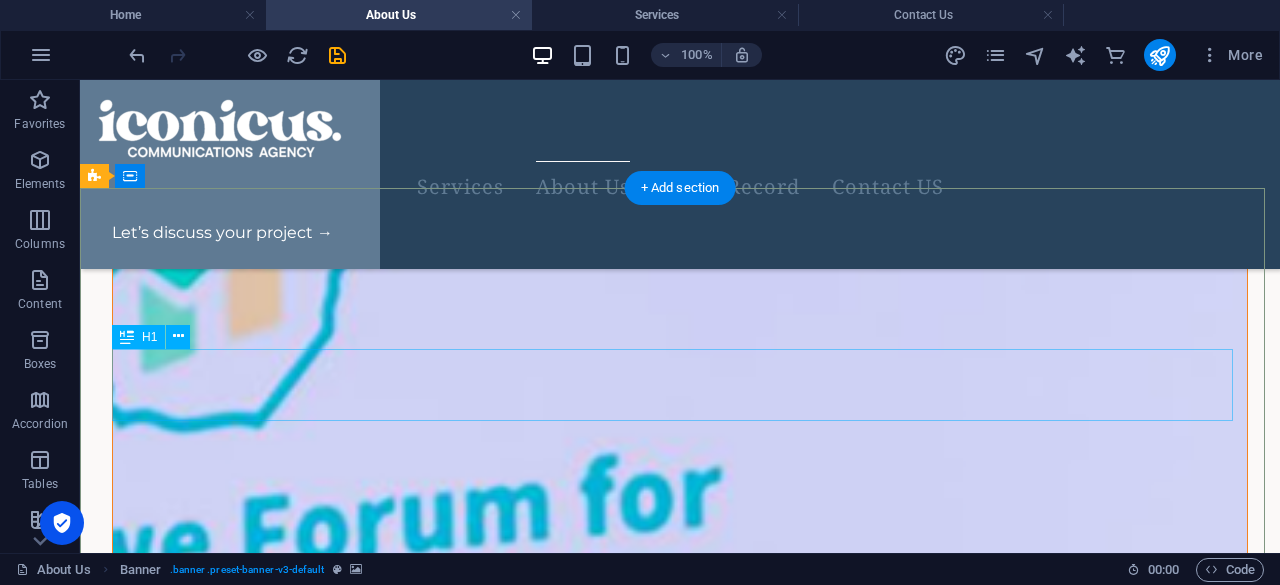 click on "Company Claim" at bounding box center [680, 4743] 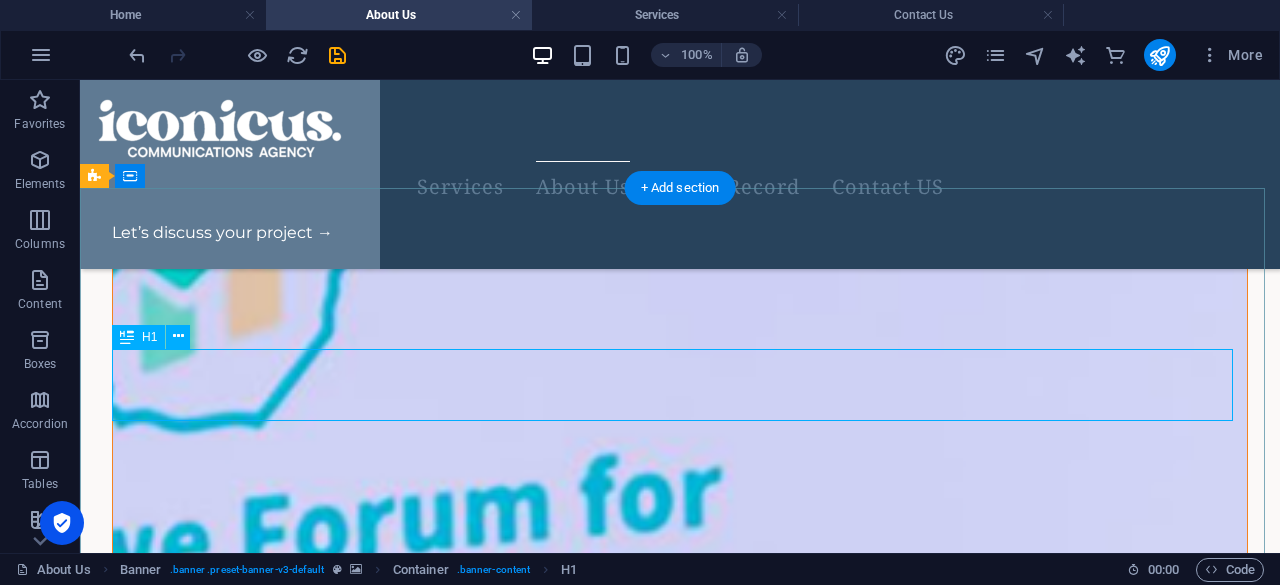 click on "Company Claim" at bounding box center (680, 4743) 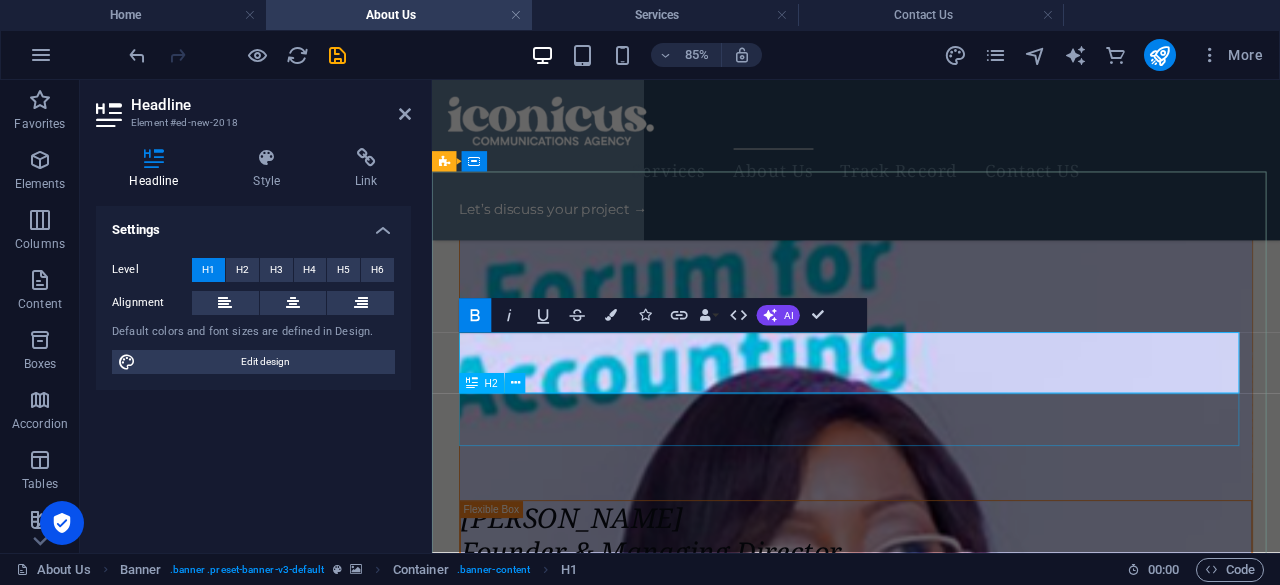 click on "Subtitle" at bounding box center [931, 4884] 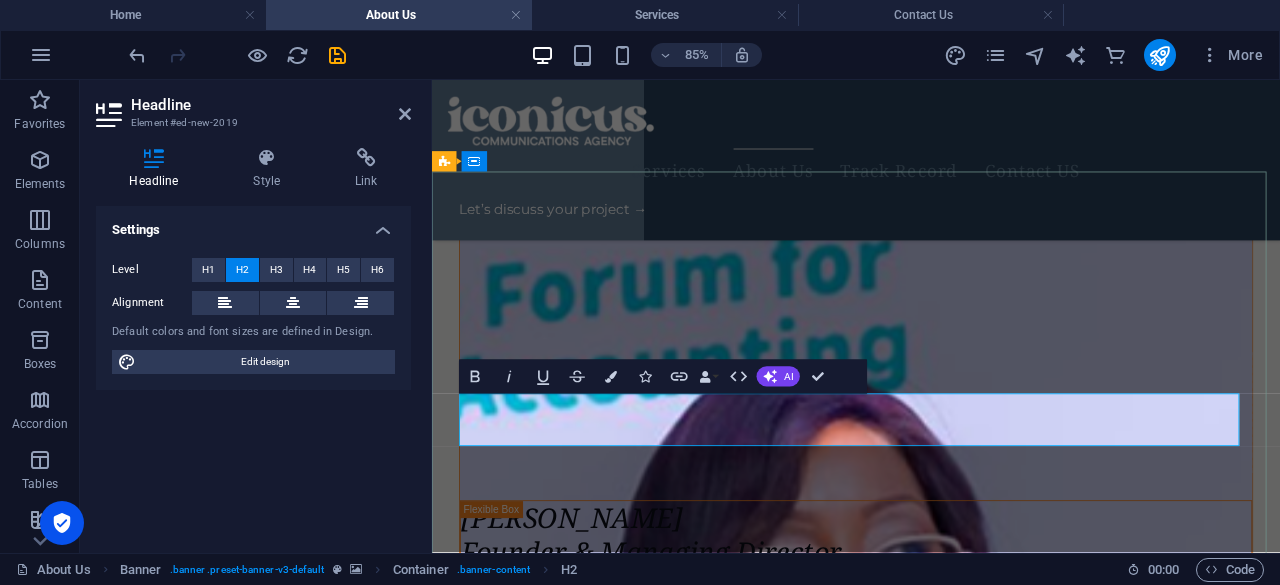 scroll, scrollTop: 3943, scrollLeft: 0, axis: vertical 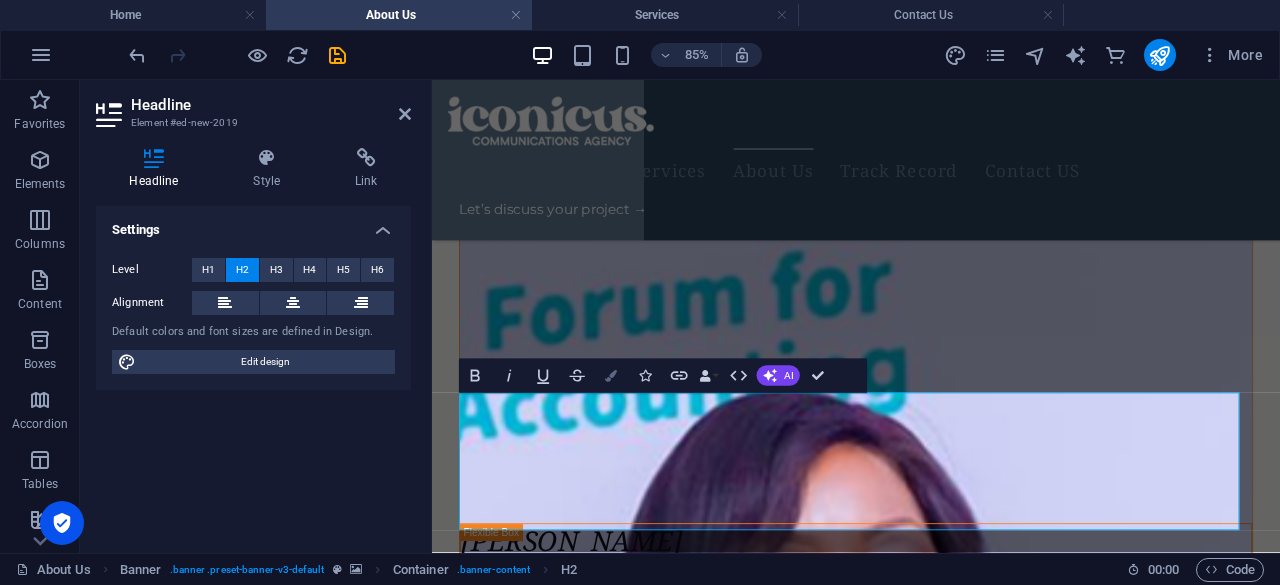 click at bounding box center (611, 376) 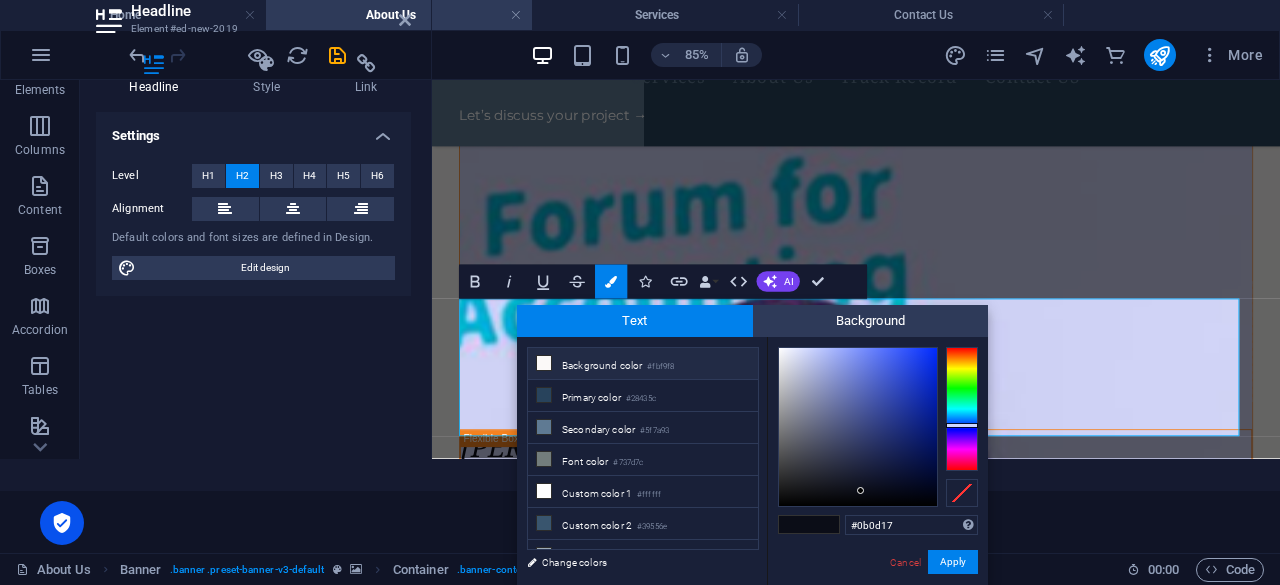click on "#fbf9f8" at bounding box center (660, 367) 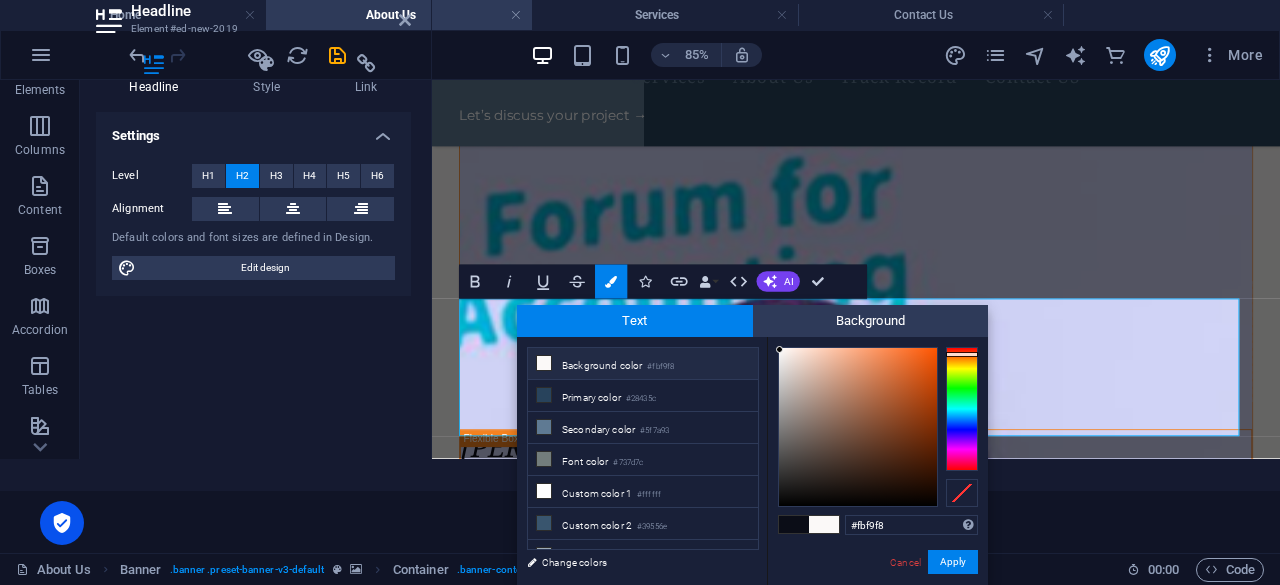 click on "Apply" at bounding box center [953, 562] 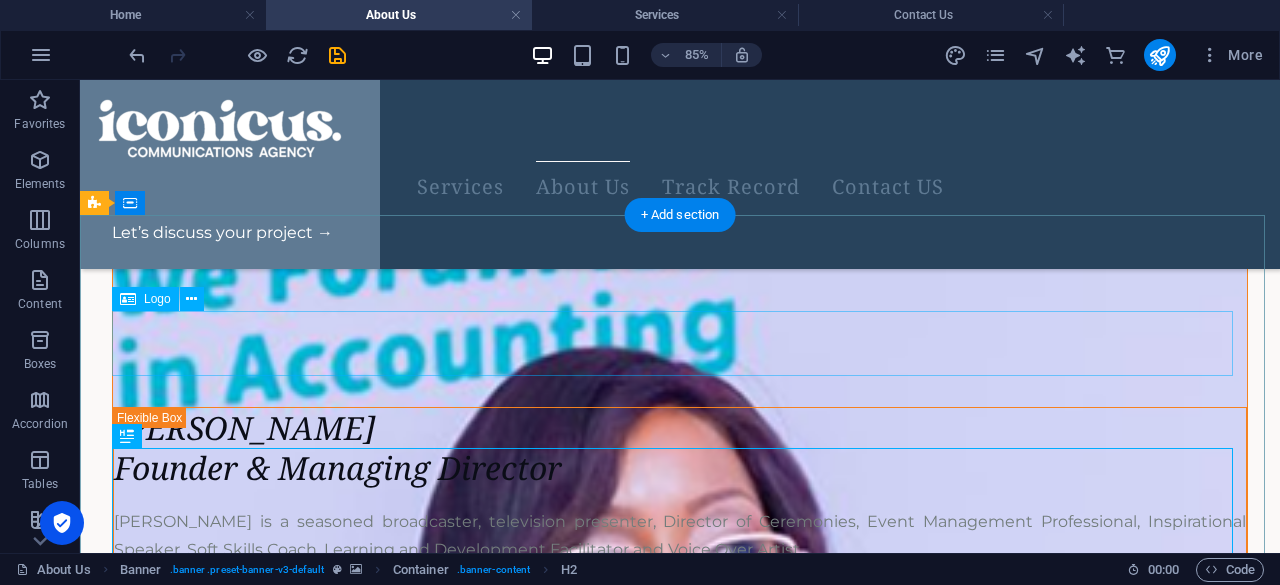 scroll, scrollTop: 3690, scrollLeft: 0, axis: vertical 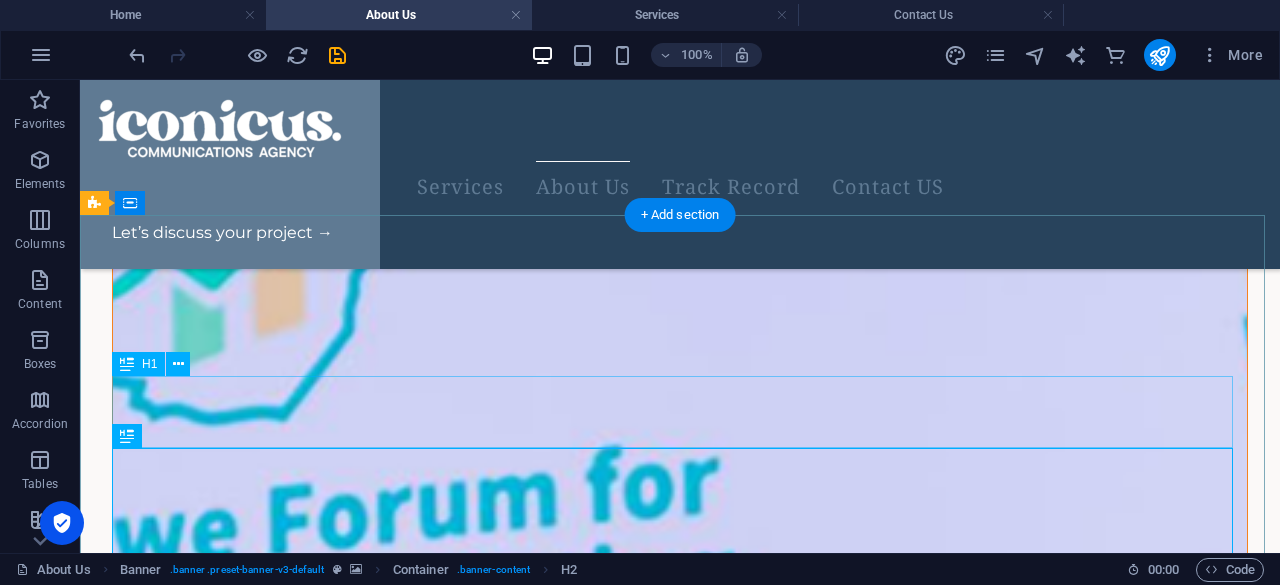 click on "Vision" at bounding box center [680, 4730] 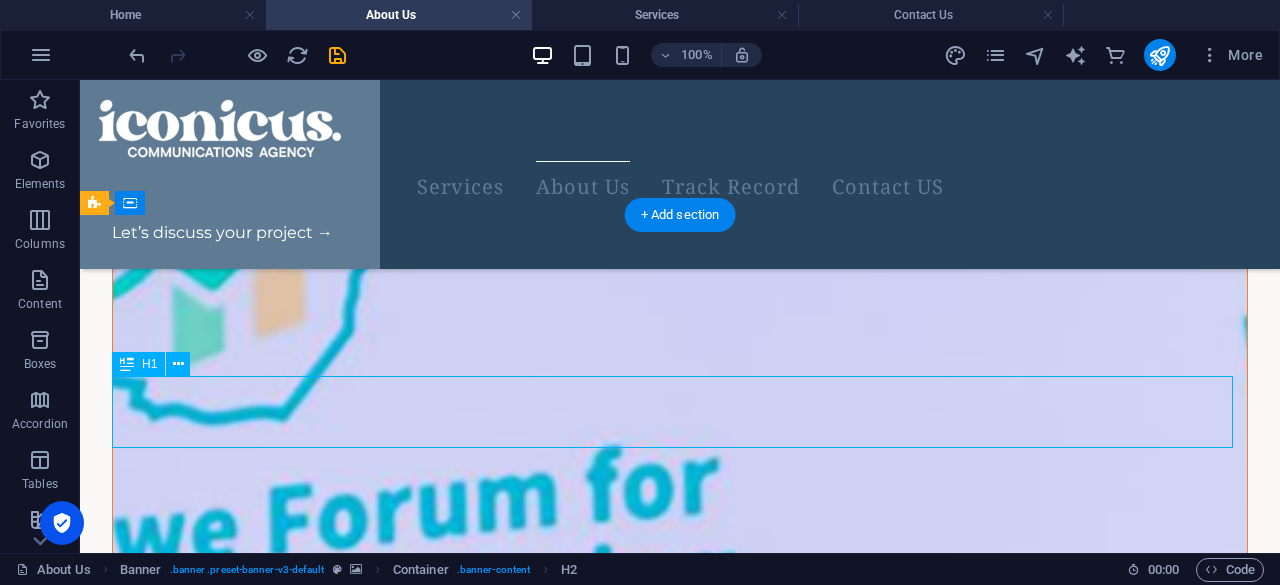 click on "Vision" at bounding box center [680, 4730] 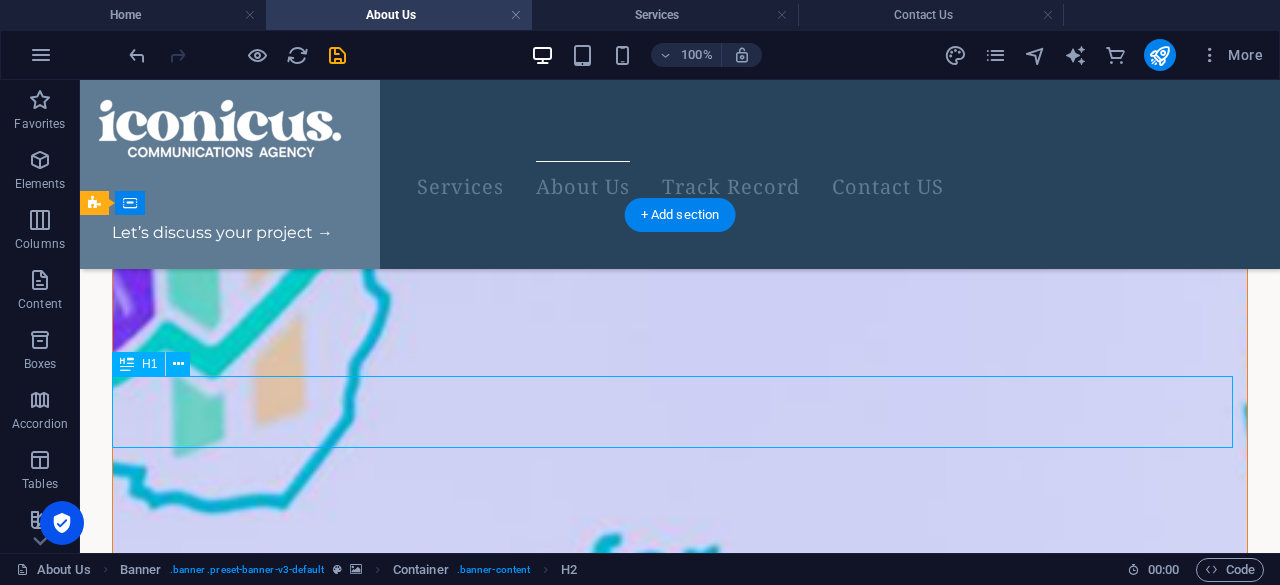 scroll, scrollTop: 3943, scrollLeft: 0, axis: vertical 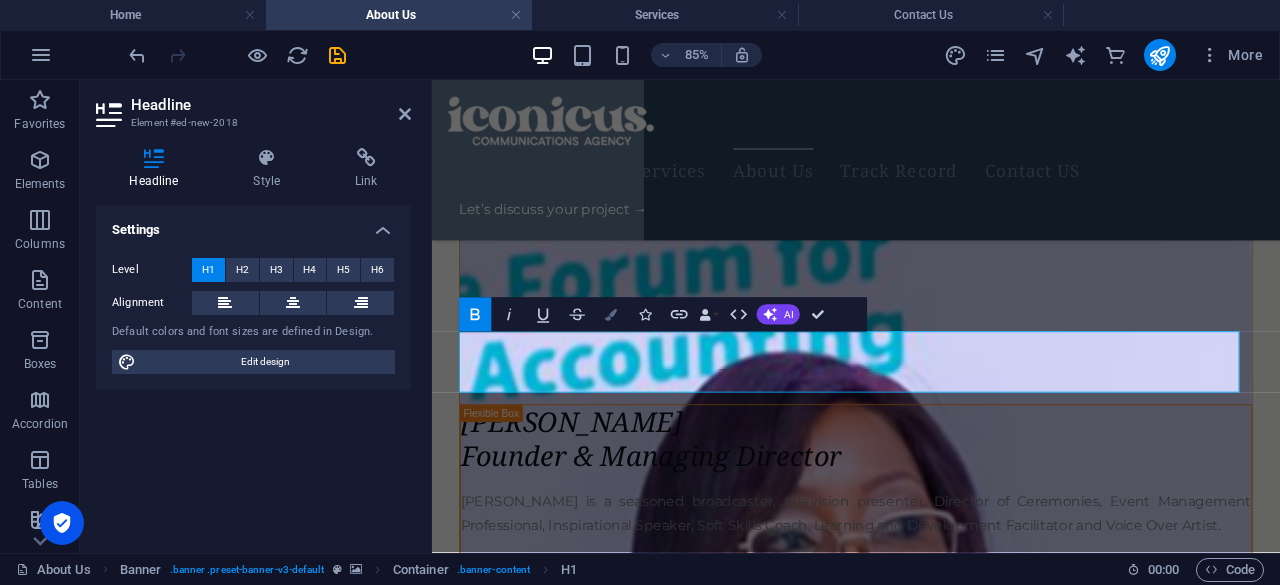 click at bounding box center (611, 315) 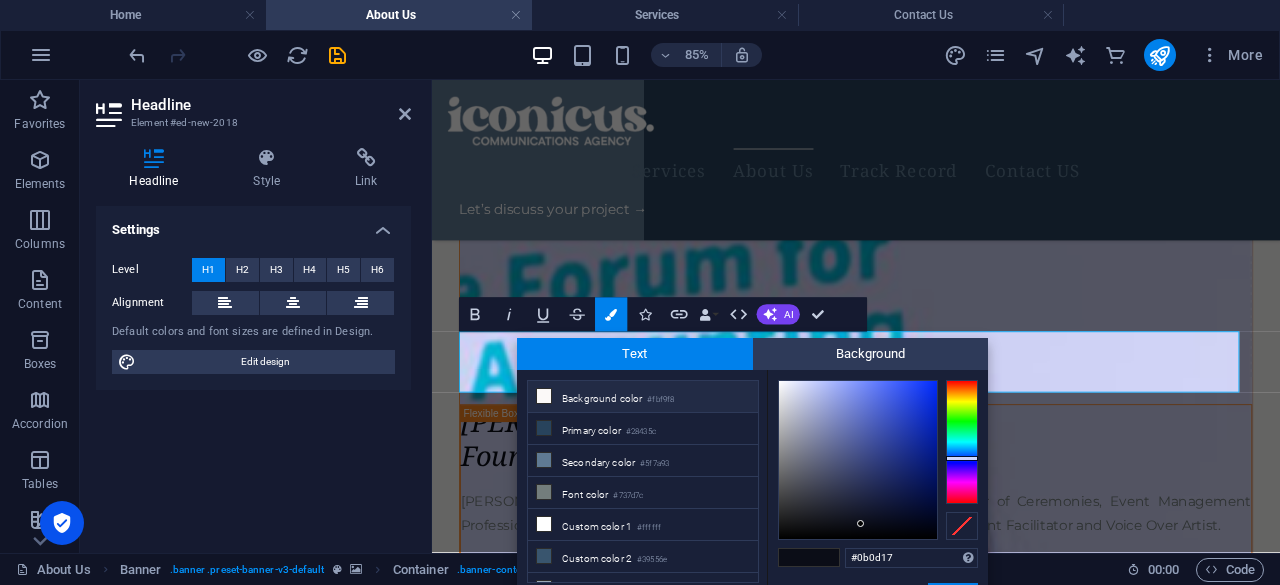 click on "Background color
#fbf9f8" at bounding box center (643, 397) 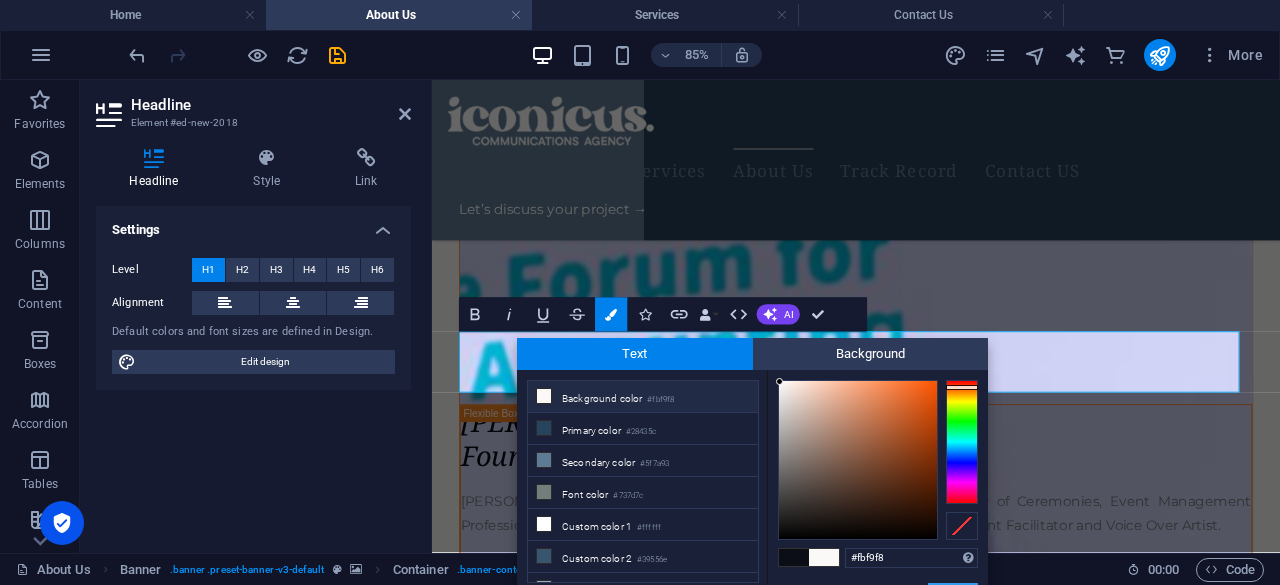click on "Apply" at bounding box center [953, 595] 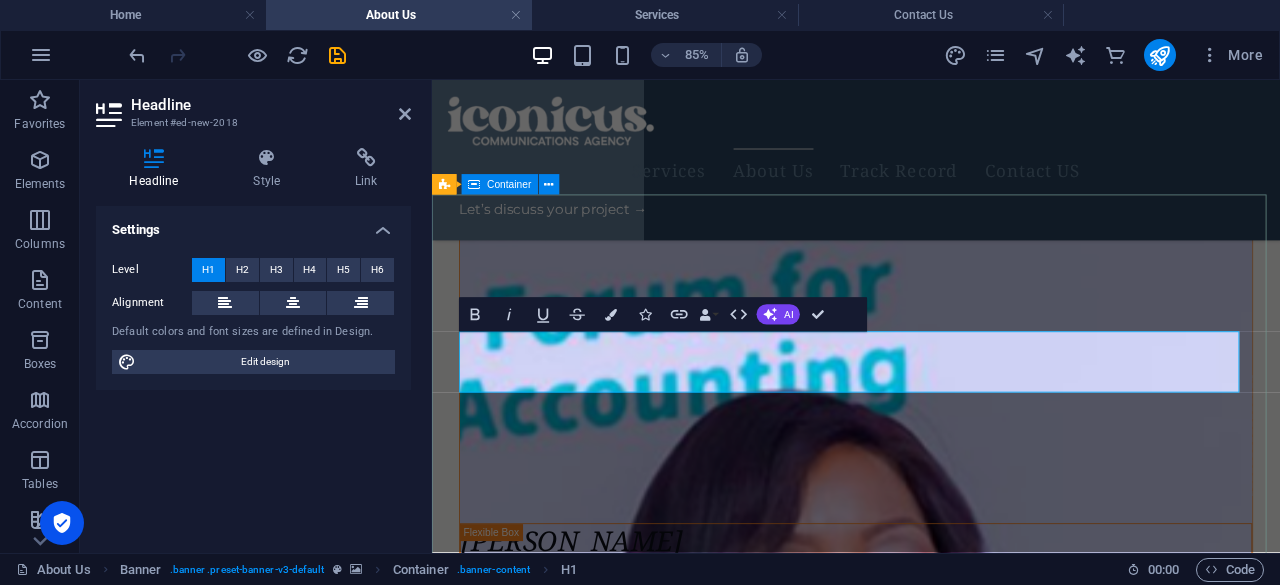 click on "Vision To be the leading branding, communication, and event management company in [GEOGRAPHIC_DATA], [GEOGRAPHIC_DATA], and the world. Learn more" at bounding box center [931, 4963] 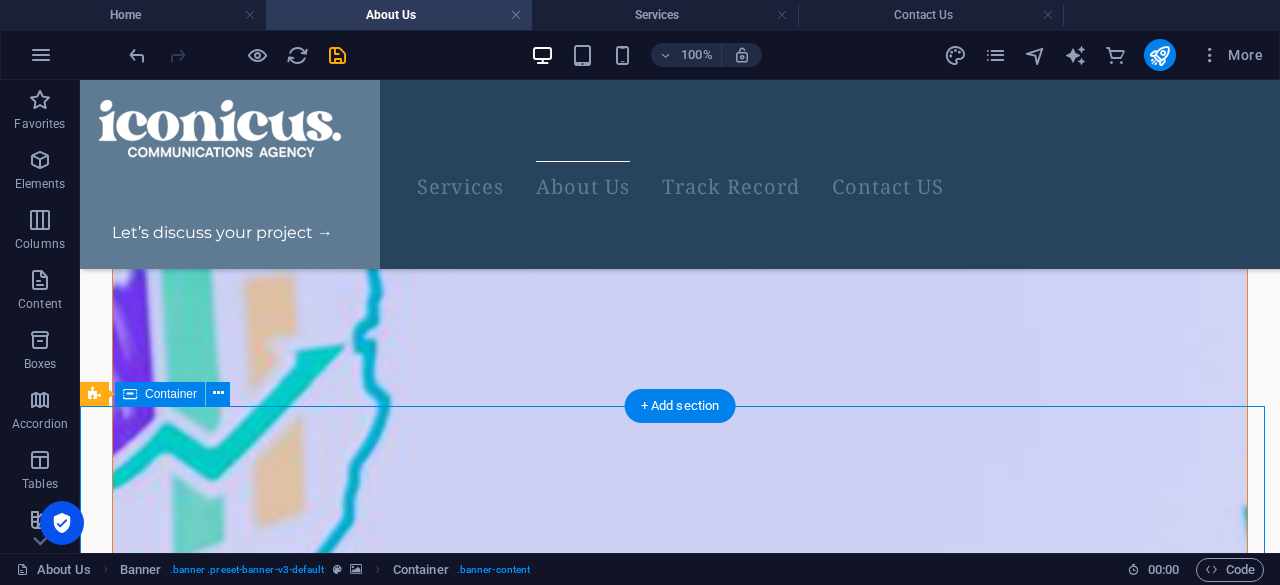 scroll, scrollTop: 3499, scrollLeft: 0, axis: vertical 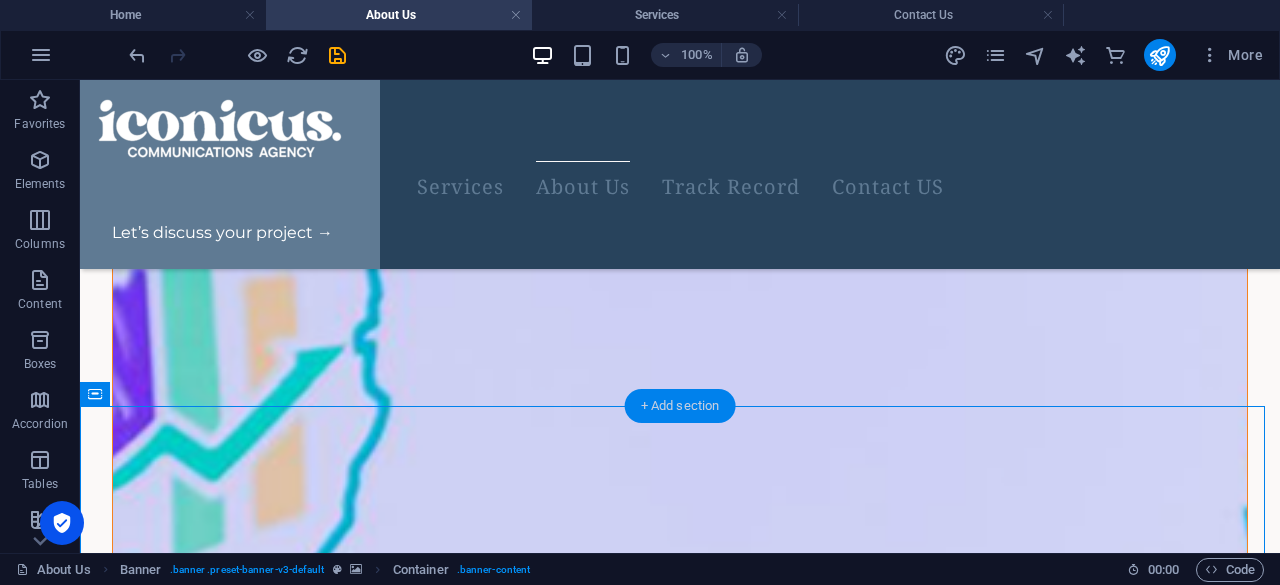 click on "+ Add section" at bounding box center [680, 406] 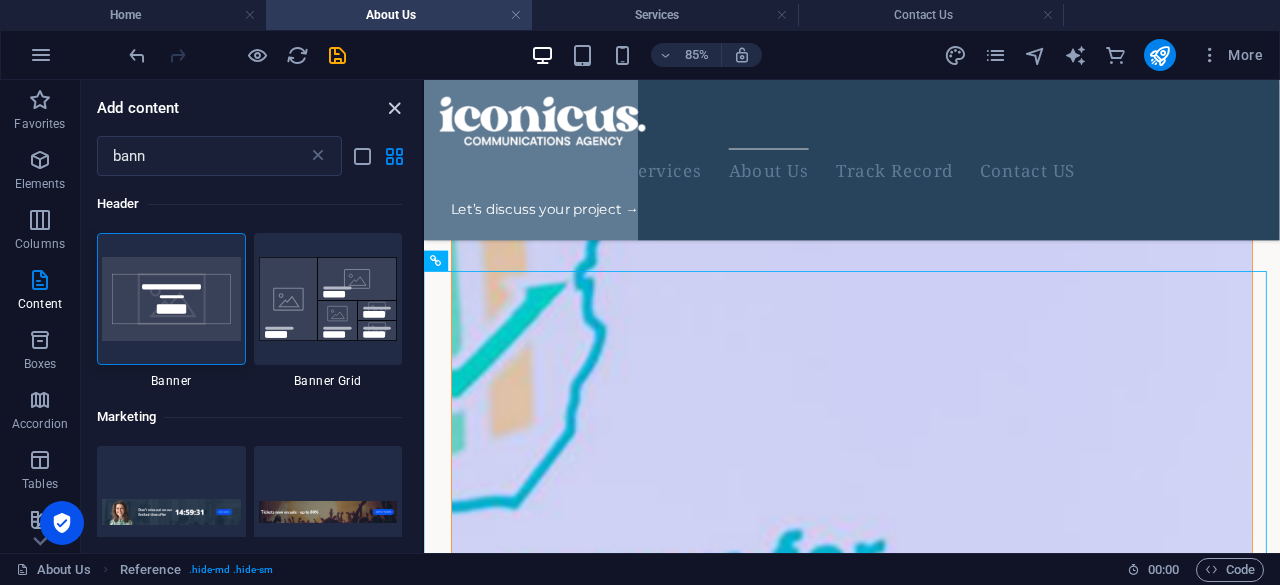 click at bounding box center [394, 108] 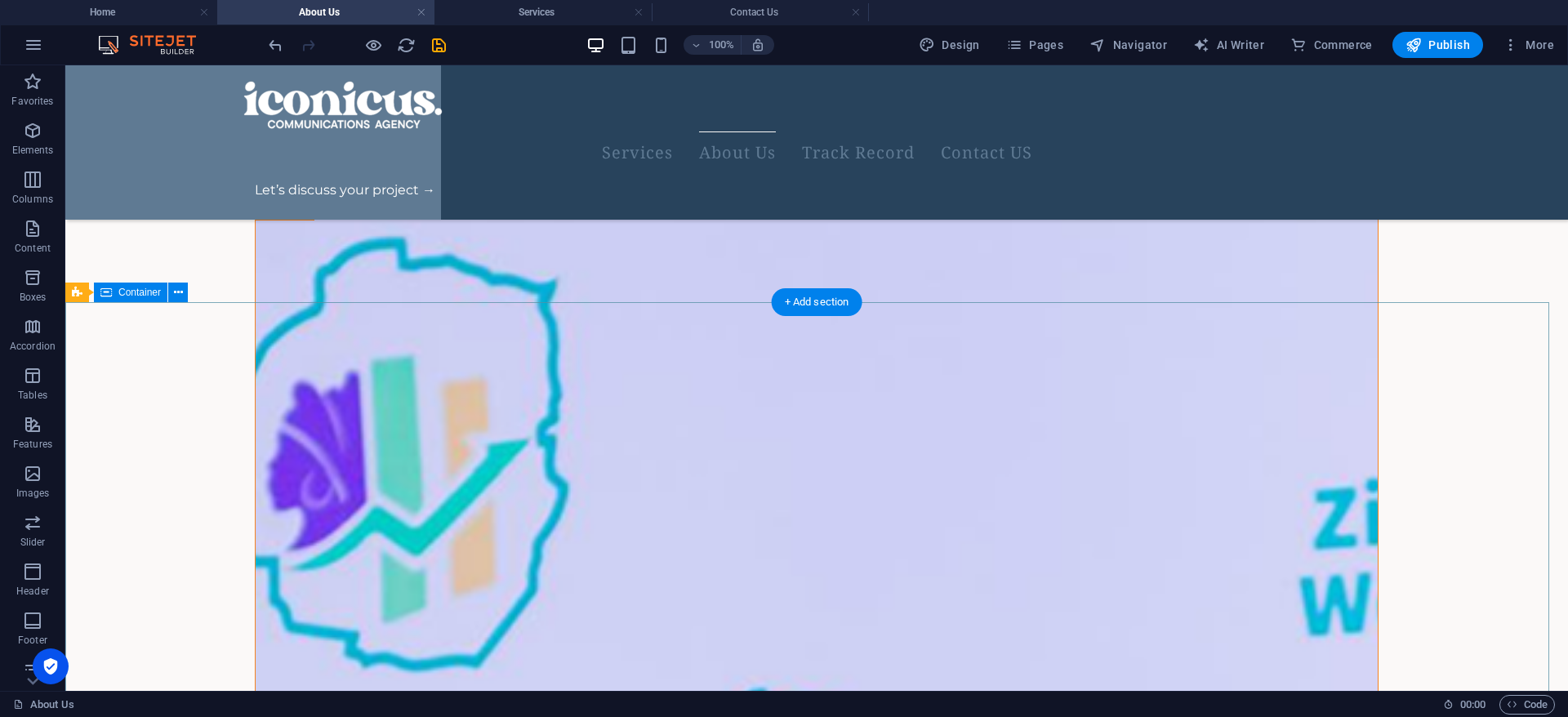 scroll, scrollTop: 2757, scrollLeft: 0, axis: vertical 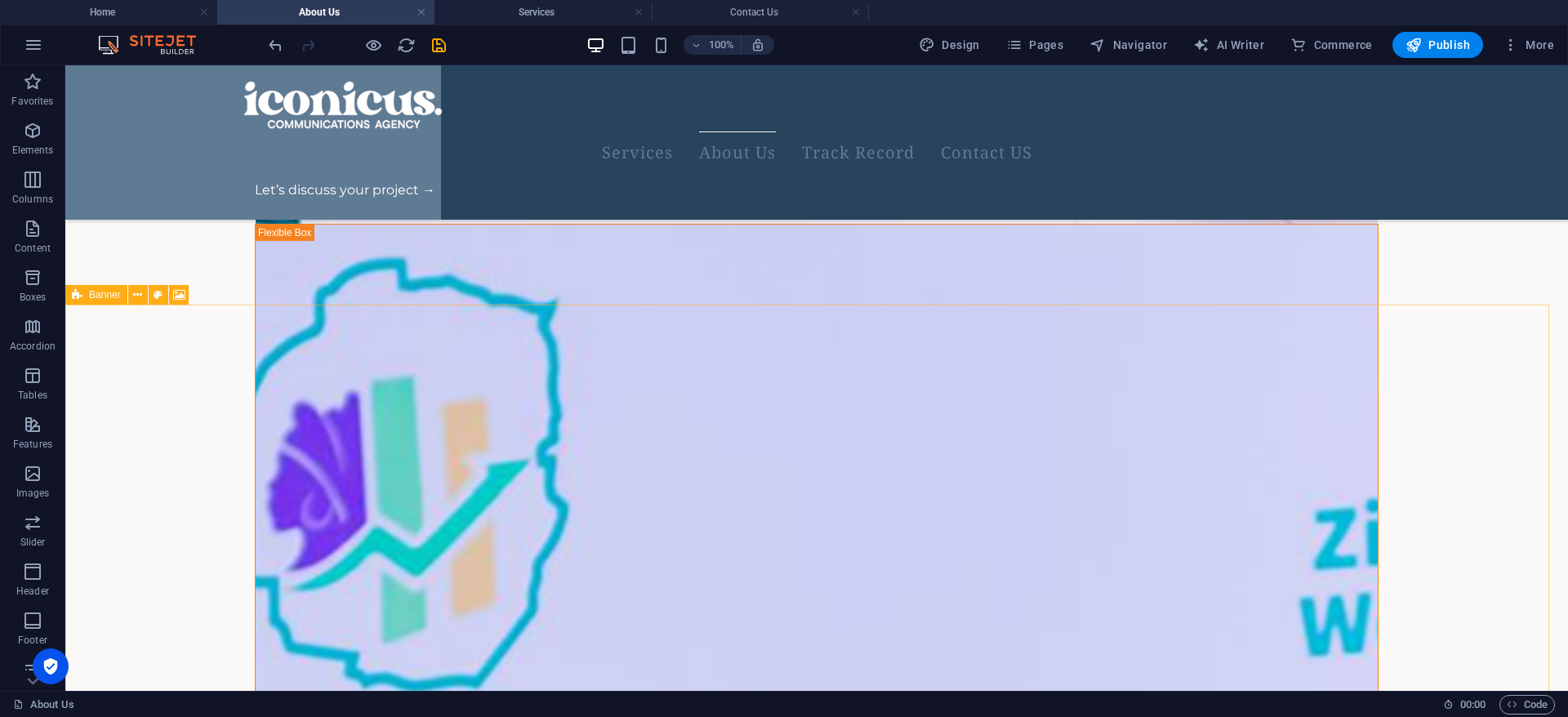 click at bounding box center [77, 295] 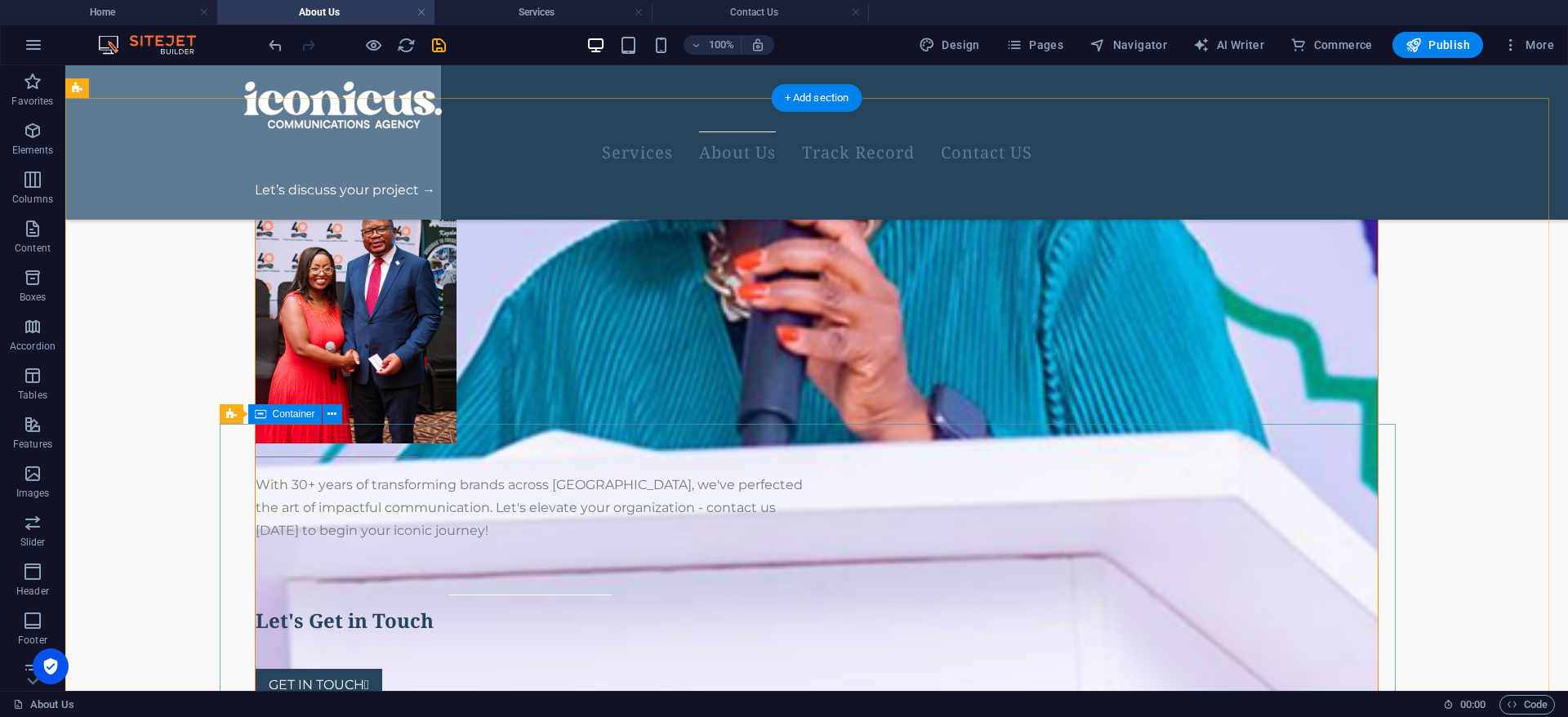 scroll, scrollTop: 2296, scrollLeft: 0, axis: vertical 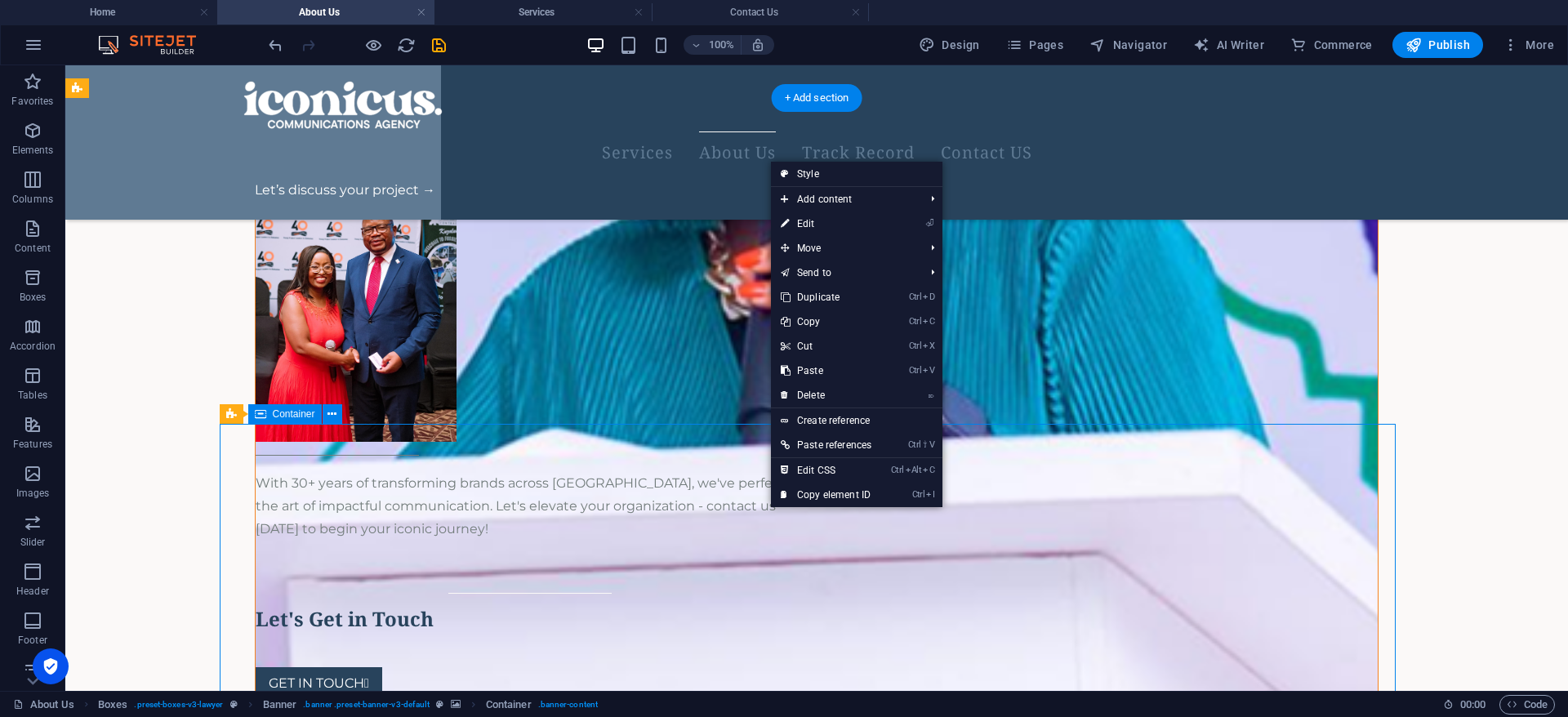 click on "Vision To be the leading branding, communication, and event management company in [GEOGRAPHIC_DATA], [GEOGRAPHIC_DATA], and the world. Learn more" at bounding box center (653, 4045) 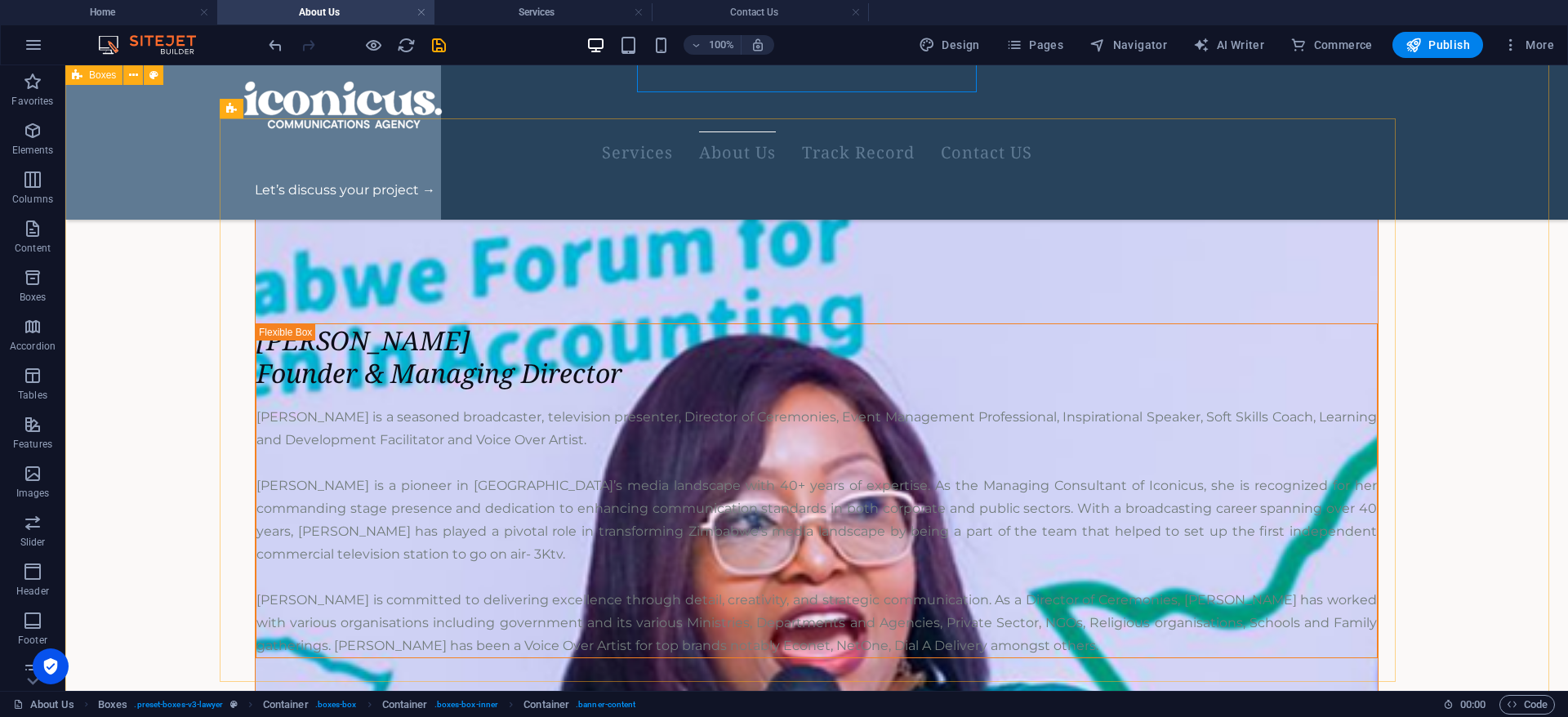 scroll, scrollTop: 3284, scrollLeft: 0, axis: vertical 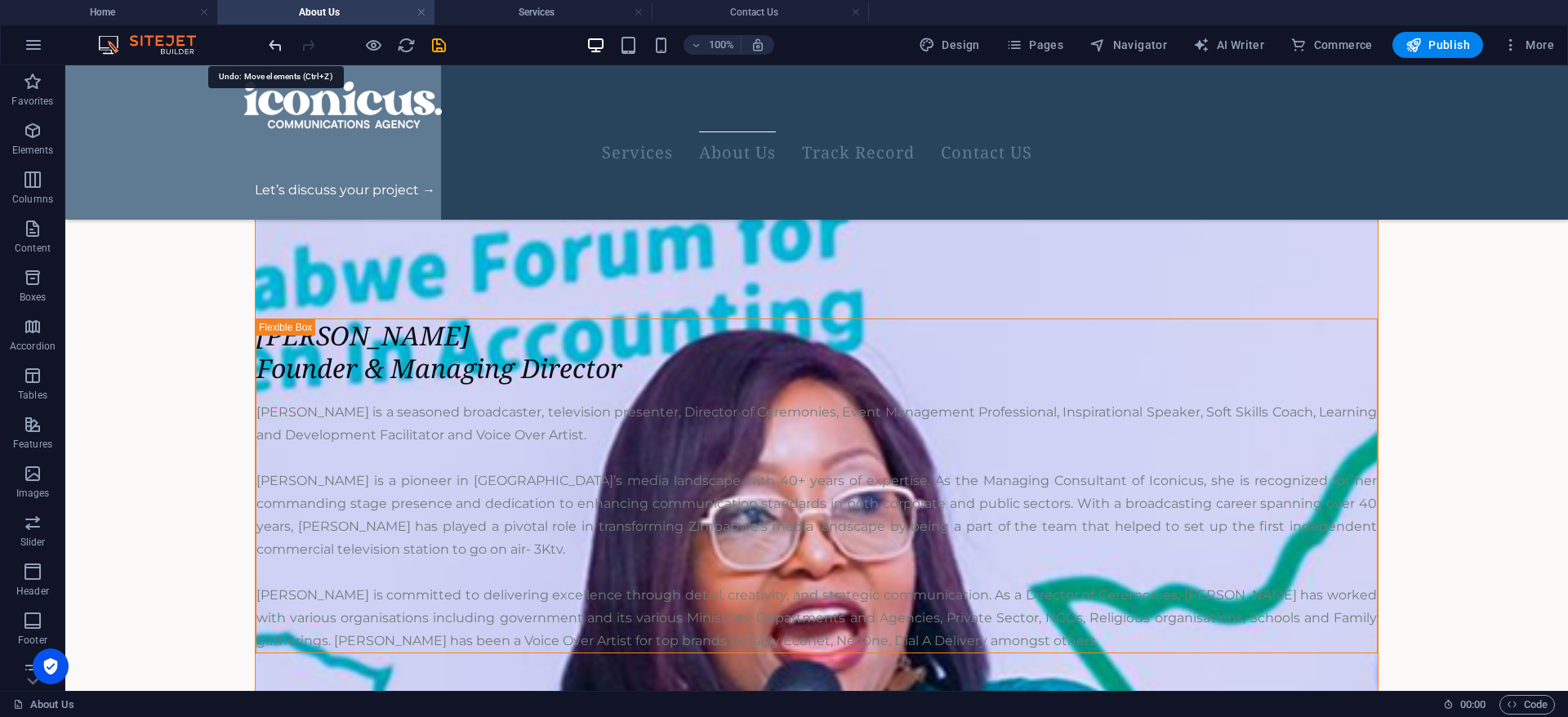 click at bounding box center [275, 45] 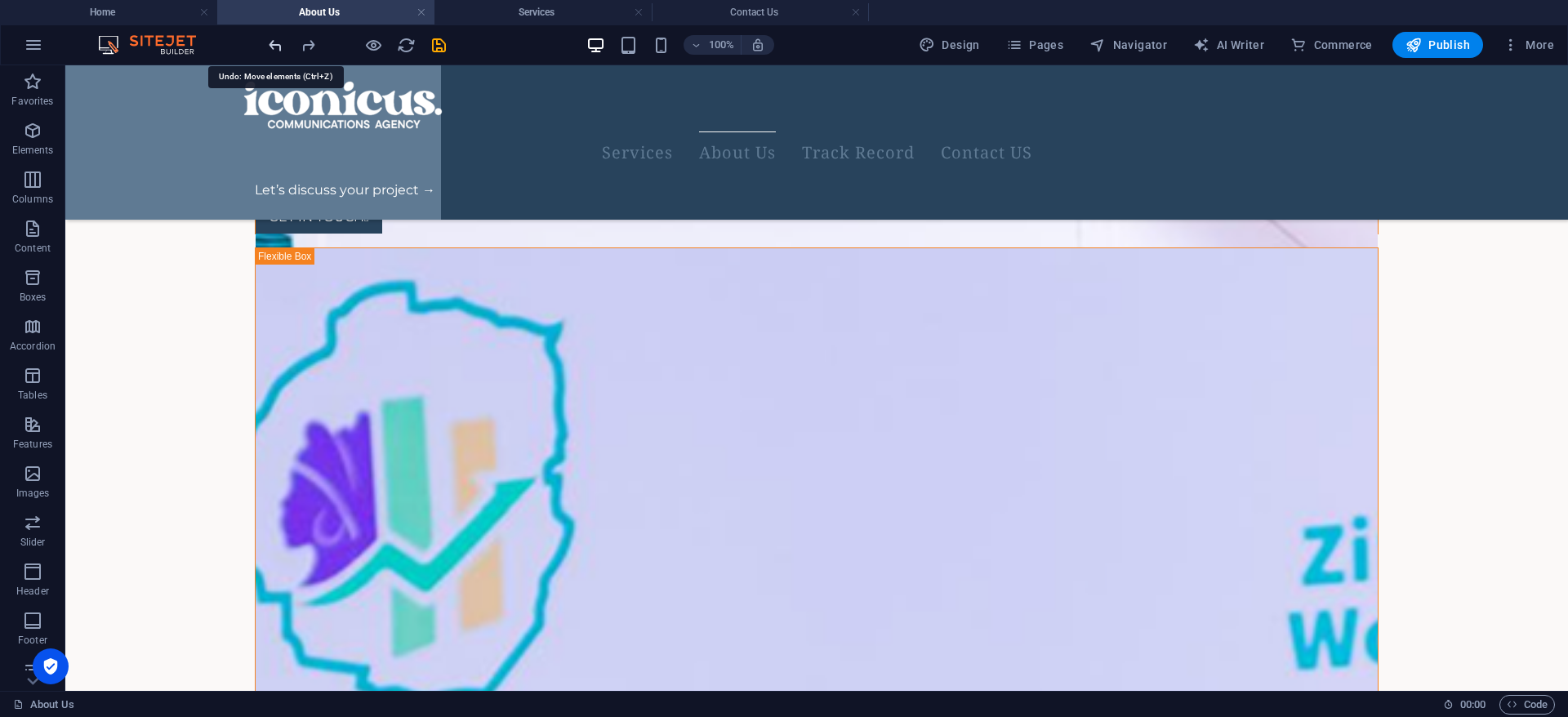 click at bounding box center (275, 45) 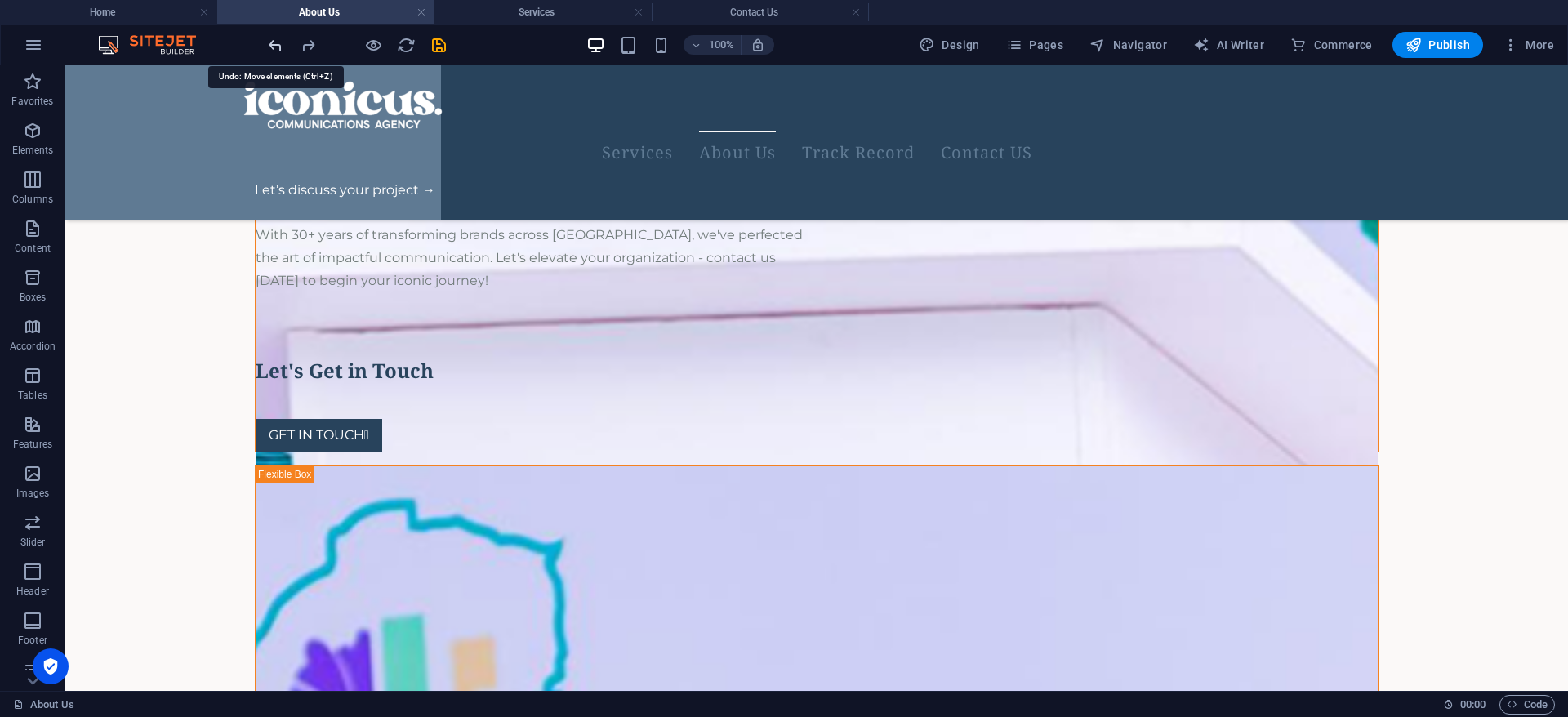 click at bounding box center (275, 45) 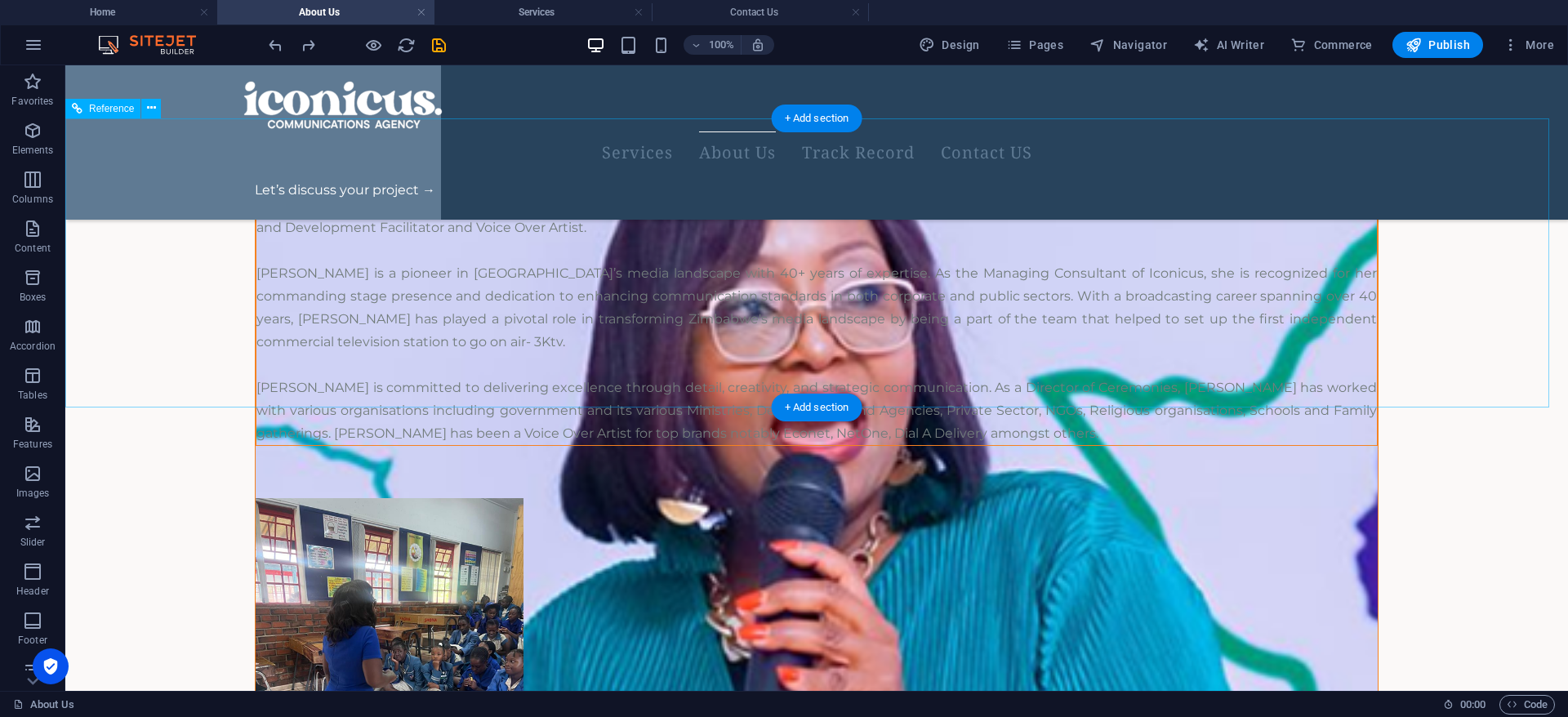 scroll, scrollTop: 3493, scrollLeft: 0, axis: vertical 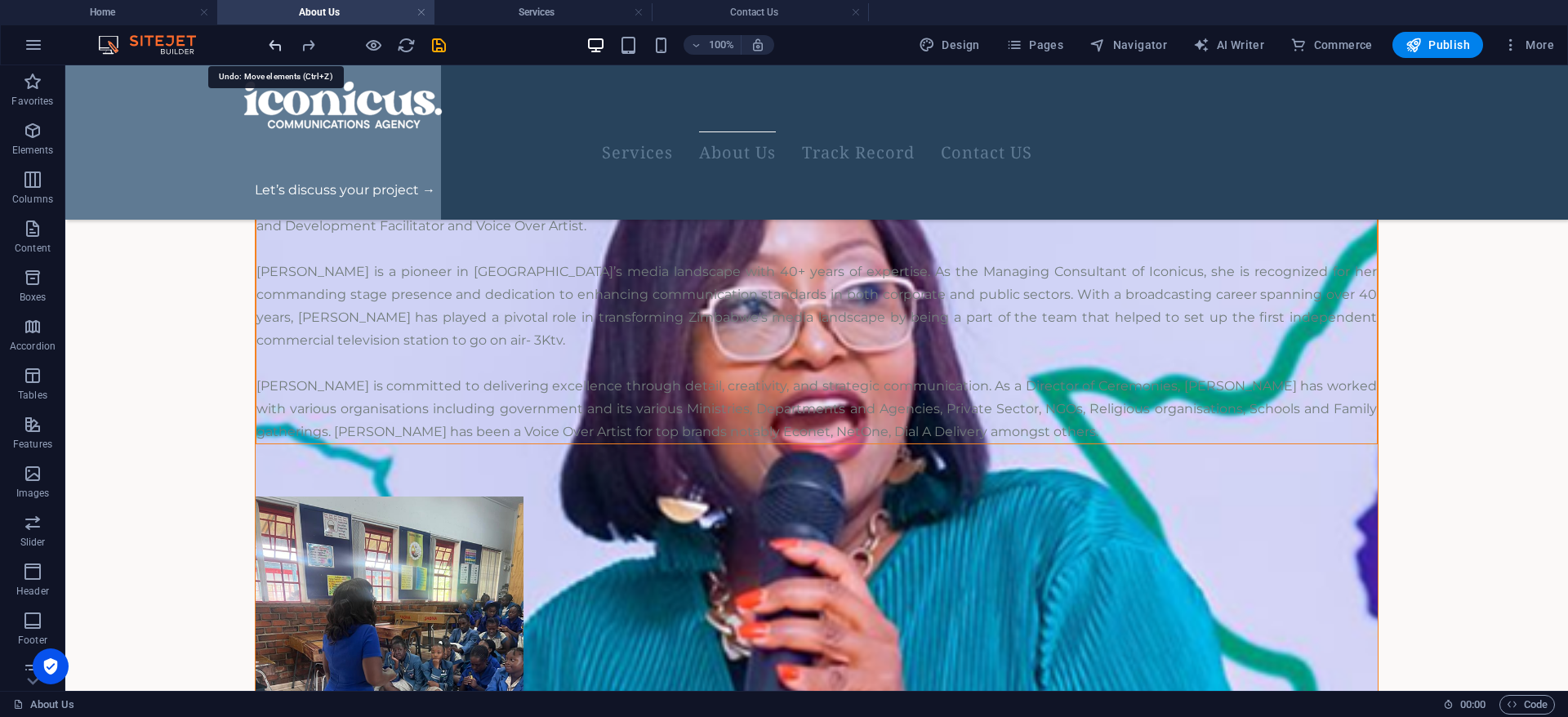click at bounding box center [275, 45] 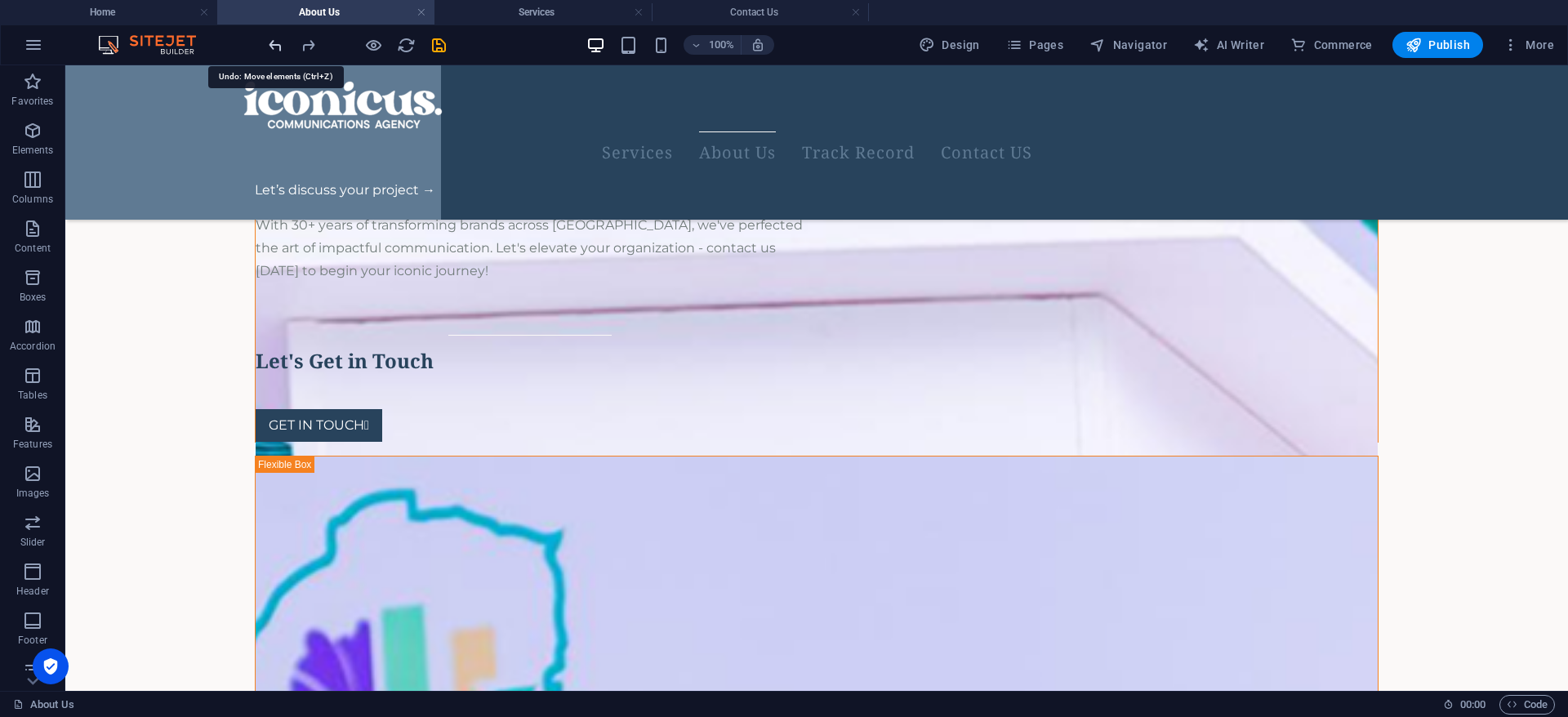 scroll, scrollTop: 2420, scrollLeft: 0, axis: vertical 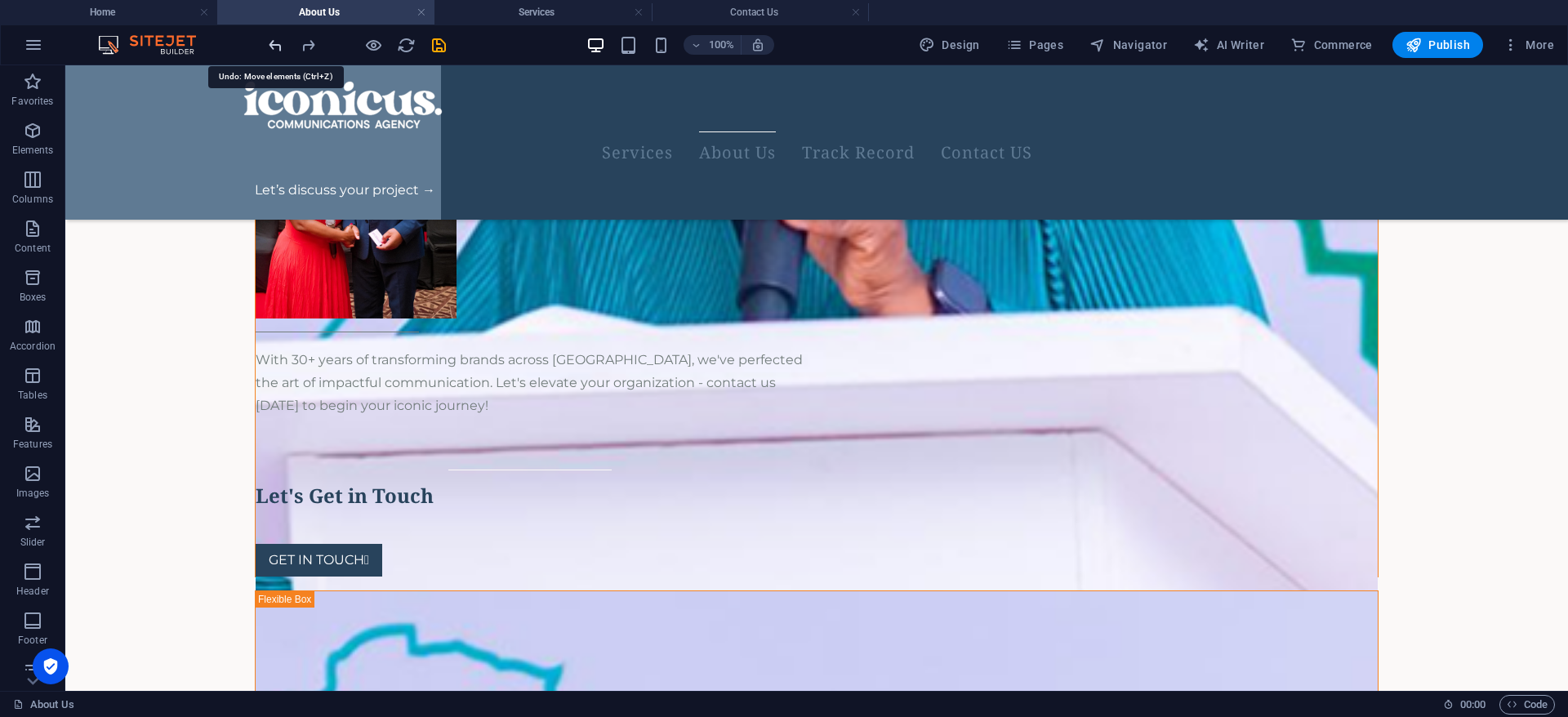 click at bounding box center [275, 45] 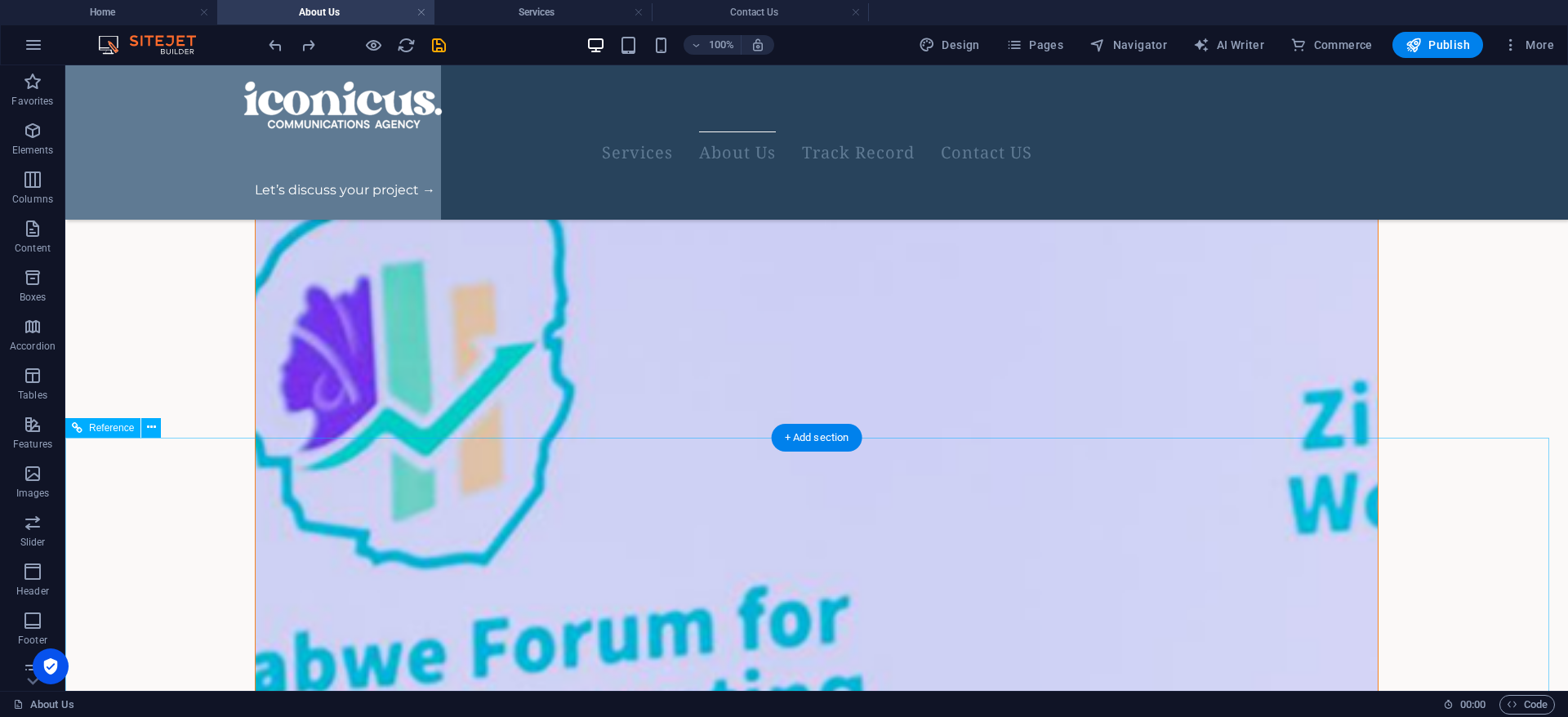 scroll, scrollTop: 2852, scrollLeft: 0, axis: vertical 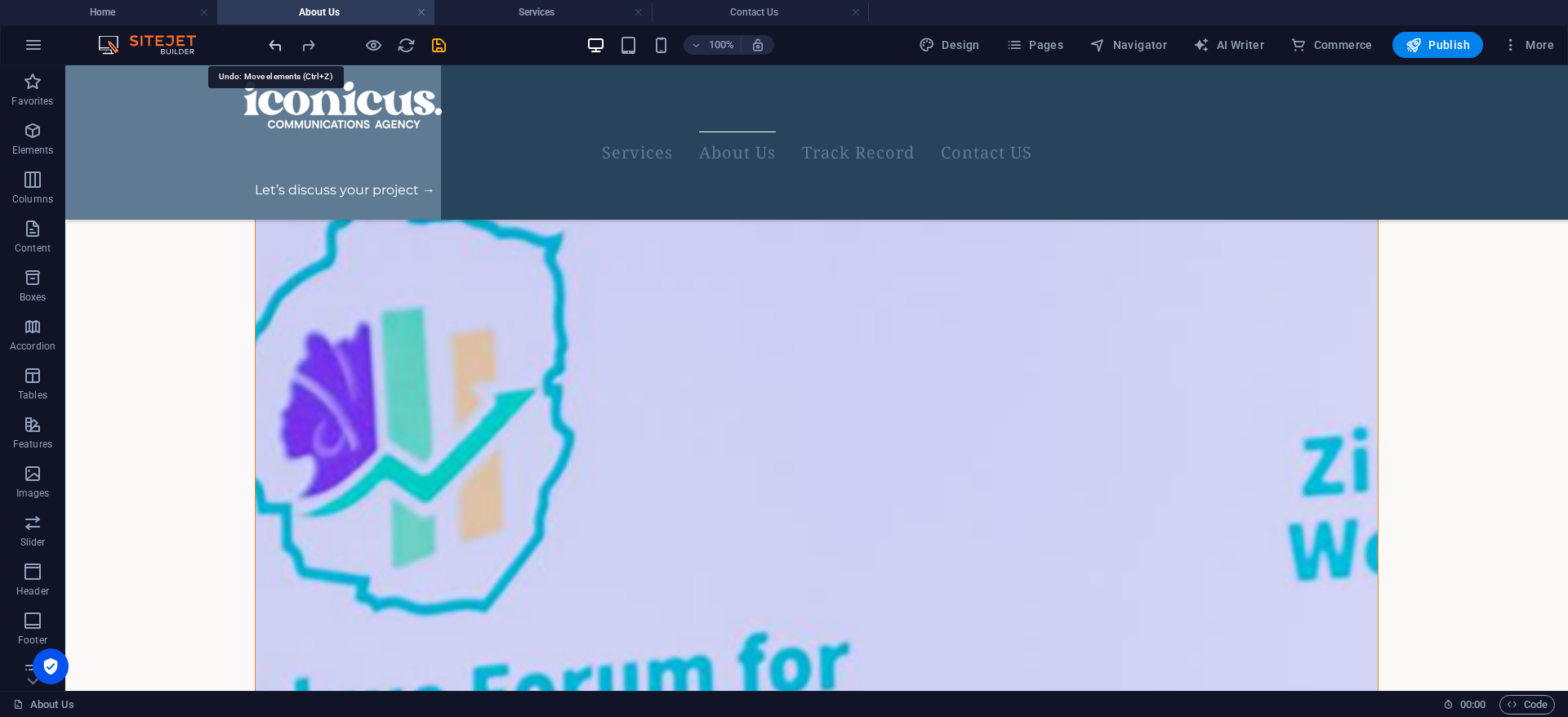 click at bounding box center (275, 45) 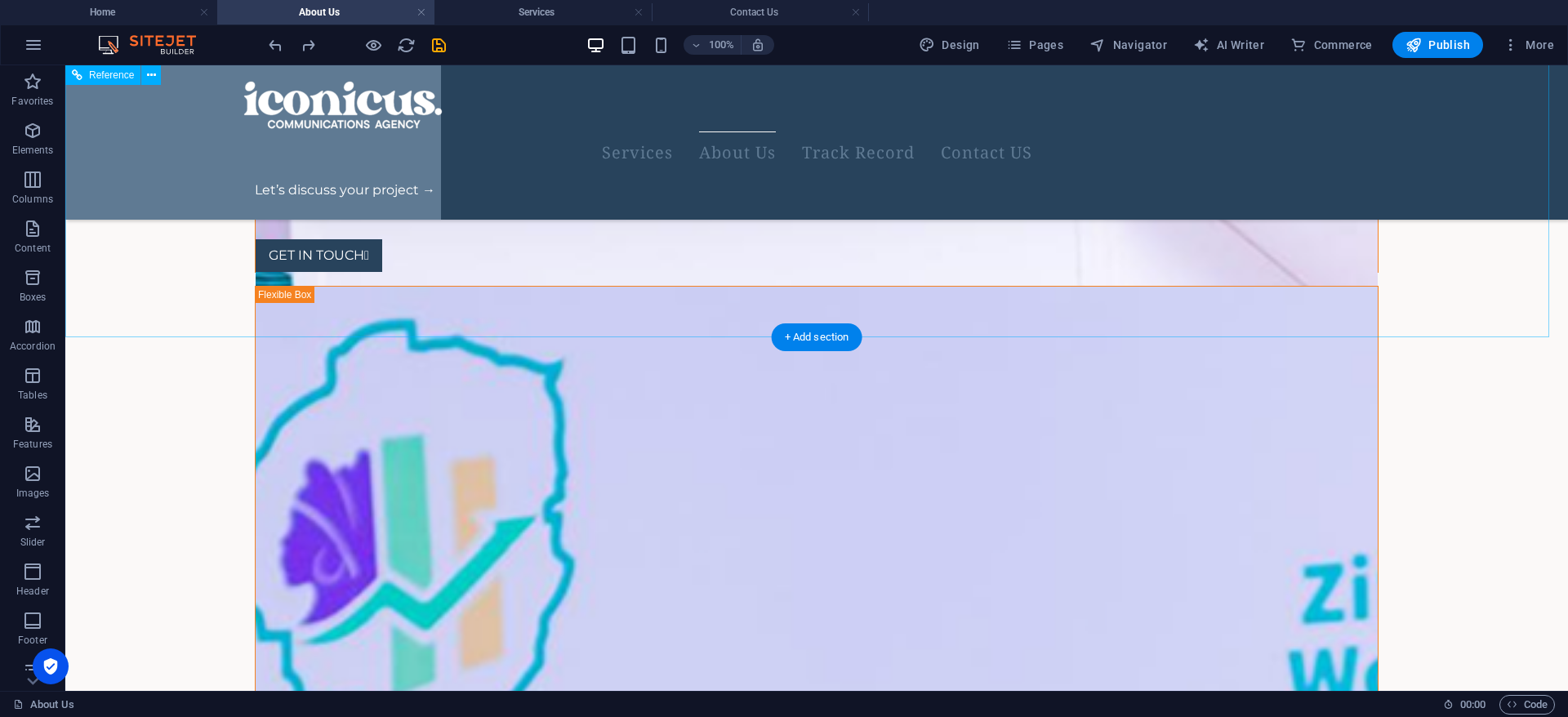 scroll, scrollTop: 2723, scrollLeft: 0, axis: vertical 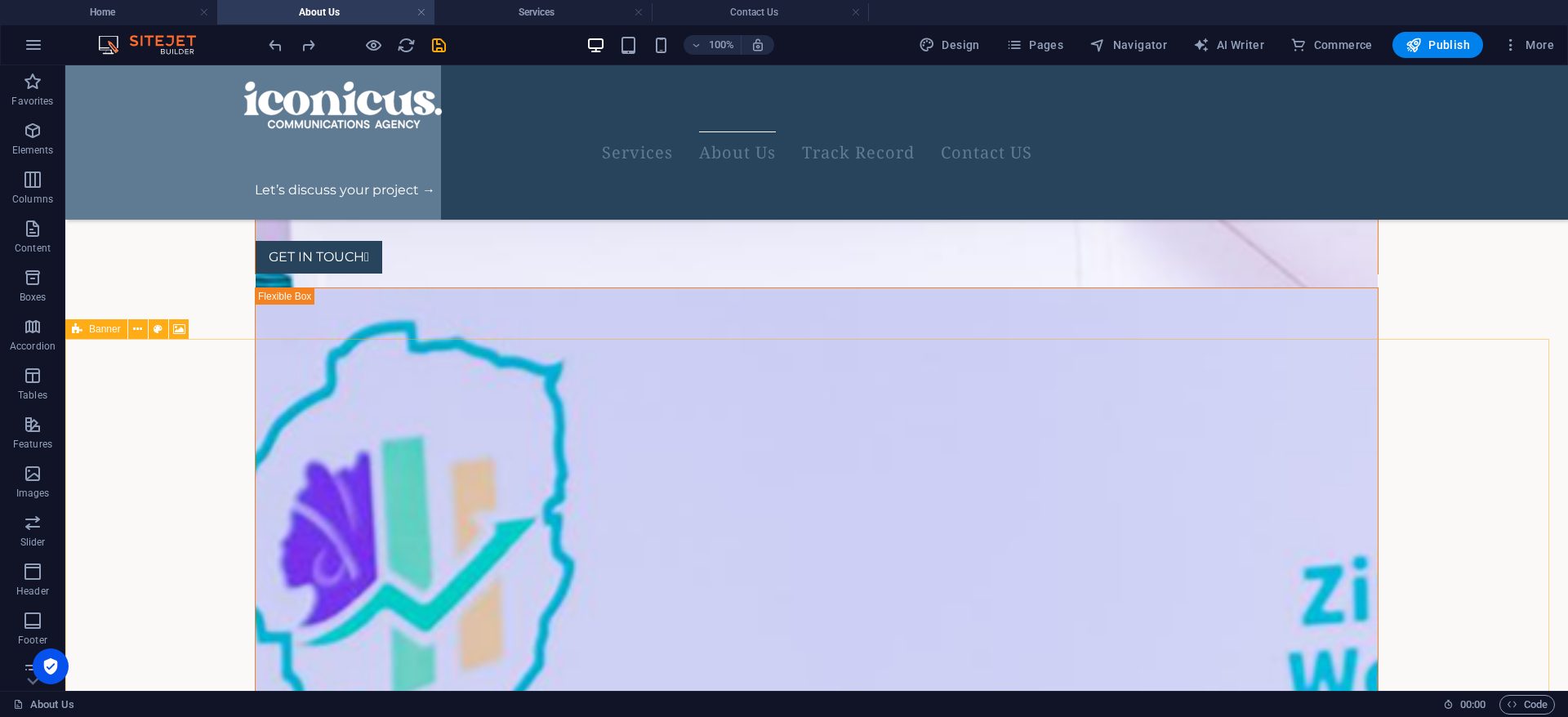 click at bounding box center [77, 329] 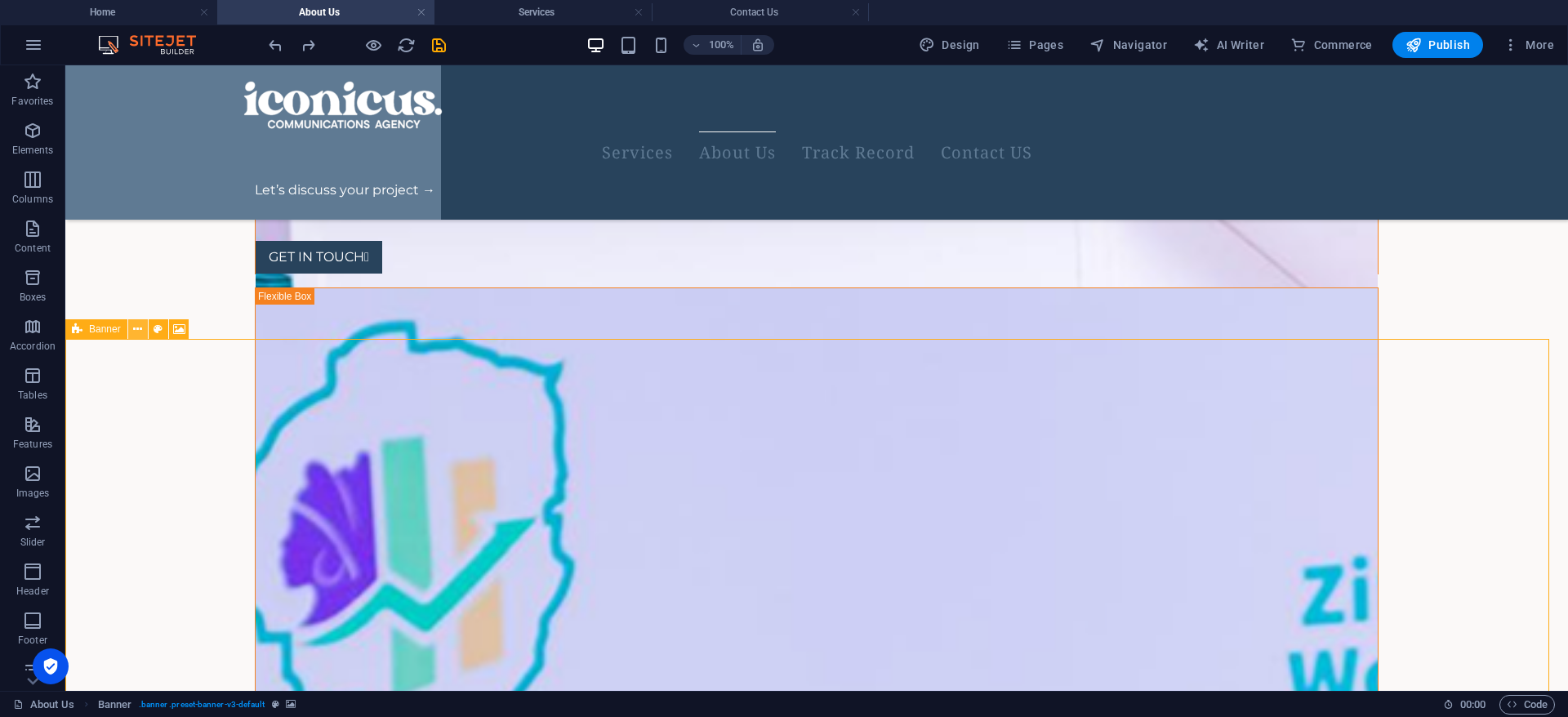 click at bounding box center [137, 329] 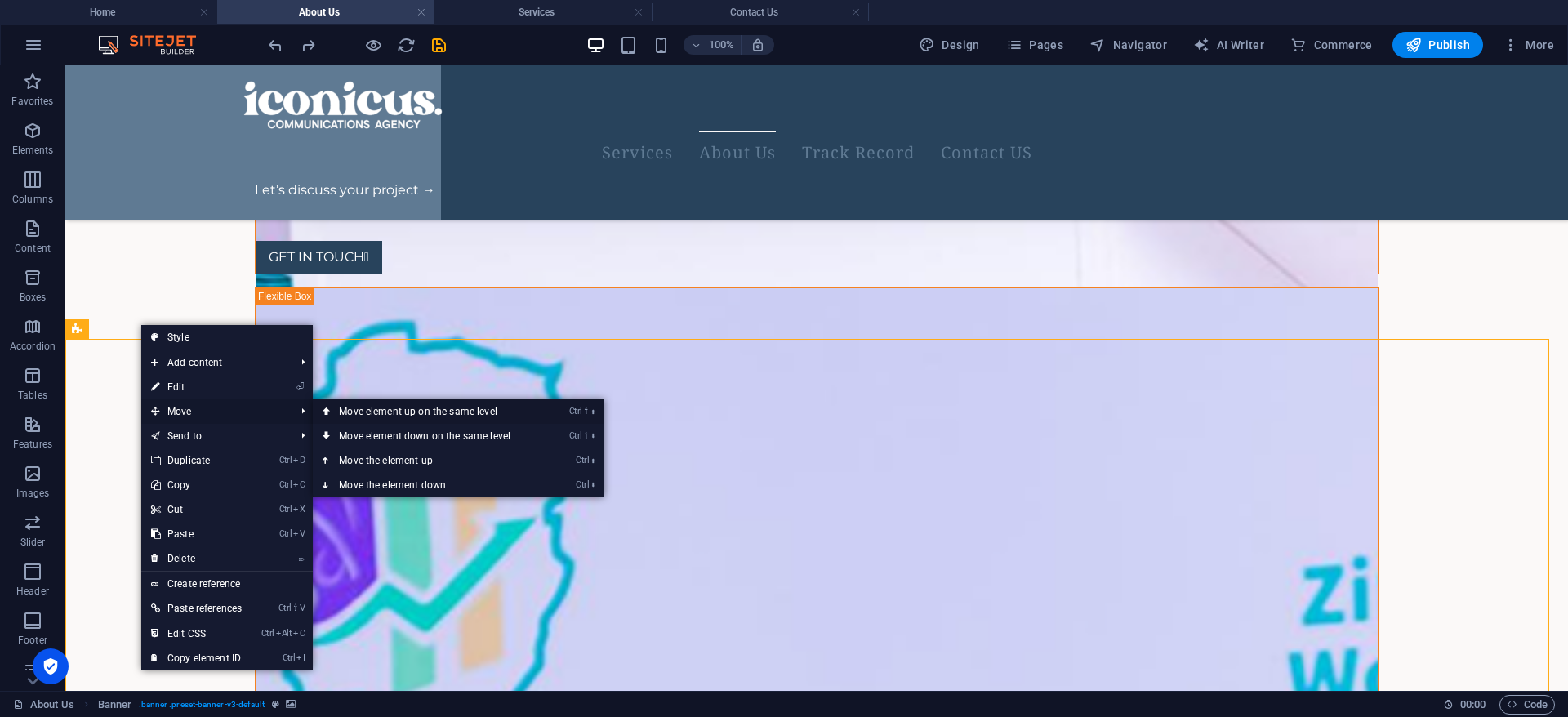 click on "Ctrl ⇧ ⬆  Move element up on the same level" at bounding box center [428, 412] 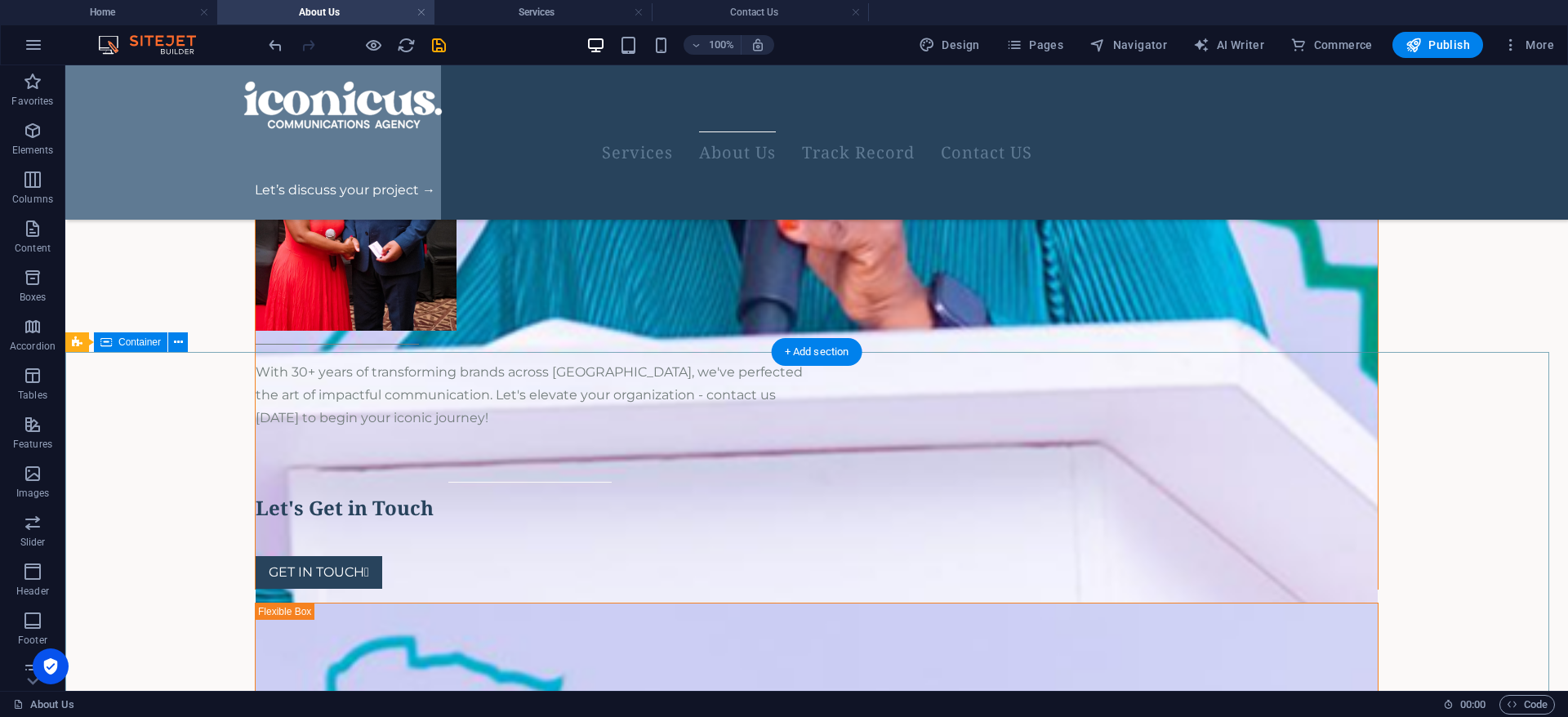 scroll, scrollTop: 2394, scrollLeft: 0, axis: vertical 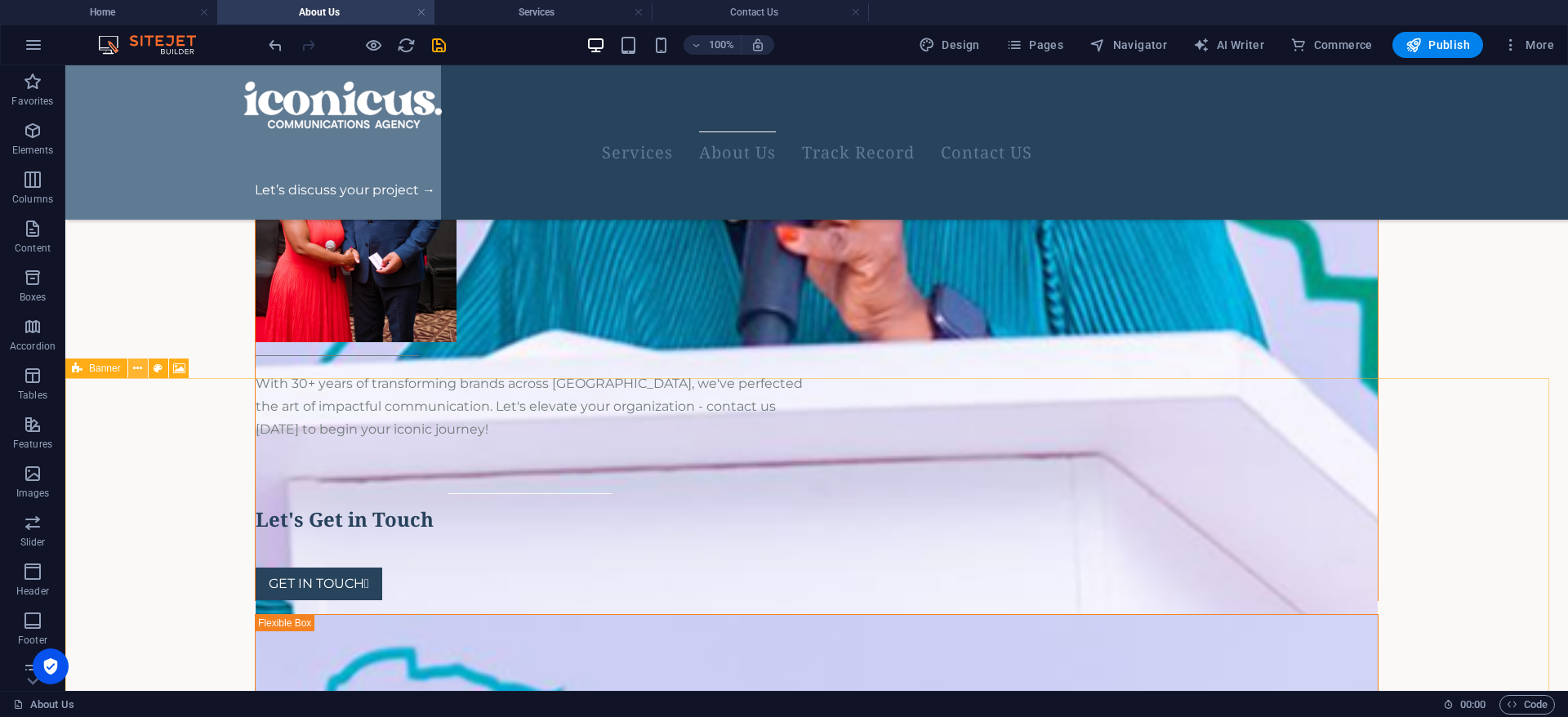 click at bounding box center [137, 368] 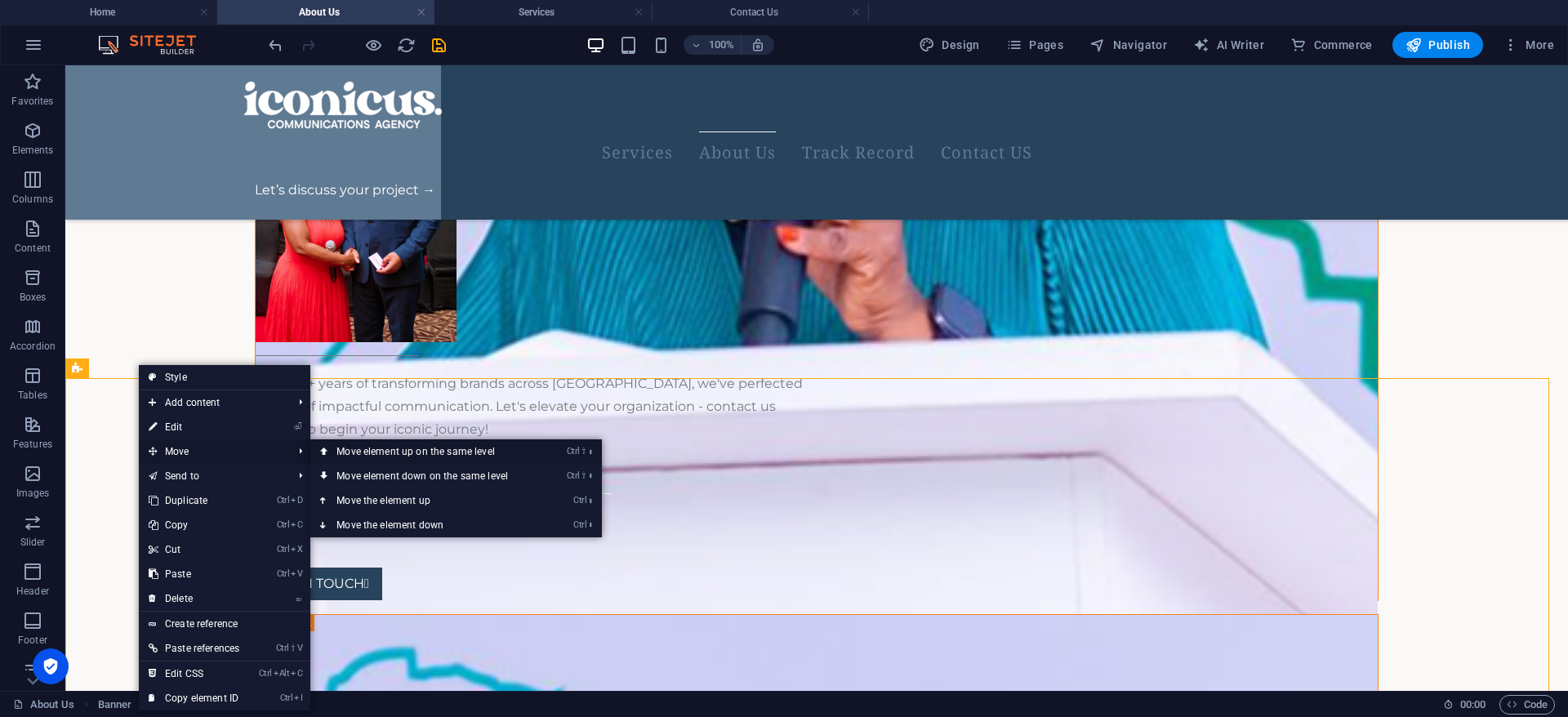 click on "Ctrl ⇧ ⬆  Move element up on the same level" at bounding box center (425, 452) 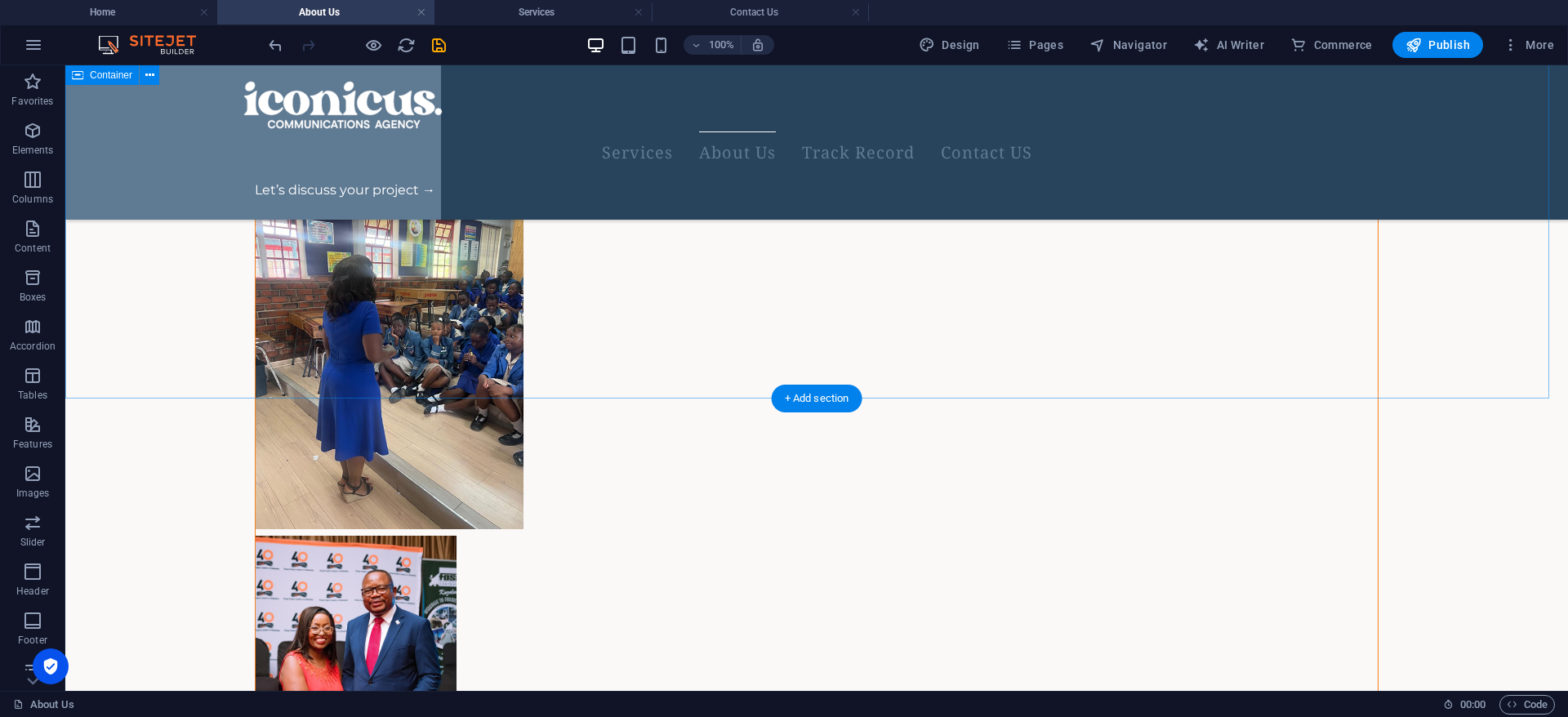 scroll, scrollTop: 2080, scrollLeft: 0, axis: vertical 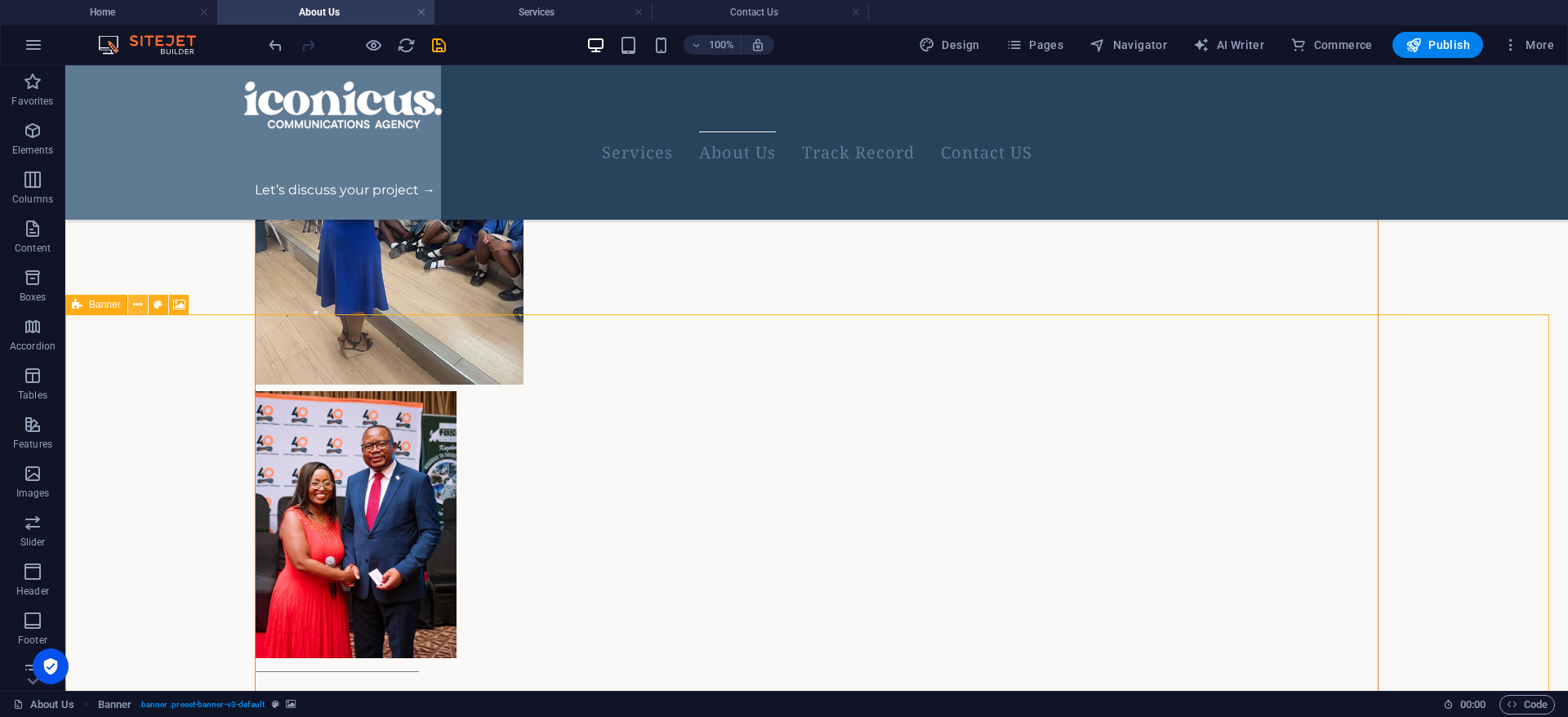 drag, startPoint x: 71, startPoint y: 310, endPoint x: 140, endPoint y: 305, distance: 69.18092 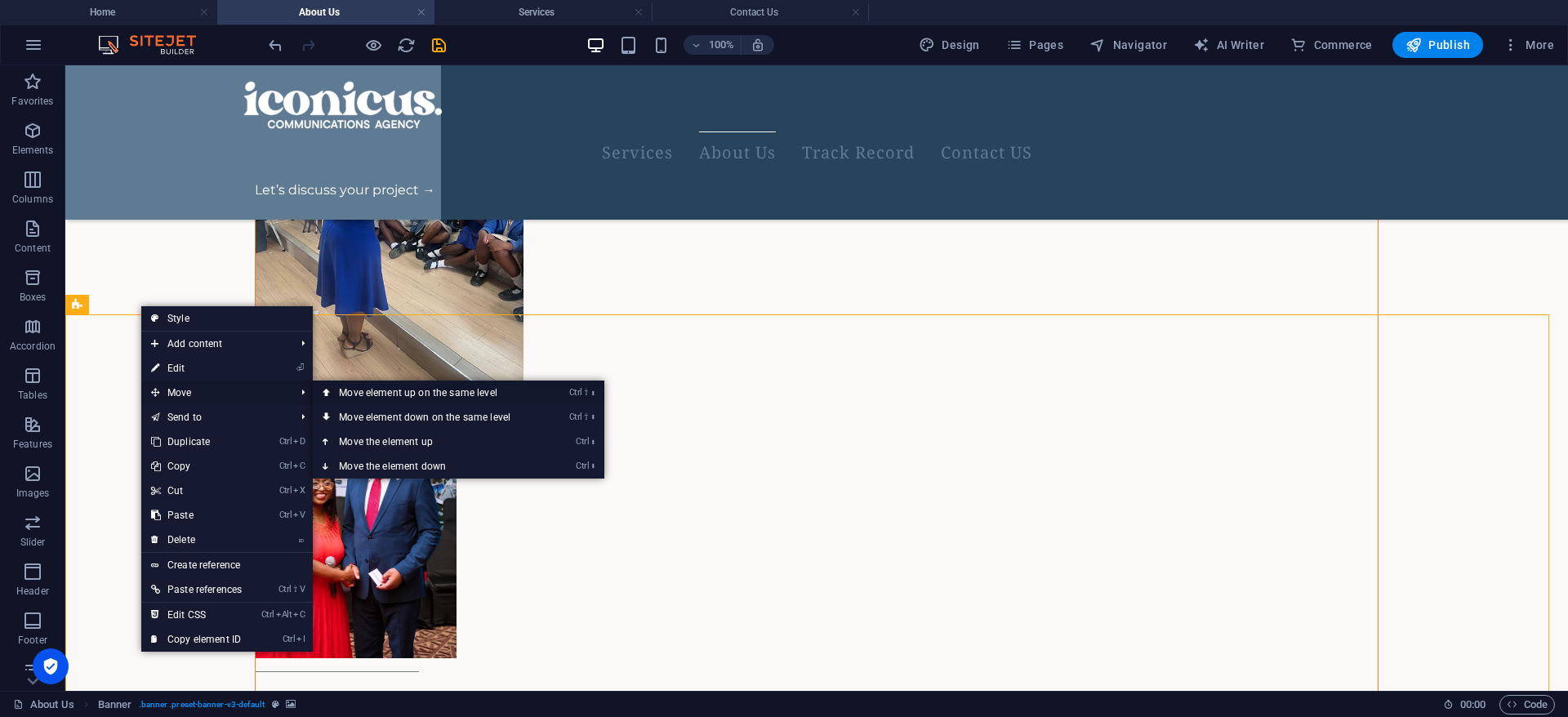 click on "Ctrl ⇧ ⬆  Move element up on the same level" at bounding box center (428, 393) 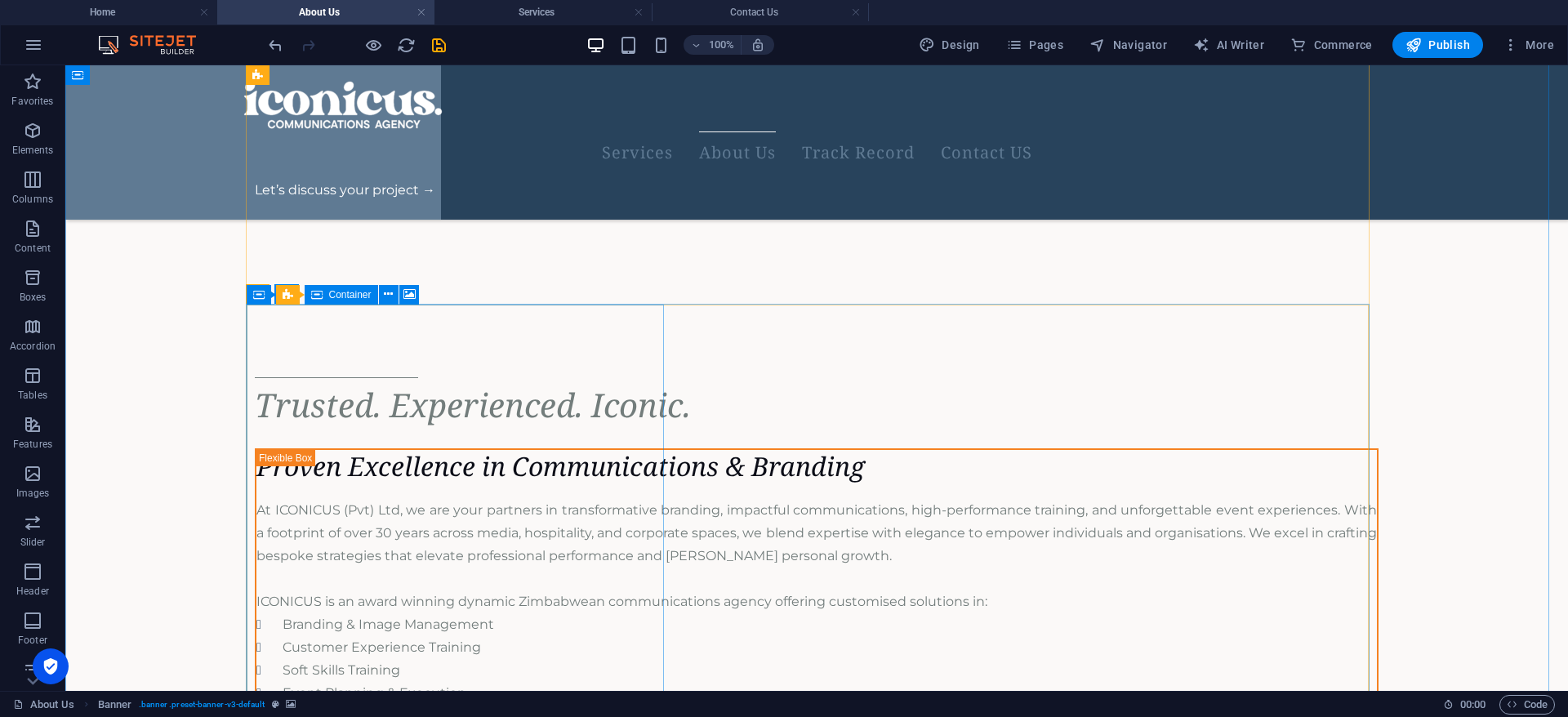 scroll, scrollTop: 1730, scrollLeft: 0, axis: vertical 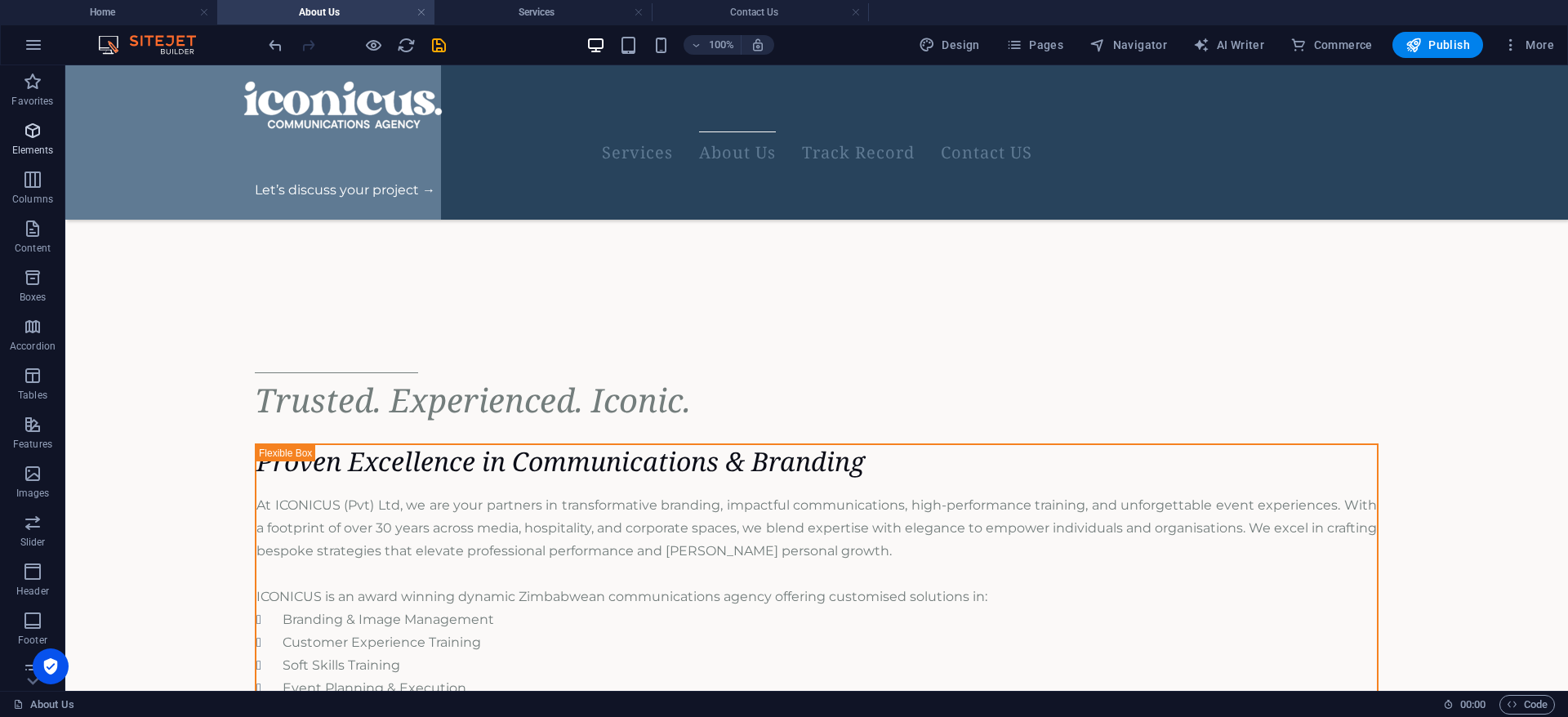 click on "Elements" at bounding box center [33, 150] 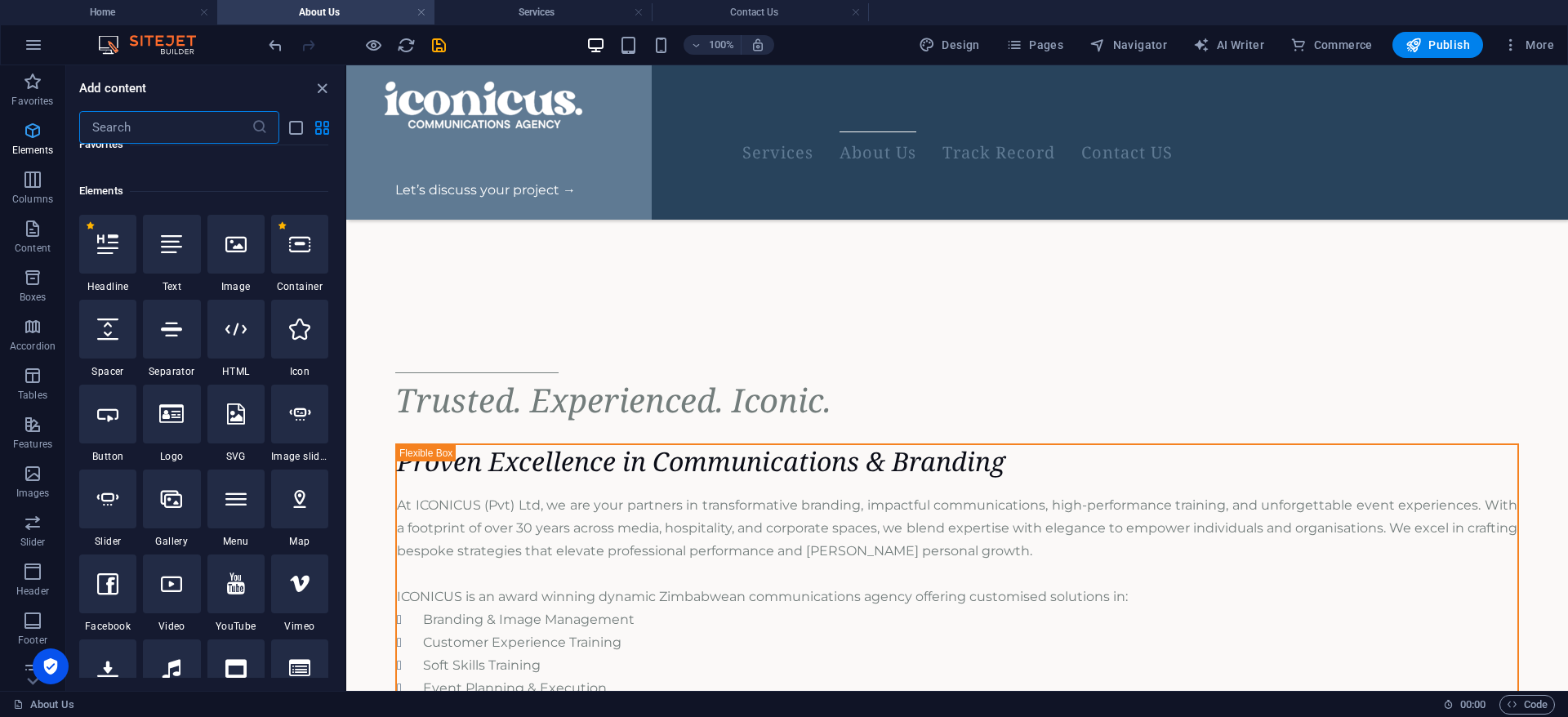 scroll, scrollTop: 174, scrollLeft: 0, axis: vertical 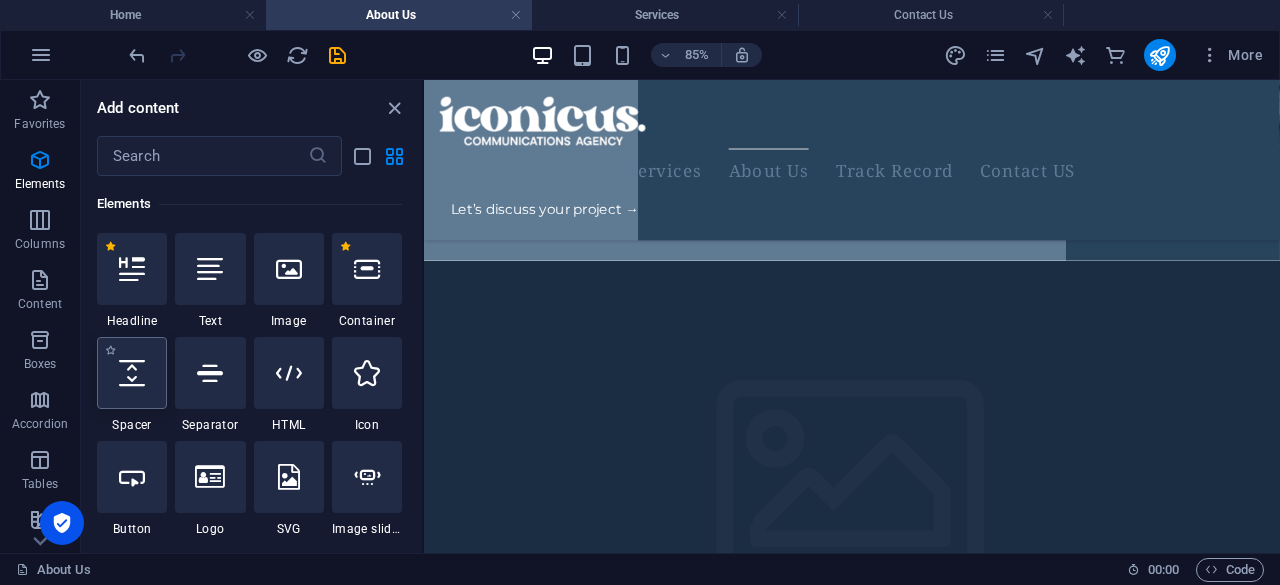 select on "px" 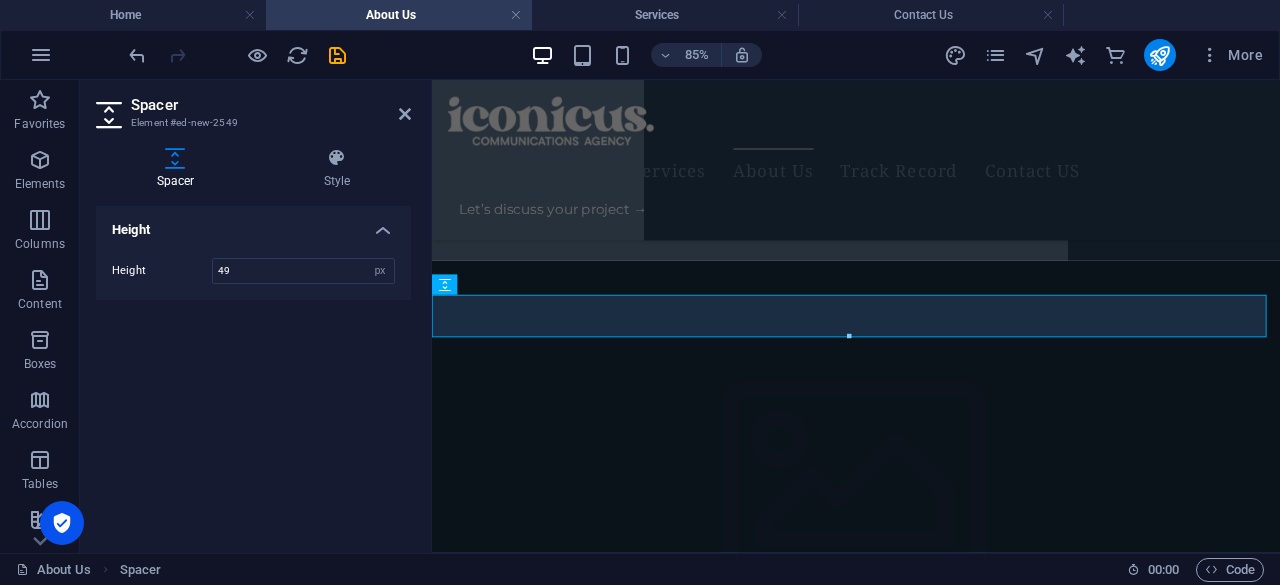type on "48" 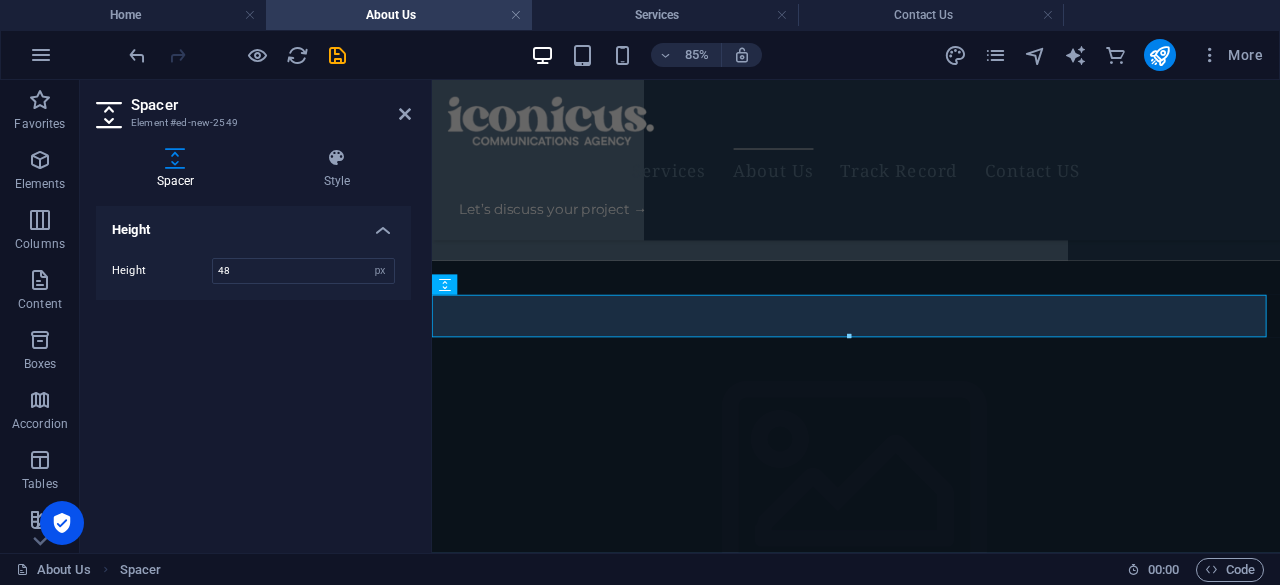 click at bounding box center (849, 337) 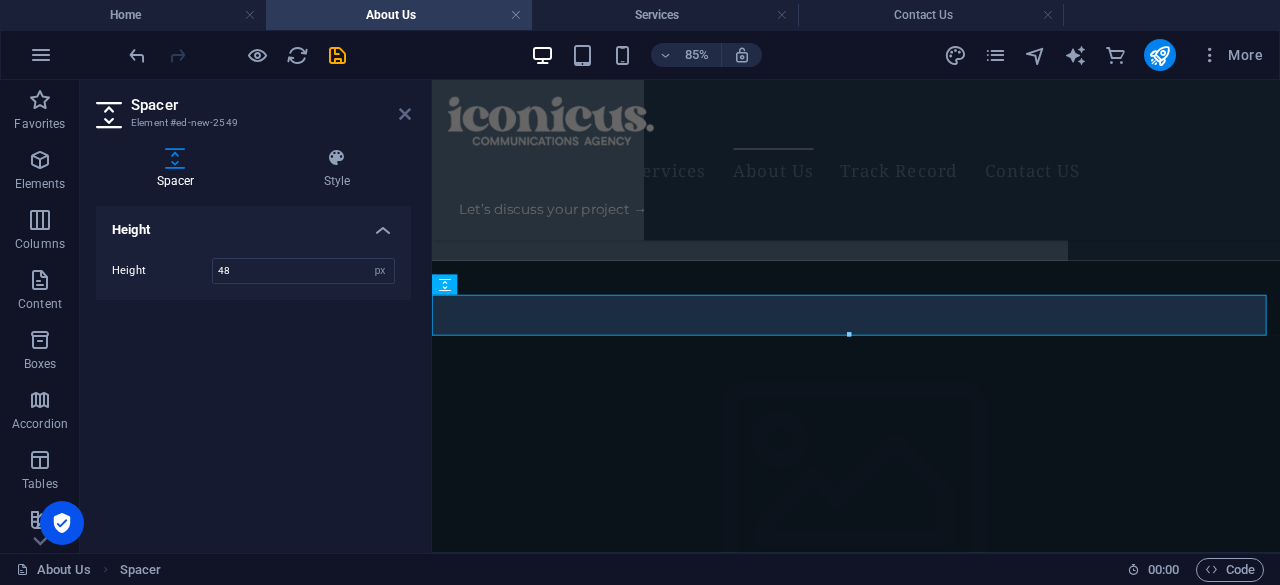 click at bounding box center [405, 114] 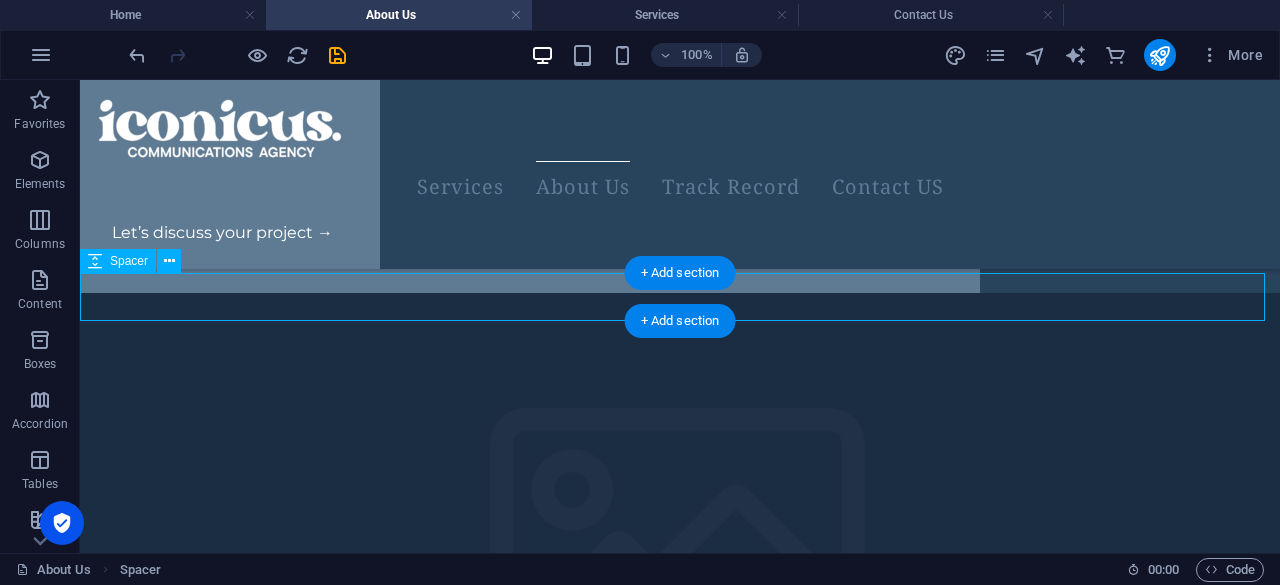 click at bounding box center [680, 1474] 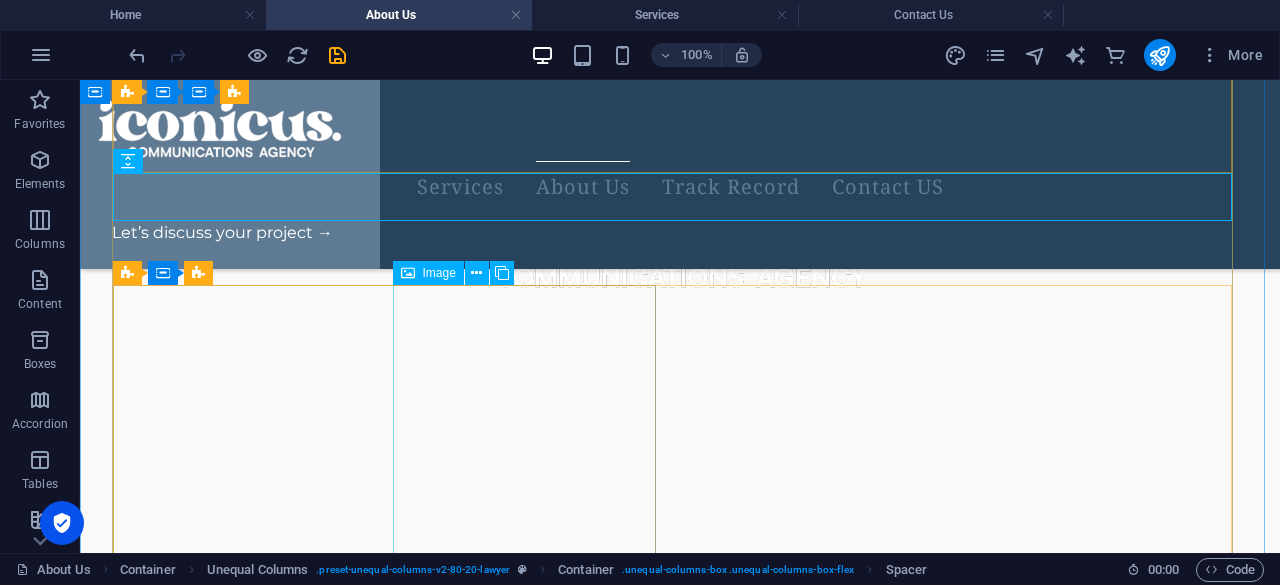 scroll, scrollTop: 1628, scrollLeft: 0, axis: vertical 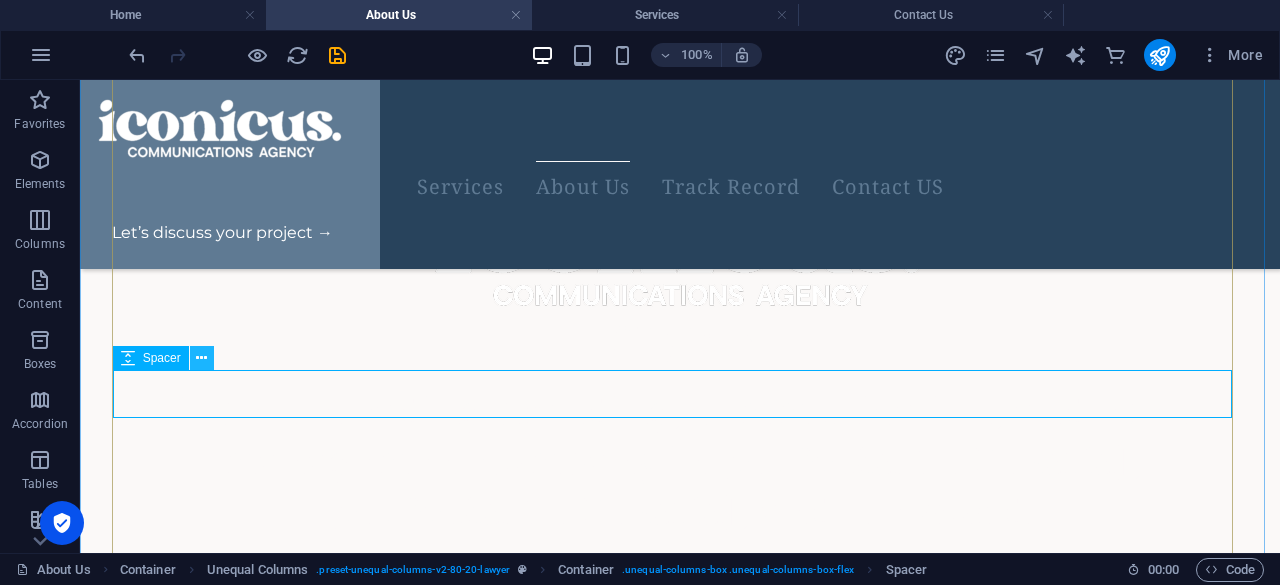 click at bounding box center [201, 358] 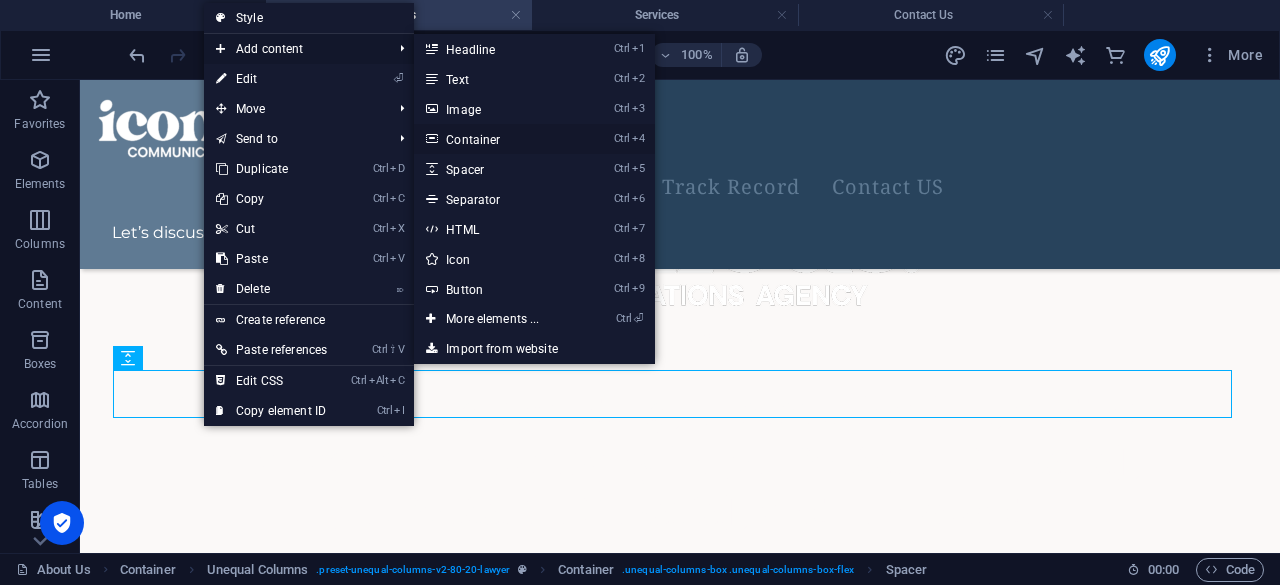 click on "Ctrl 4  Container" at bounding box center [496, 139] 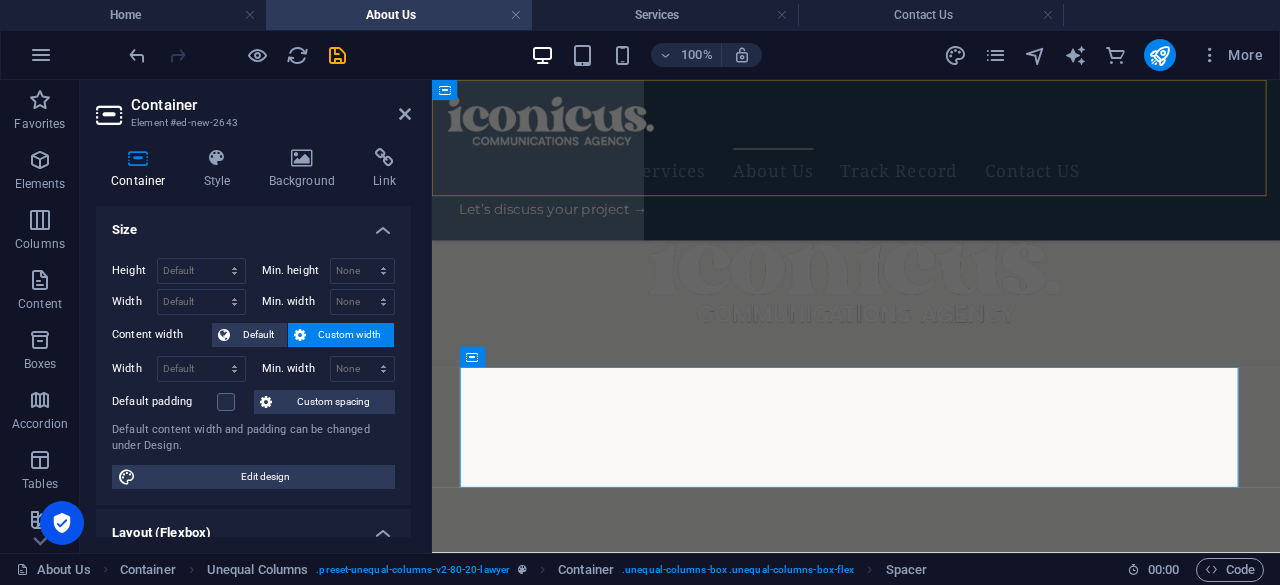 scroll, scrollTop: 1716, scrollLeft: 0, axis: vertical 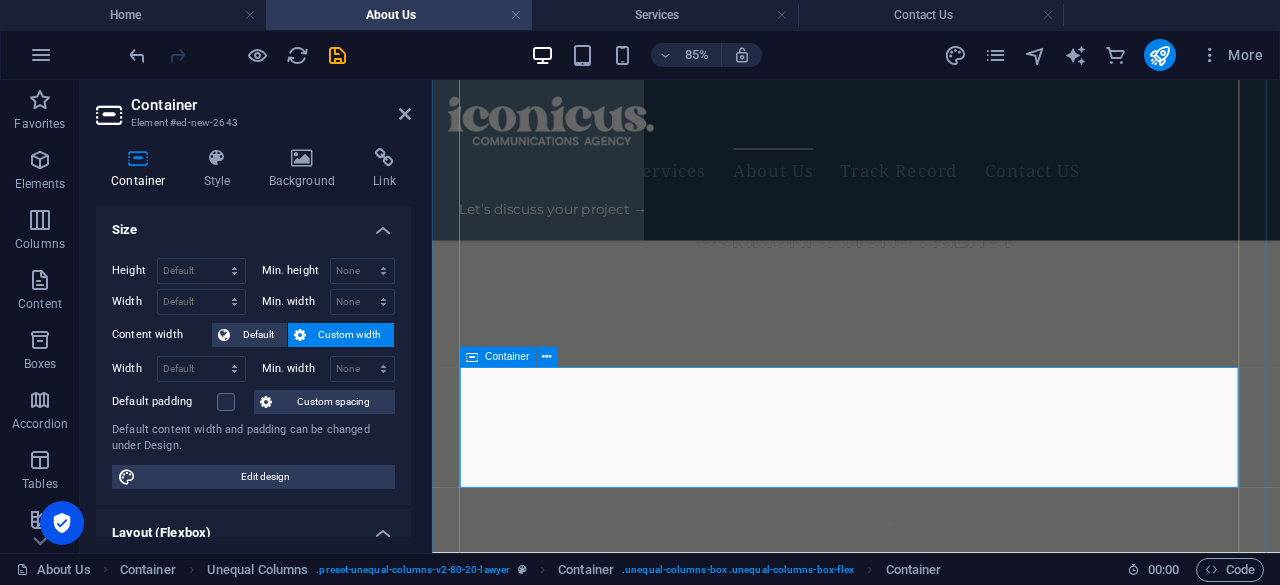 click on "Add elements" at bounding box center (872, 2298) 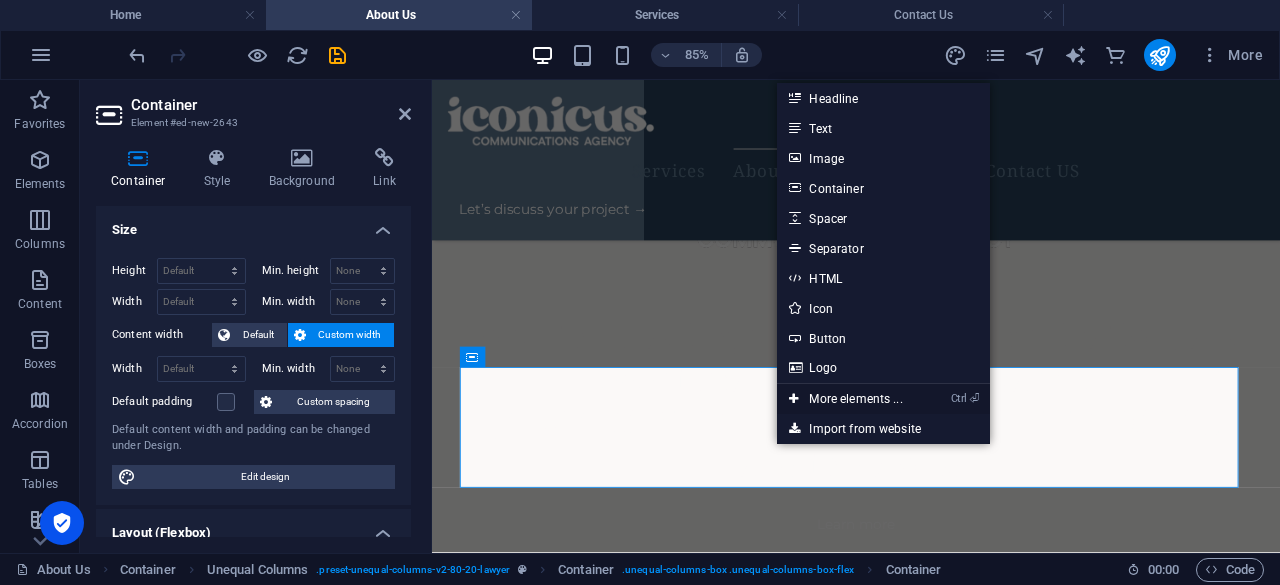 drag, startPoint x: 855, startPoint y: 393, endPoint x: 436, endPoint y: 353, distance: 420.90497 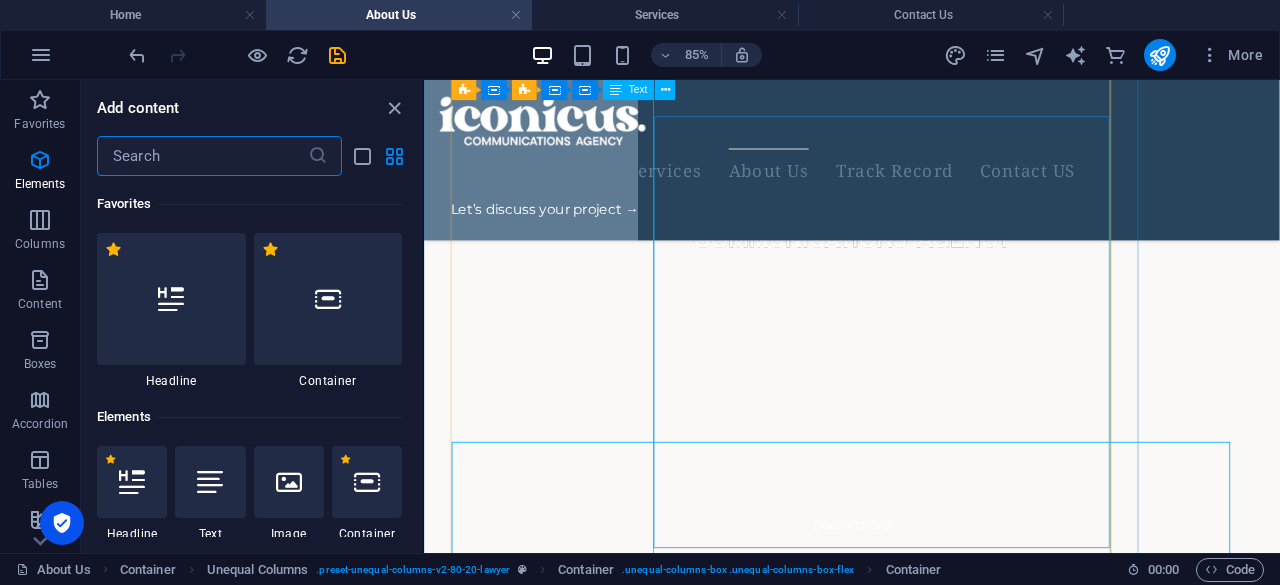 scroll, scrollTop: 1628, scrollLeft: 0, axis: vertical 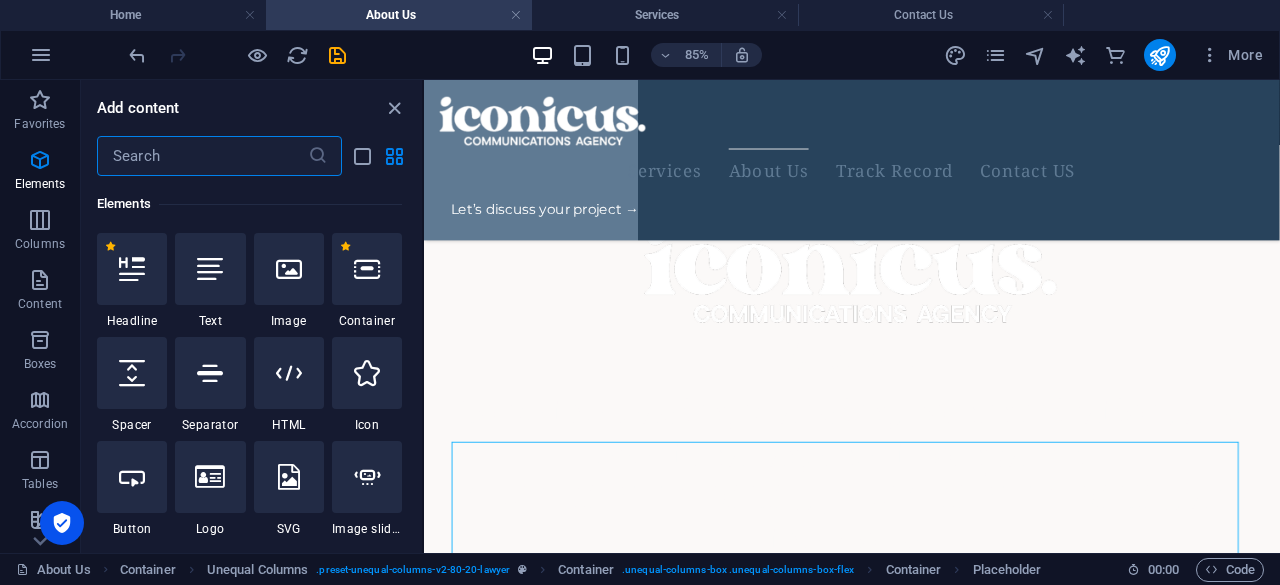 click at bounding box center (202, 156) 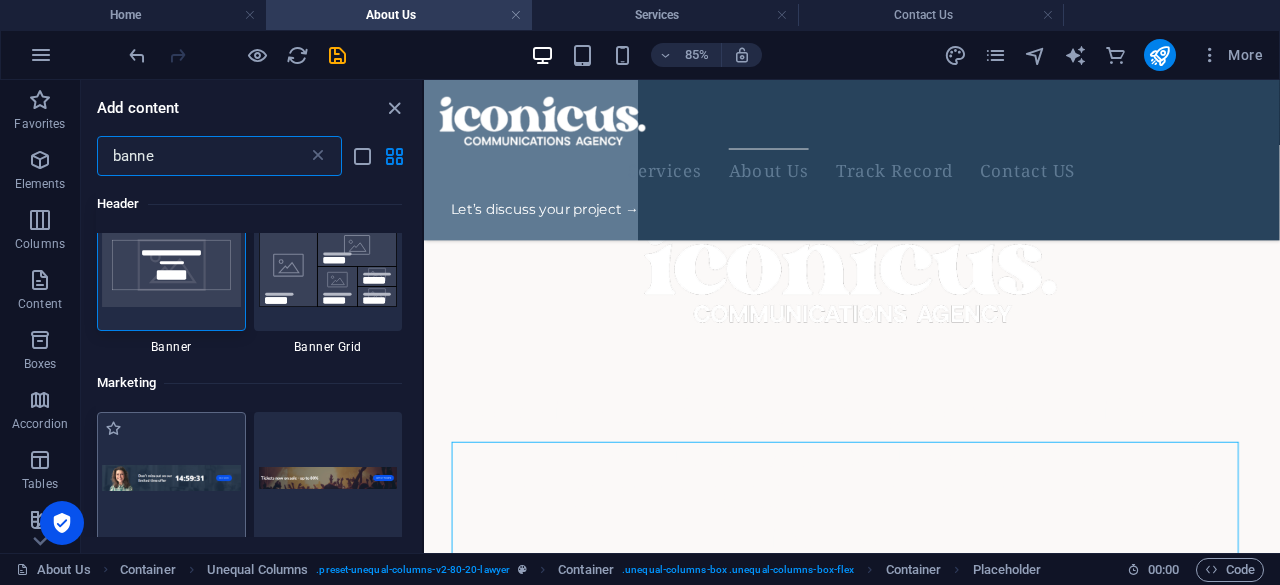 scroll, scrollTop: 32, scrollLeft: 0, axis: vertical 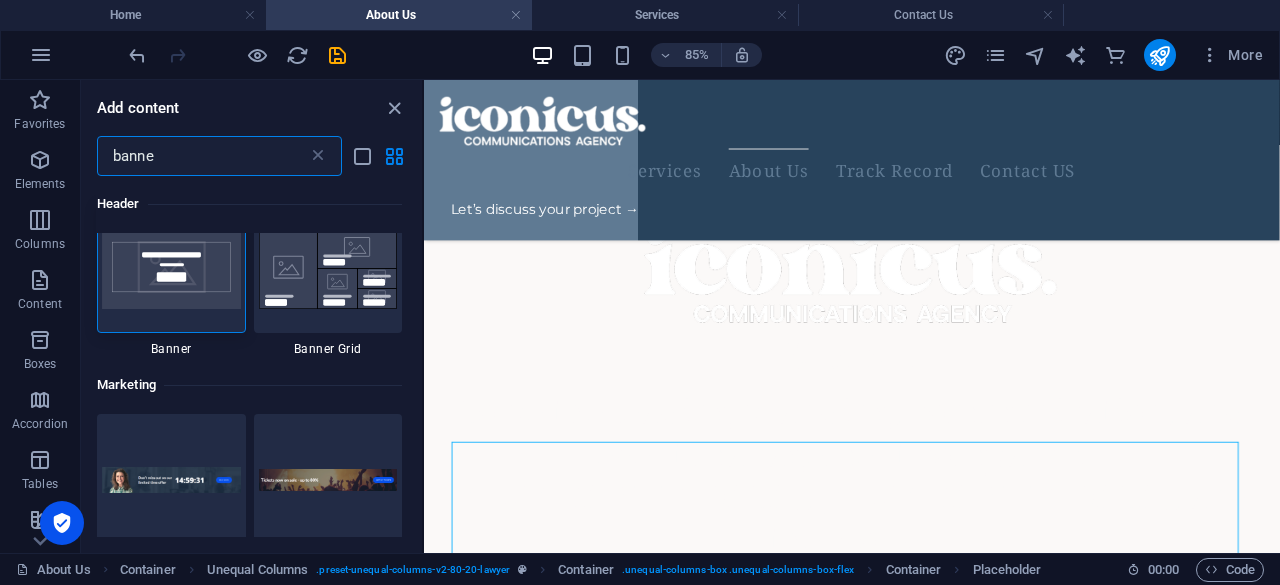 type on "banne" 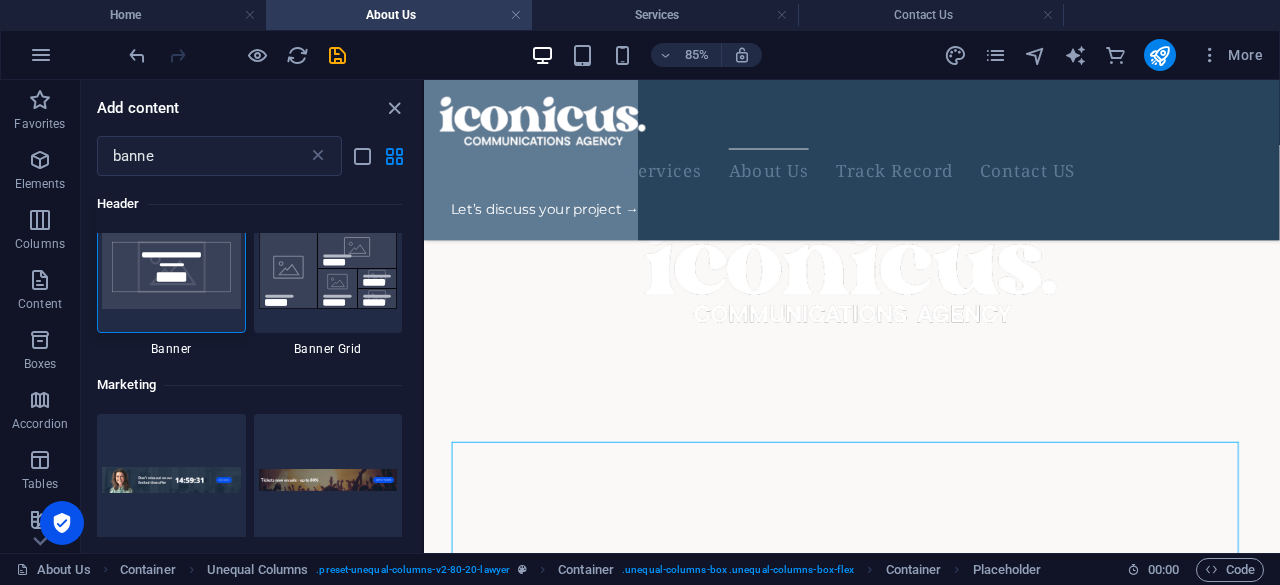 click at bounding box center [171, 267] 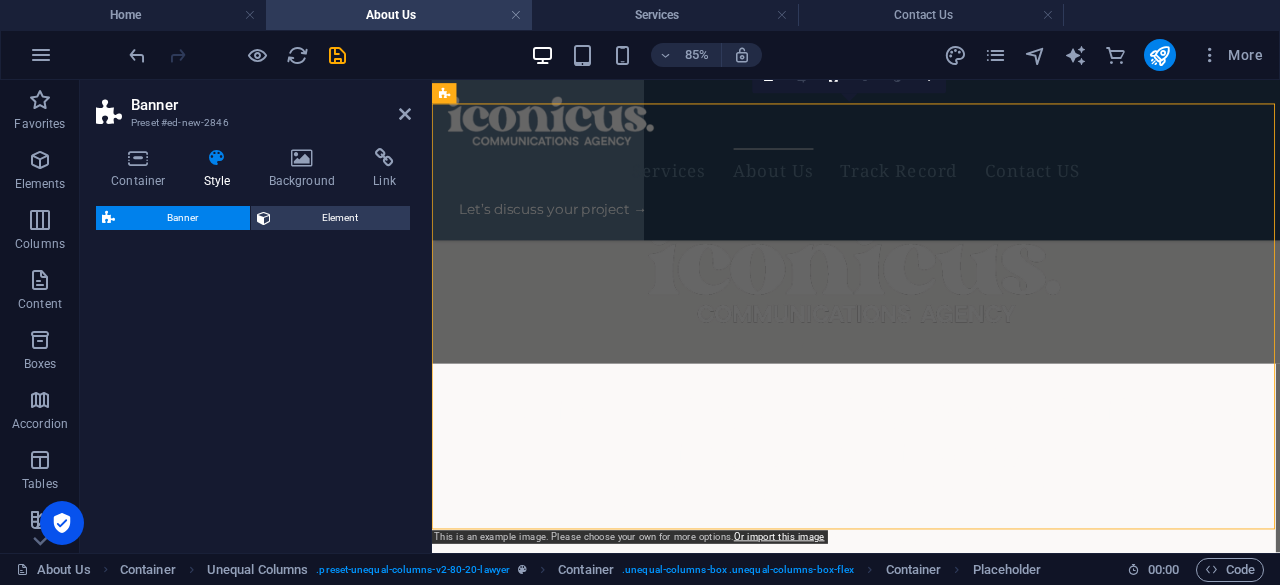 scroll, scrollTop: 3843, scrollLeft: 0, axis: vertical 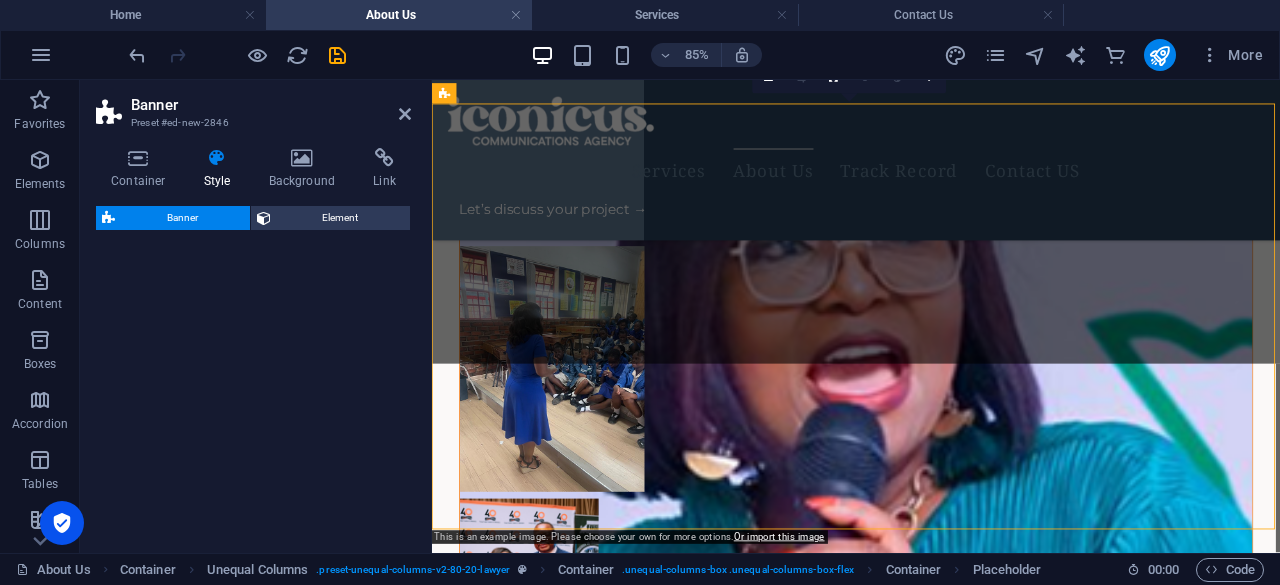 select on "preset-banner-v3-default" 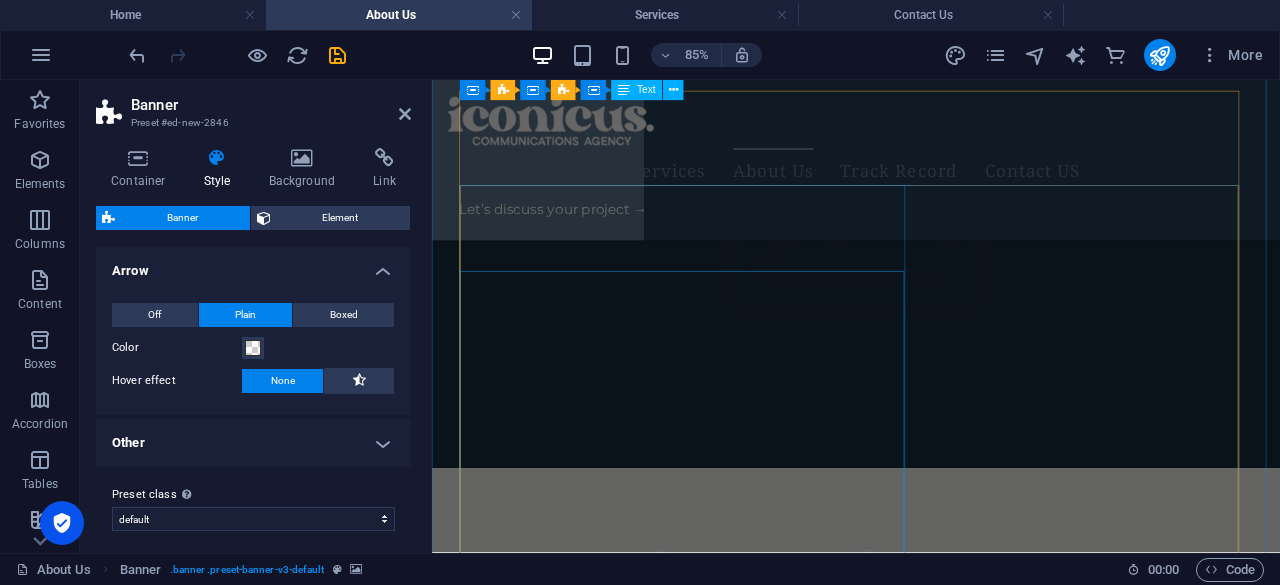 scroll, scrollTop: 1241, scrollLeft: 0, axis: vertical 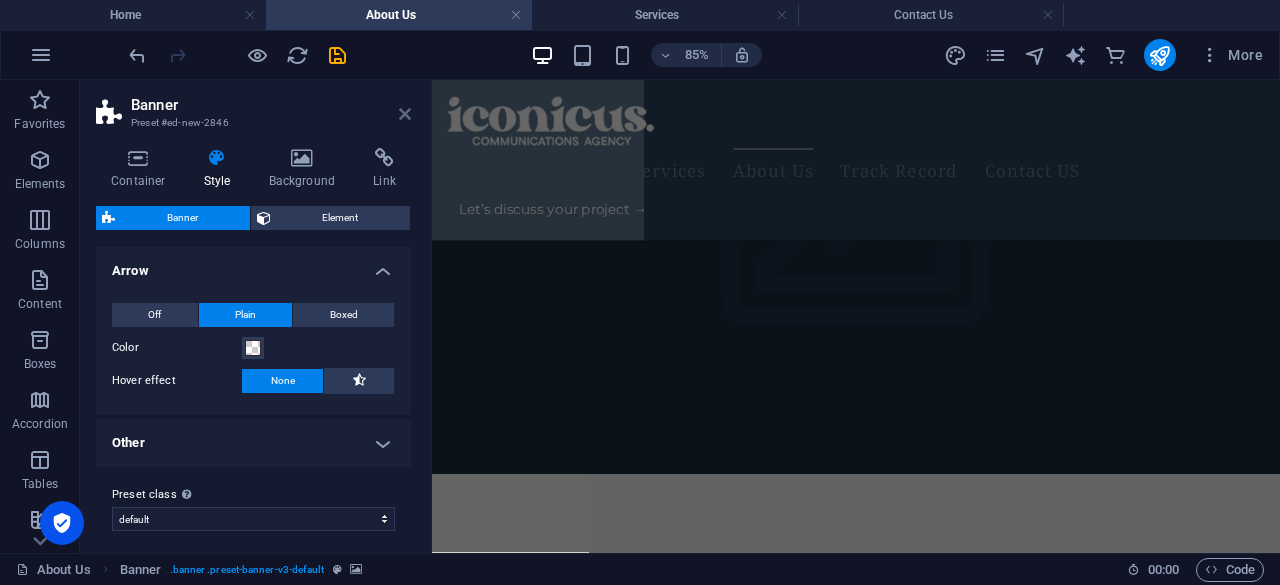 click on "Banner Preset #ed-new-2846
Container Style Background Link Size Height Default px rem % vh vw Min. height 90 None px rem % vh vw Width Default px rem % em vh vw Min. width None px rem % vh vw Content width Default Custom width Width Default px rem % em vh vw Min. width None px rem % vh vw Default padding Custom spacing Default content width and padding can be changed under Design. Edit design Layout (Flexbox) Alignment Determines the flex direction. Default Main axis Determine how elements should behave along the main axis inside this container (justify content). Default Side axis Control the vertical direction of the element inside of the container (align items). Default Wrap Default On Off Fill Controls the distances and direction of elements on the y-axis across several lines (align content). Default Accessibility ARIA helps assistive technologies (like screen readers) to understand the role, state, and behavior of web elements Role The ARIA role defines the purpose of an element.  None %" at bounding box center [256, 316] 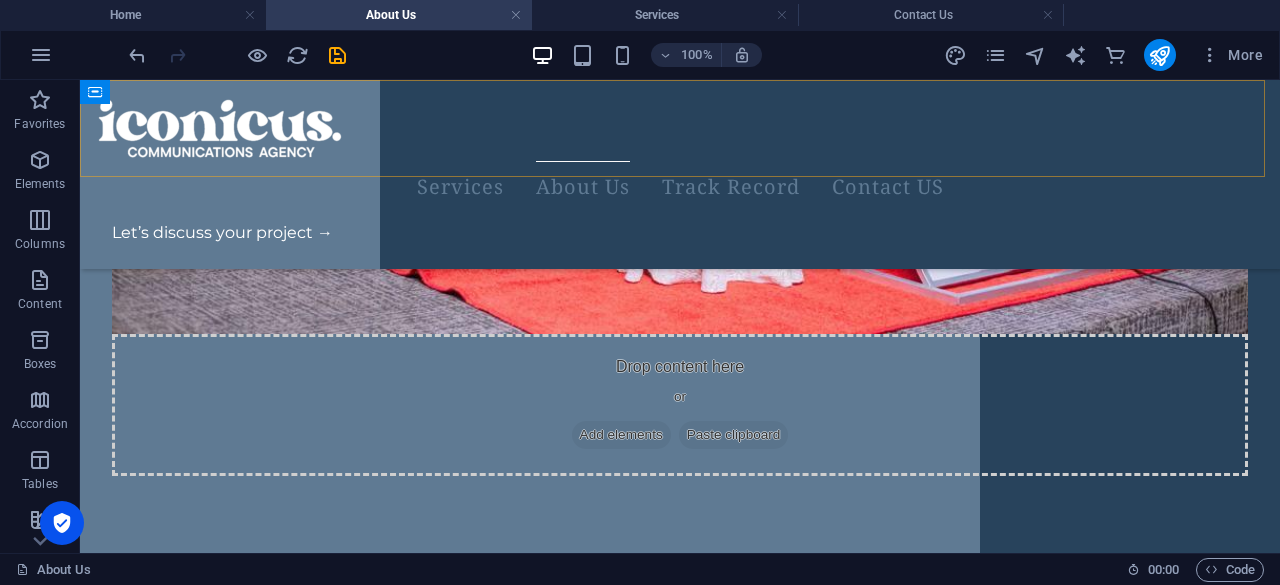 click on "Services About Us Track Record Contact US Let’s discuss your project →" at bounding box center (680, 174) 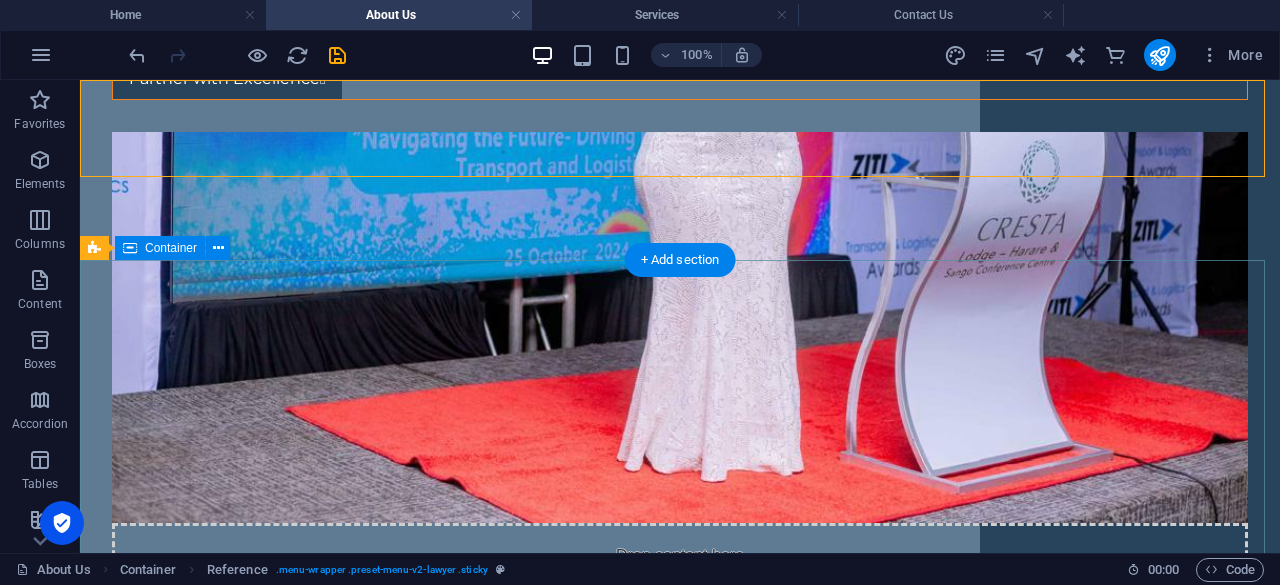 click on "Vision To be the leading branding, communication, and event management company in [GEOGRAPHIC_DATA], [GEOGRAPHIC_DATA], and the world. Learn more" at bounding box center (680, 1612) 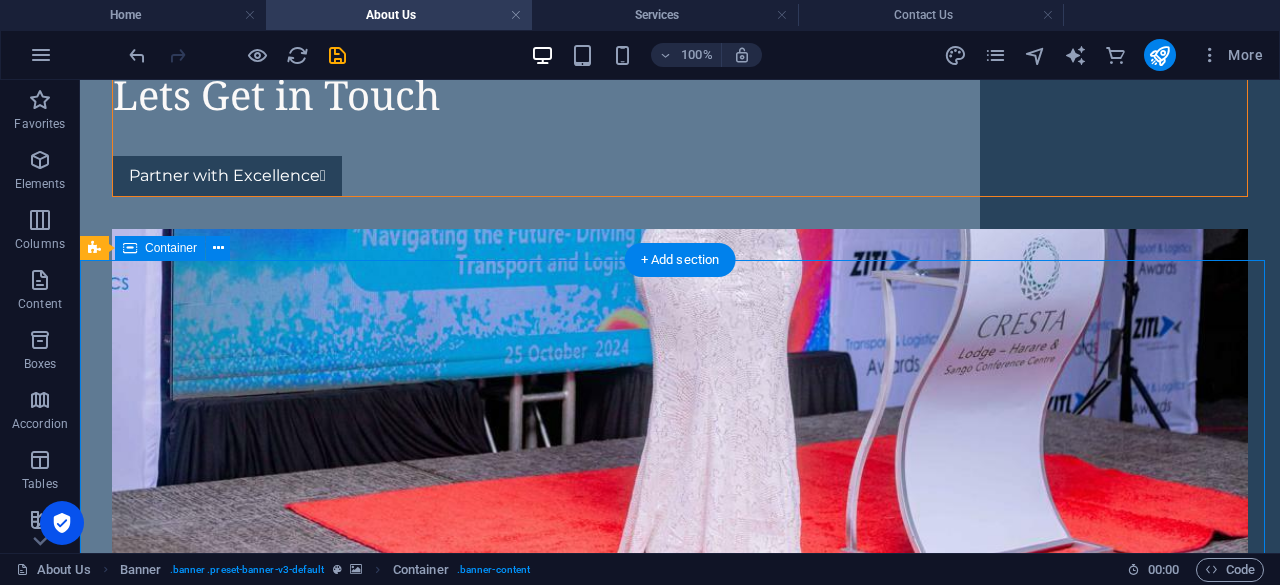 click on "Vision To be the leading branding, communication, and event management company in [GEOGRAPHIC_DATA], [GEOGRAPHIC_DATA], and the world. Learn more" at bounding box center [680, 1709] 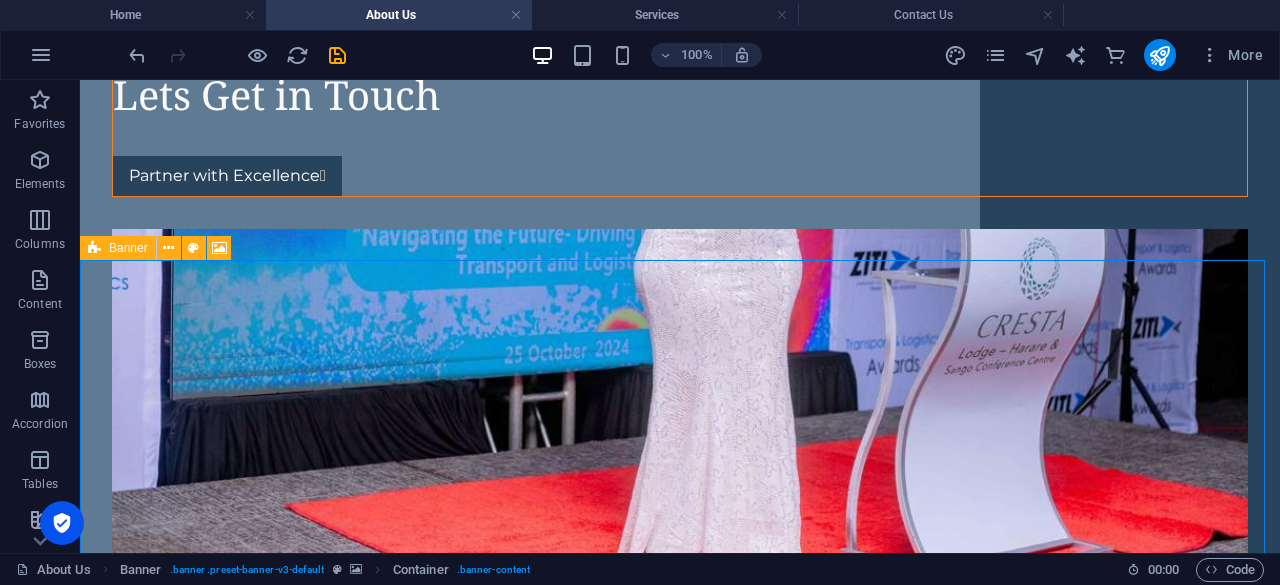 click on "Drag here to replace the existing content. Press “Ctrl” if you want to create a new element.
Unequal Columns   H1   Container   Container   Banner   Banner   Container   Container   Container   Banner   Container   Unequal Columns   Banner   Unequal Columns   Container   Container   Reference   Container   Spacer   Reference   Boxes   Container   Container   Text   Container   Container   Container   Text   Reference   Text   H2   Spacer   Container   Container   Text   Container   Container   Text   Text   Reference   Container   Container   Unequal Columns   Container   Container   Text   Unequal Columns   Container   Container   Unequal Columns   Container   Unequal Columns   Container   Spacer   Container   Unequal Columns   Container   H3   Spacer   Image   2 columns   2 columns   Container   2 columns   Container   Image series   2 columns   Container   Image series   Image   Container   Text   Container   Spacer   Container   H4   Container   Placeholder   Container" at bounding box center (680, 66) 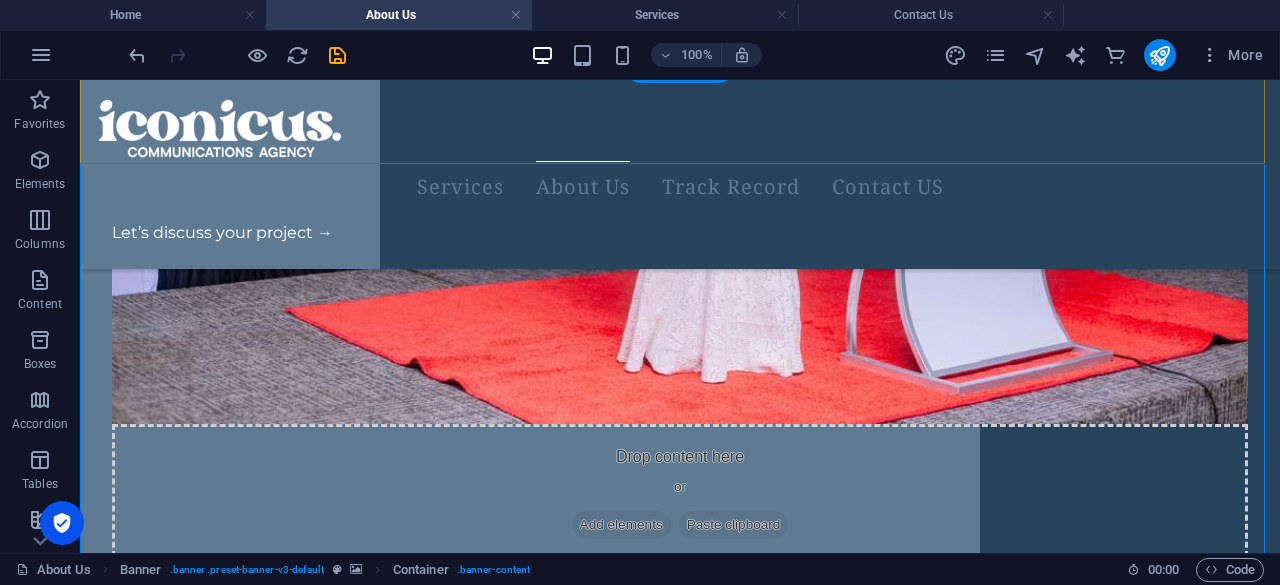 click on "Vision To be the leading branding, communication, and event management company in [GEOGRAPHIC_DATA], [GEOGRAPHIC_DATA], and the world. Learn more" at bounding box center (680, 1513) 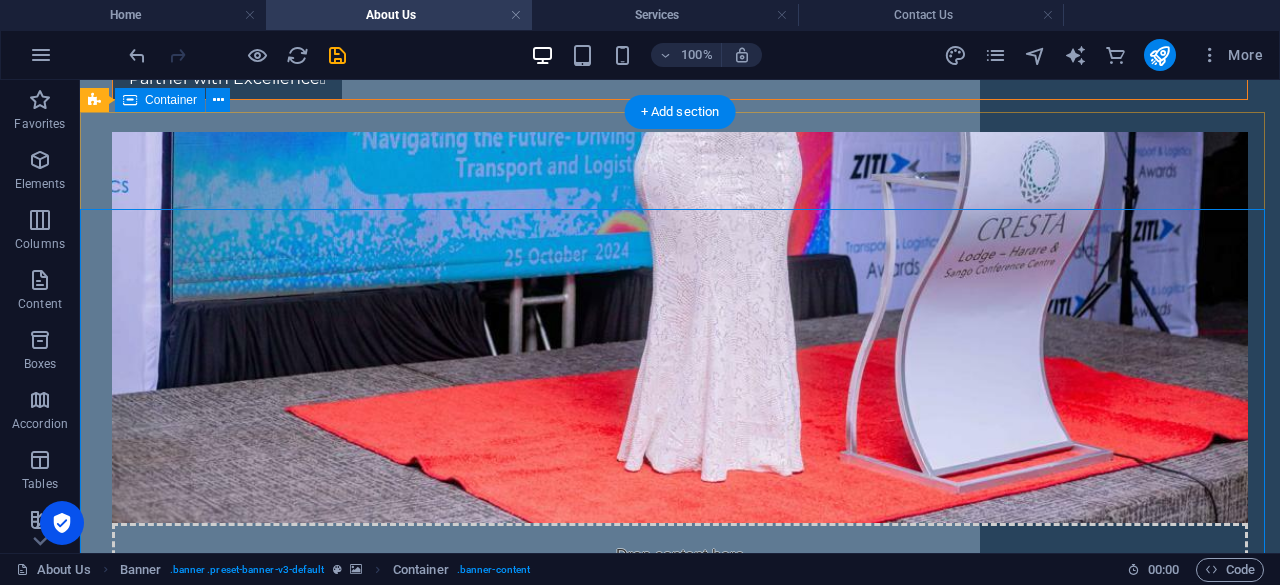 scroll, scrollTop: 520, scrollLeft: 0, axis: vertical 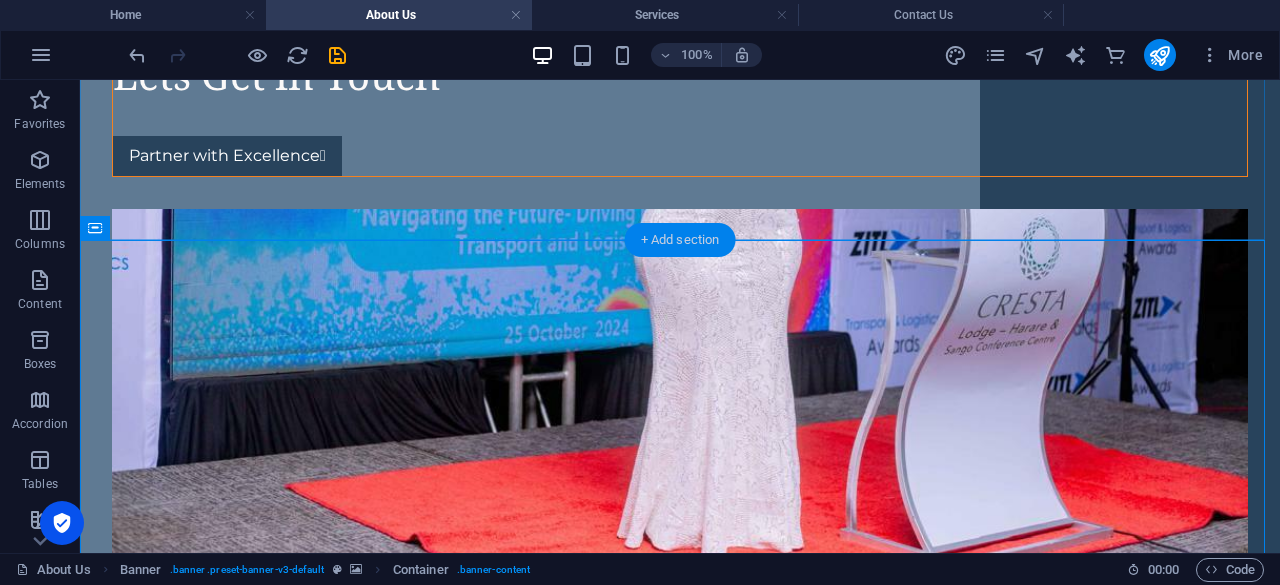 click on "+ Add section" at bounding box center [680, 240] 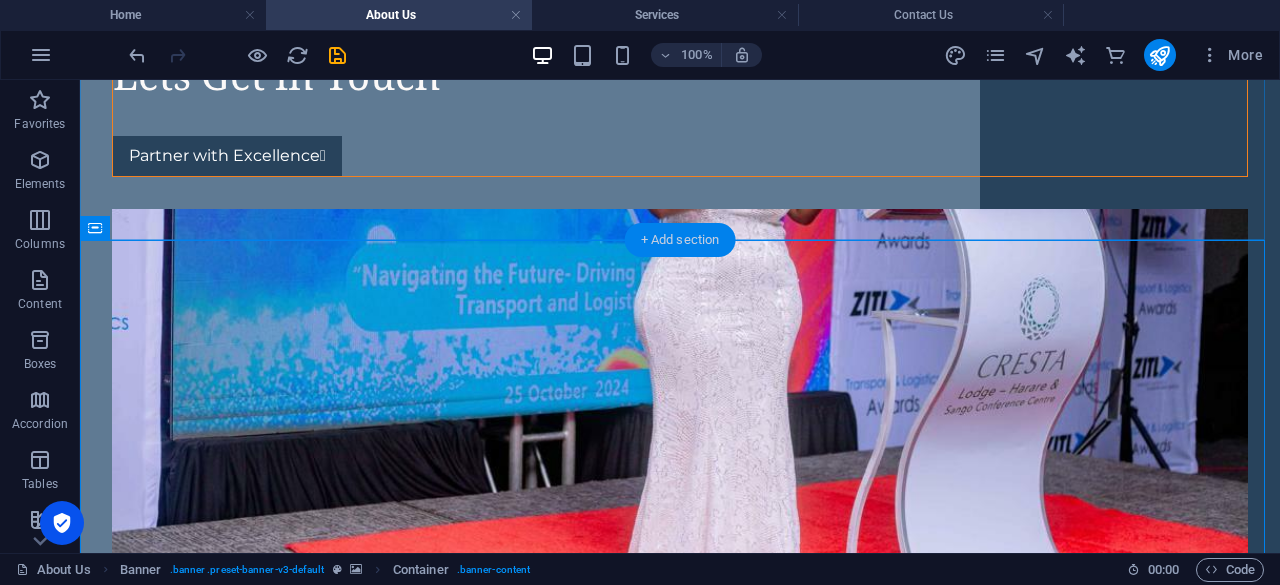 scroll, scrollTop: 620, scrollLeft: 0, axis: vertical 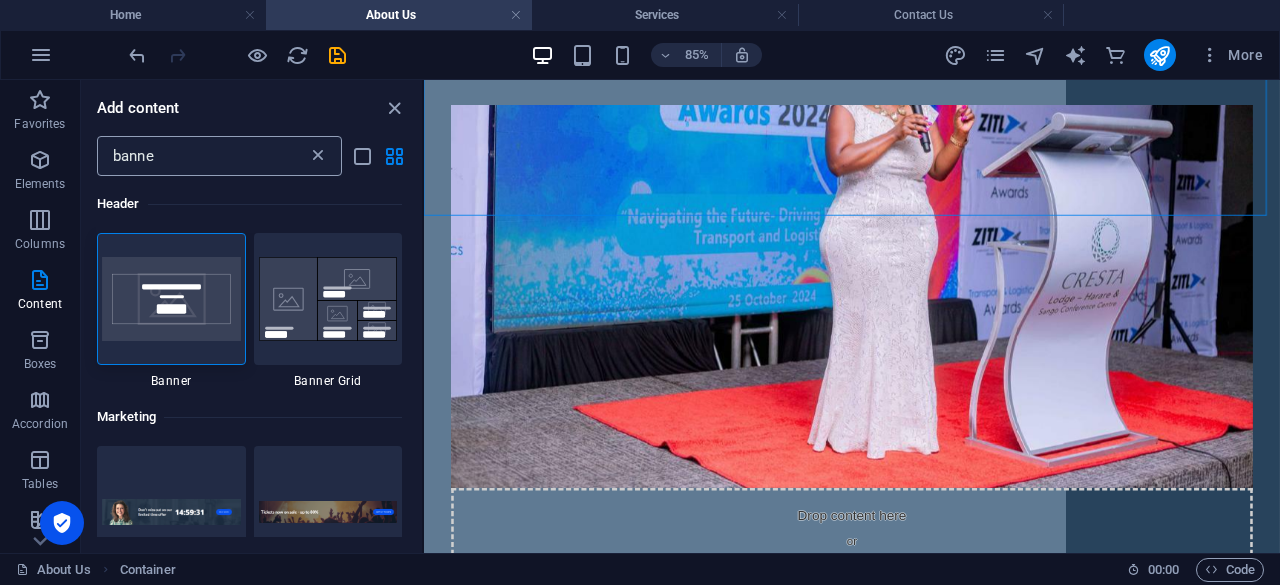 click at bounding box center [318, 156] 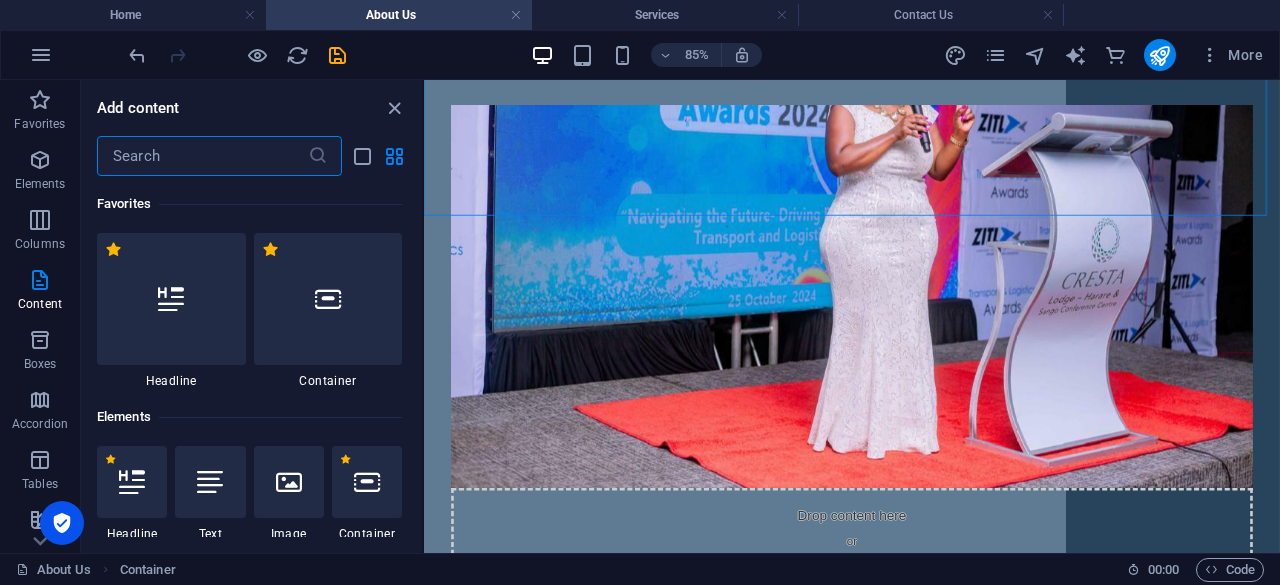 scroll, scrollTop: 129, scrollLeft: 0, axis: vertical 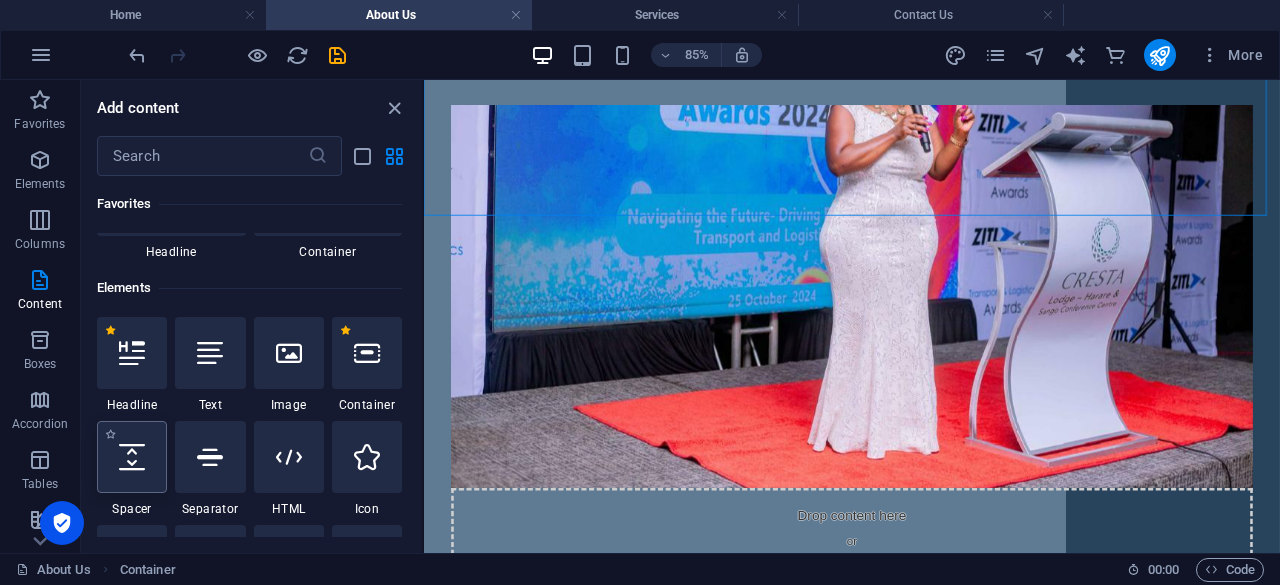 click at bounding box center (132, 457) 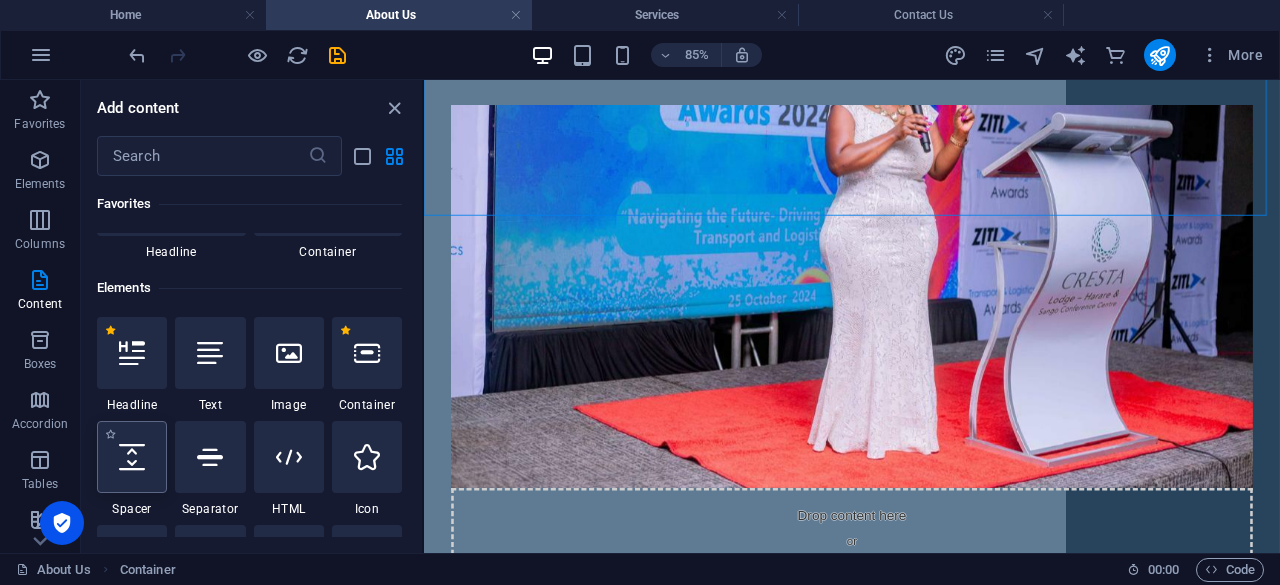 select on "px" 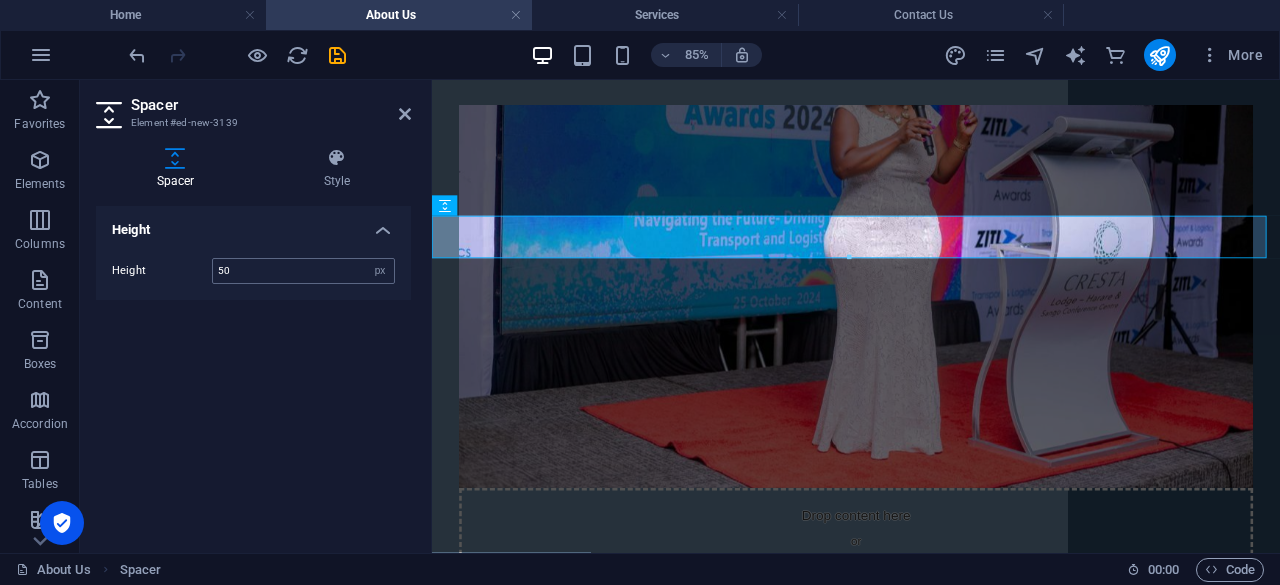 click on "50" at bounding box center (303, 271) 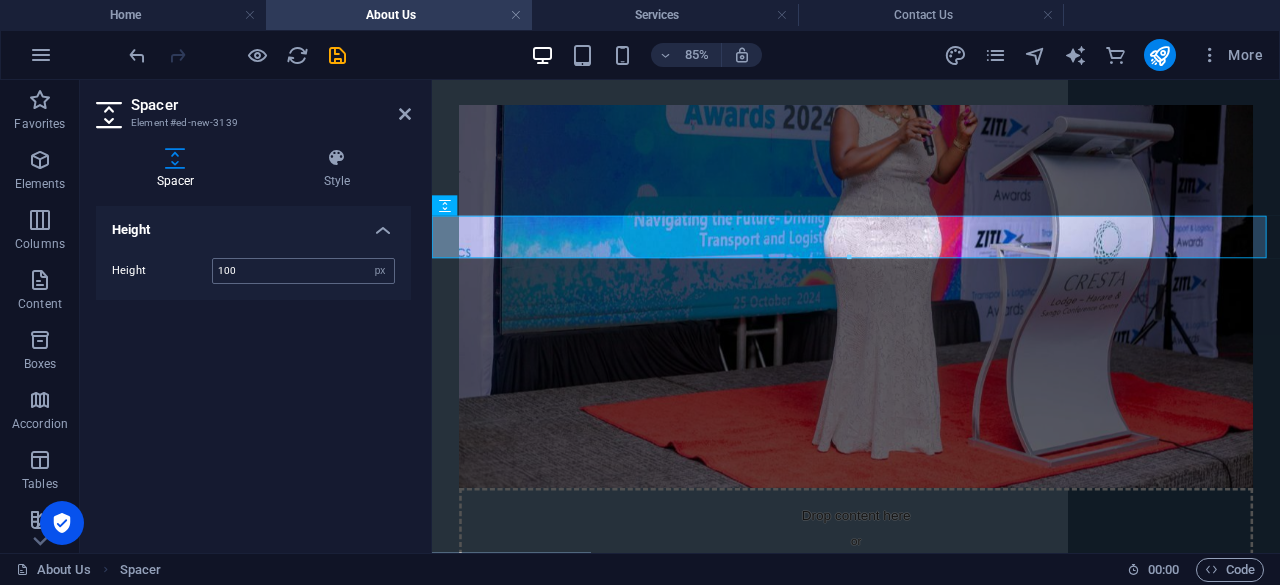 type on "100" 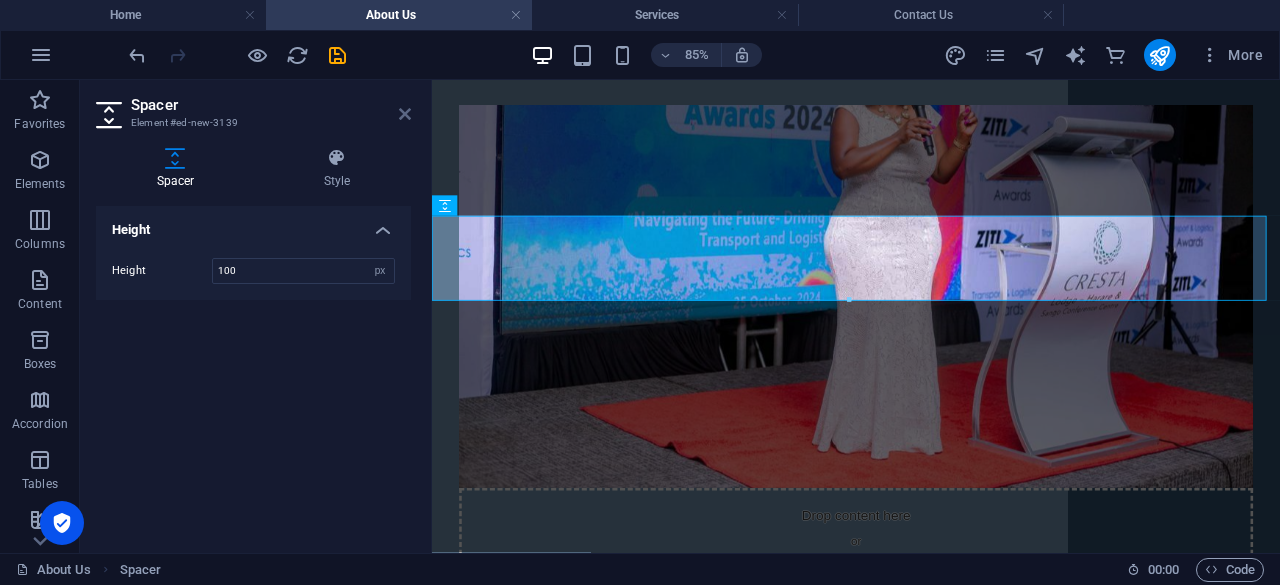 click at bounding box center (405, 114) 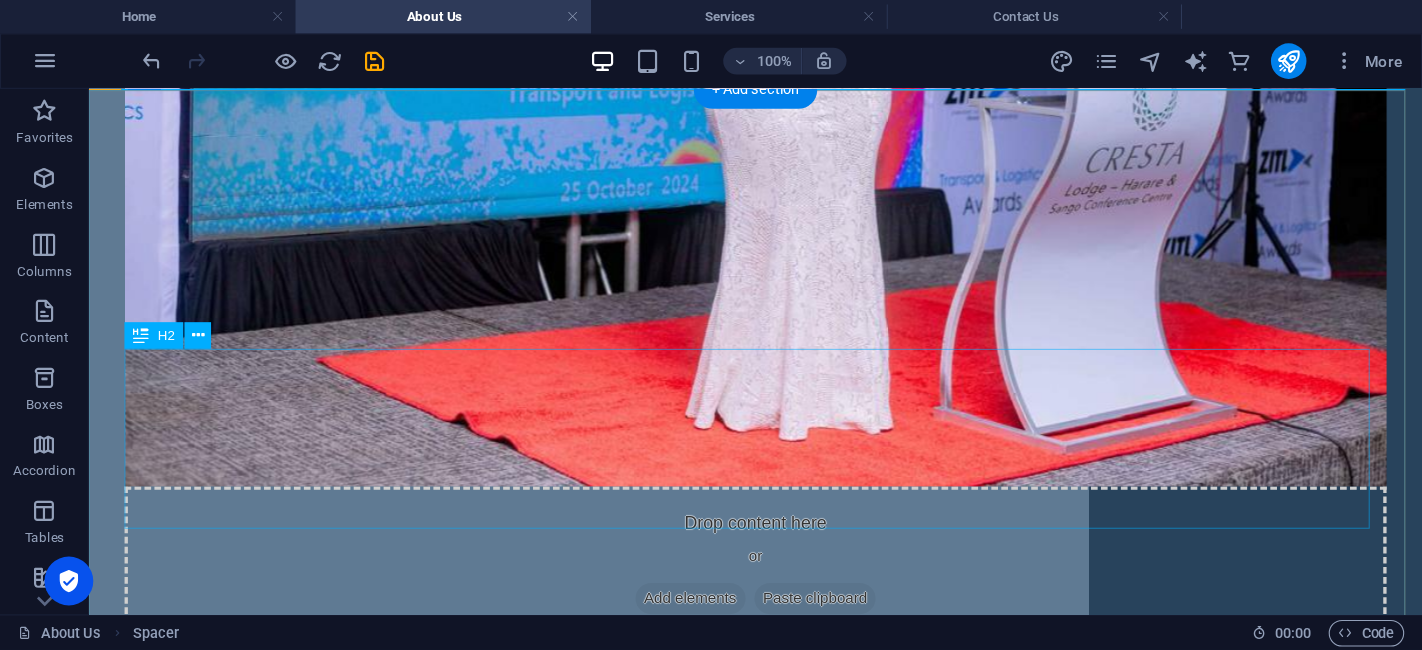 scroll, scrollTop: 597, scrollLeft: 0, axis: vertical 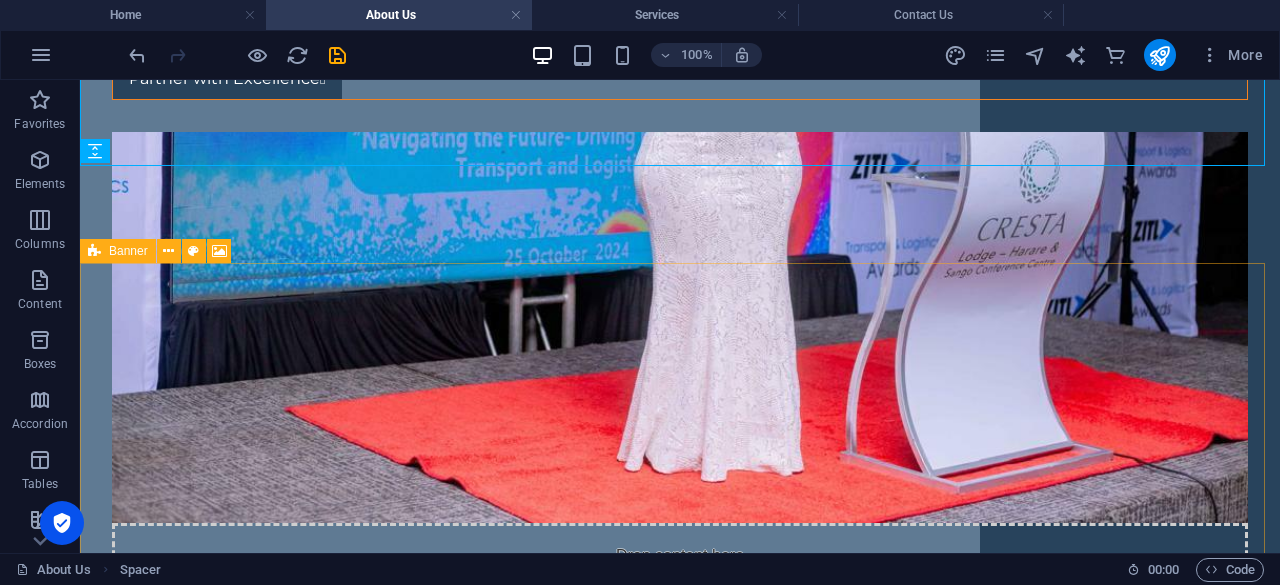 click at bounding box center (94, 251) 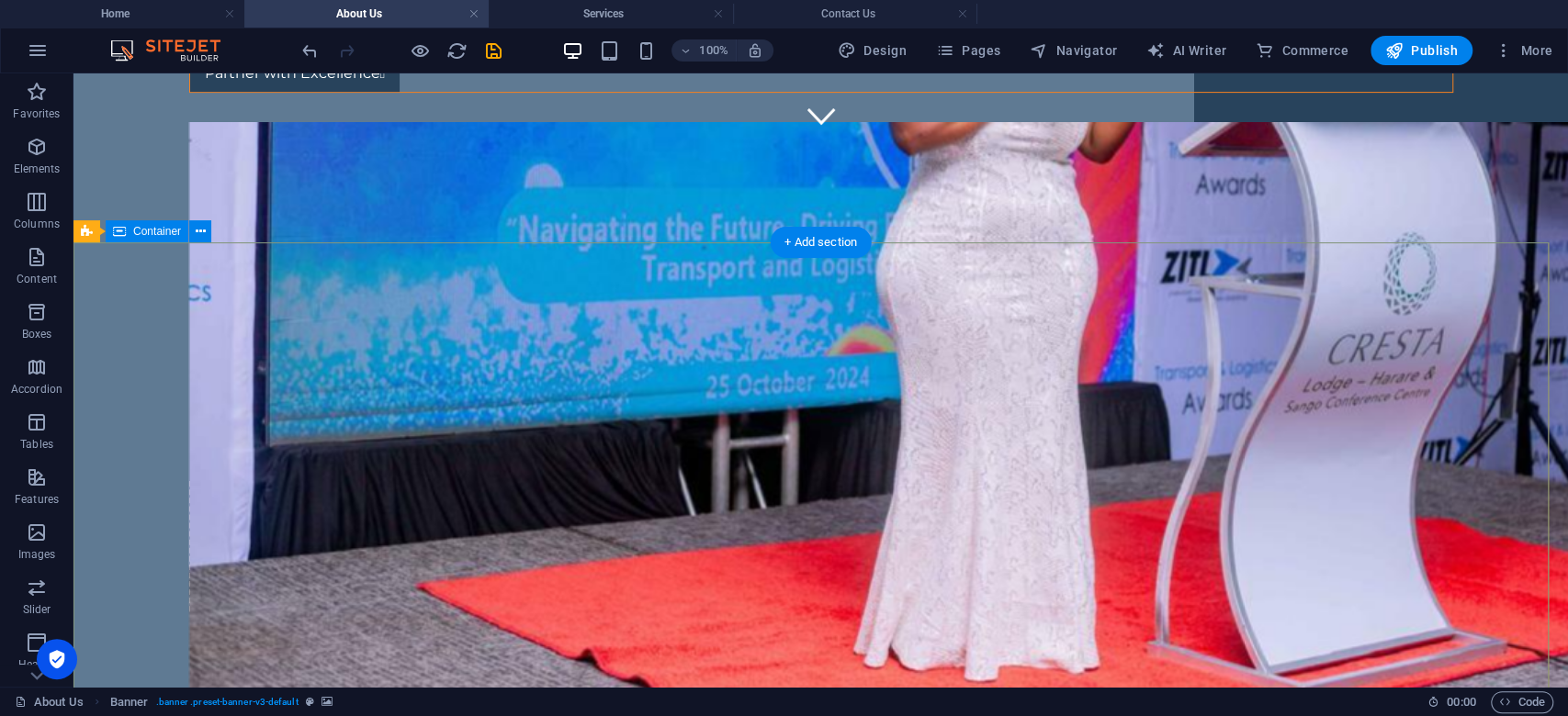 scroll, scrollTop: 547, scrollLeft: 0, axis: vertical 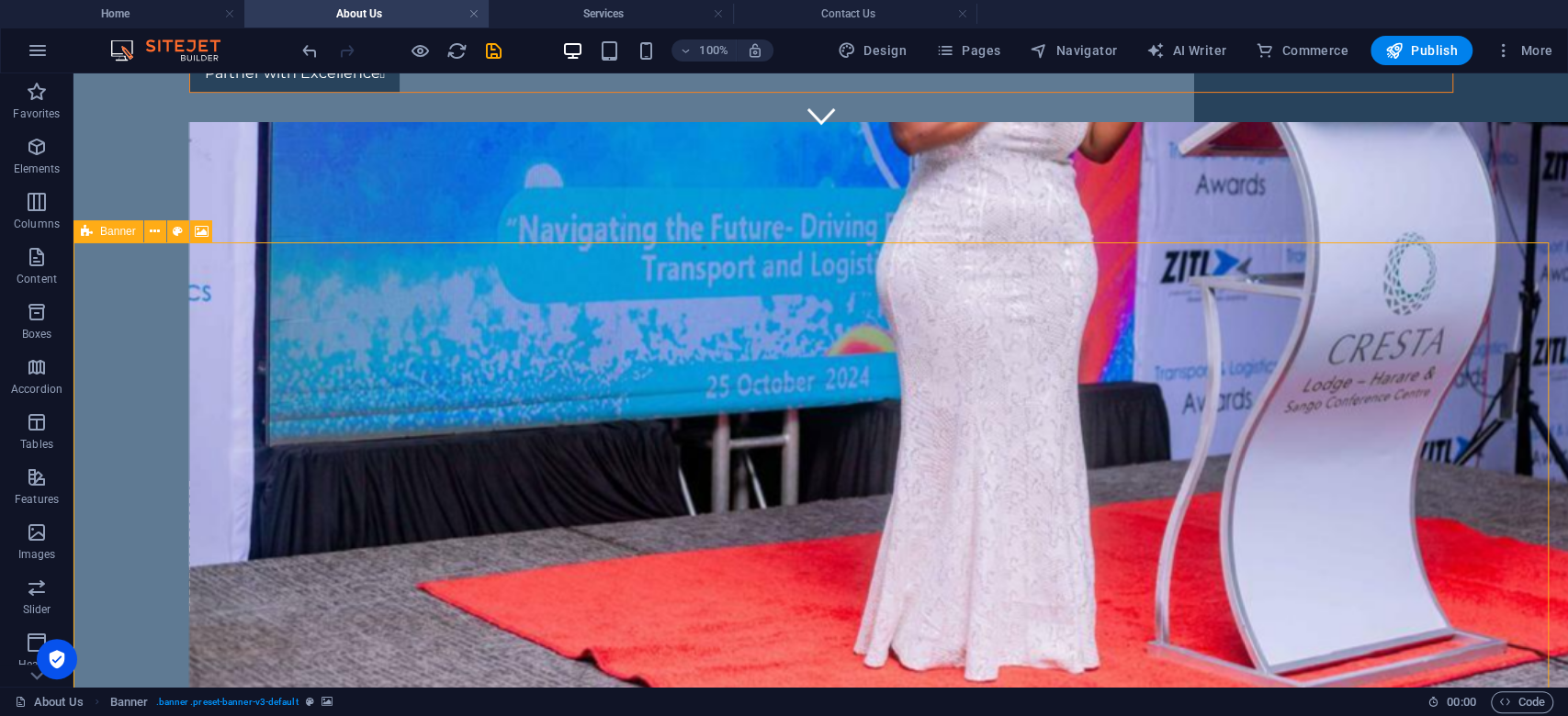 click at bounding box center (86, 231) 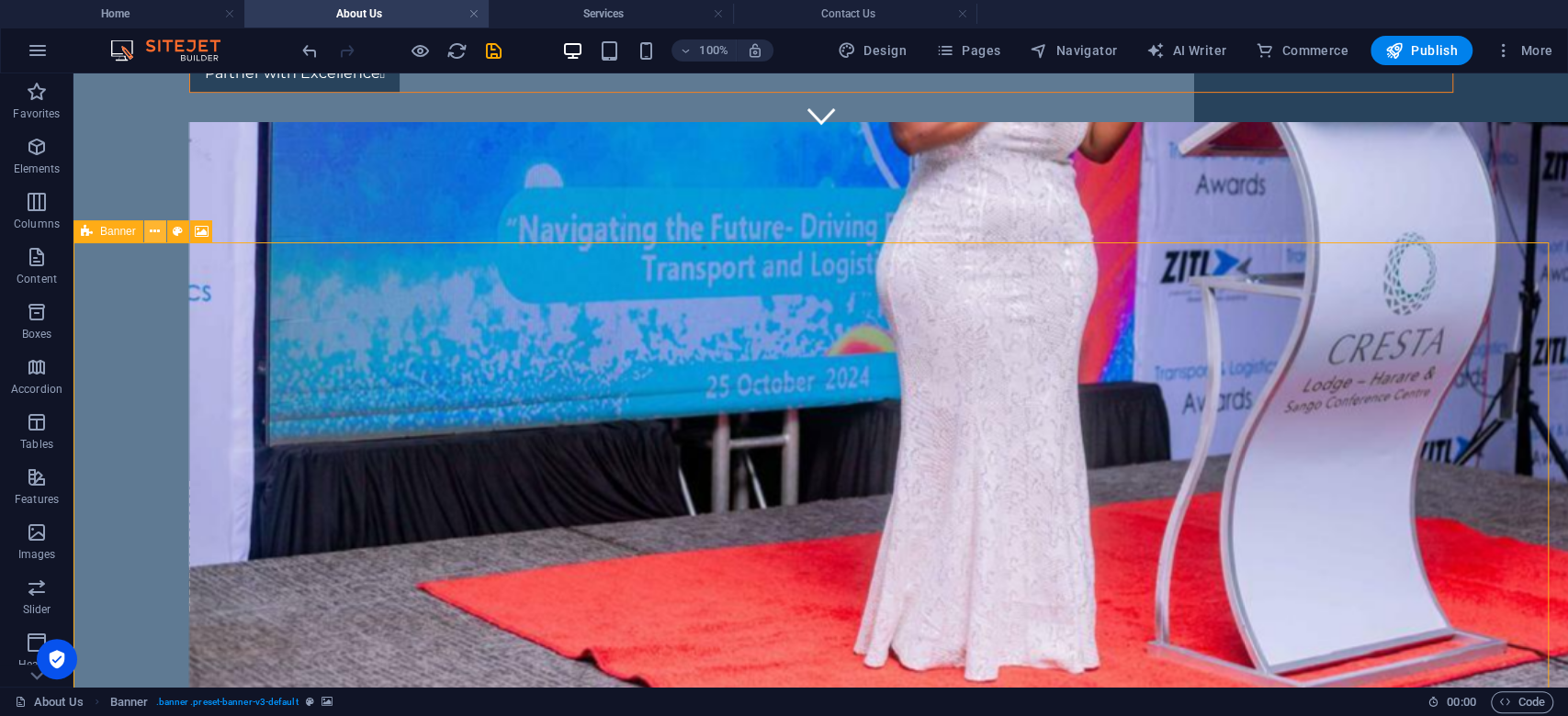 click at bounding box center [154, 231] 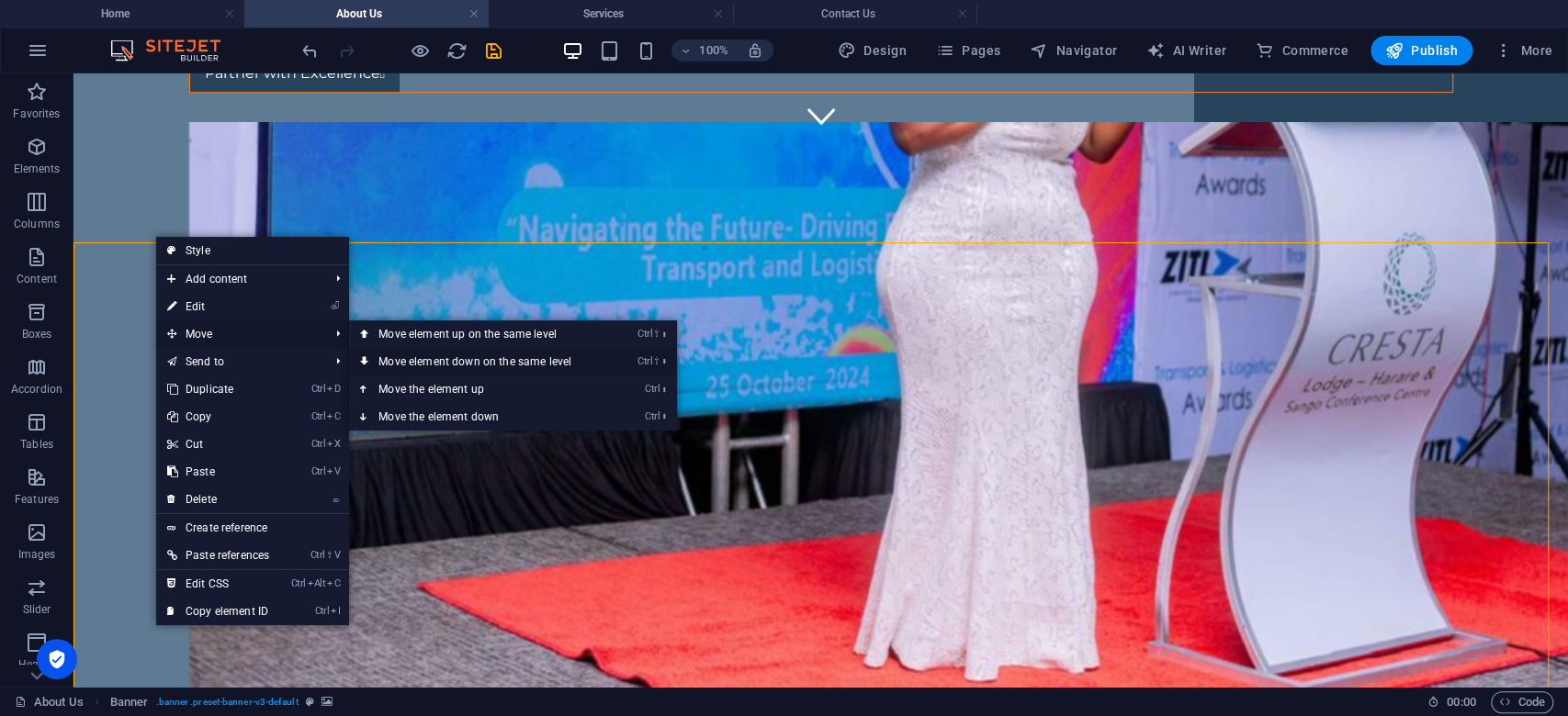click on "Ctrl ⇧ ⬇  Move element down on the same level" at bounding box center (479, 362) 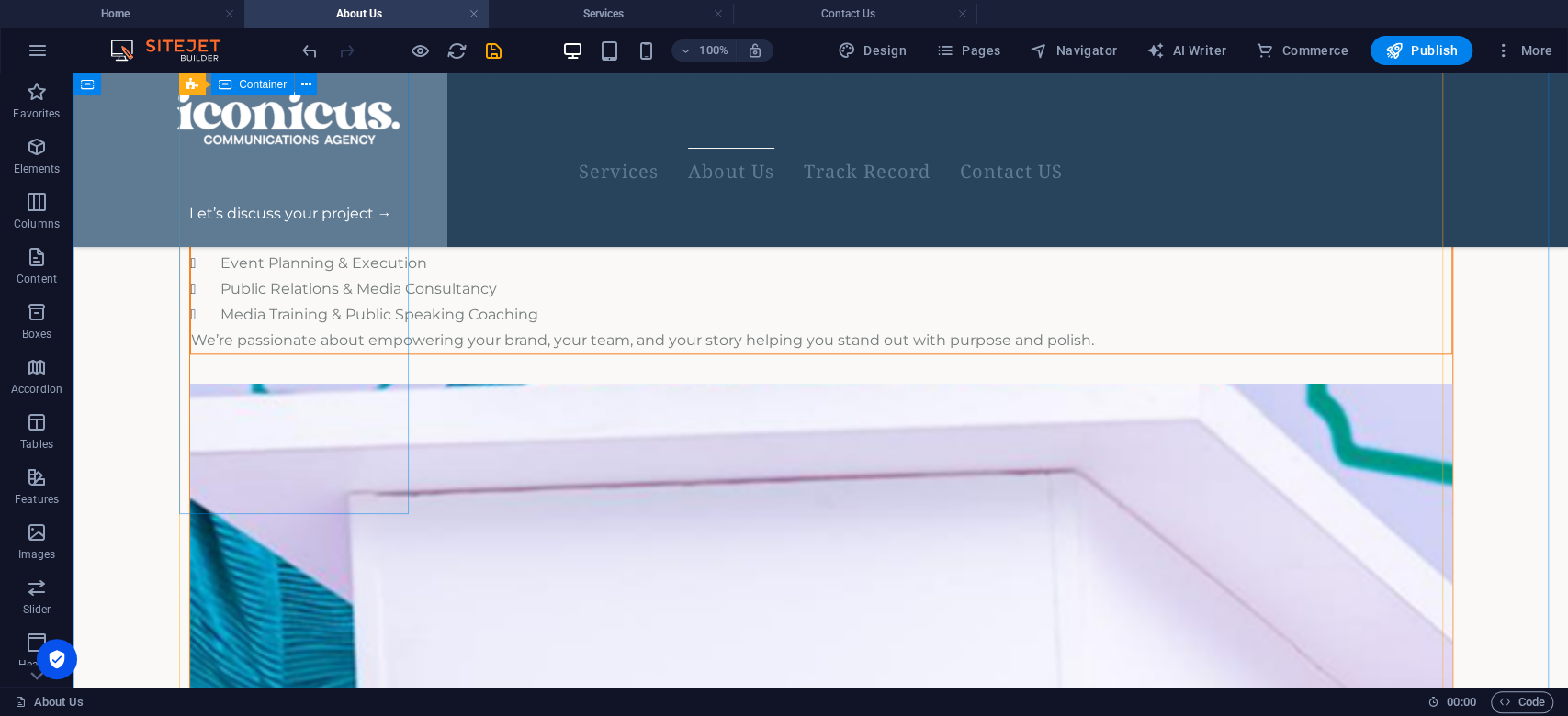 scroll, scrollTop: 1351, scrollLeft: 0, axis: vertical 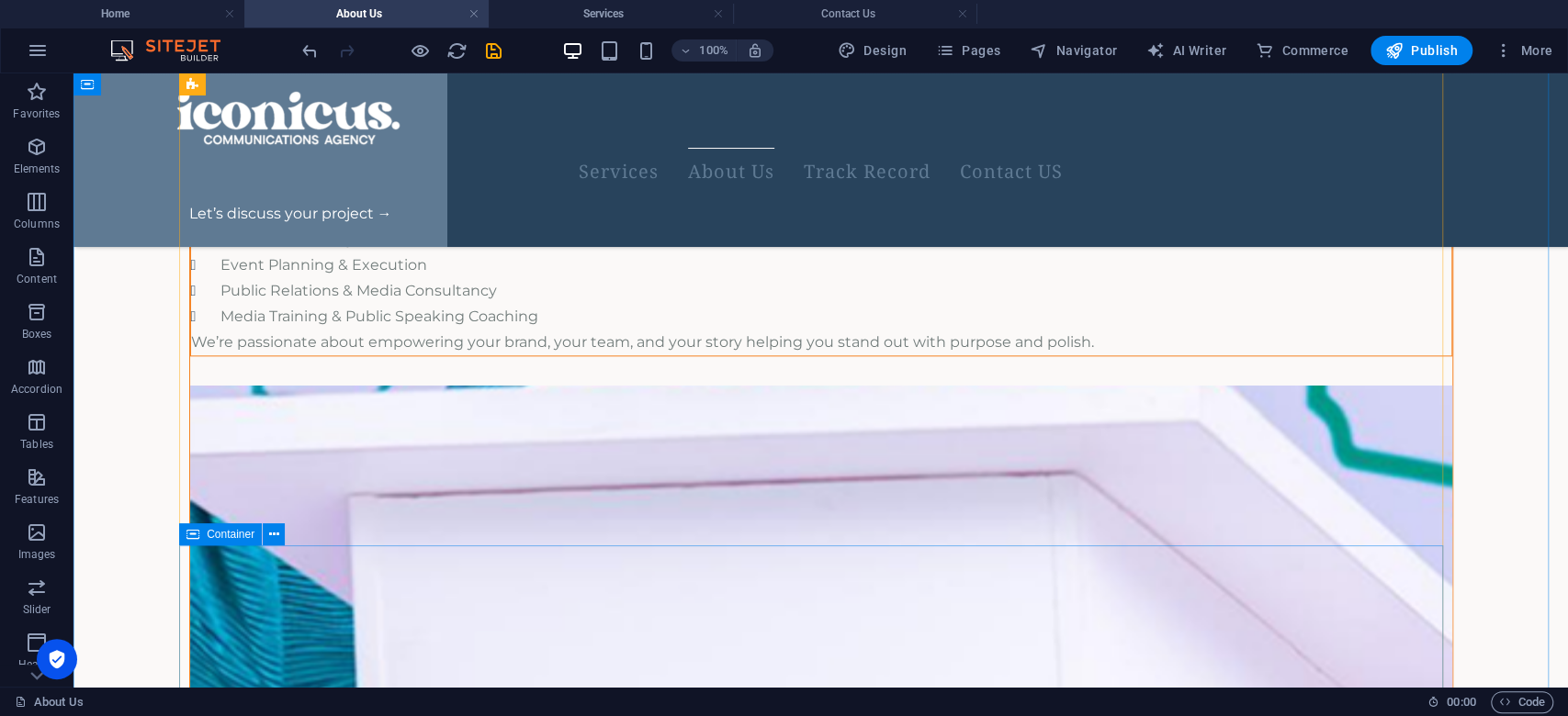click at bounding box center (193, 534) 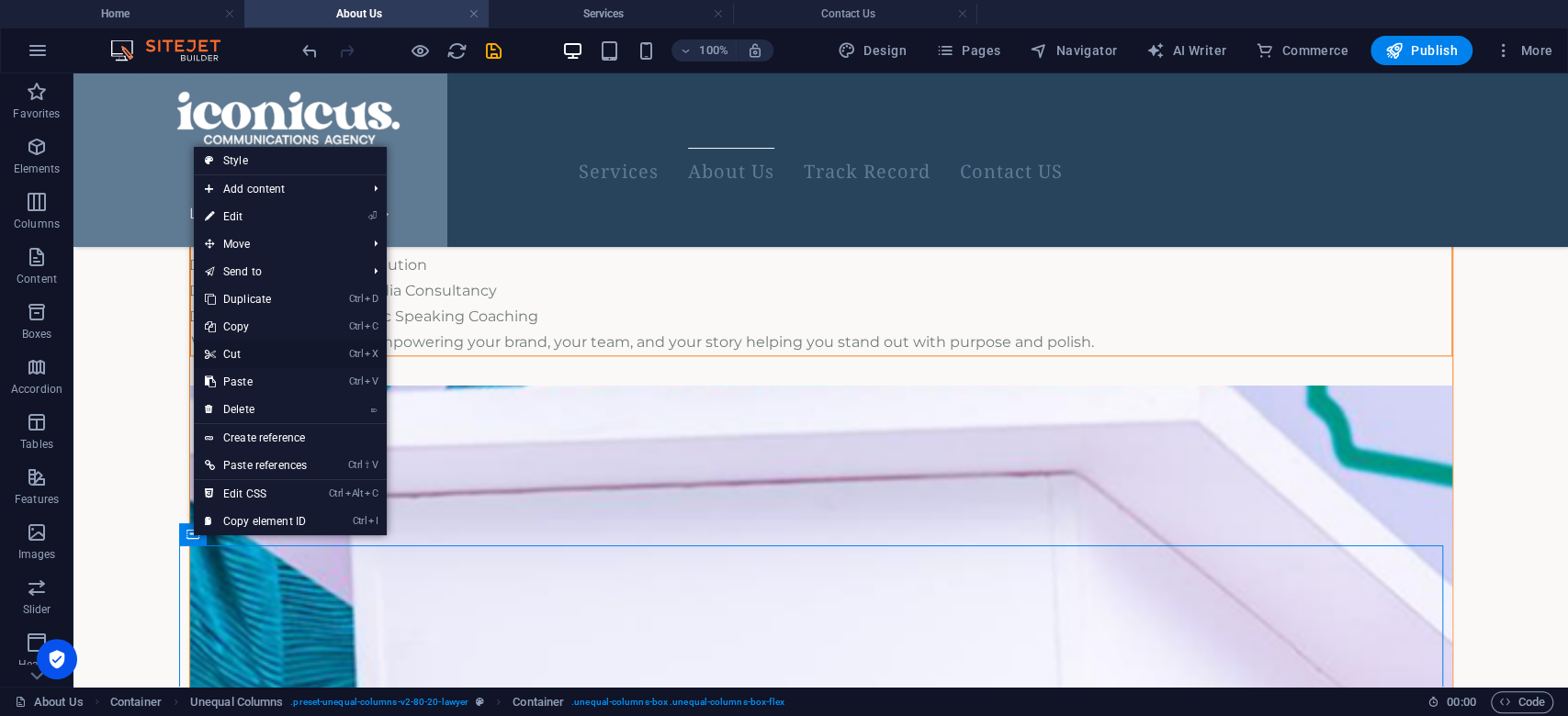 click on "Ctrl X  Cut" at bounding box center [255, 354] 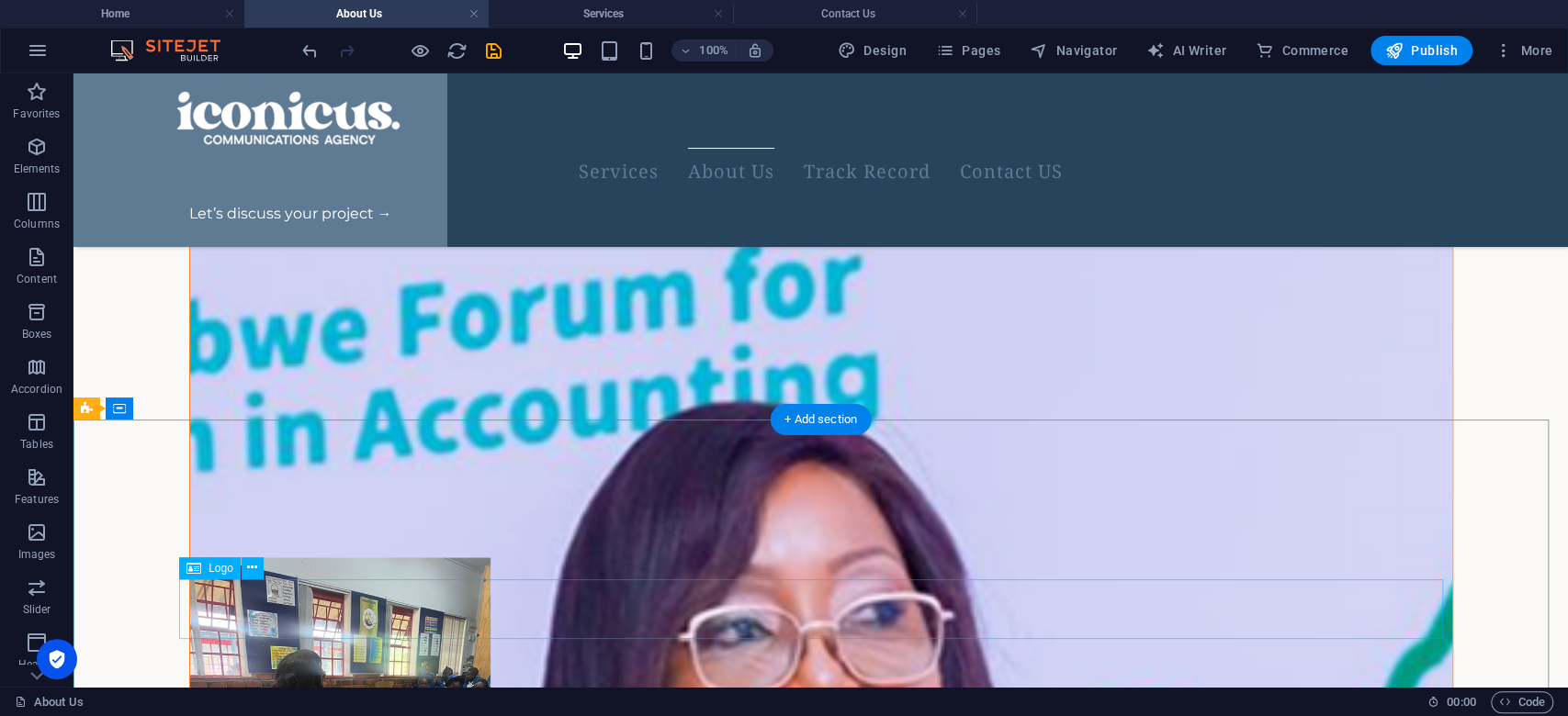 scroll, scrollTop: 2098, scrollLeft: 0, axis: vertical 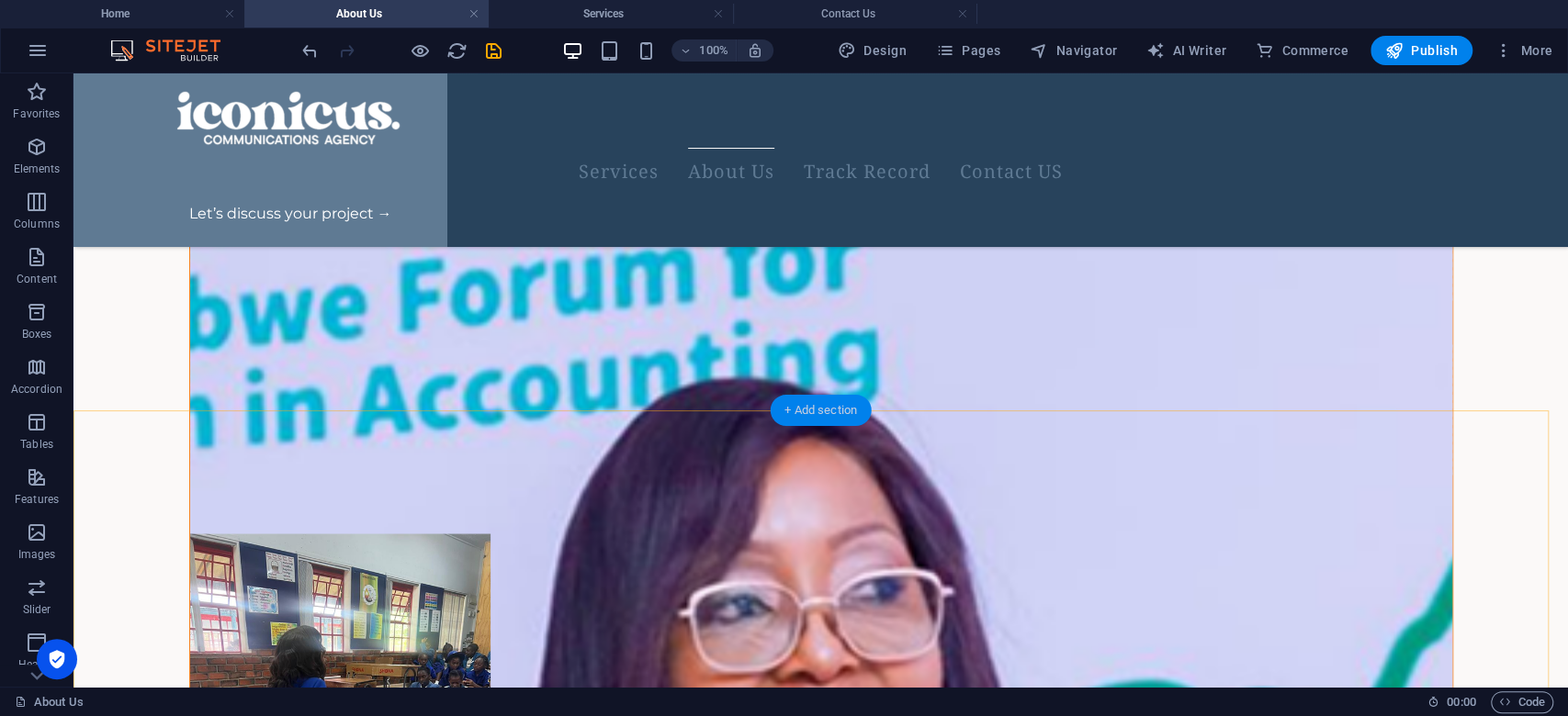 click on "+ Add section" at bounding box center (820, 410) 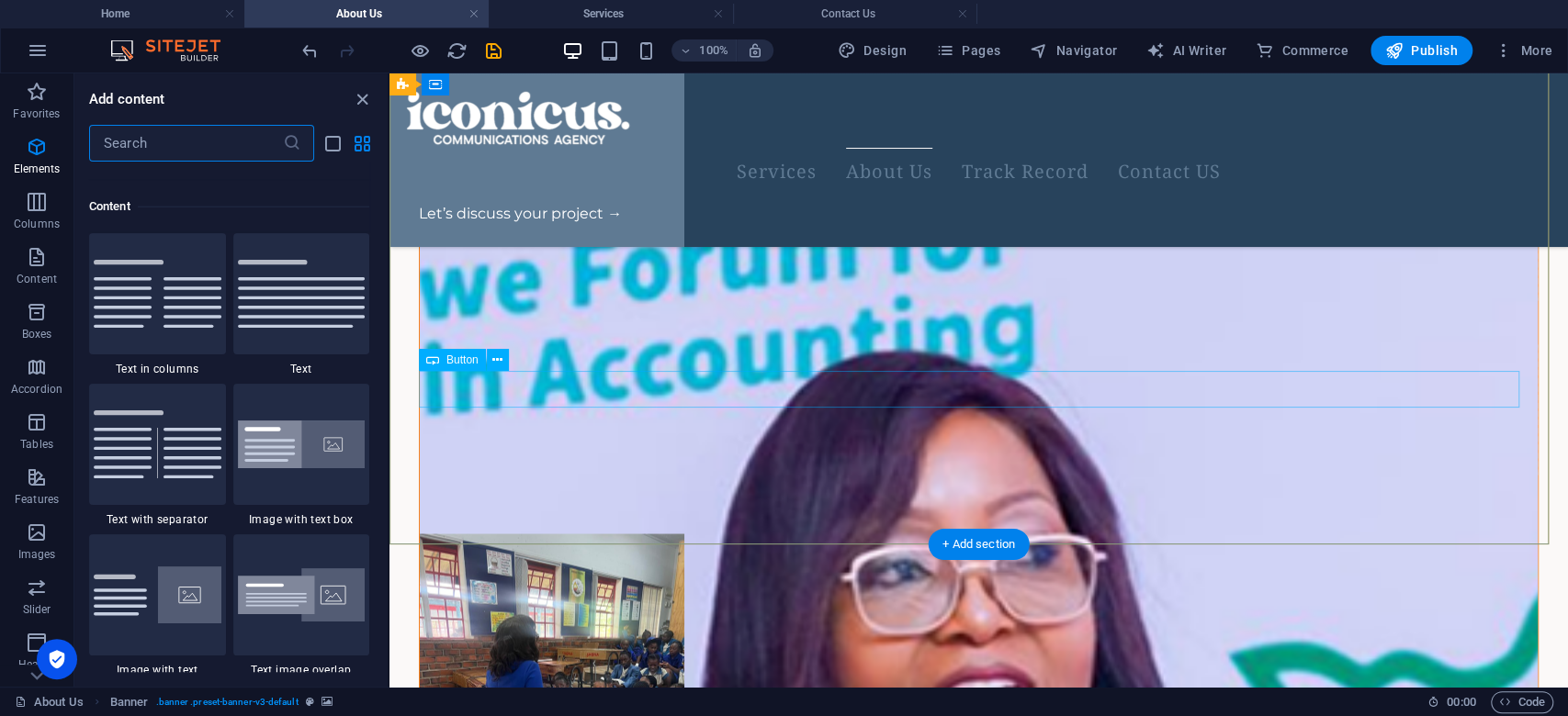 scroll, scrollTop: 3211, scrollLeft: 0, axis: vertical 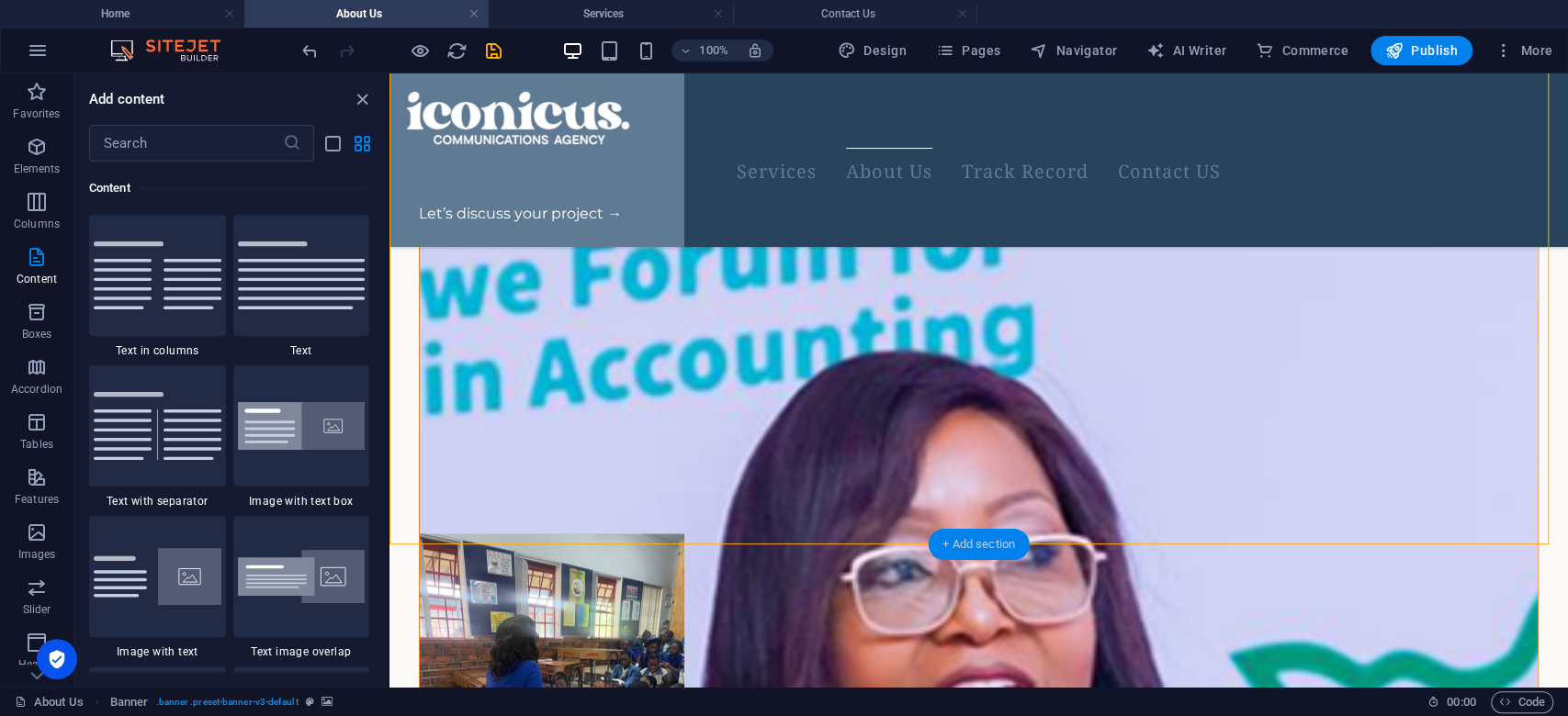 click on "+ Add section" at bounding box center (978, 544) 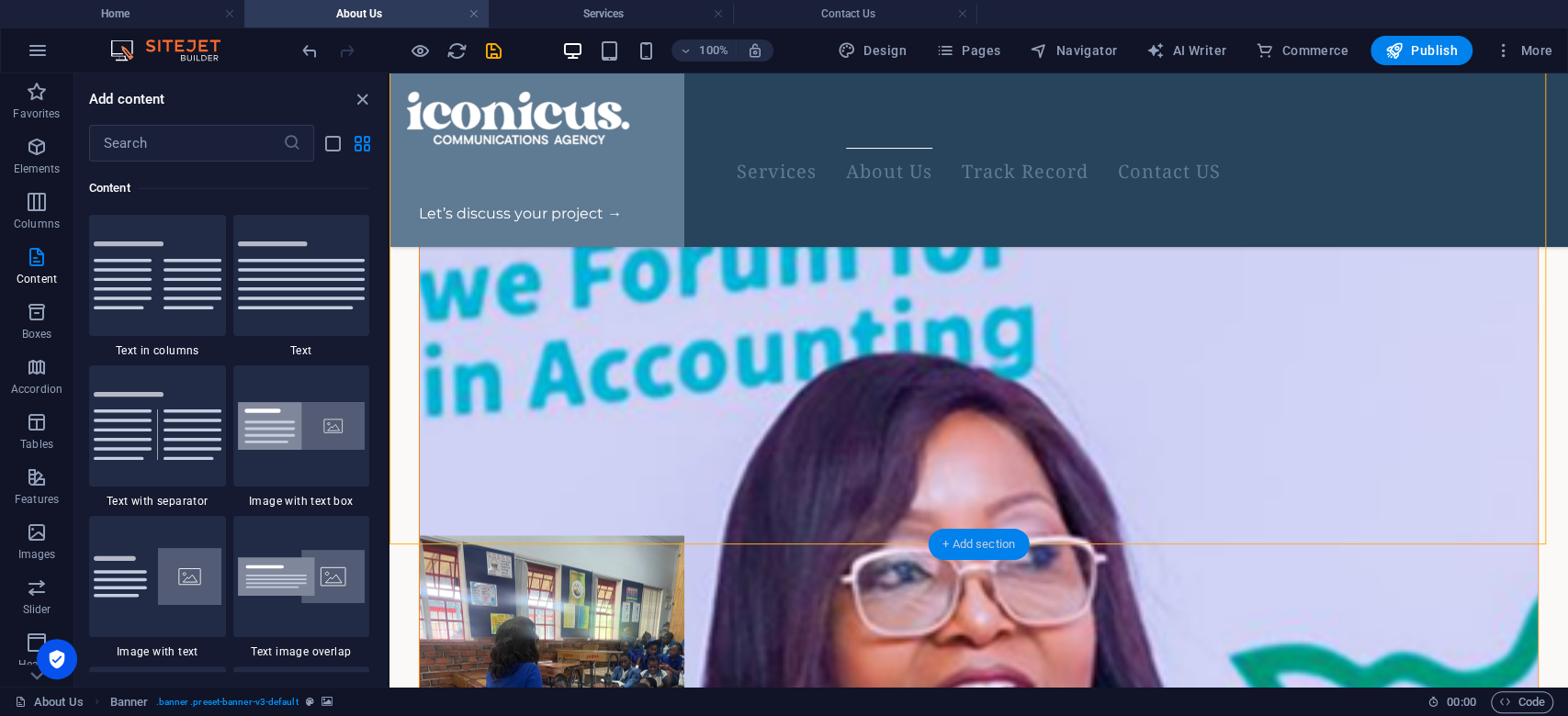 scroll, scrollTop: 2097, scrollLeft: 0, axis: vertical 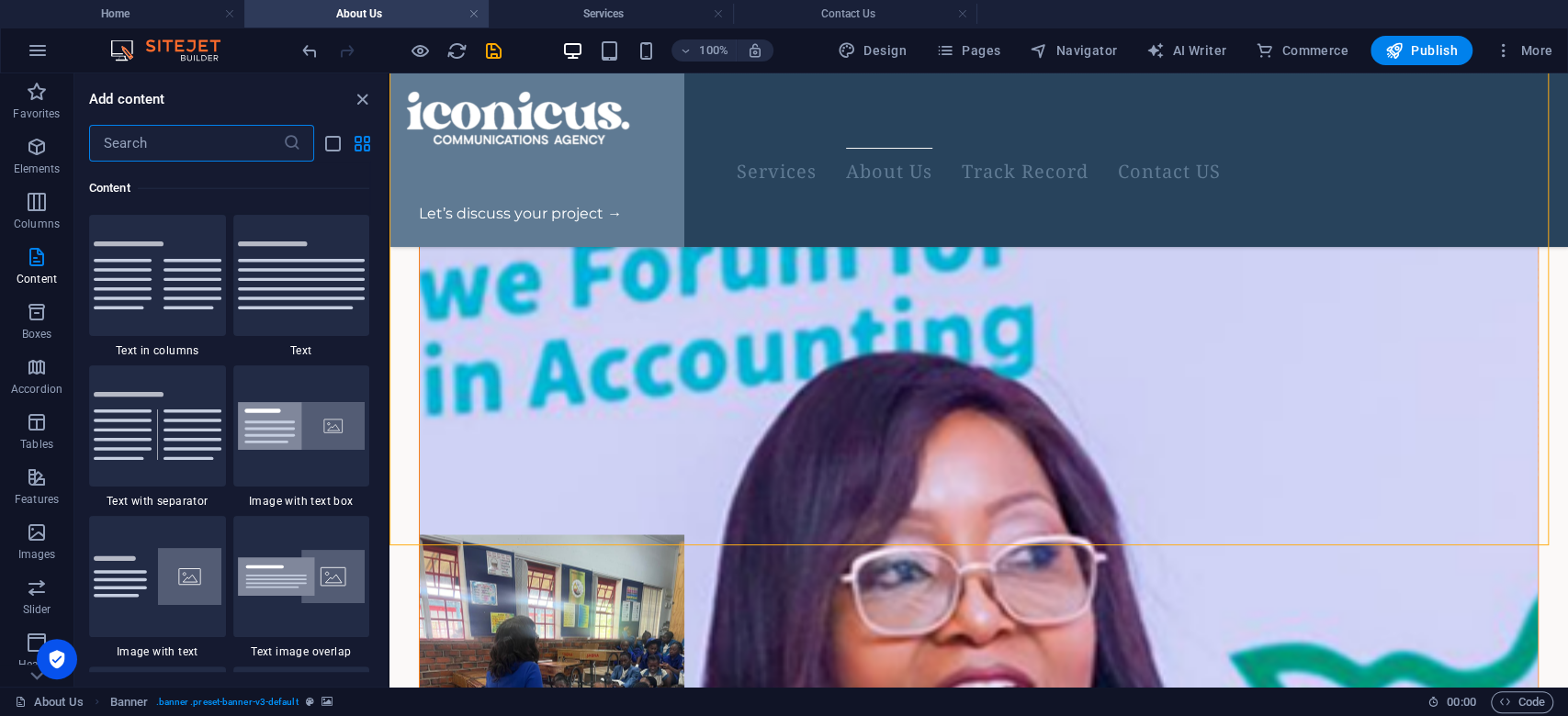 click at bounding box center [186, 143] 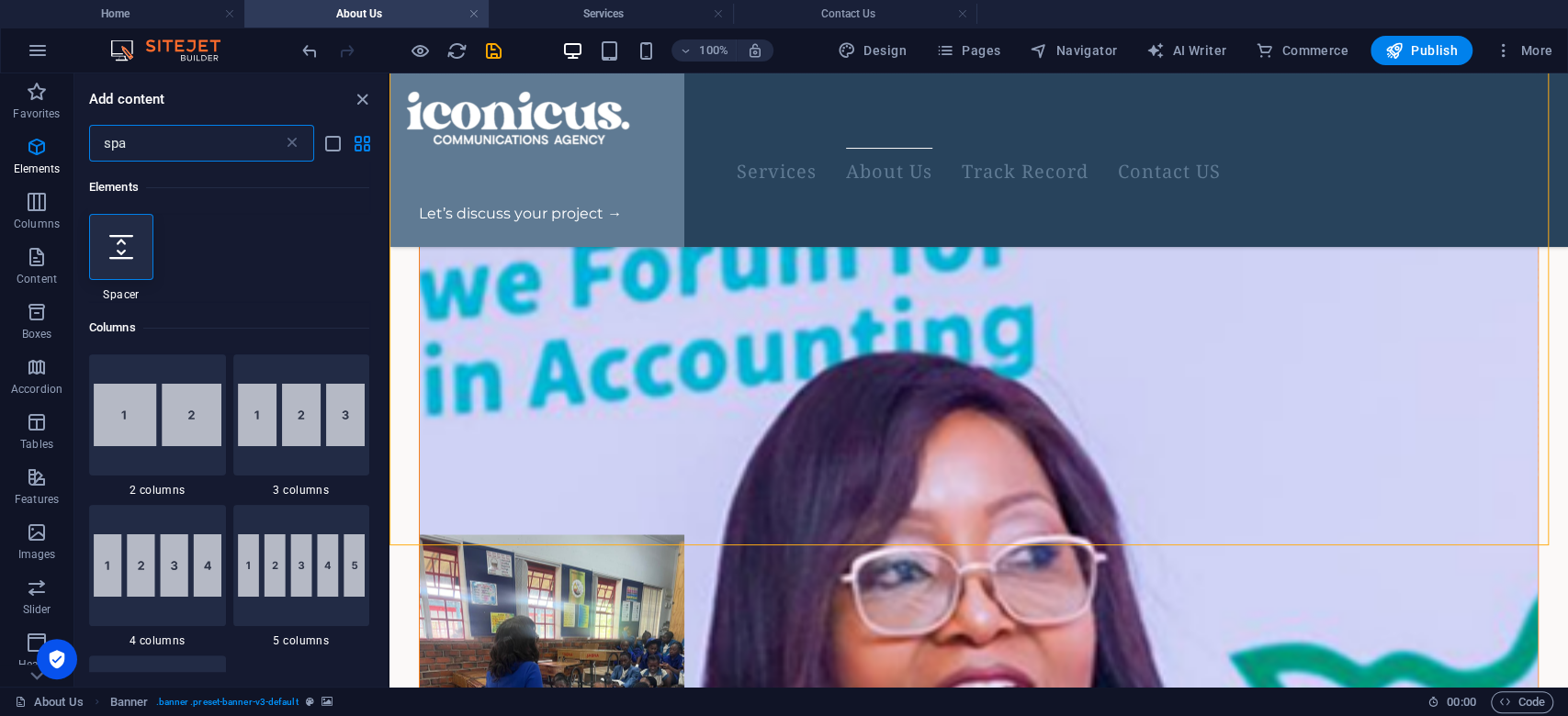 scroll, scrollTop: 0, scrollLeft: 0, axis: both 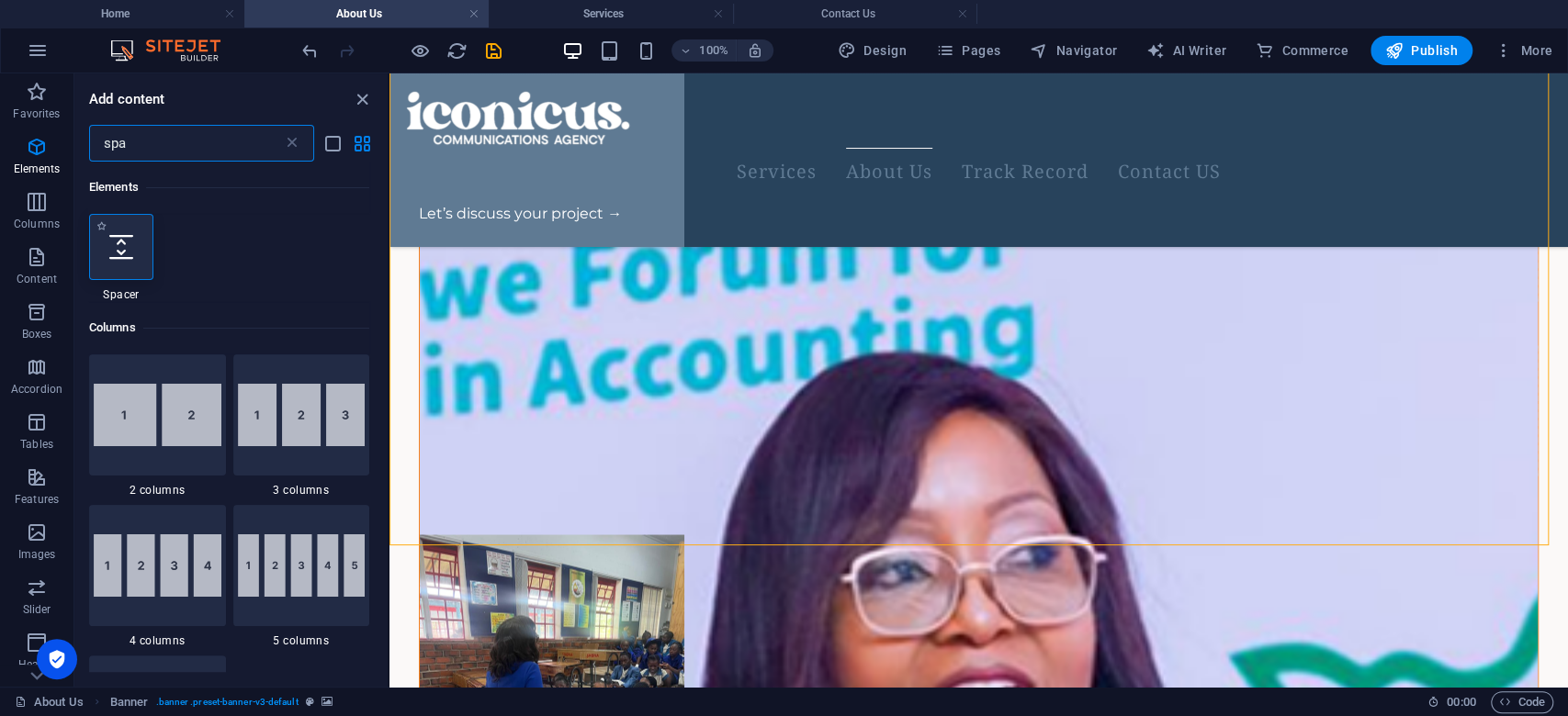 type on "spa" 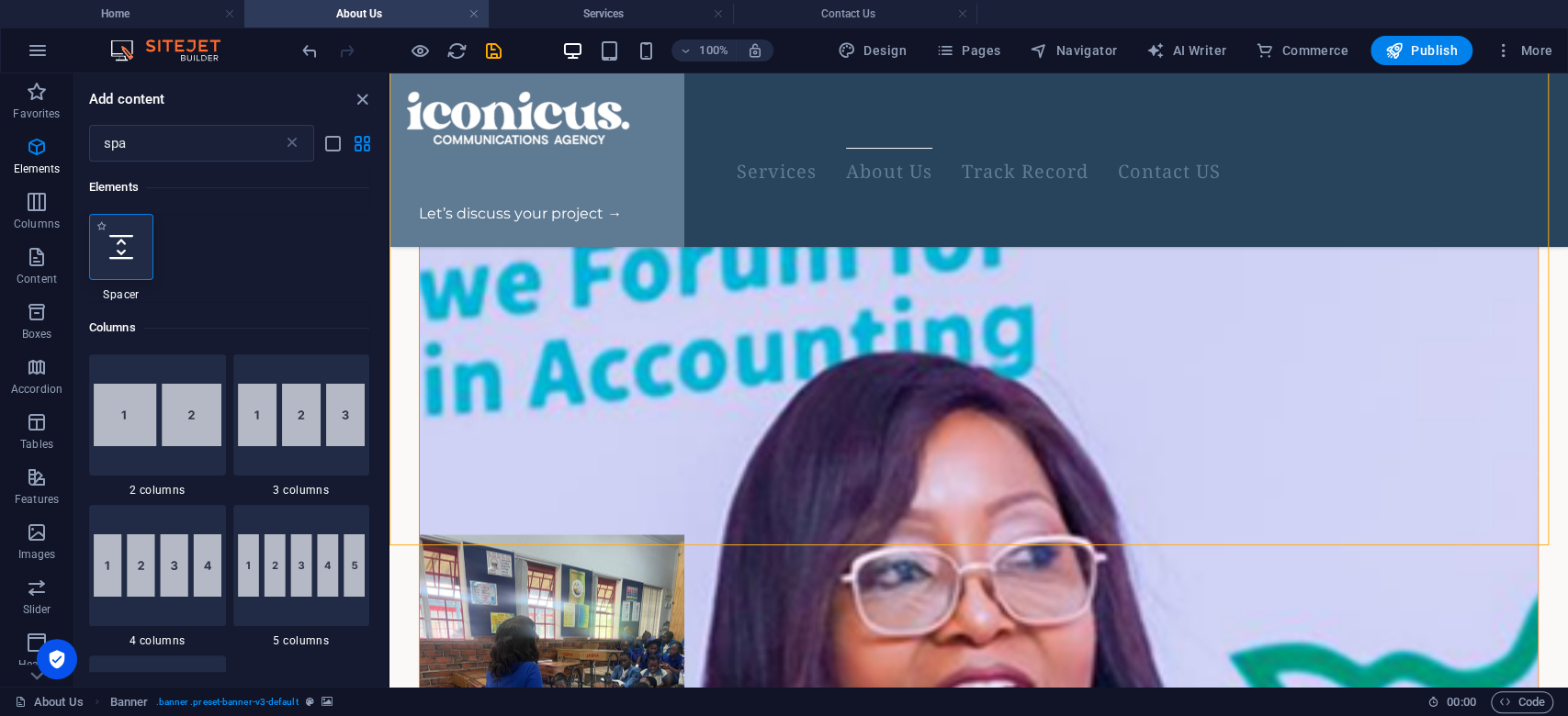click at bounding box center (121, 247) 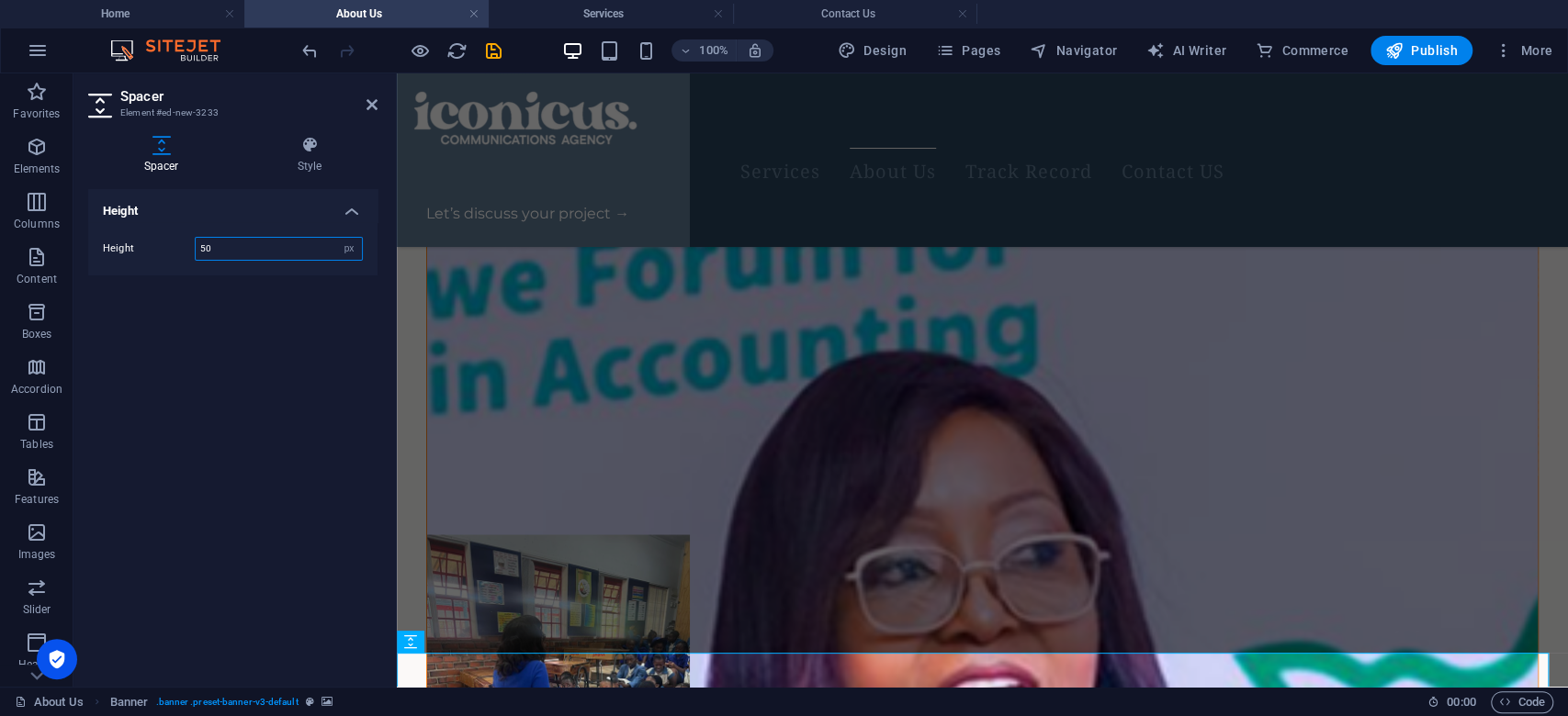 scroll, scrollTop: 1986, scrollLeft: 0, axis: vertical 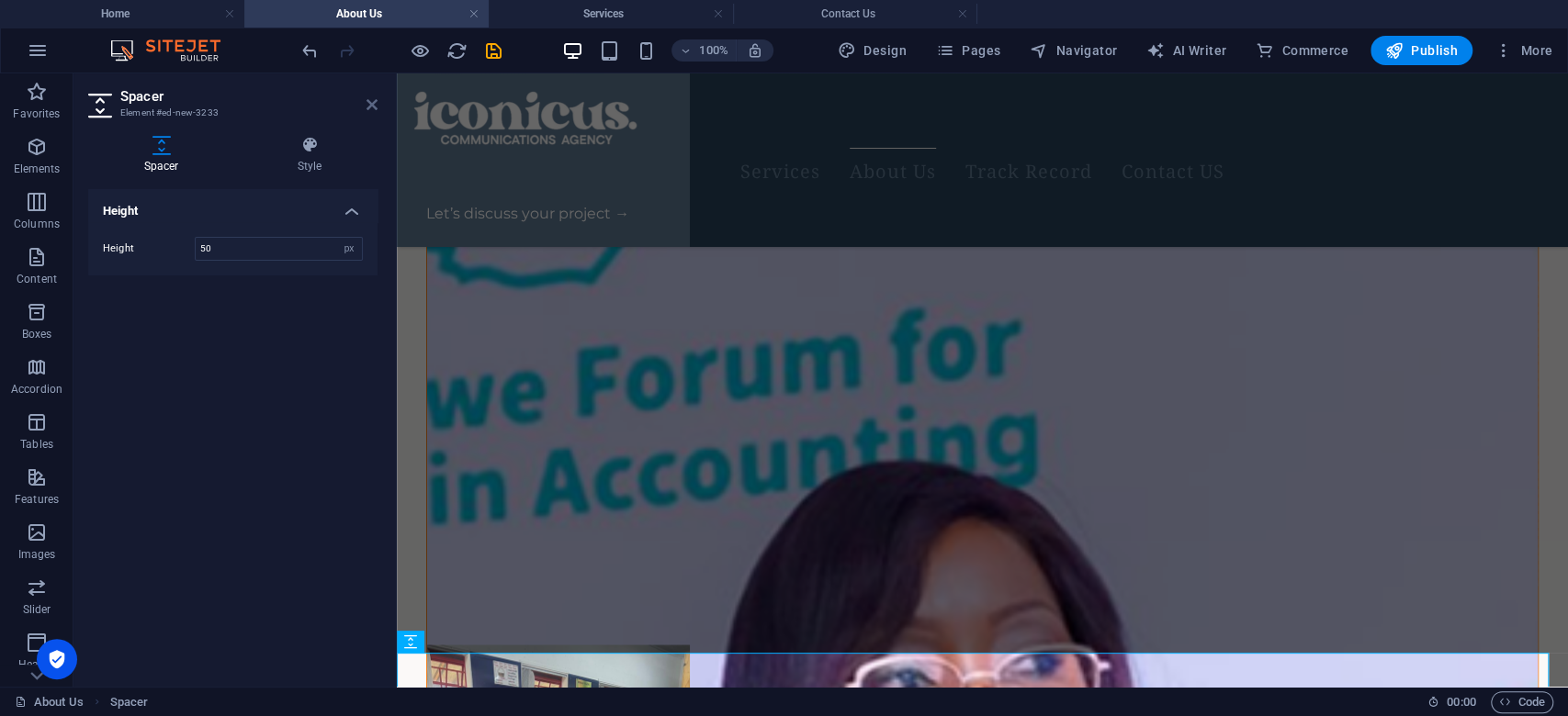 click at bounding box center (372, 105) 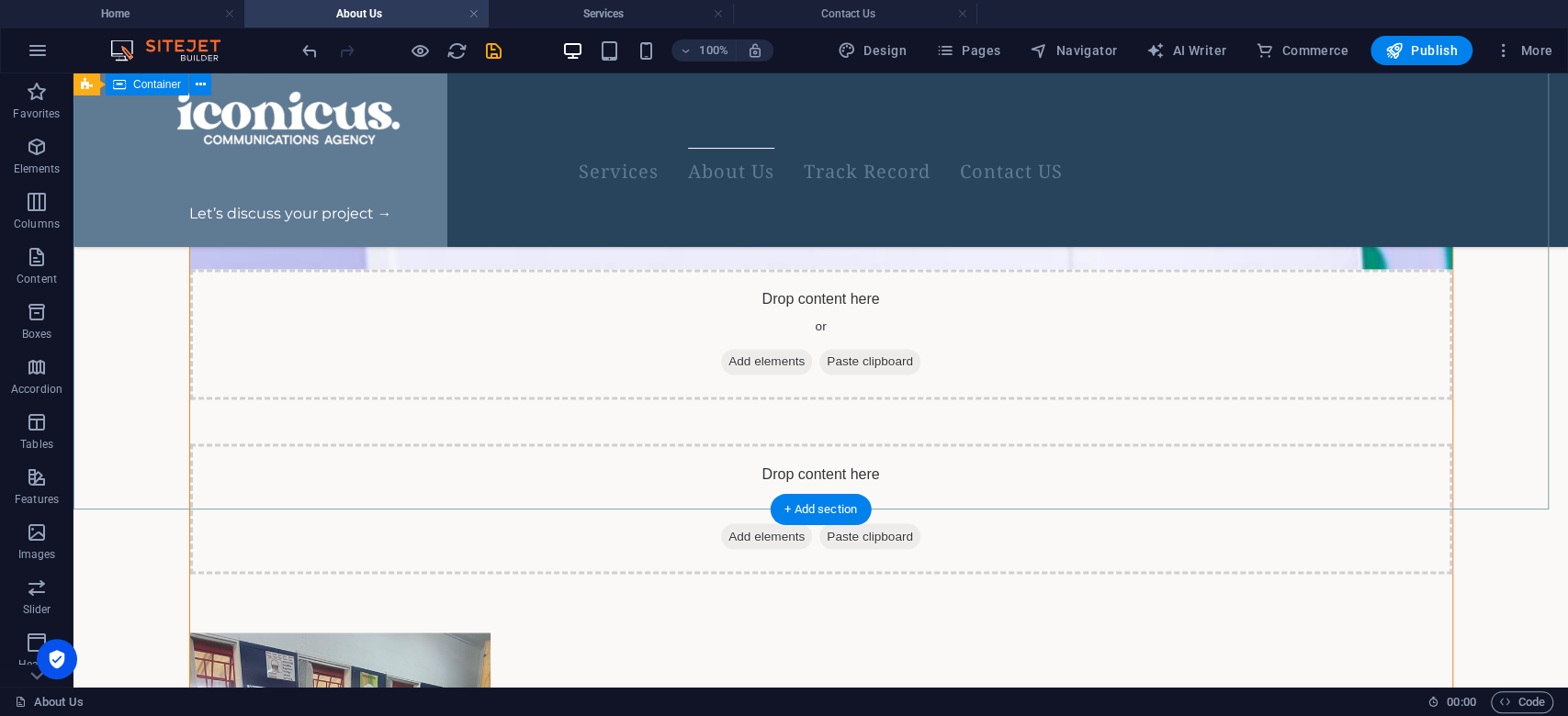 scroll, scrollTop: 2036, scrollLeft: 0, axis: vertical 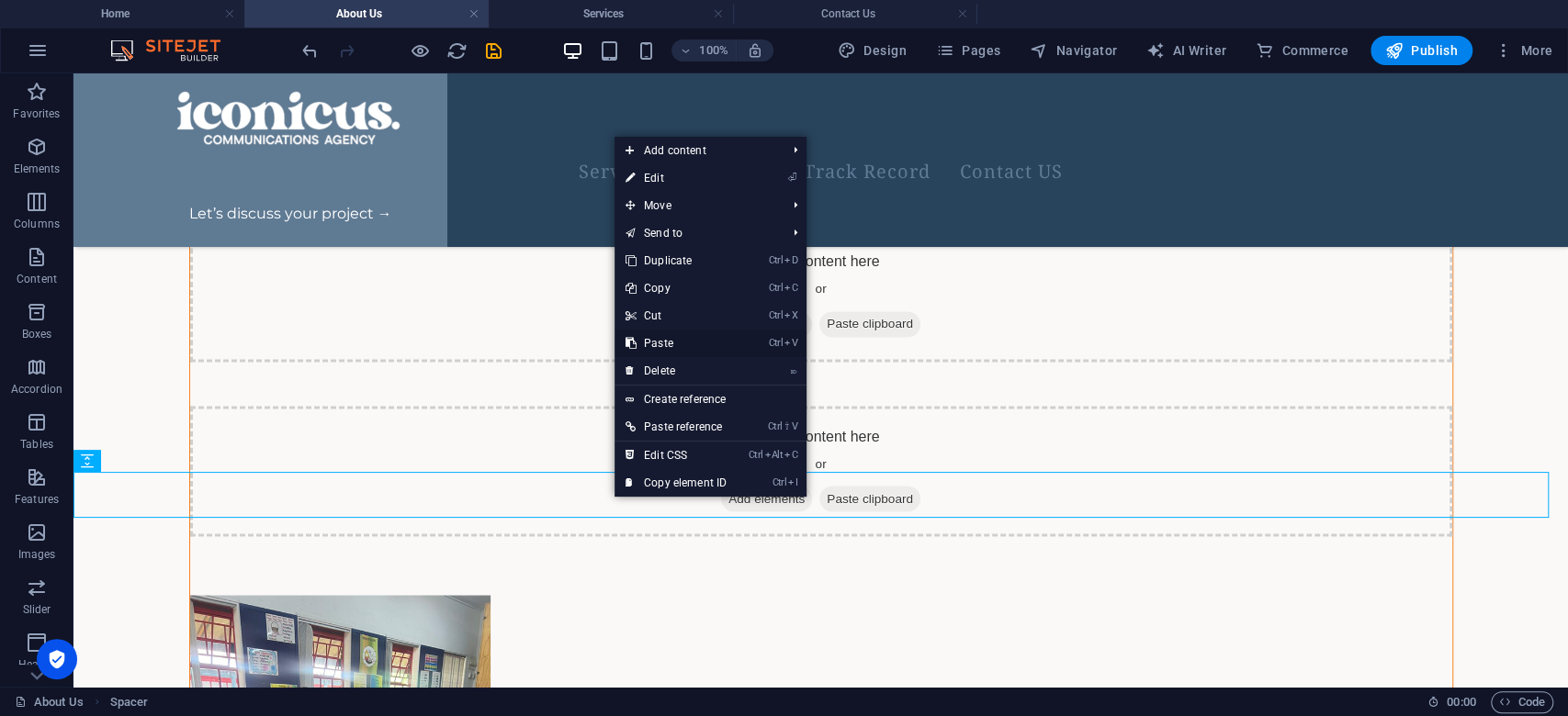 click on "Ctrl V  Paste" at bounding box center [676, 343] 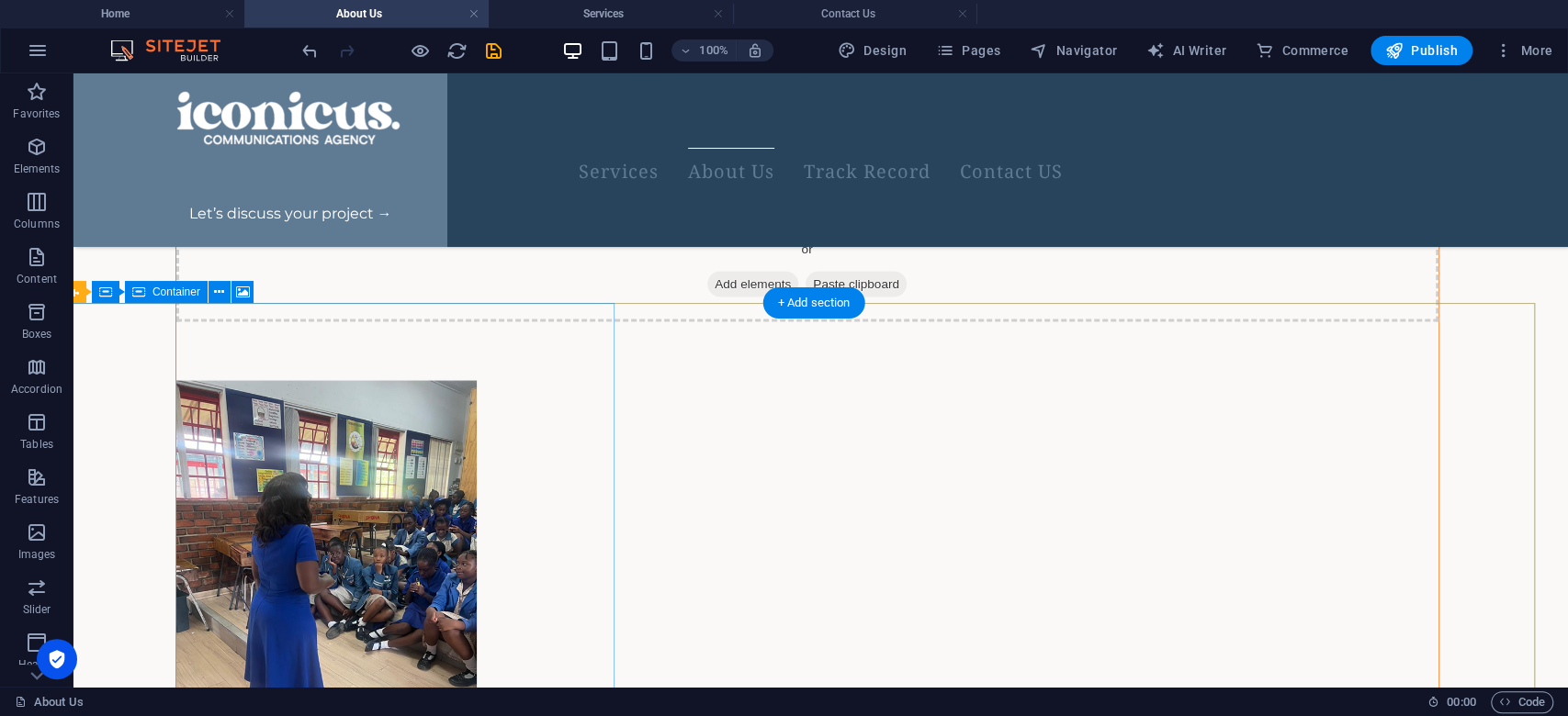 scroll, scrollTop: 2252, scrollLeft: 14, axis: both 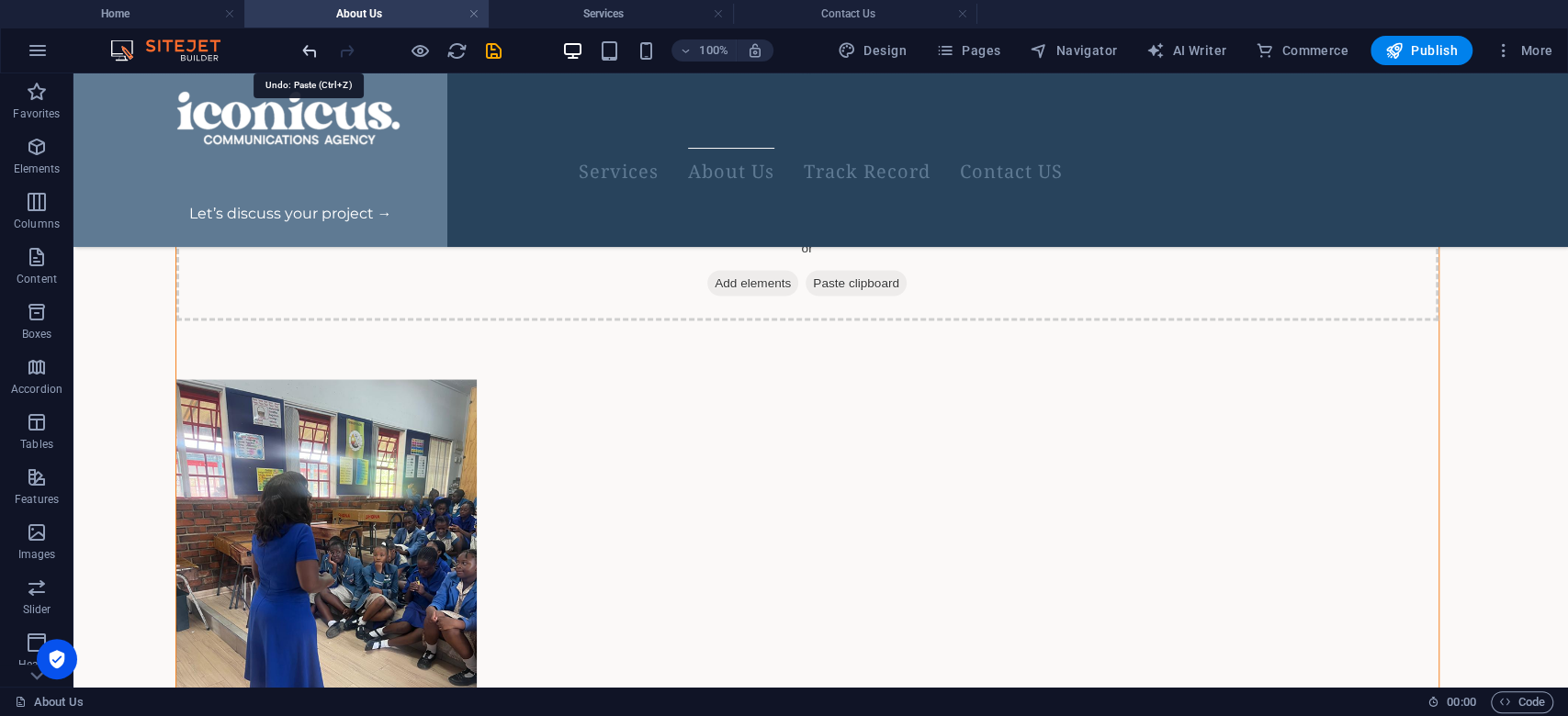 click at bounding box center (310, 50) 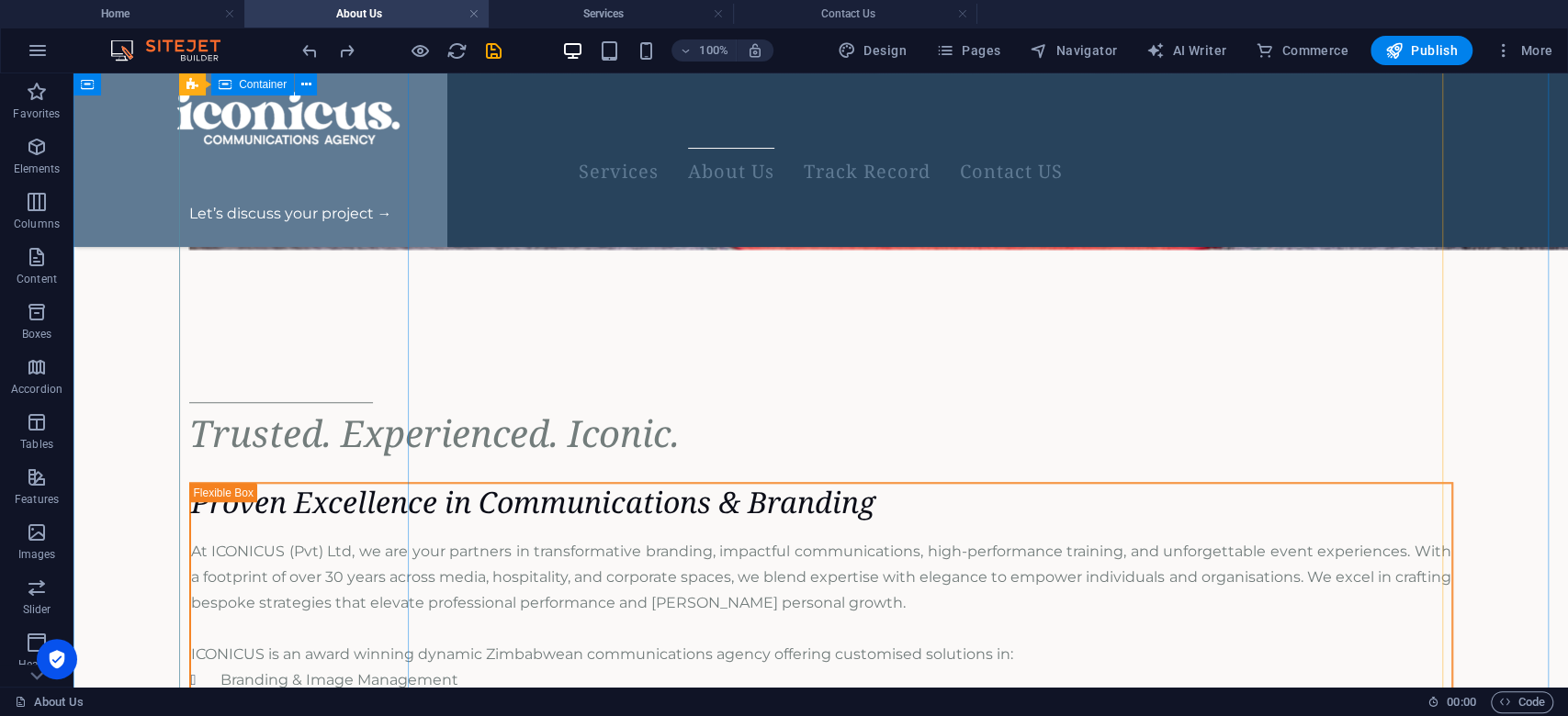 scroll, scrollTop: 853, scrollLeft: 0, axis: vertical 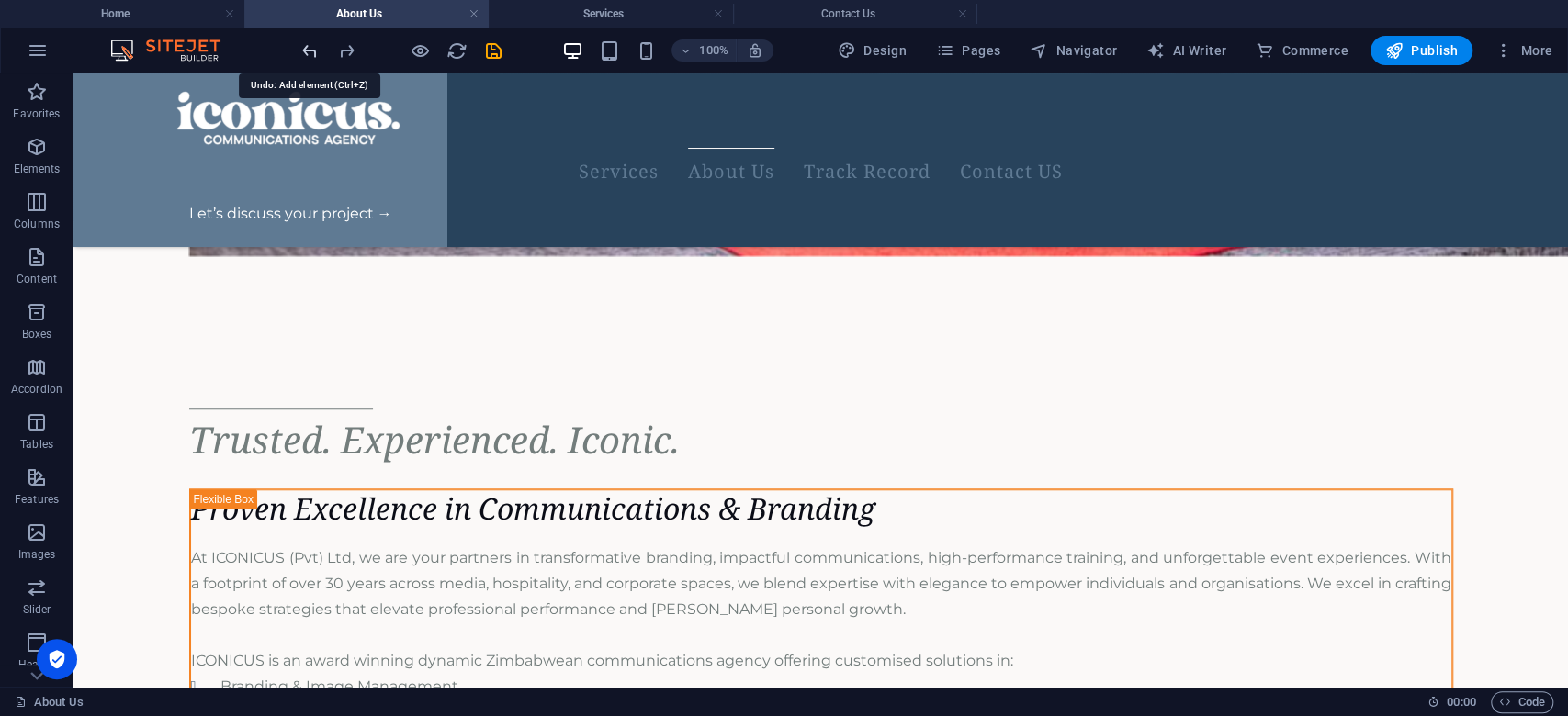 click at bounding box center [310, 50] 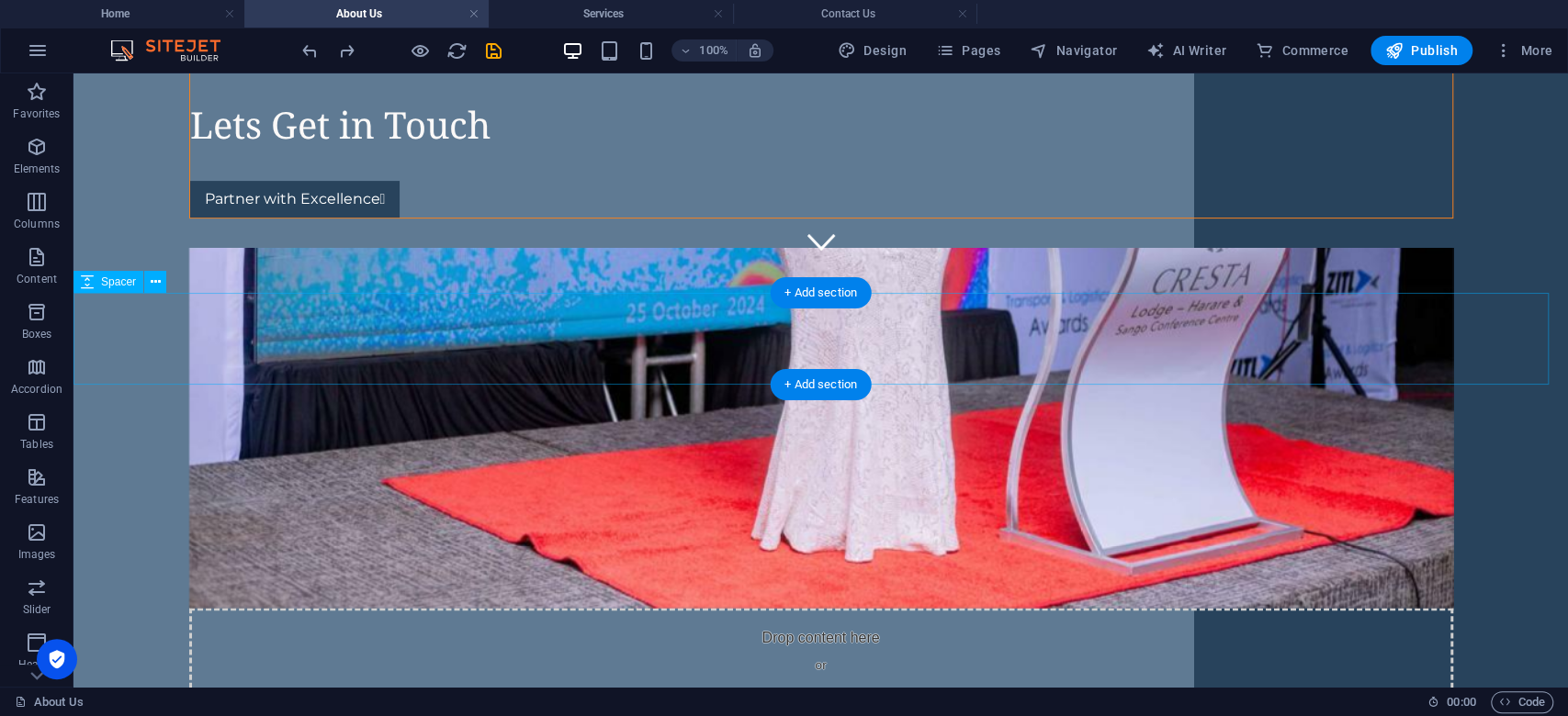 scroll, scrollTop: 426, scrollLeft: 0, axis: vertical 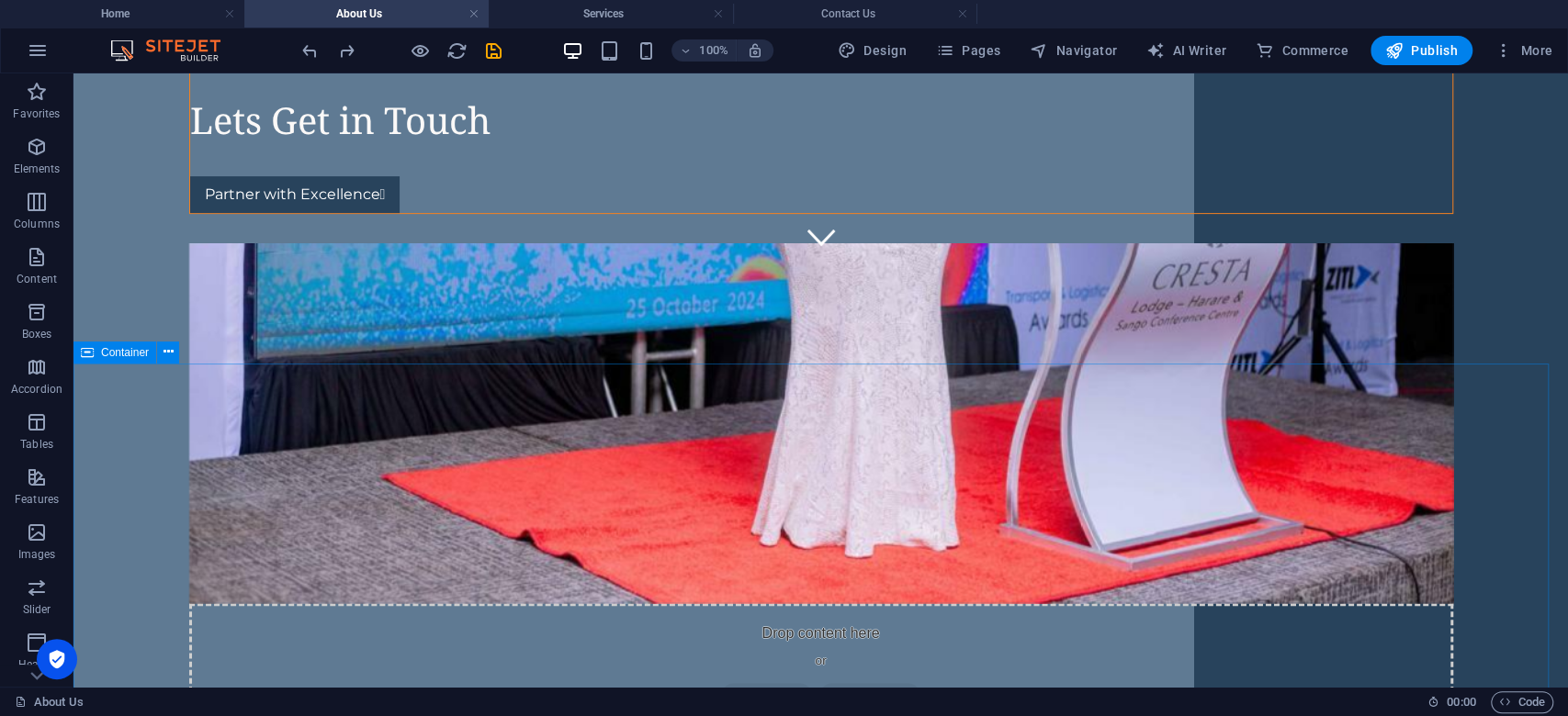 click on "Container" at bounding box center (125, 352) 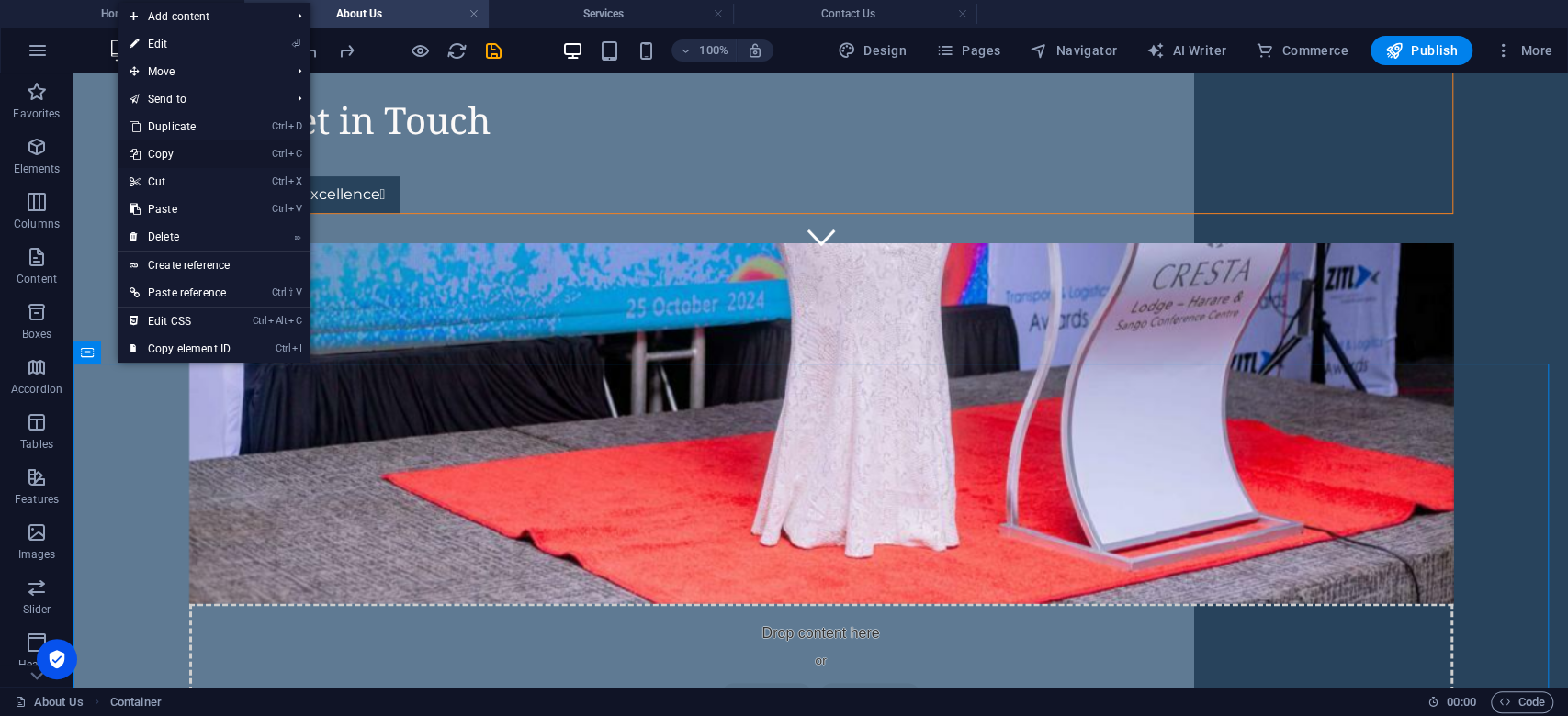 click on "Ctrl C  Copy" at bounding box center (180, 154) 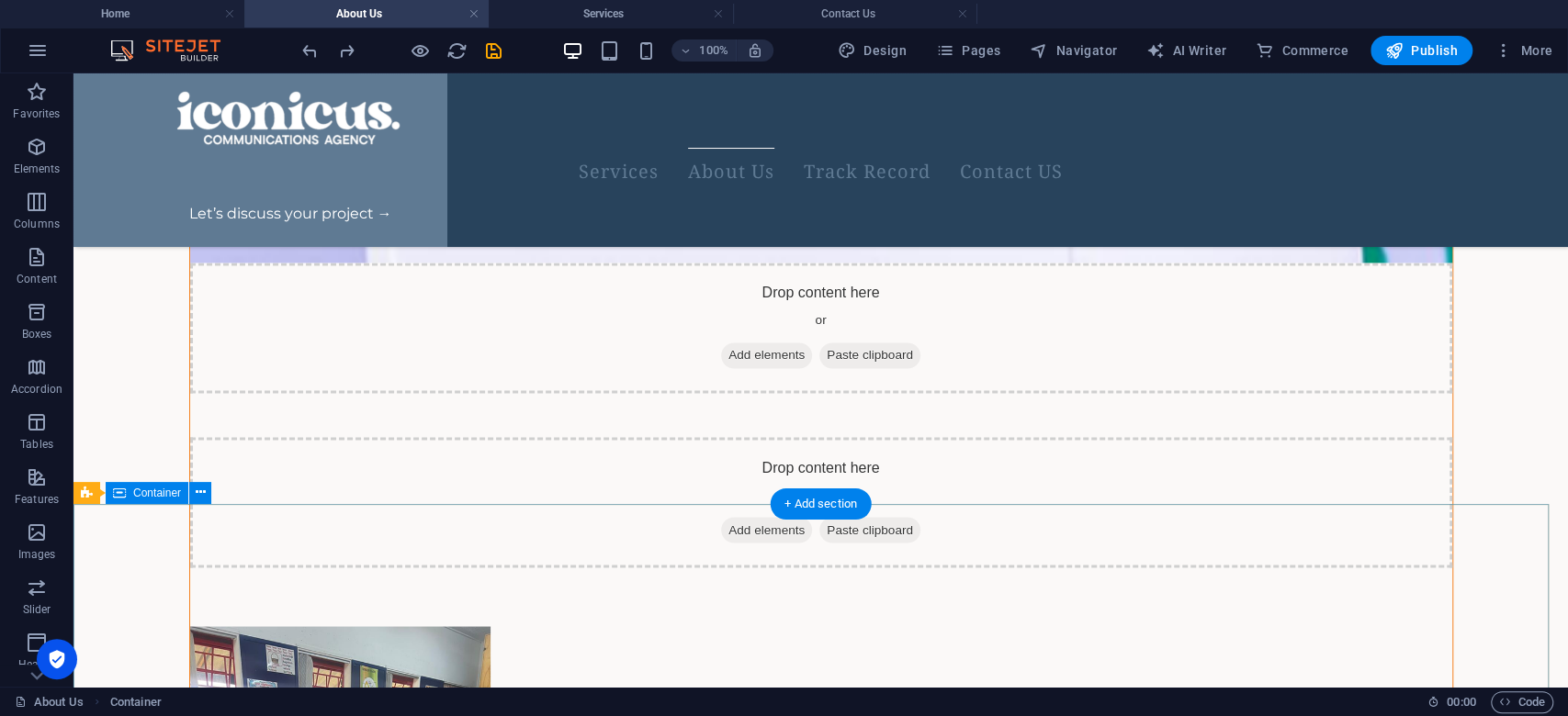 scroll, scrollTop: 2005, scrollLeft: 0, axis: vertical 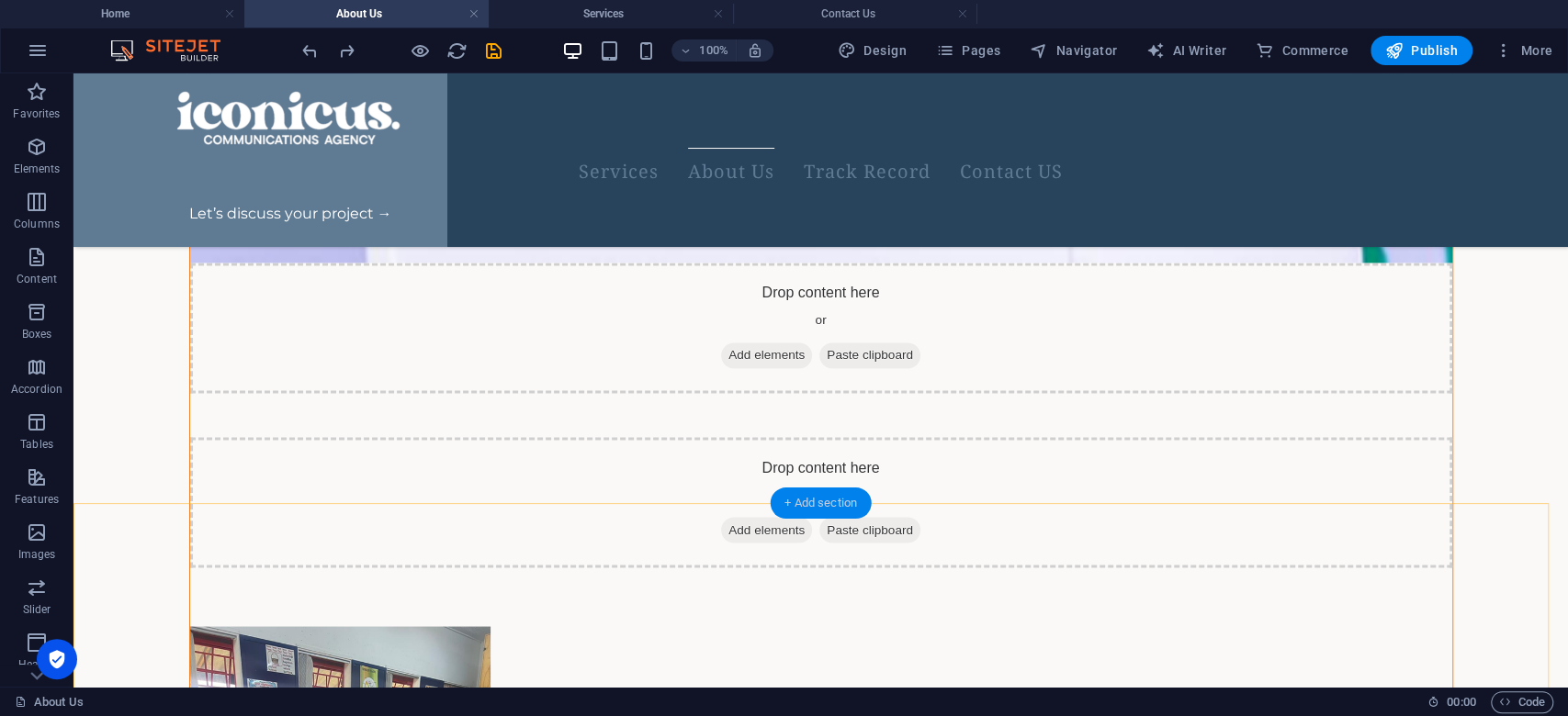click on "+ Add section" at bounding box center (820, 503) 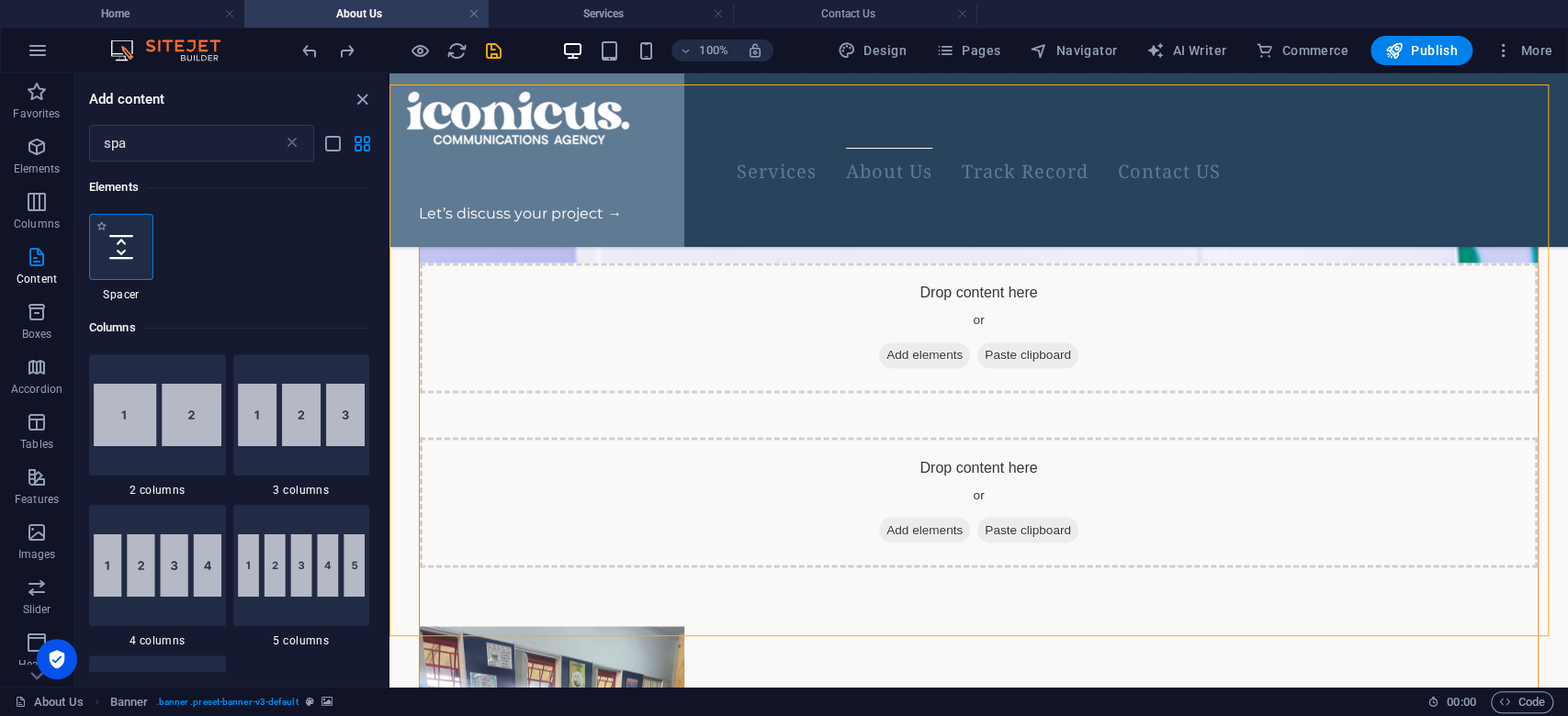 click at bounding box center (121, 247) 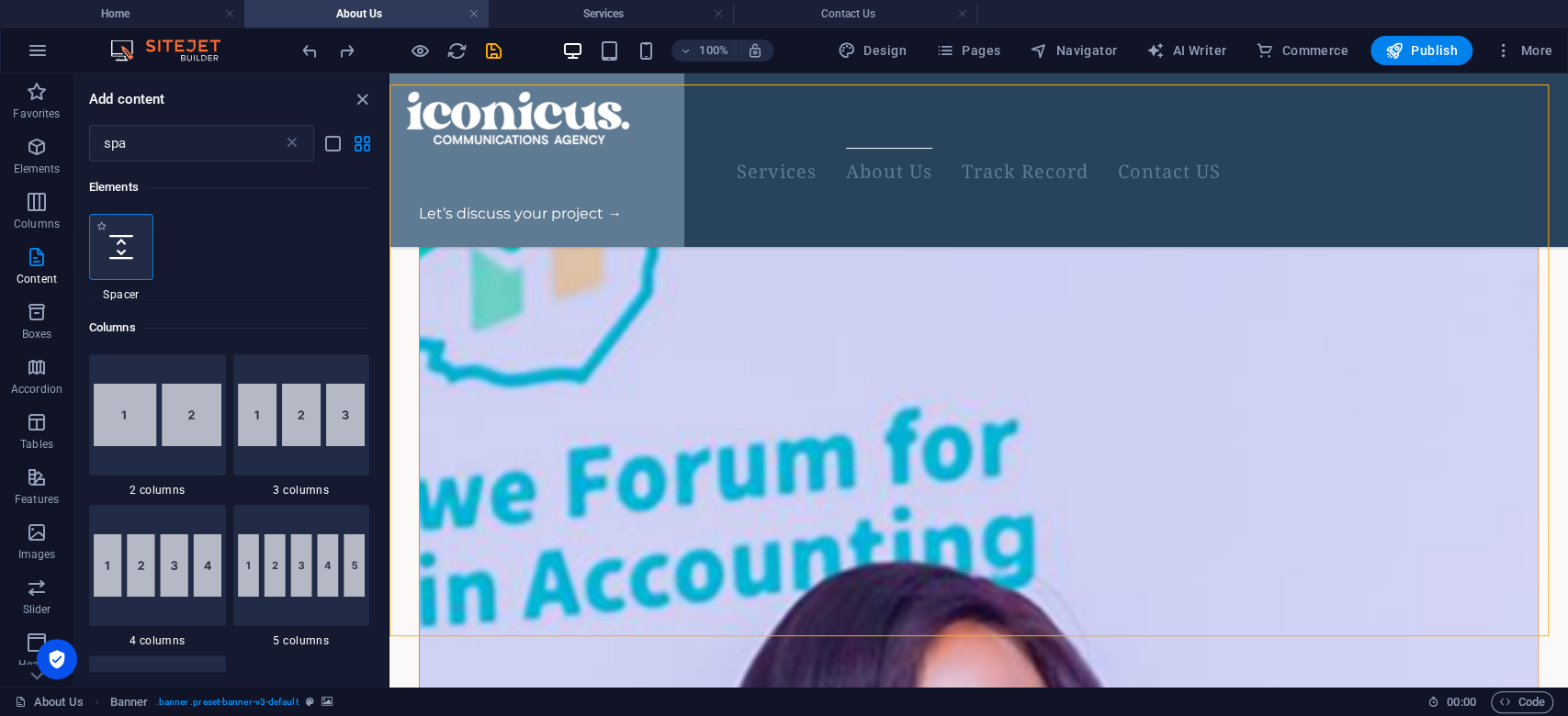 select on "px" 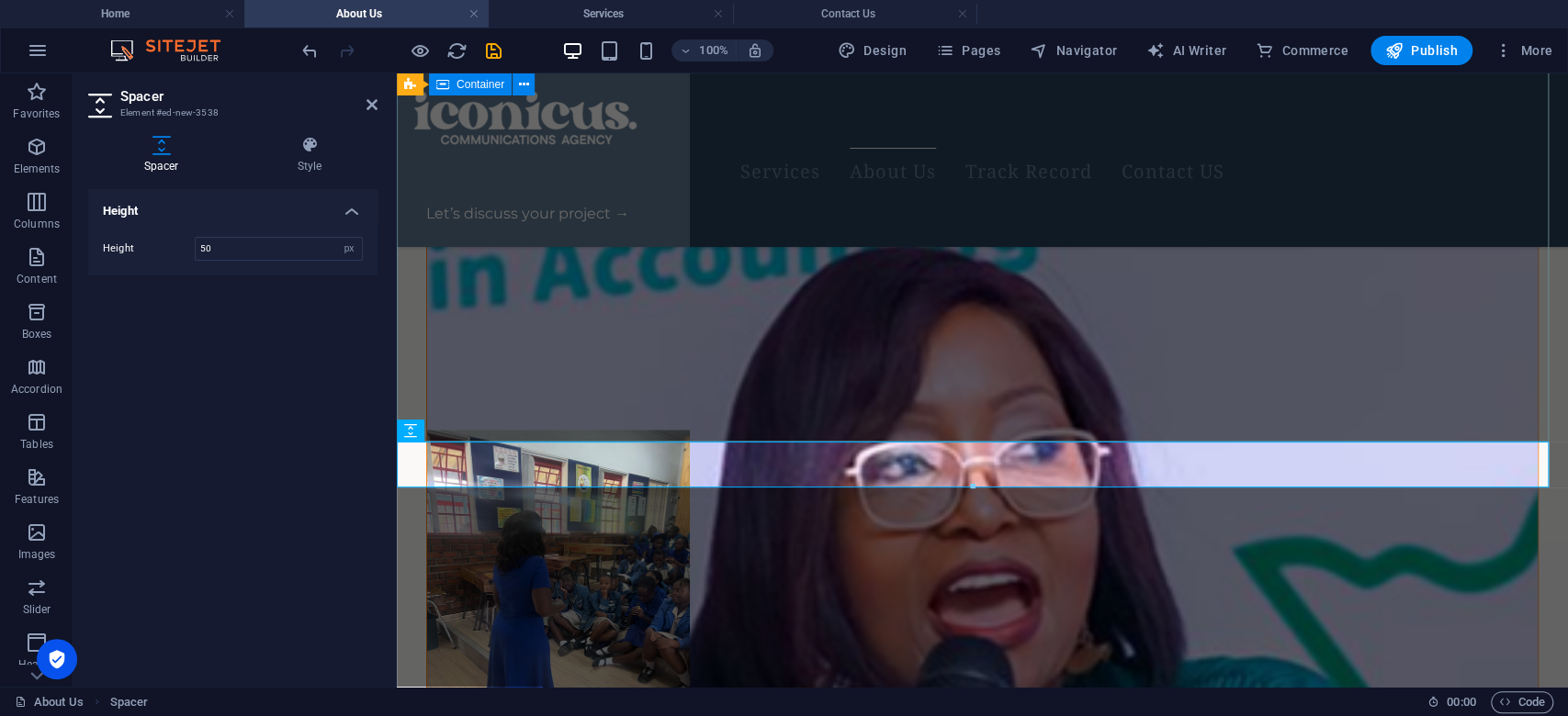 scroll, scrollTop: 2206, scrollLeft: 0, axis: vertical 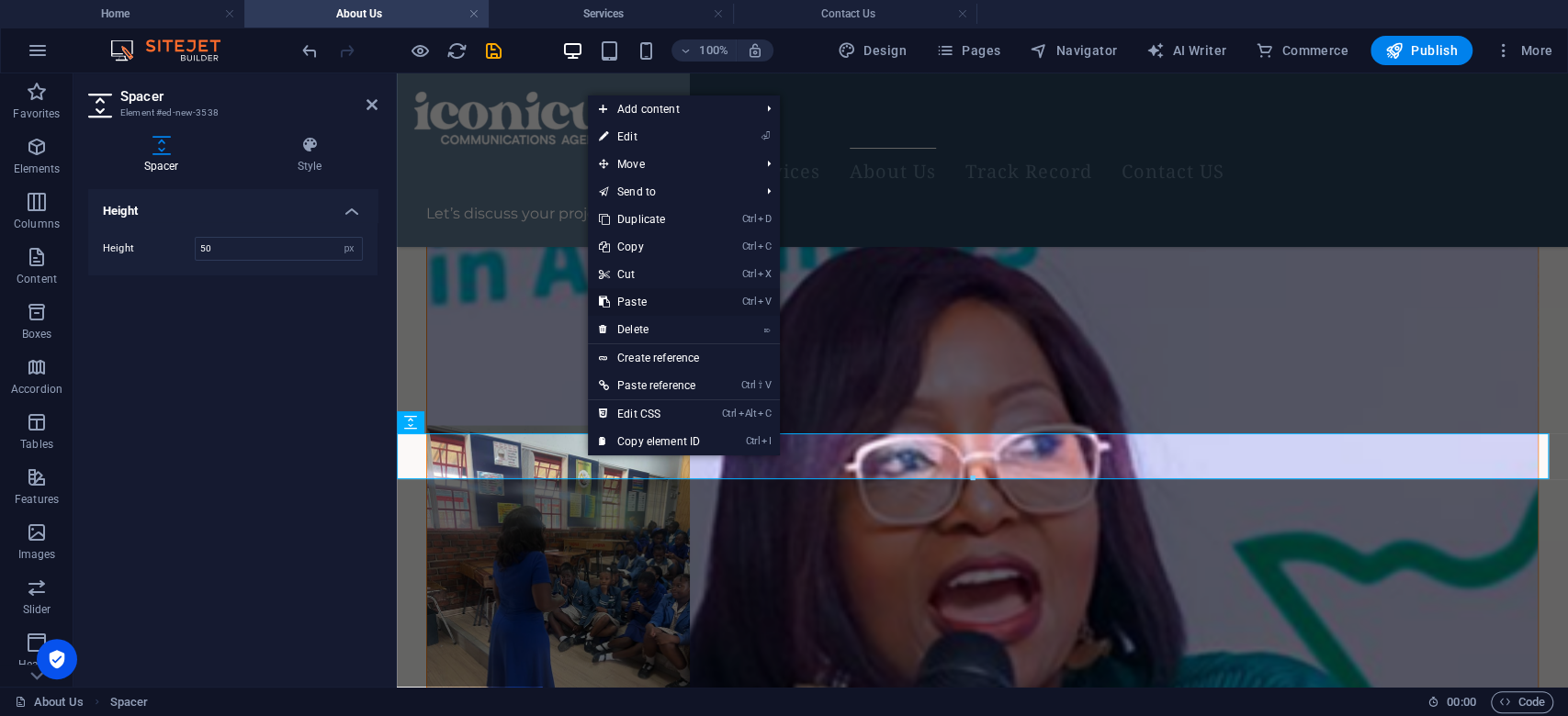 click on "Ctrl V  Paste" at bounding box center (649, 302) 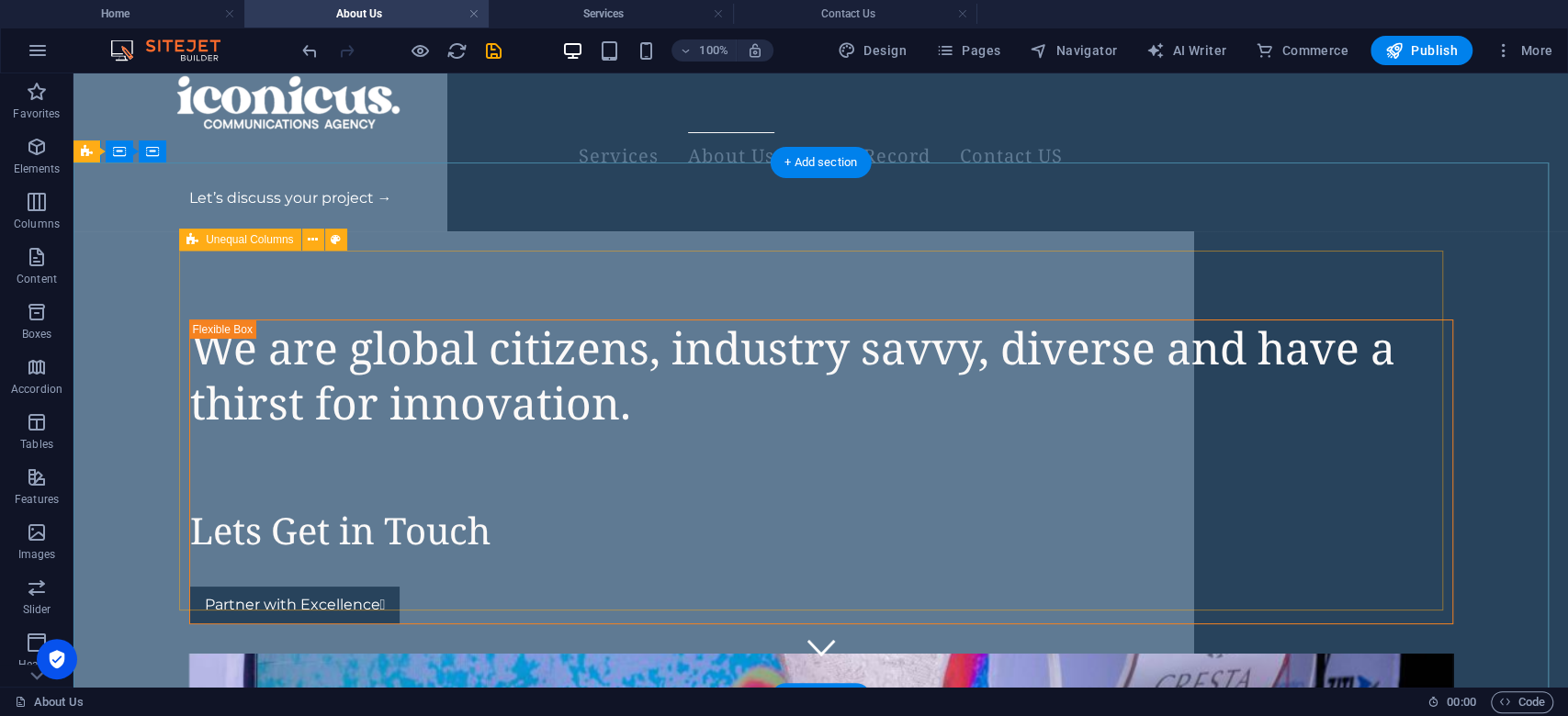 scroll, scrollTop: 0, scrollLeft: 0, axis: both 